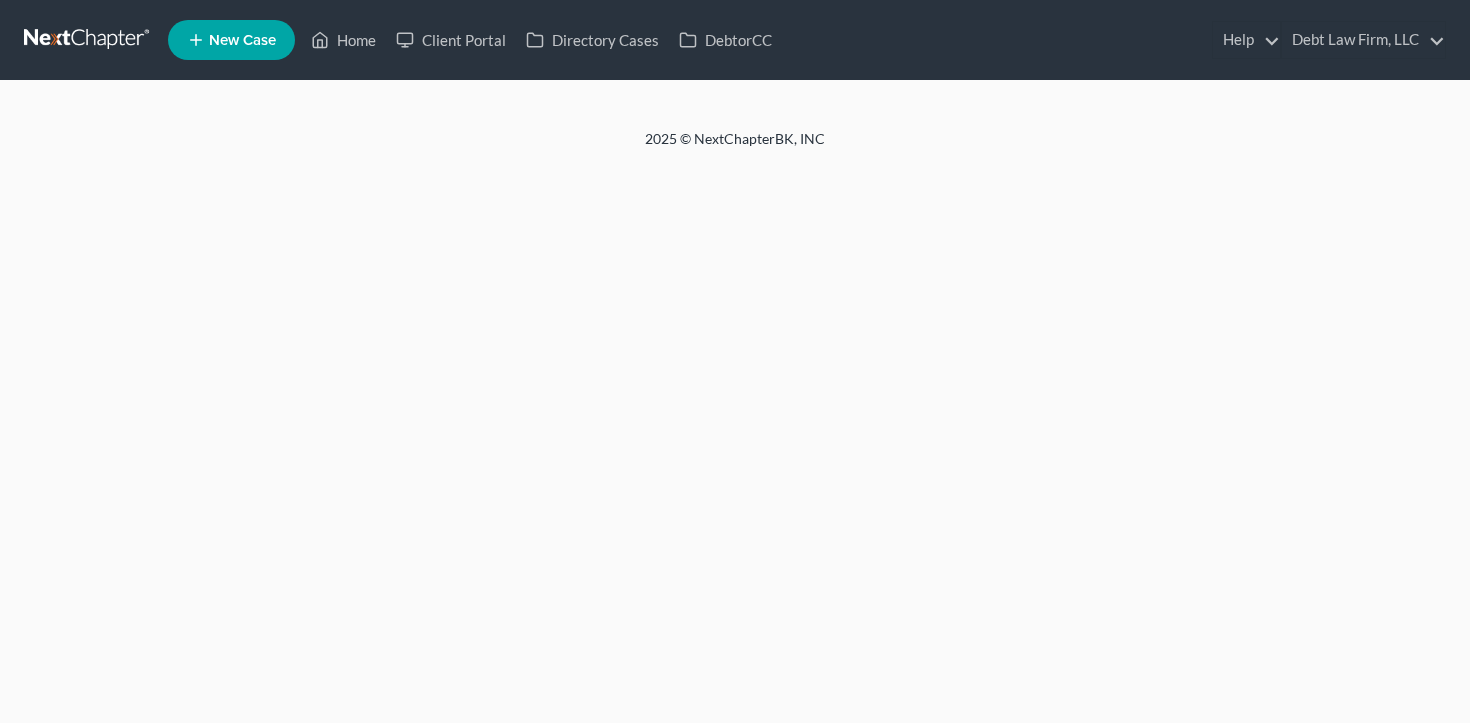 scroll, scrollTop: 0, scrollLeft: 0, axis: both 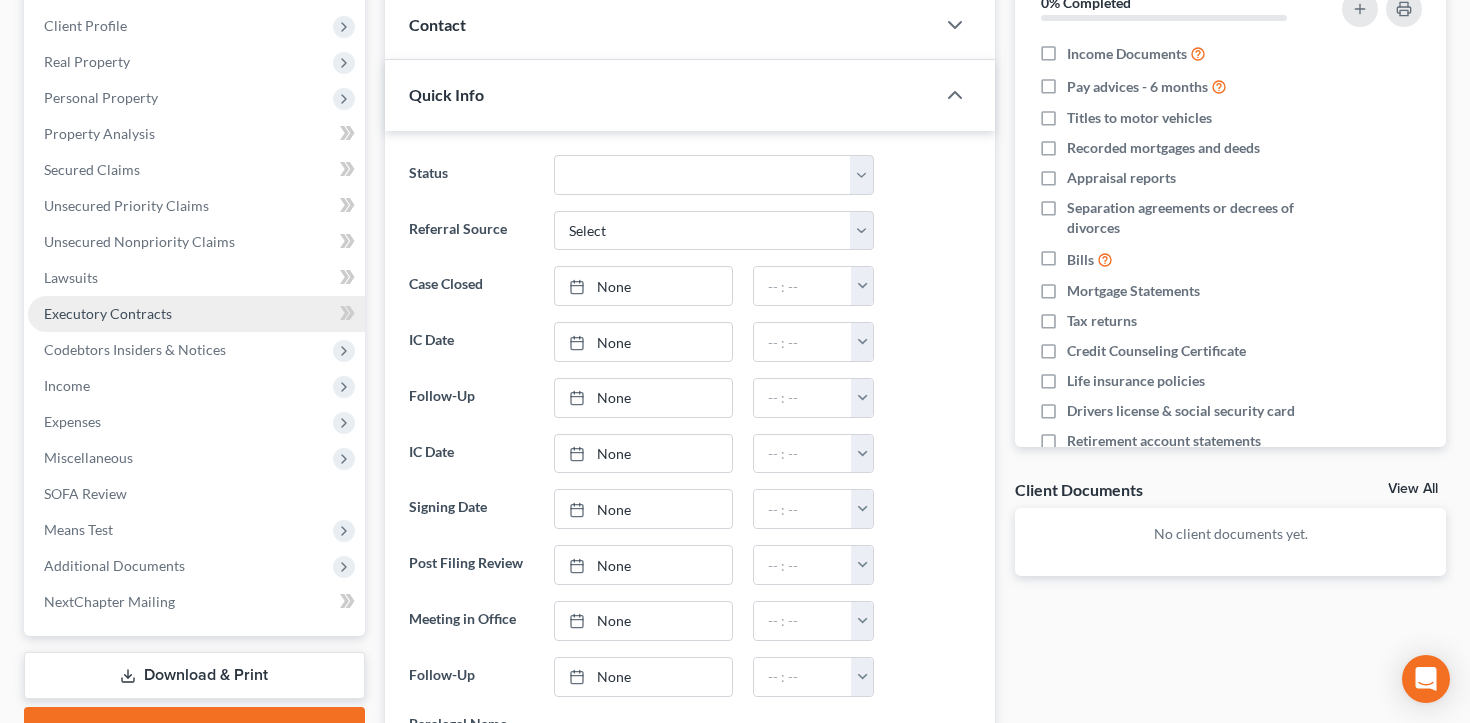 click on "Executory Contracts" at bounding box center (196, 314) 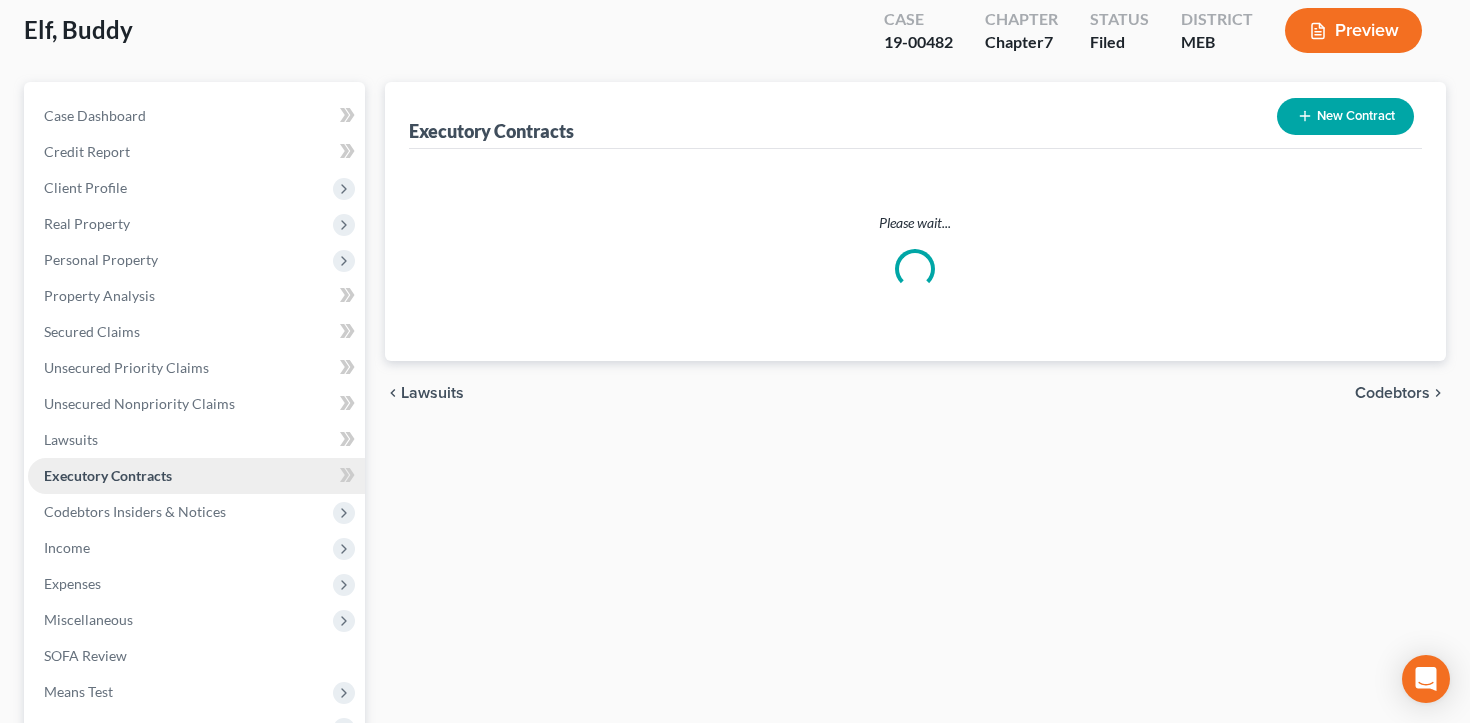 scroll, scrollTop: 0, scrollLeft: 0, axis: both 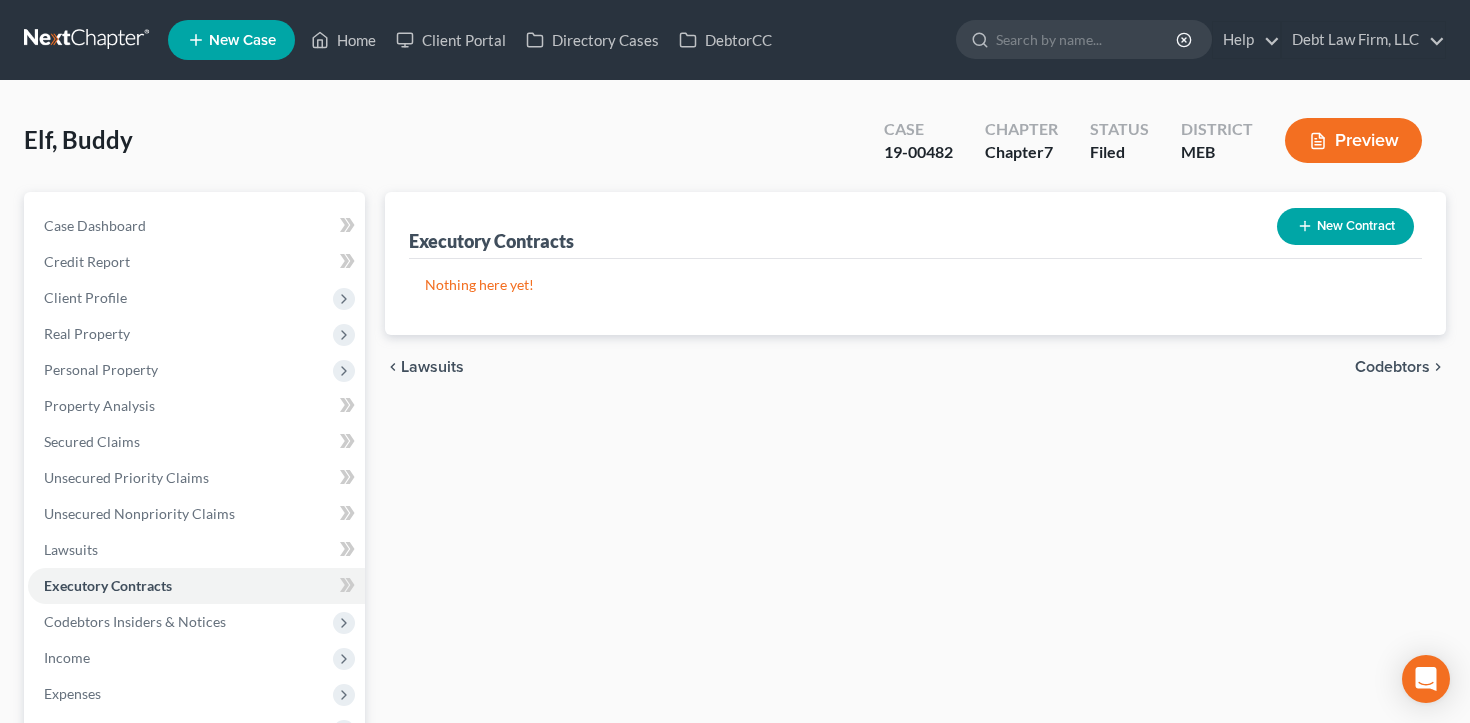 click on "New Contract" at bounding box center [1345, 226] 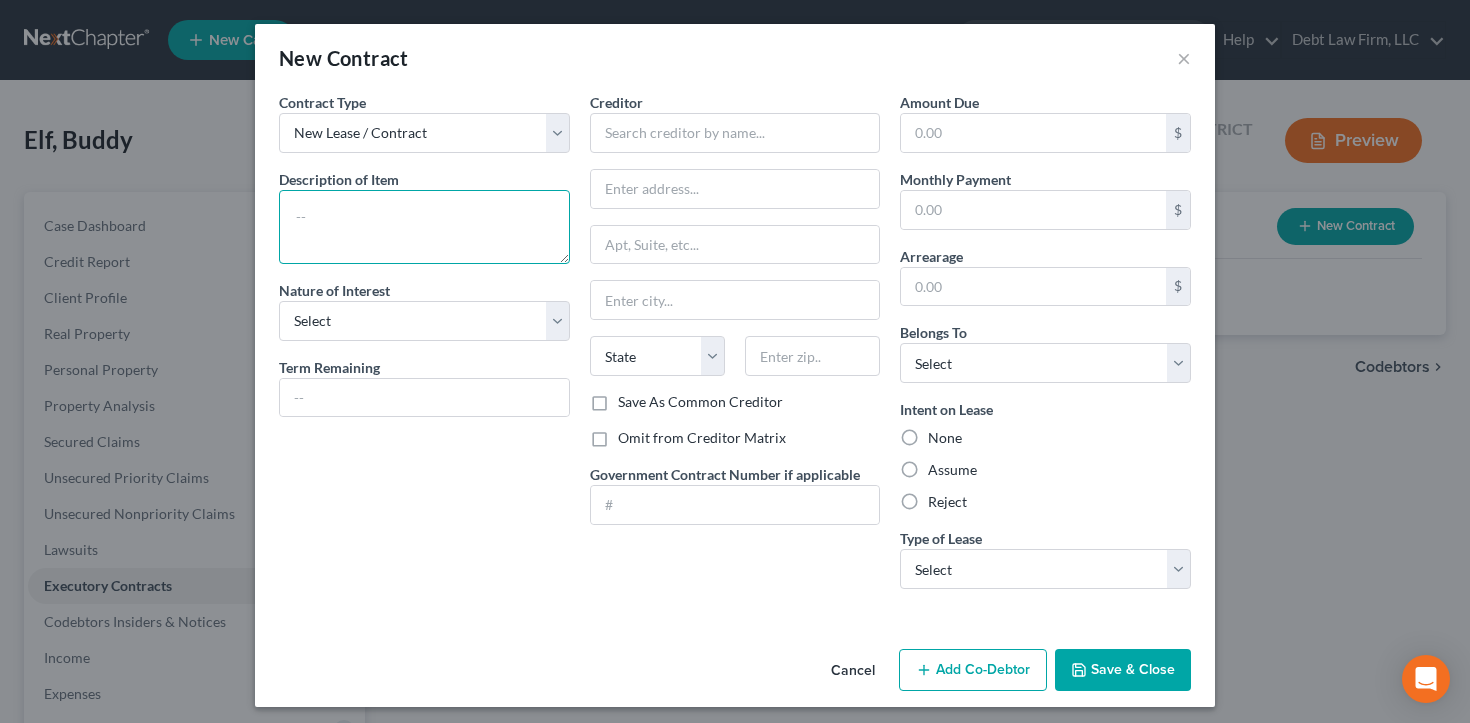 click at bounding box center (424, 227) 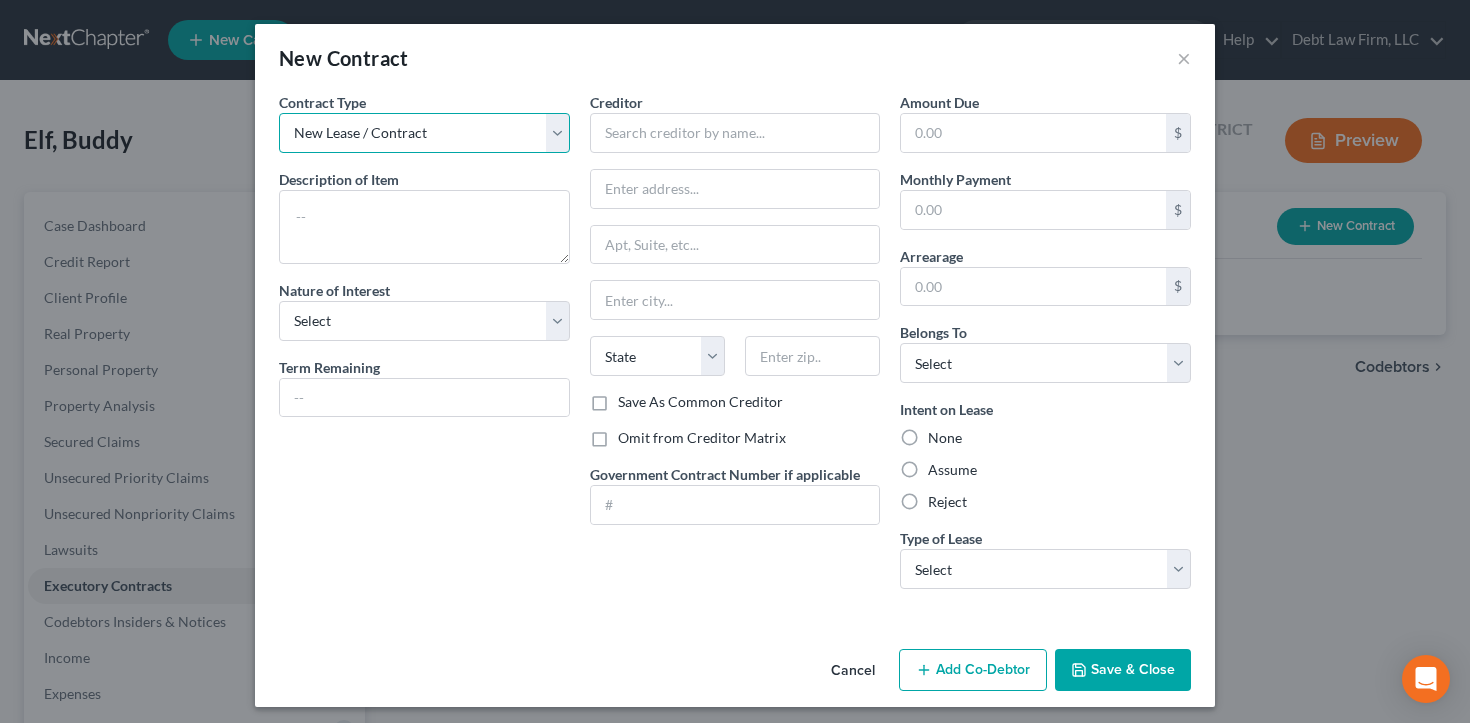 click on "New Lease / Contract New Timeshare" at bounding box center (424, 133) 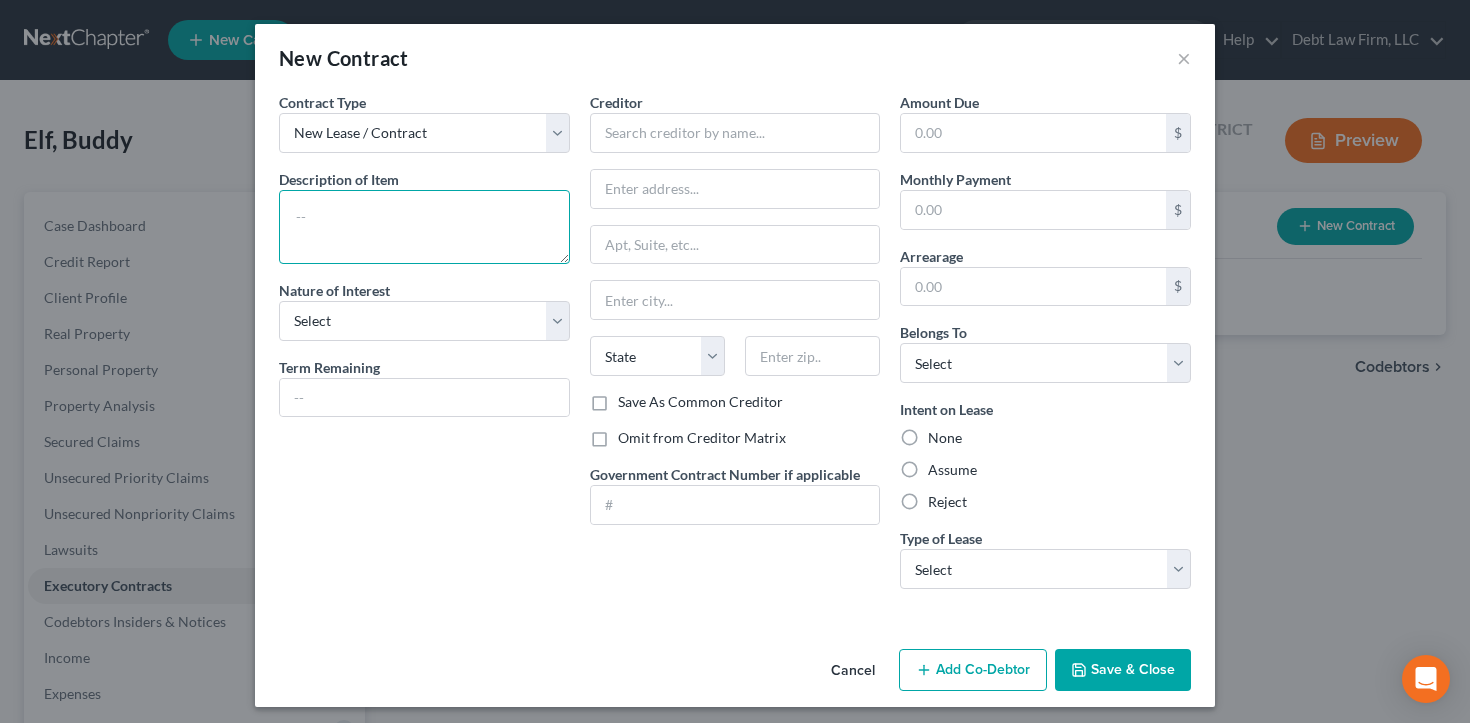 click at bounding box center (424, 227) 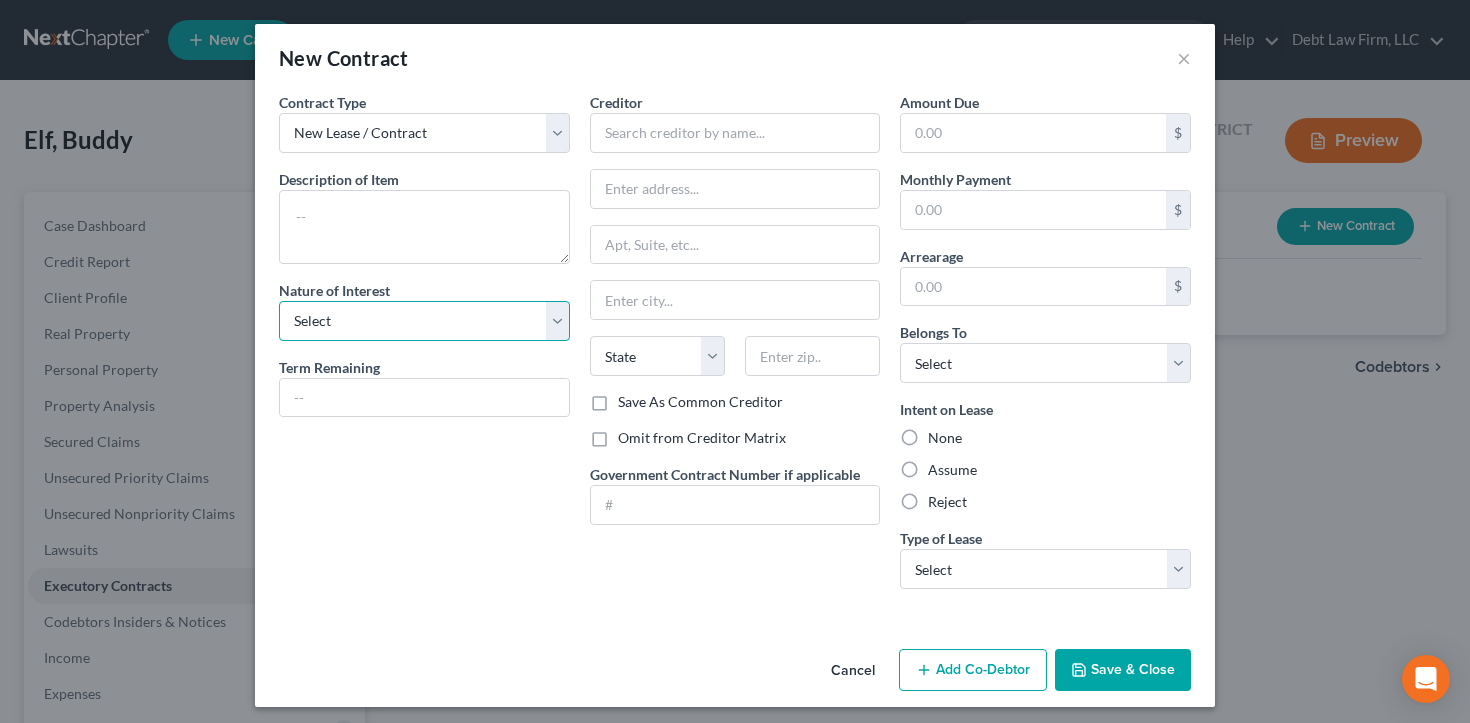 click on "Select Purchaser Agent Lessor Lessee" at bounding box center (424, 321) 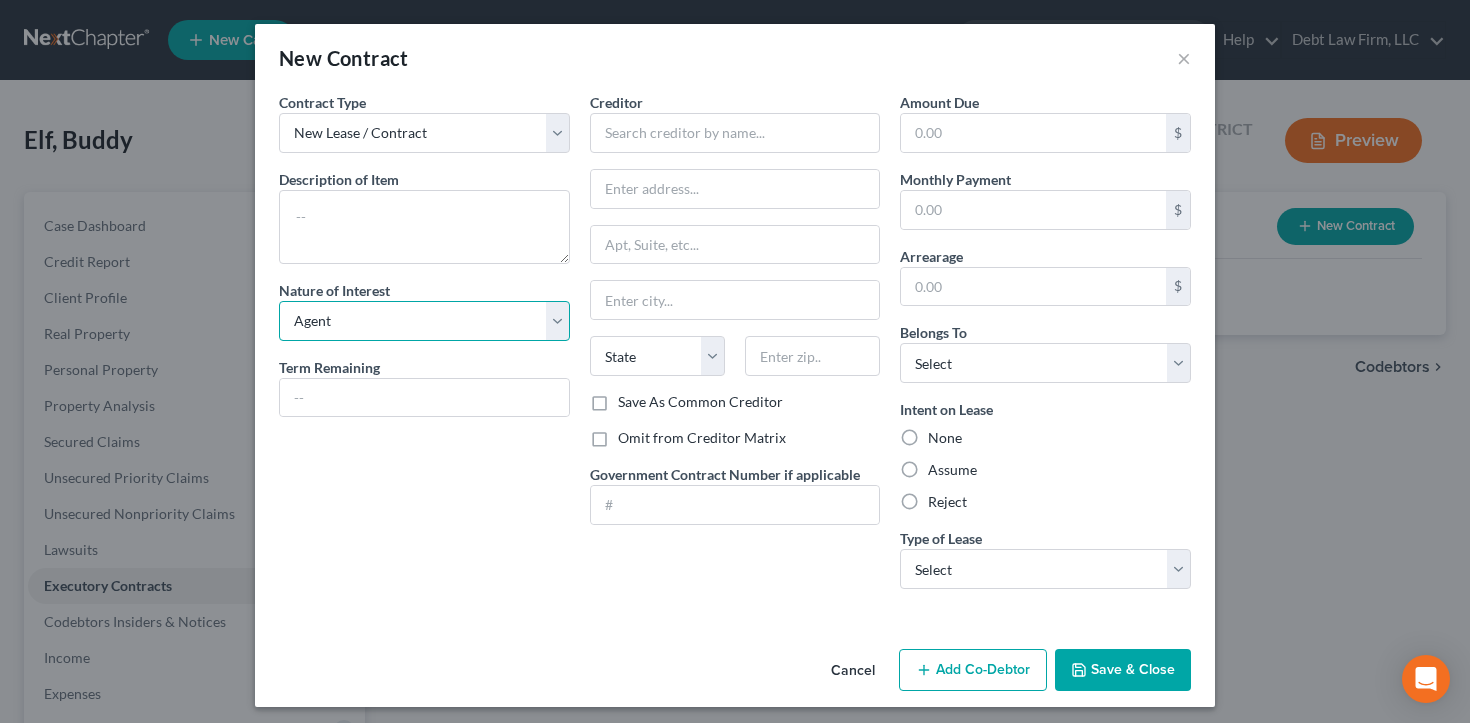 click on "Select Purchaser Agent Lessor Lessee" at bounding box center [424, 321] 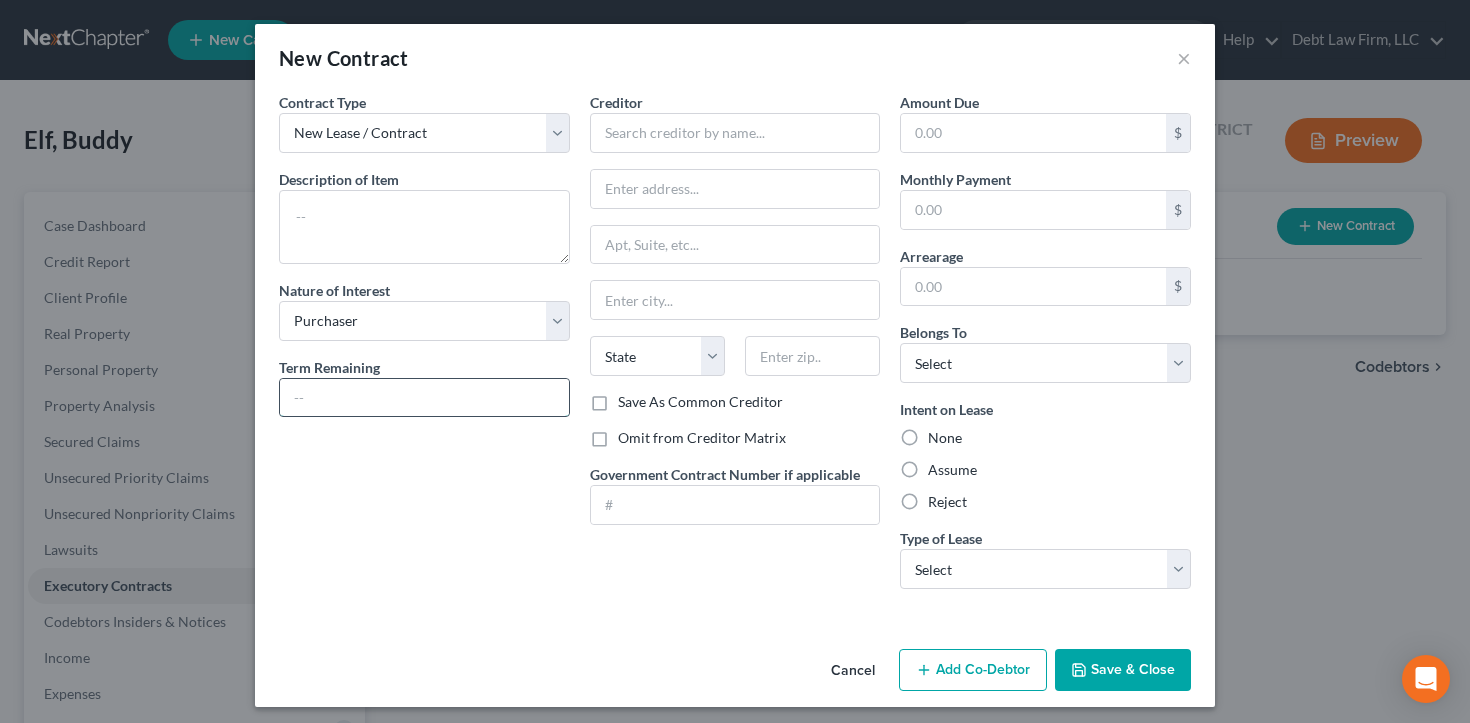 click at bounding box center [424, 398] 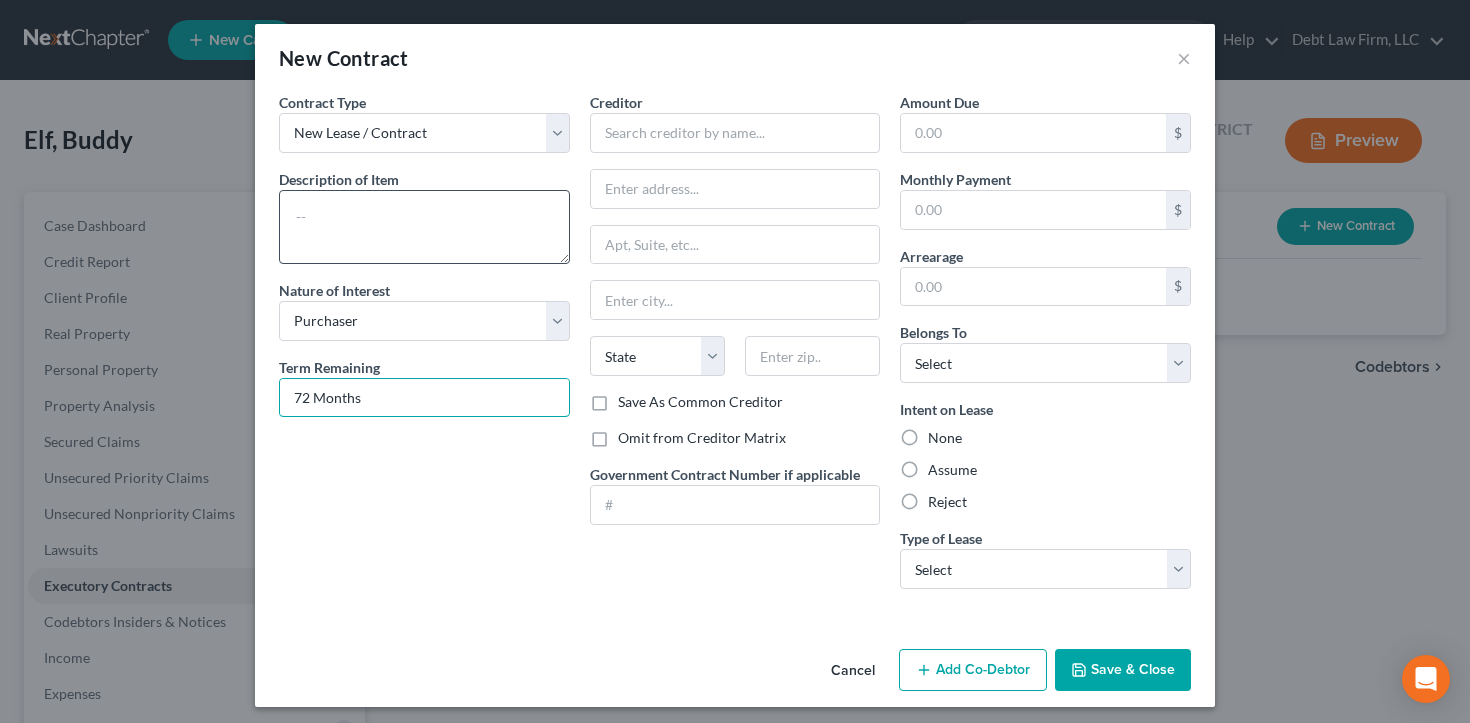 type on "72 Months" 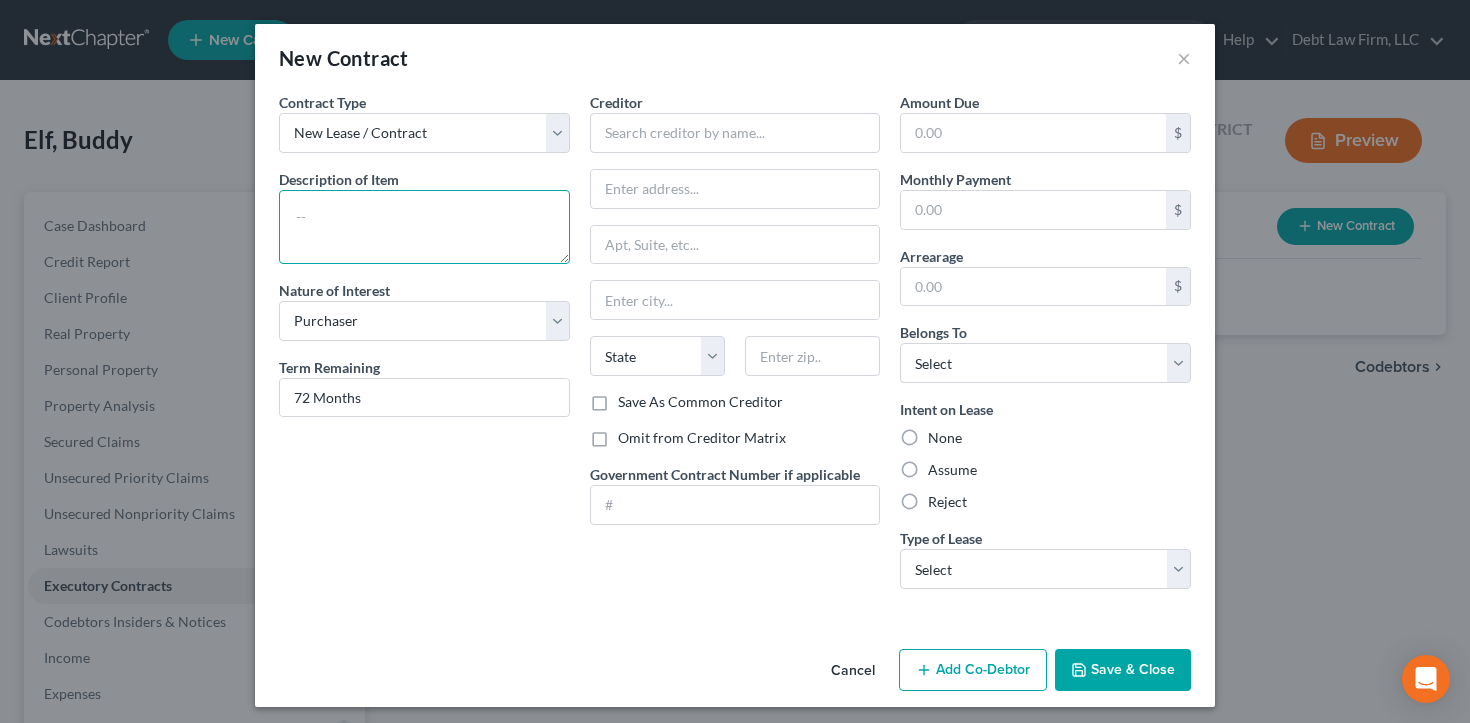 click at bounding box center (424, 227) 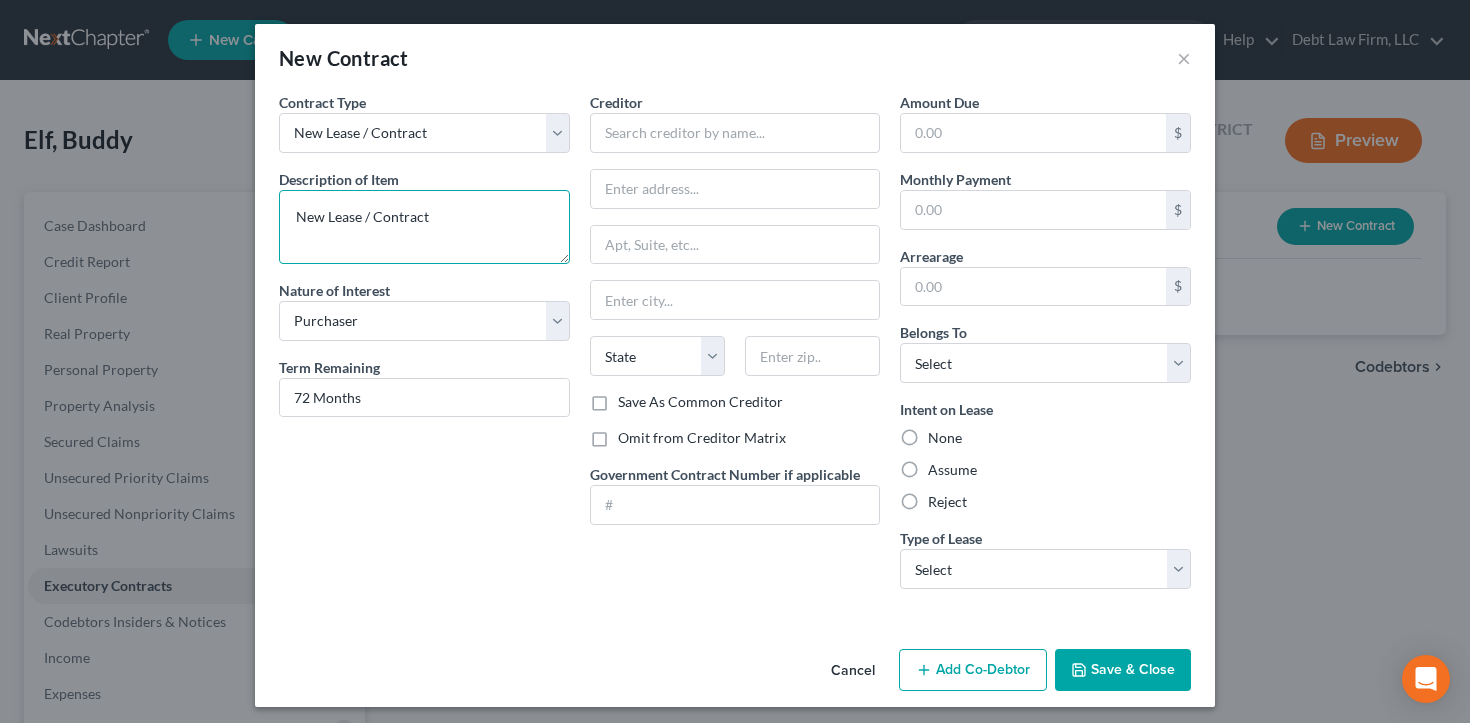 click on "New Lease / Contract" at bounding box center [424, 227] 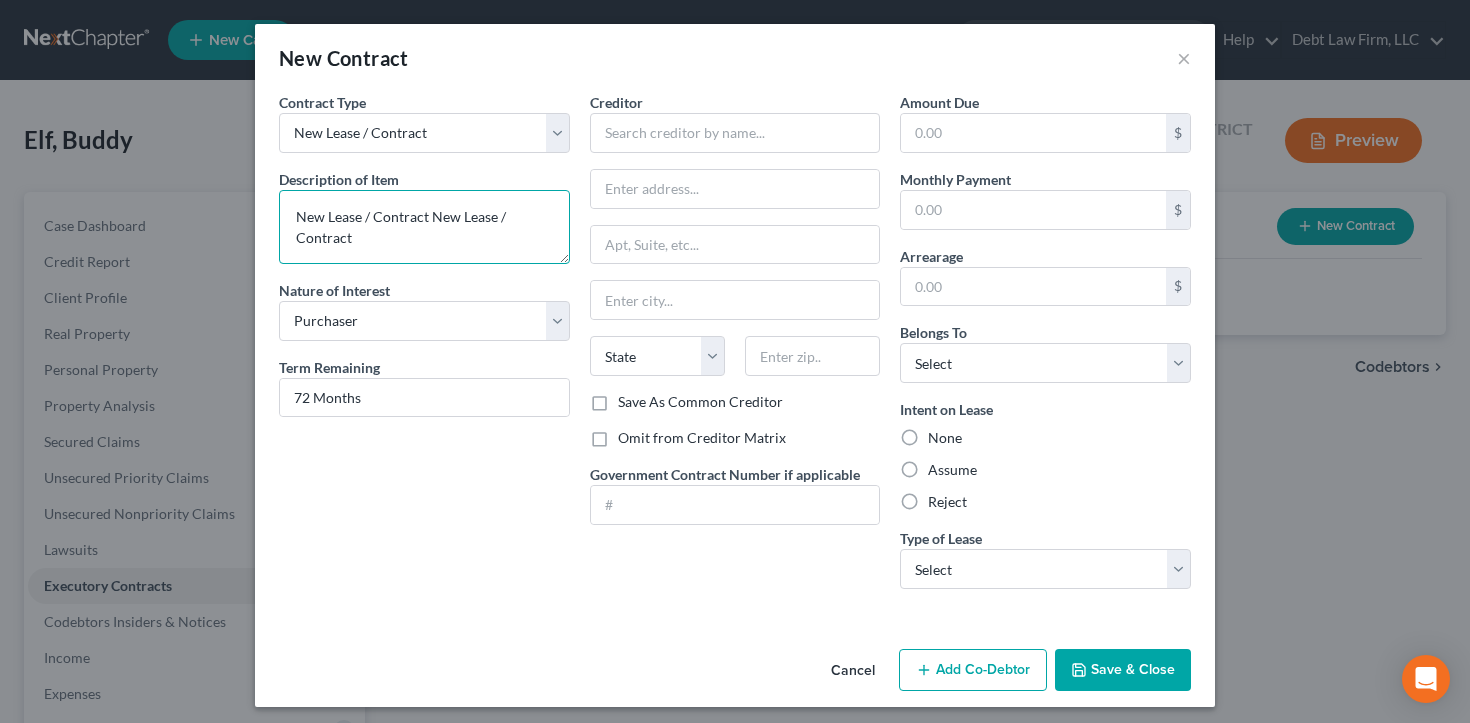 paste on "New Lease / Contract" 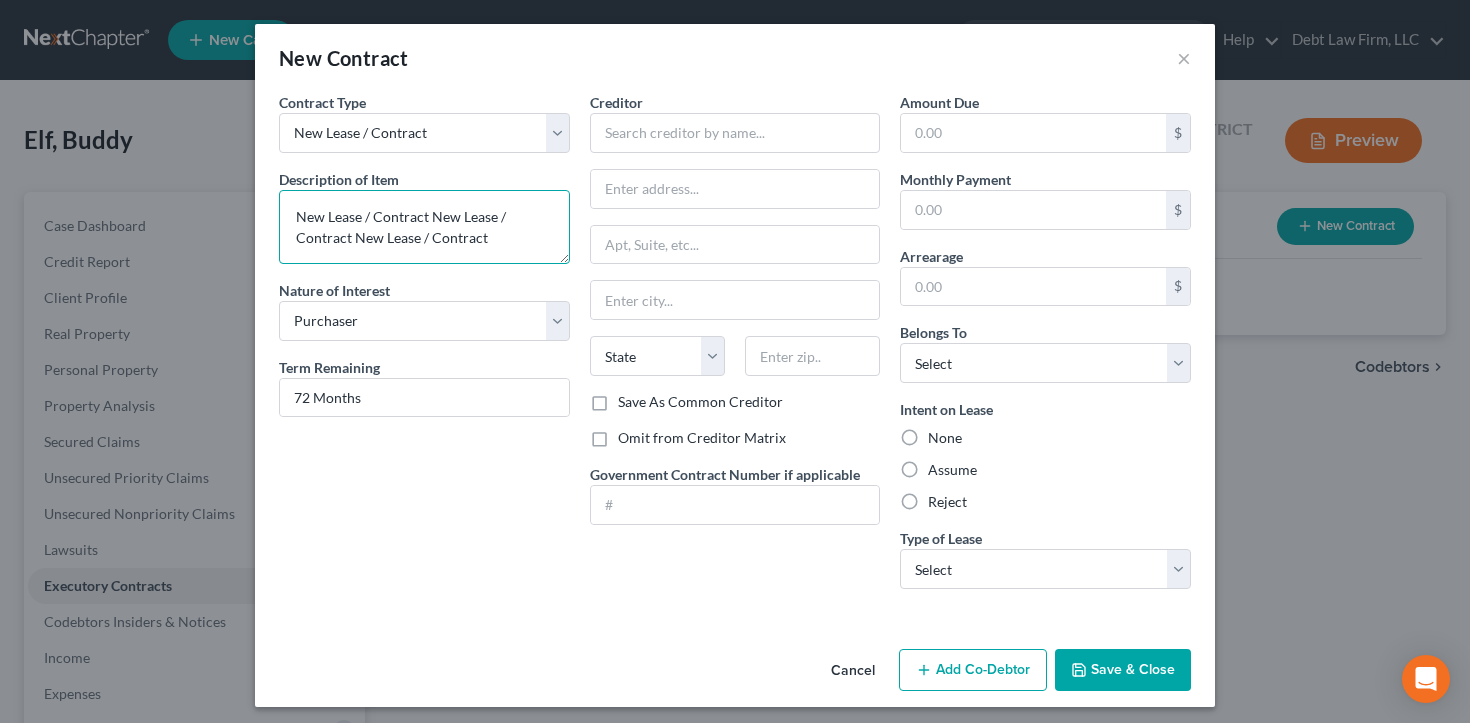 paste on "New Lease / Contract" 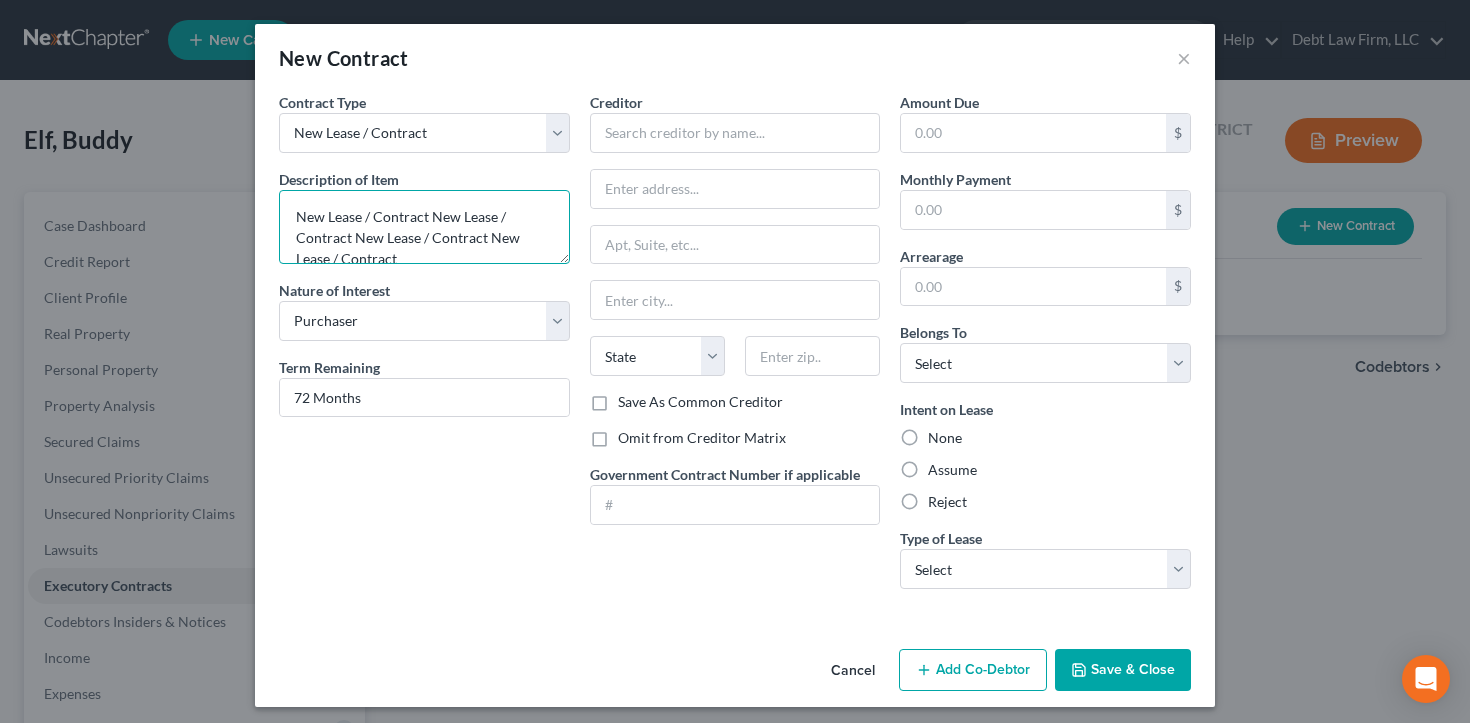 scroll, scrollTop: 4, scrollLeft: 0, axis: vertical 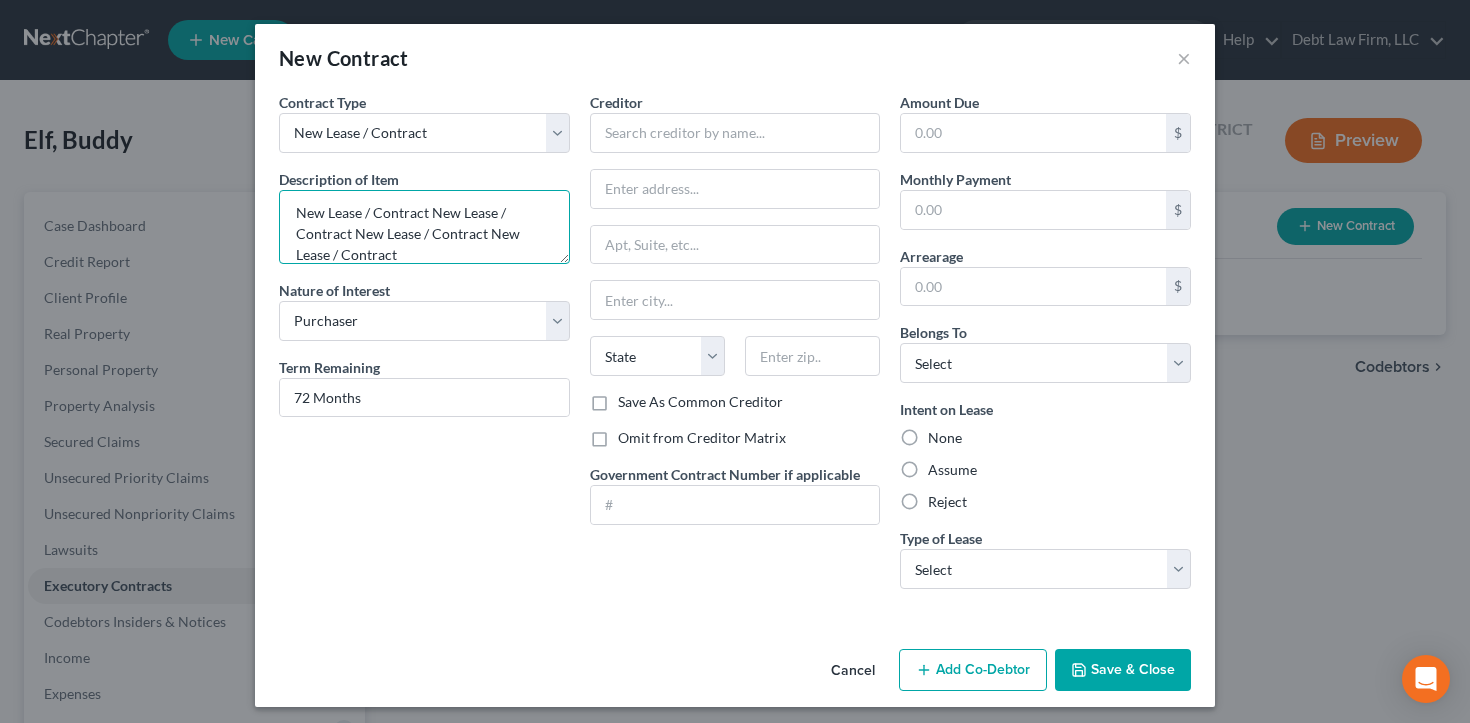 paste on "New Lease / Contract" 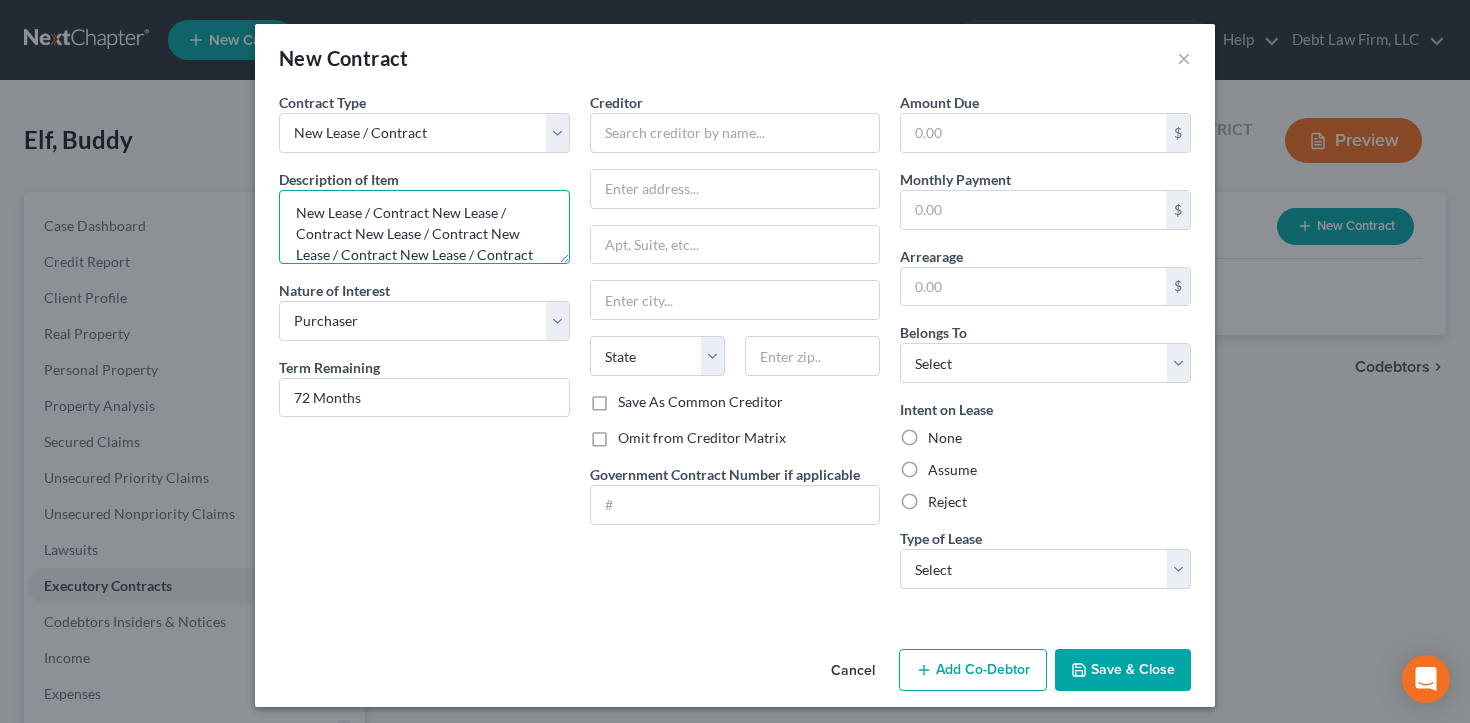paste on "New Lease / Contract" 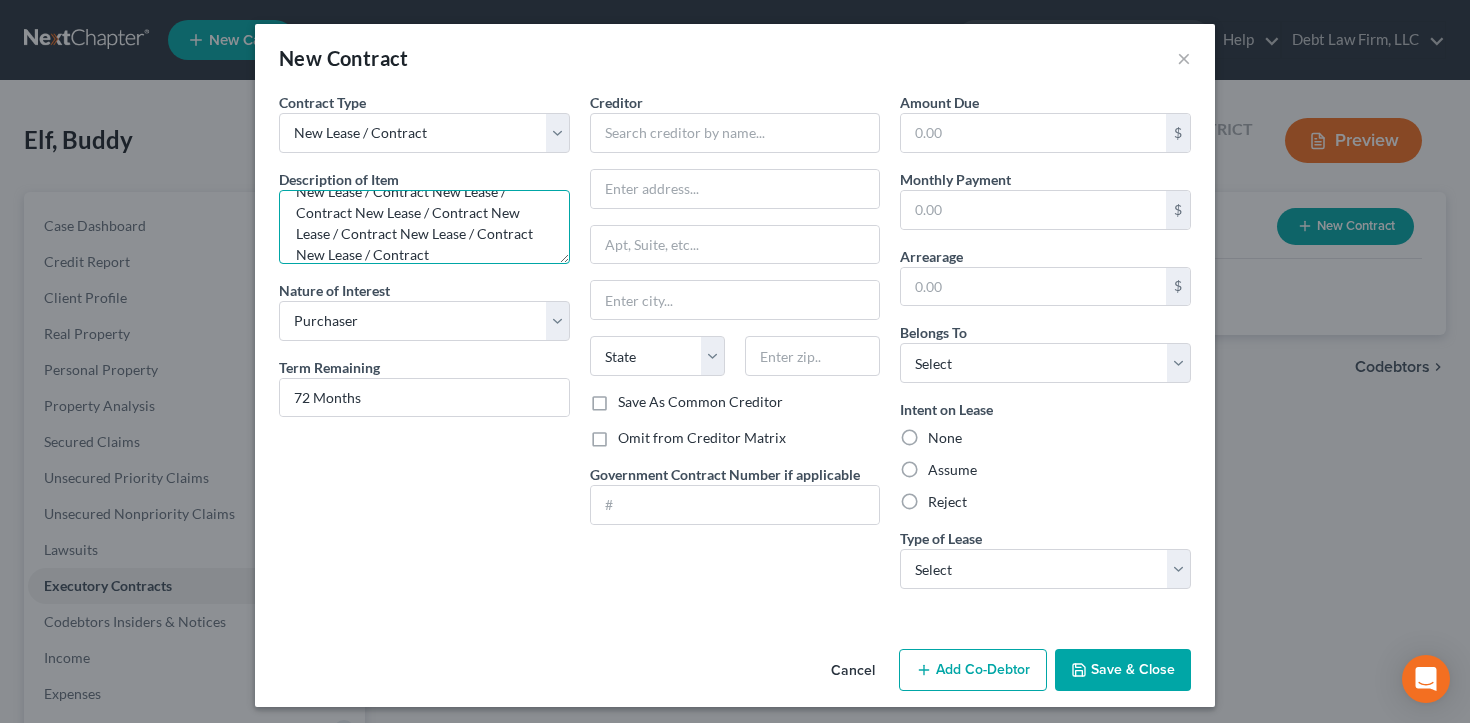 paste on "New Lease / Contract" 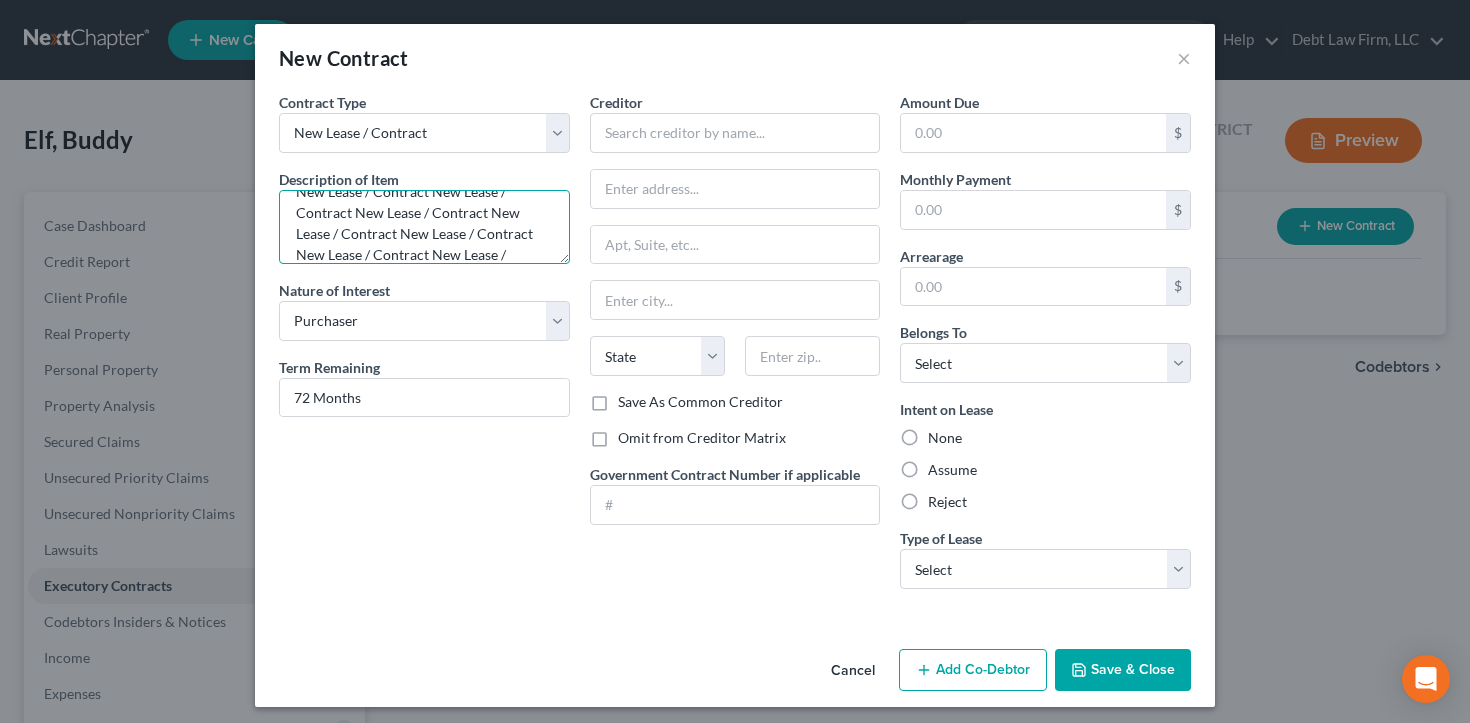 scroll, scrollTop: 46, scrollLeft: 0, axis: vertical 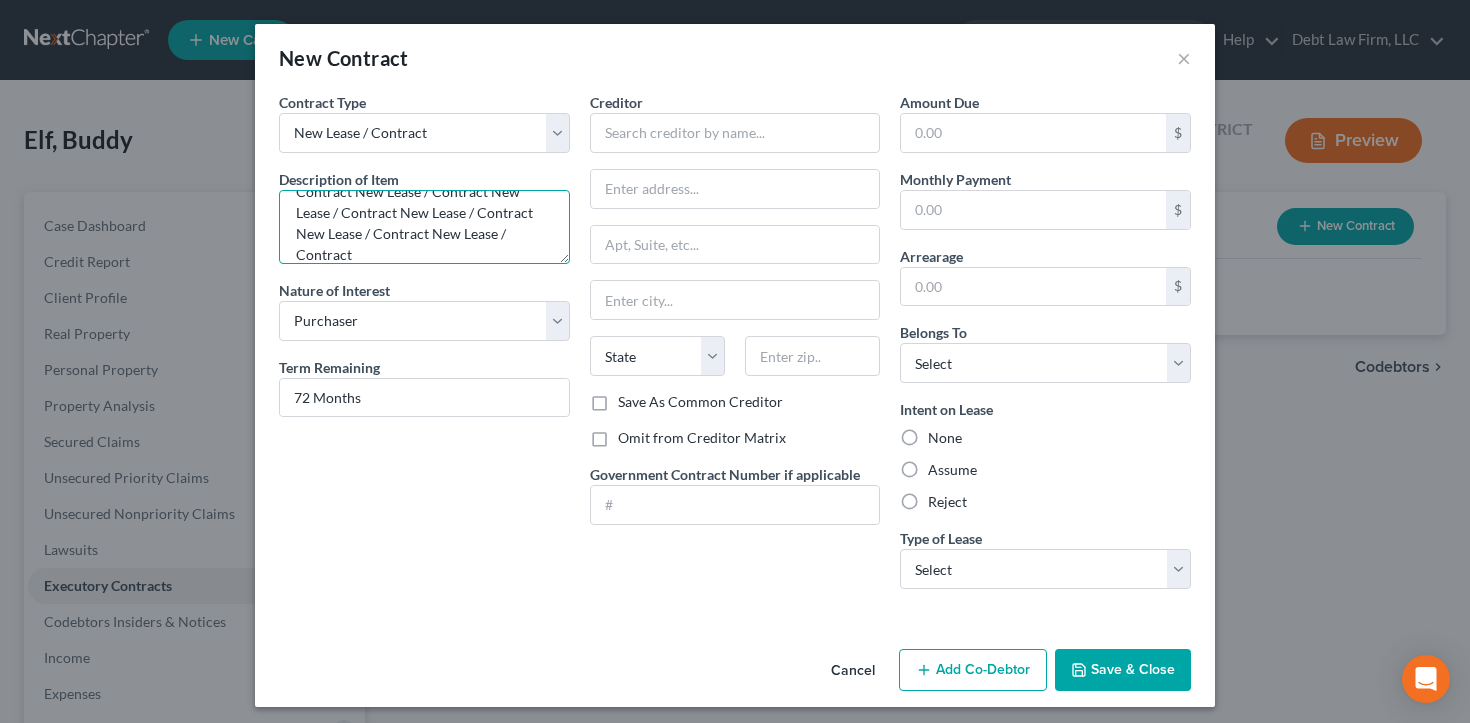paste on "New Lease / Contract" 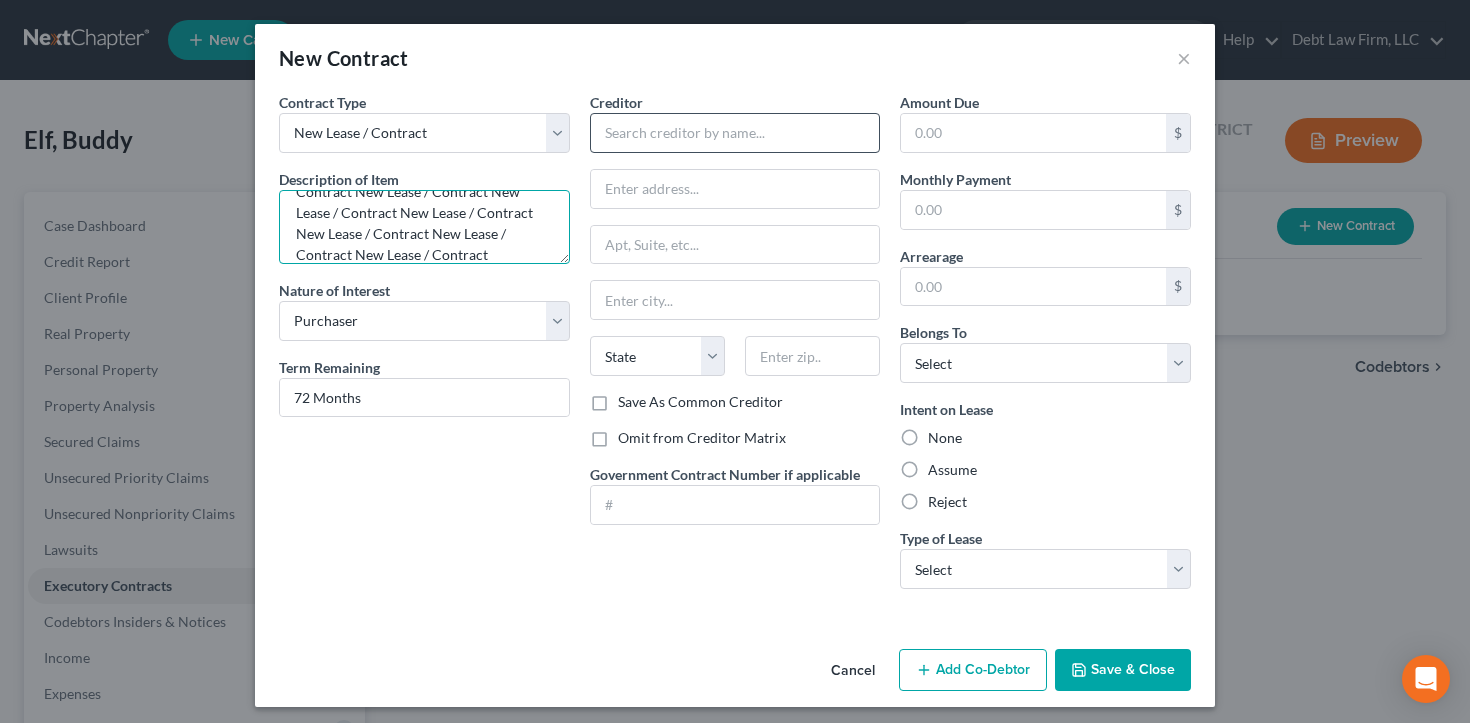 type on "New Lease / Contract New Lease / Contract New Lease / Contract New Lease / Contract New Lease / Contract New Lease / Contract New Lease / Contract New Lease / Contract" 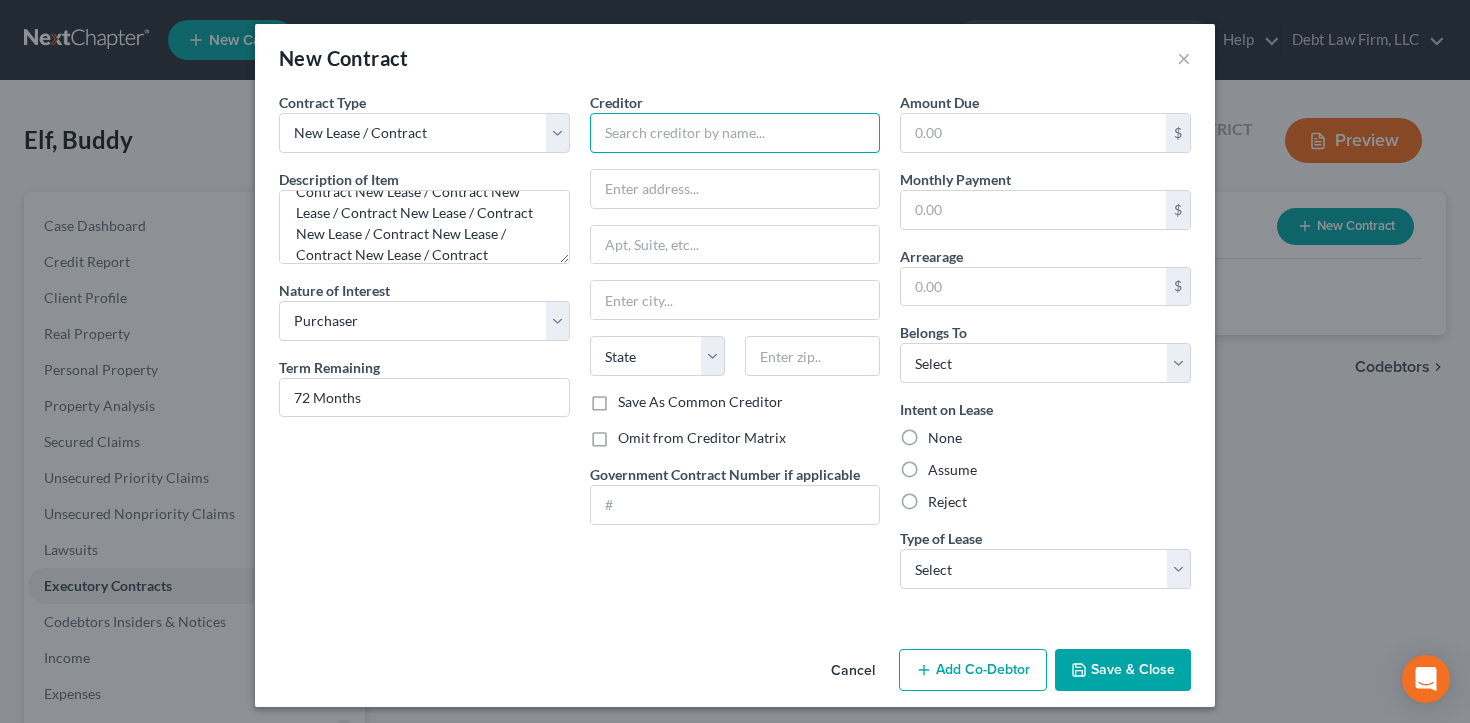 click at bounding box center (735, 133) 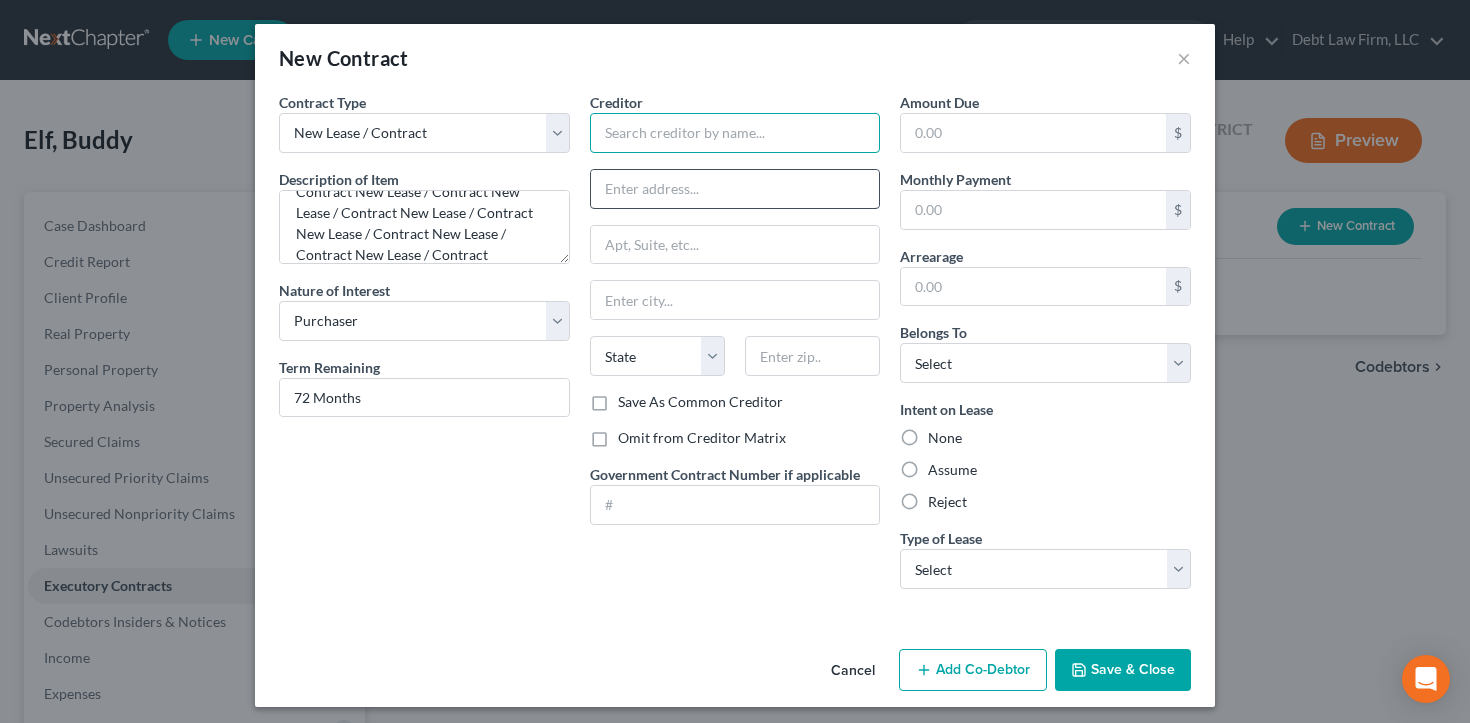 paste on "New Lease / Contract" 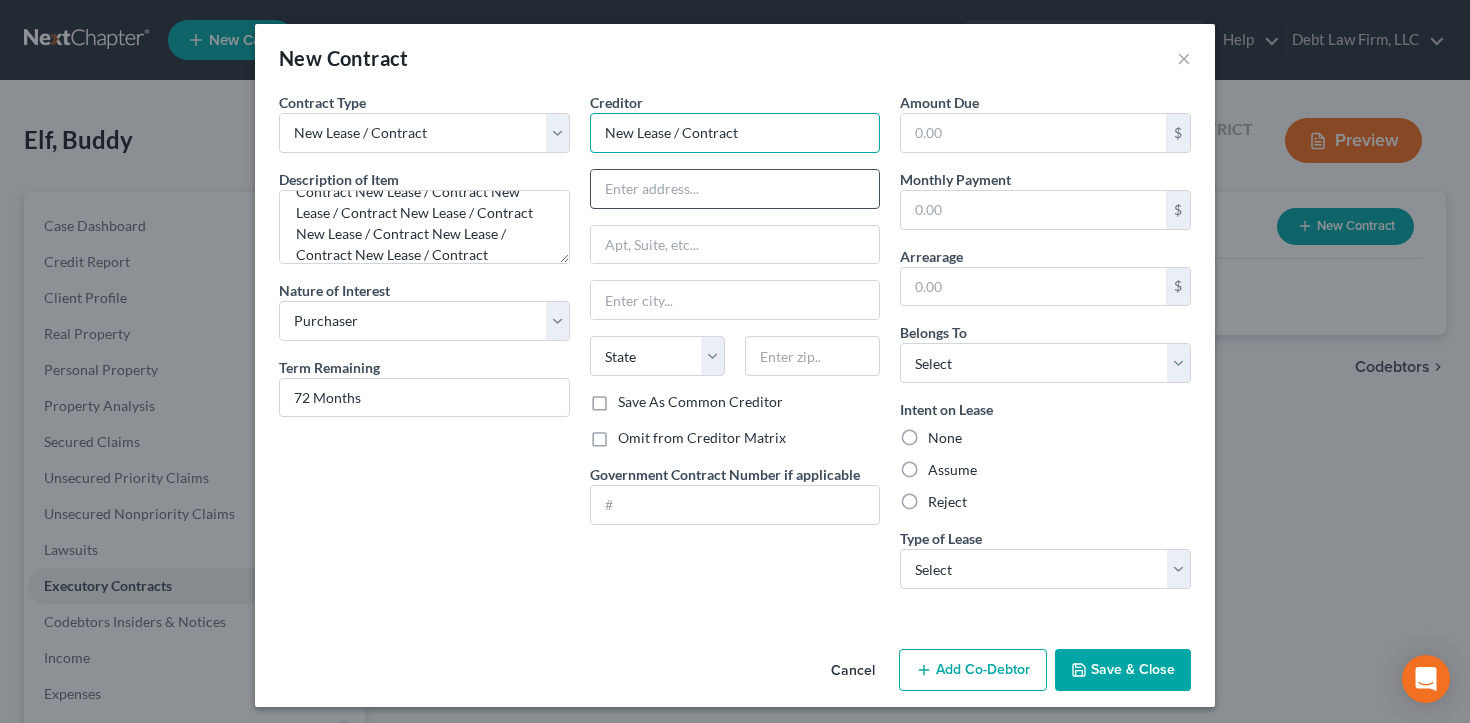 type on "New Lease / Contract" 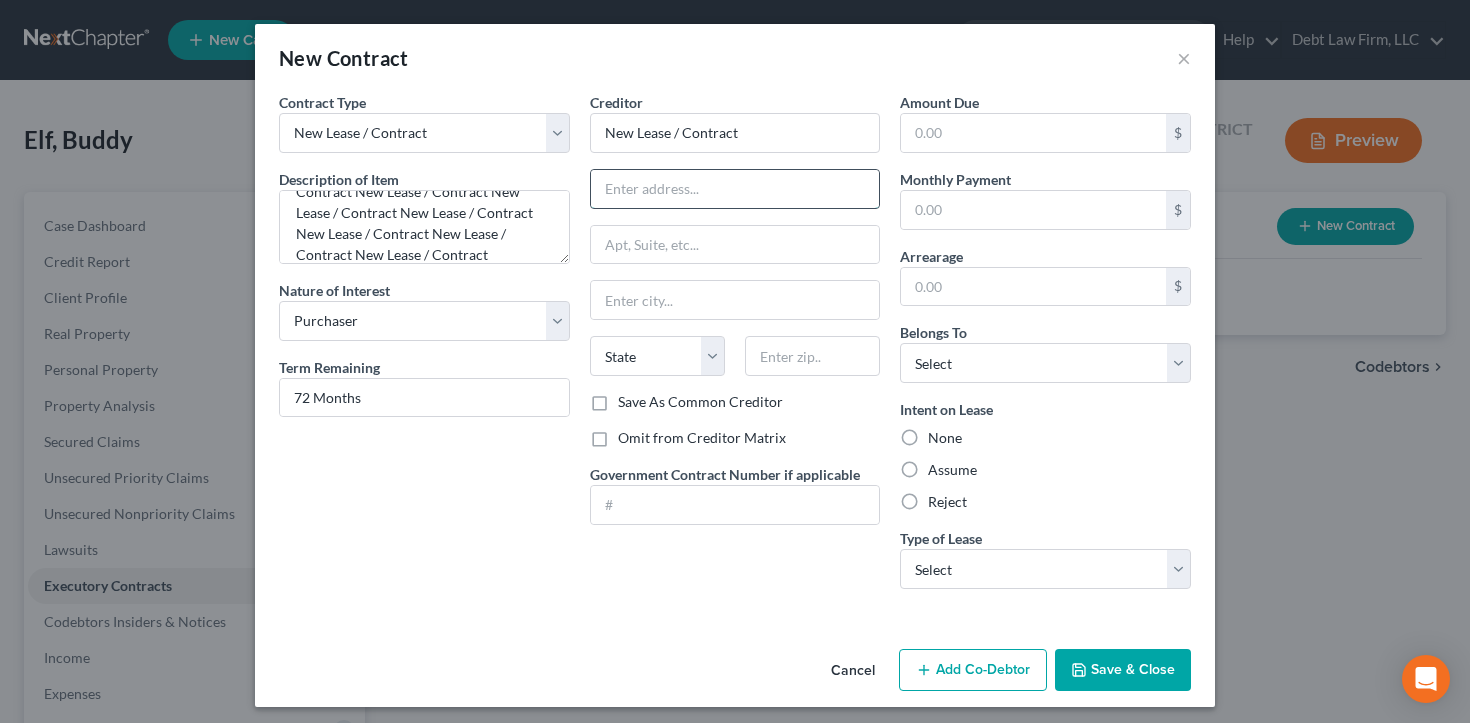 click at bounding box center (735, 189) 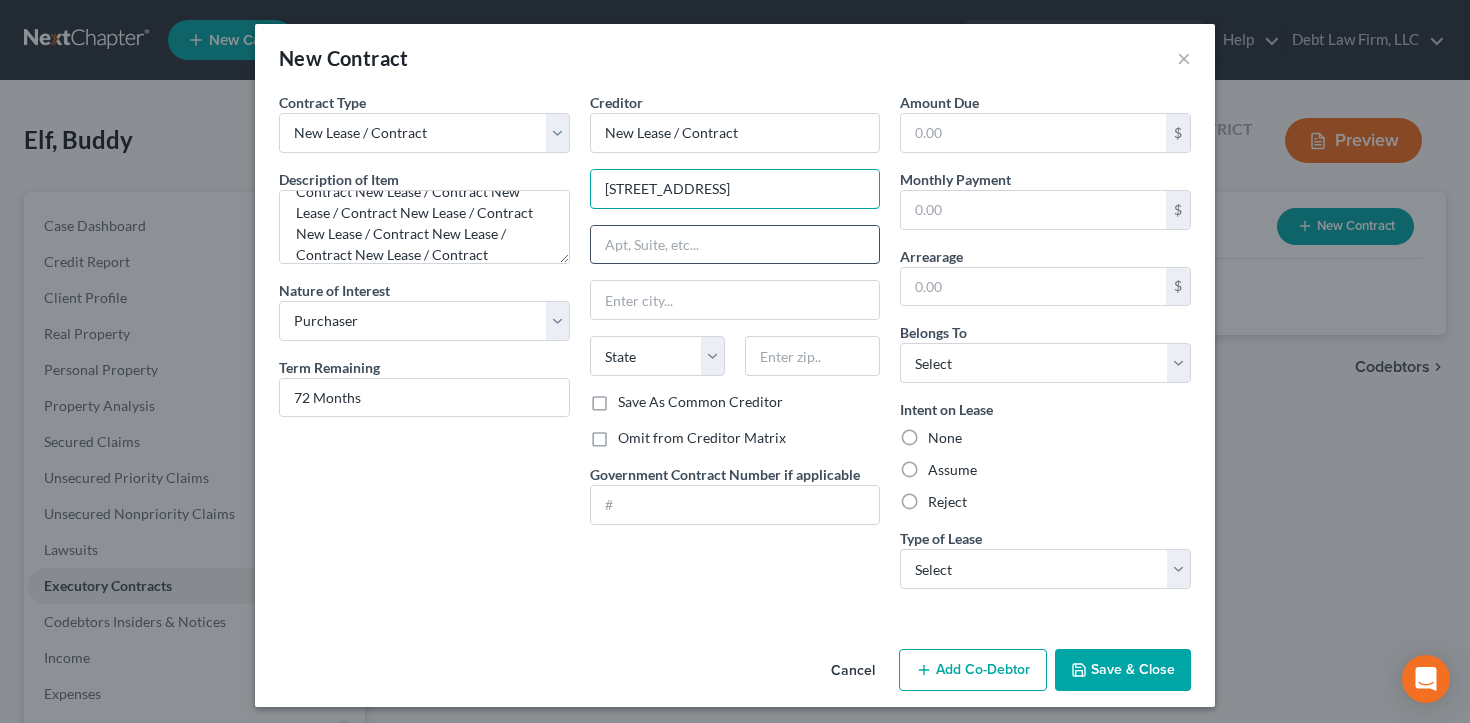 type on "[STREET_ADDRESS]" 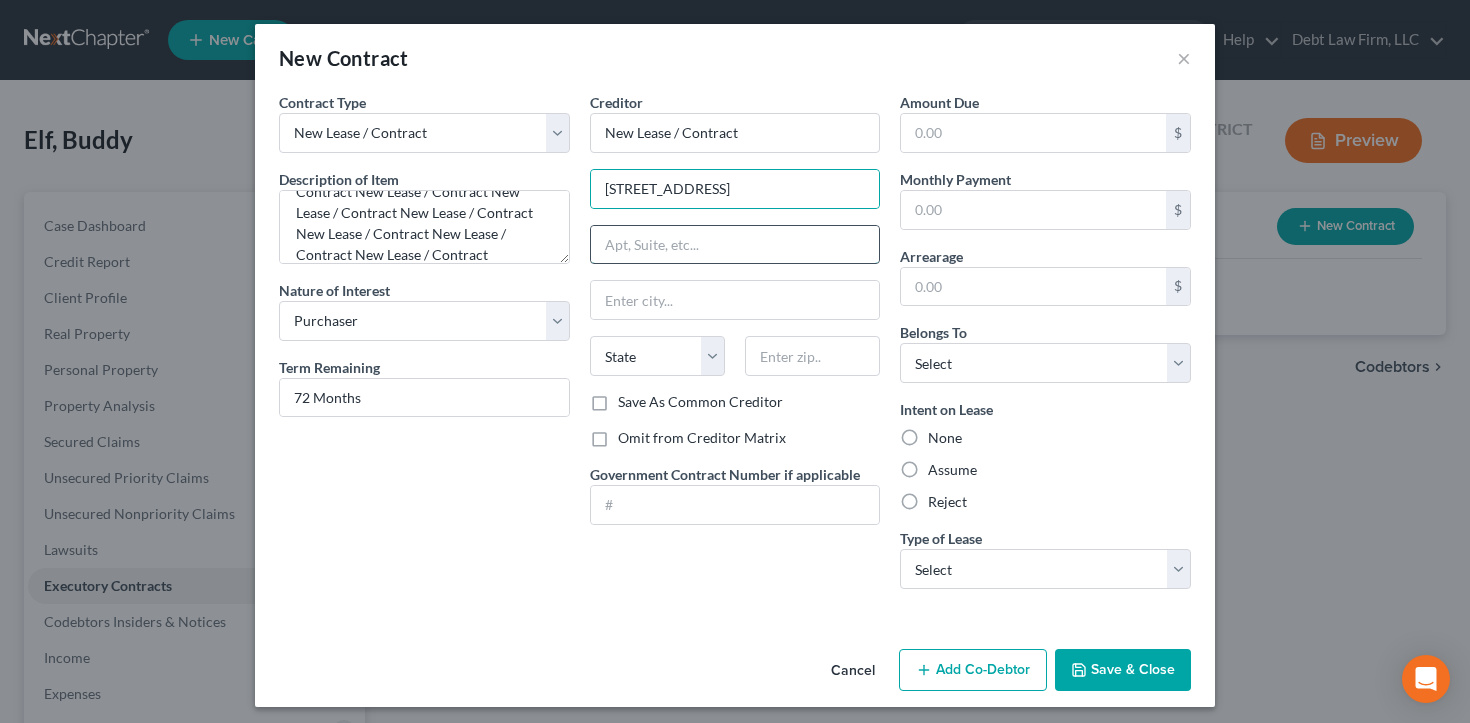 click at bounding box center [735, 245] 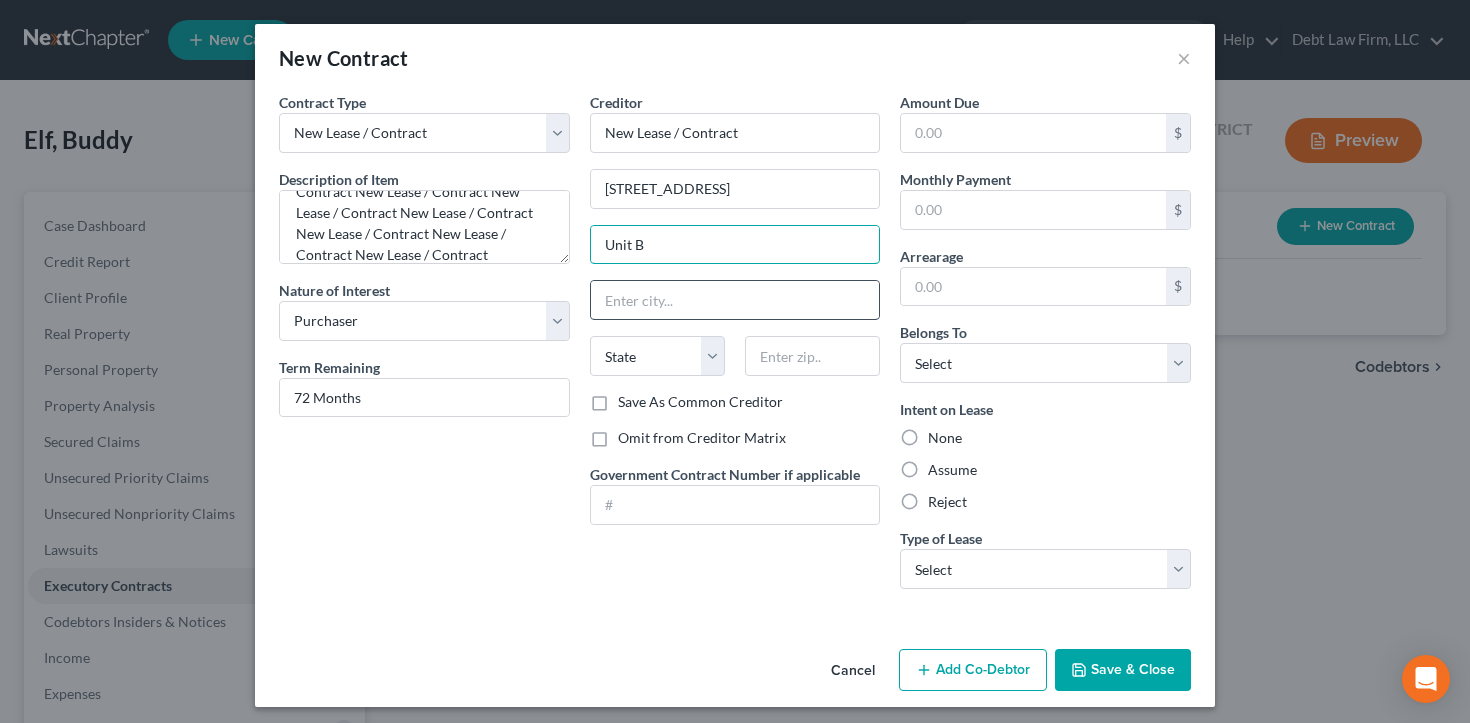 type on "Unit B" 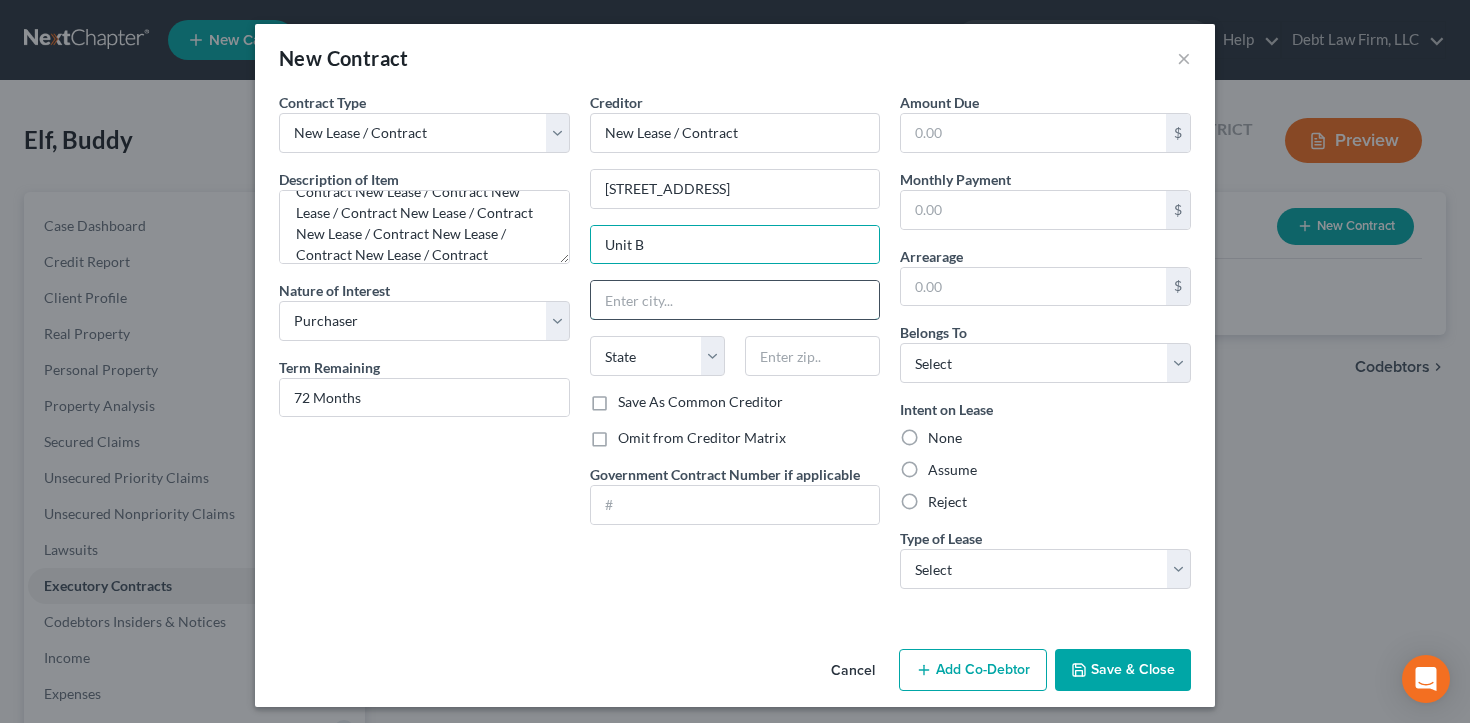 click at bounding box center (735, 300) 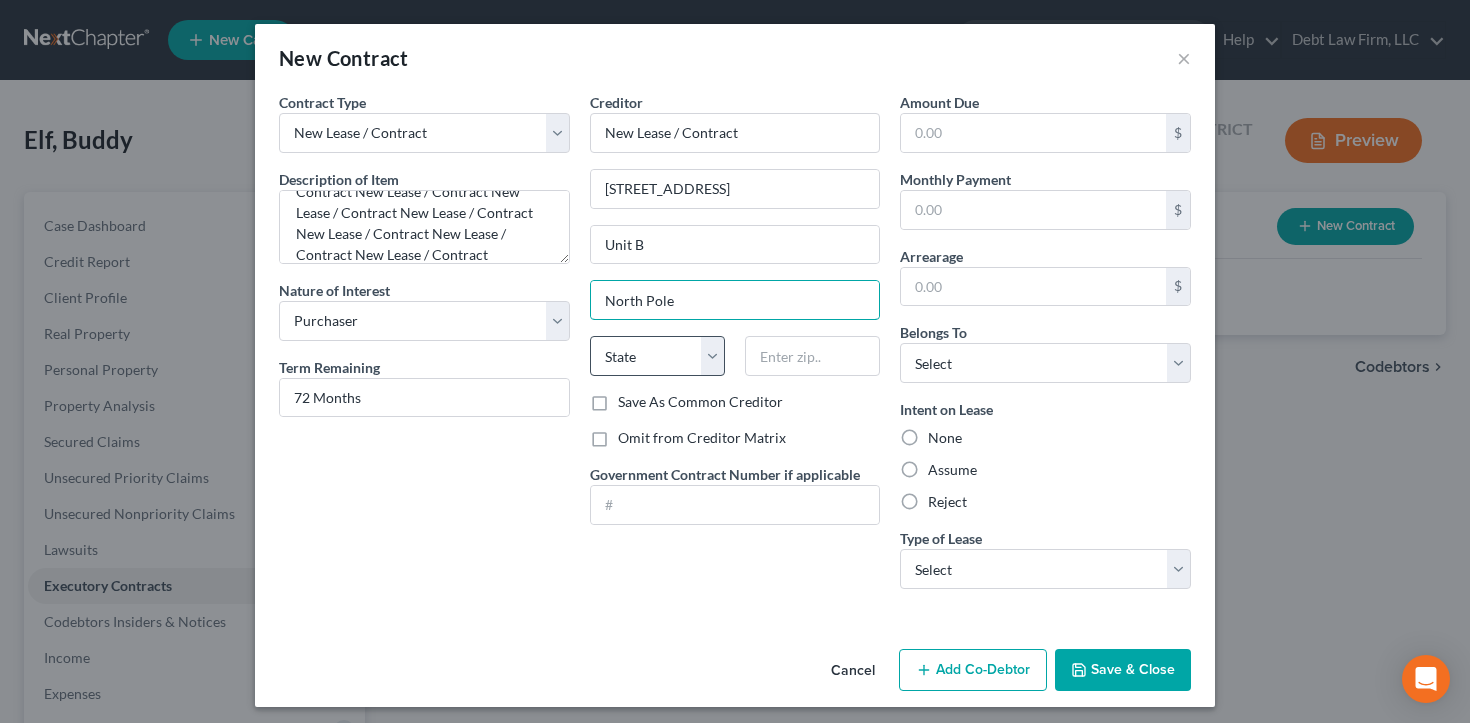 type on "North Pole" 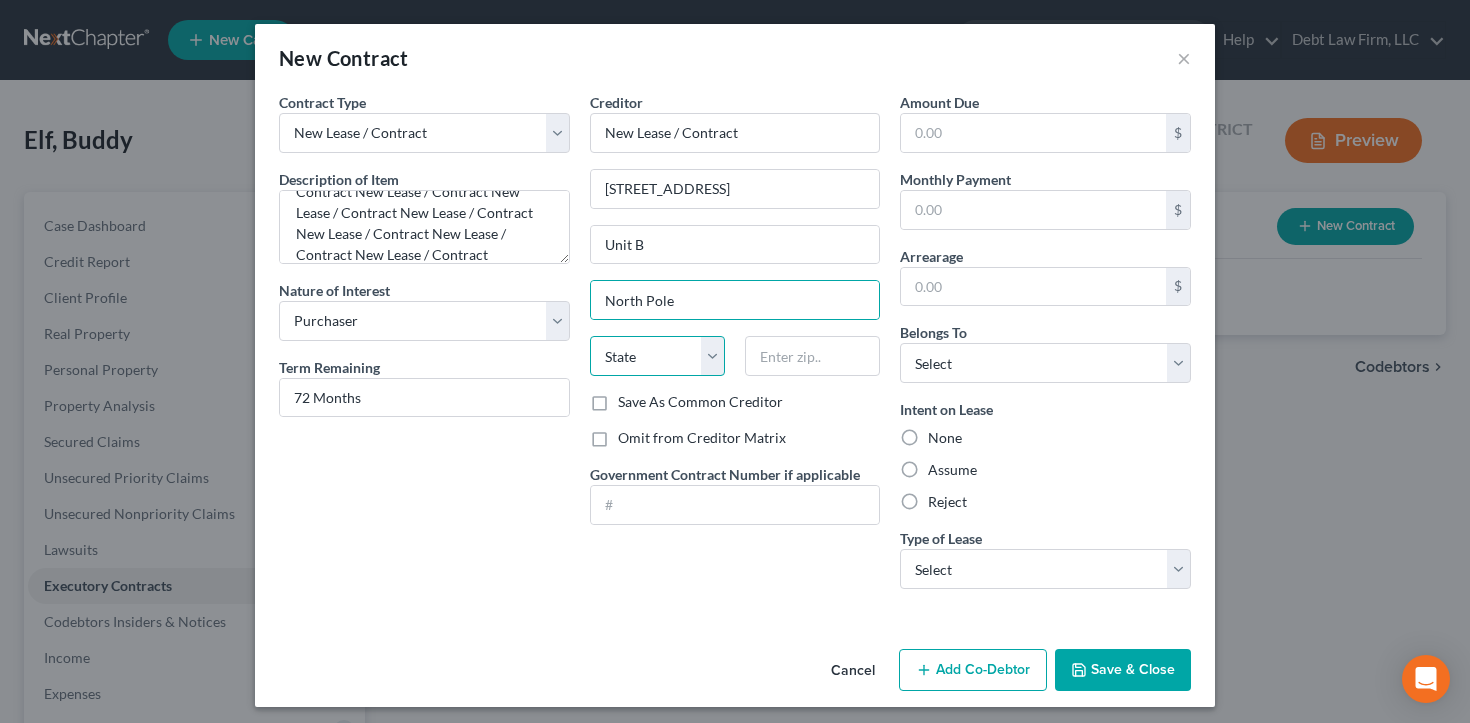 click on "State [US_STATE] AK AR AZ CA CO CT DE DC [GEOGRAPHIC_DATA] [GEOGRAPHIC_DATA] GU HI ID IL IN [GEOGRAPHIC_DATA] [GEOGRAPHIC_DATA] [GEOGRAPHIC_DATA] LA ME MD [GEOGRAPHIC_DATA] [GEOGRAPHIC_DATA] [GEOGRAPHIC_DATA] [GEOGRAPHIC_DATA] [GEOGRAPHIC_DATA] MT NC [GEOGRAPHIC_DATA] [GEOGRAPHIC_DATA] [GEOGRAPHIC_DATA] NH [GEOGRAPHIC_DATA] [GEOGRAPHIC_DATA] [GEOGRAPHIC_DATA] [GEOGRAPHIC_DATA] [GEOGRAPHIC_DATA] [GEOGRAPHIC_DATA] [GEOGRAPHIC_DATA] PR RI SC SD [GEOGRAPHIC_DATA] [GEOGRAPHIC_DATA] [GEOGRAPHIC_DATA] VI [GEOGRAPHIC_DATA] [GEOGRAPHIC_DATA] [GEOGRAPHIC_DATA] WV WI WY" at bounding box center [657, 356] 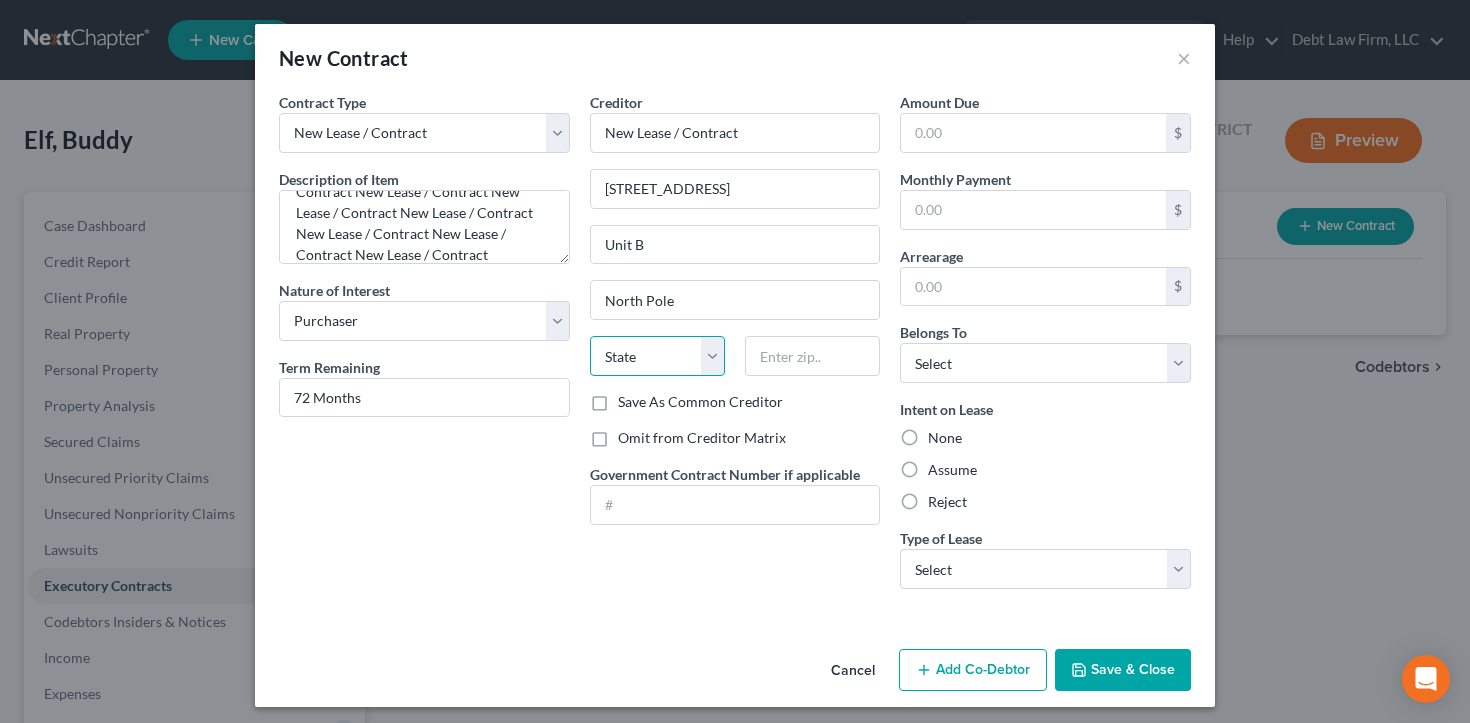 select on "0" 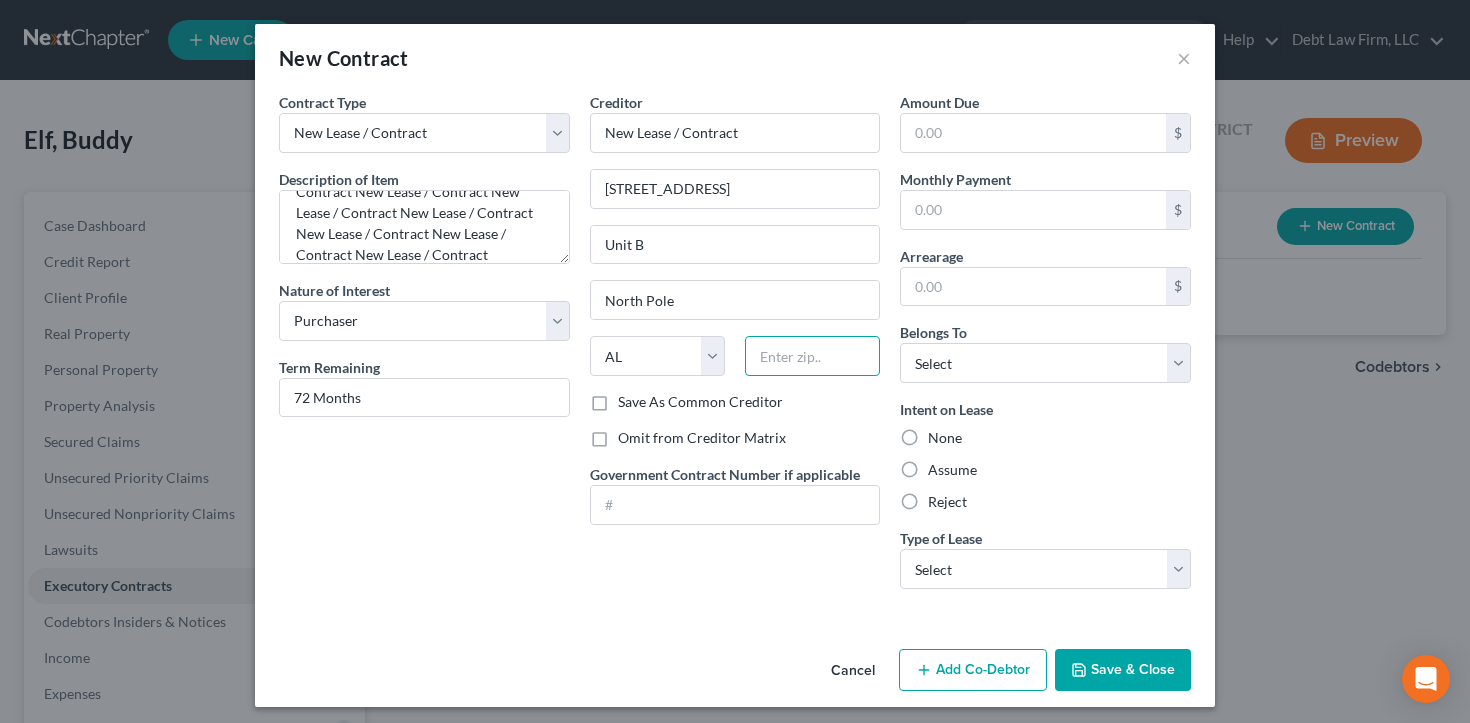 click at bounding box center (812, 356) 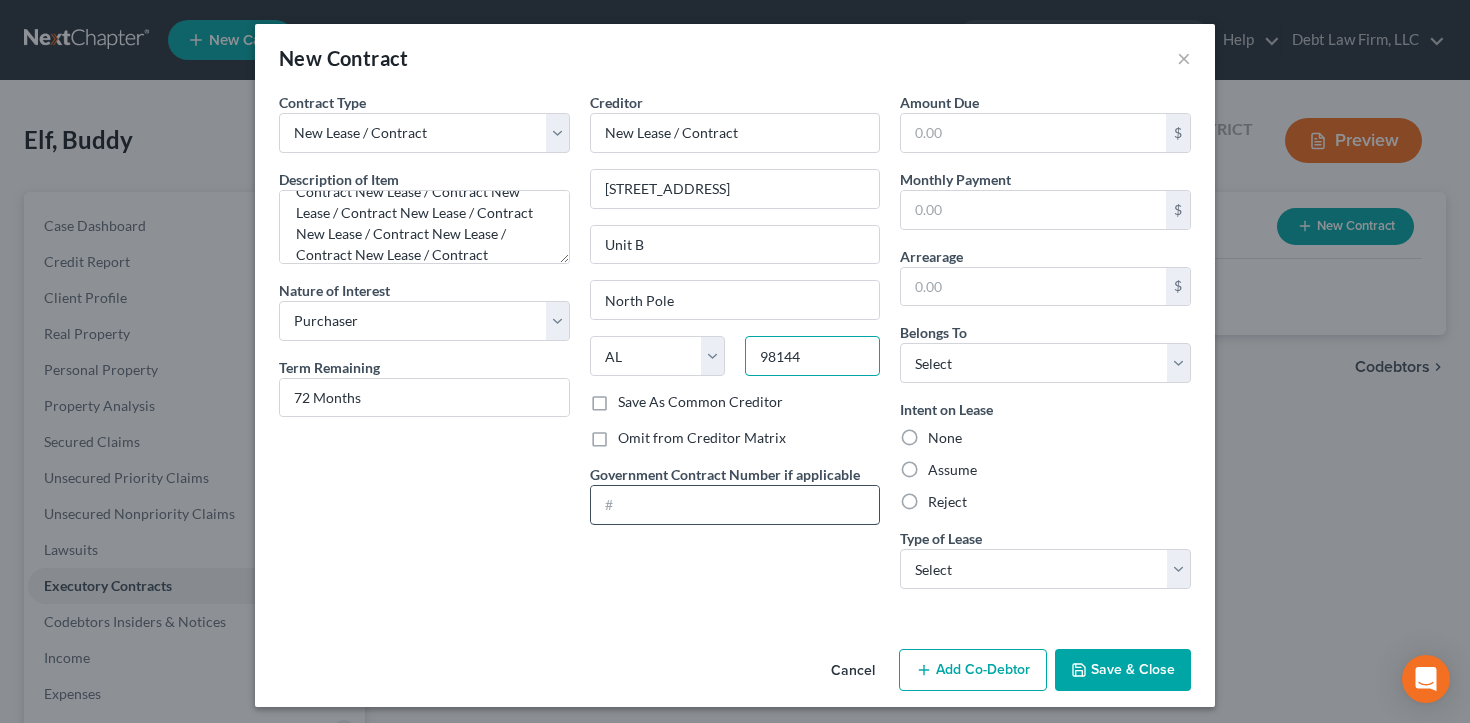 type on "98144" 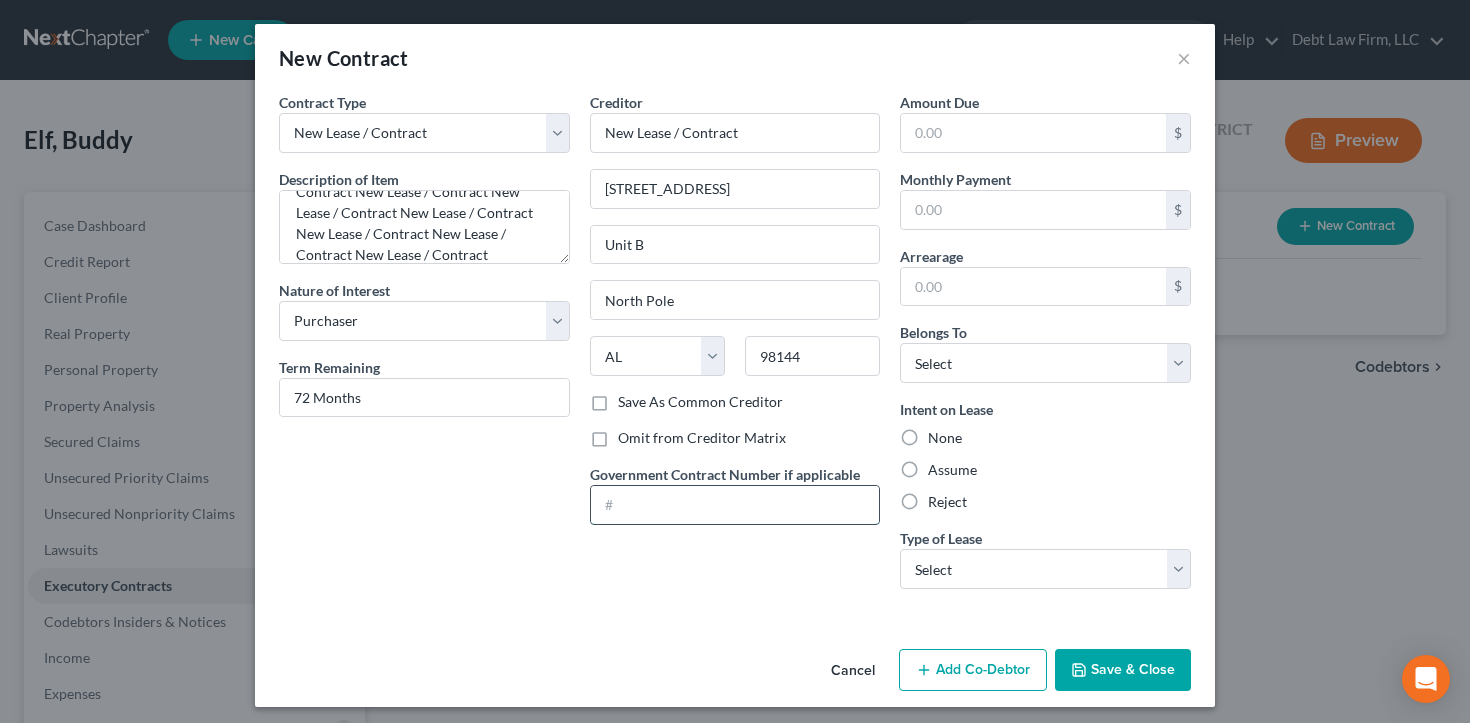 click at bounding box center [735, 505] 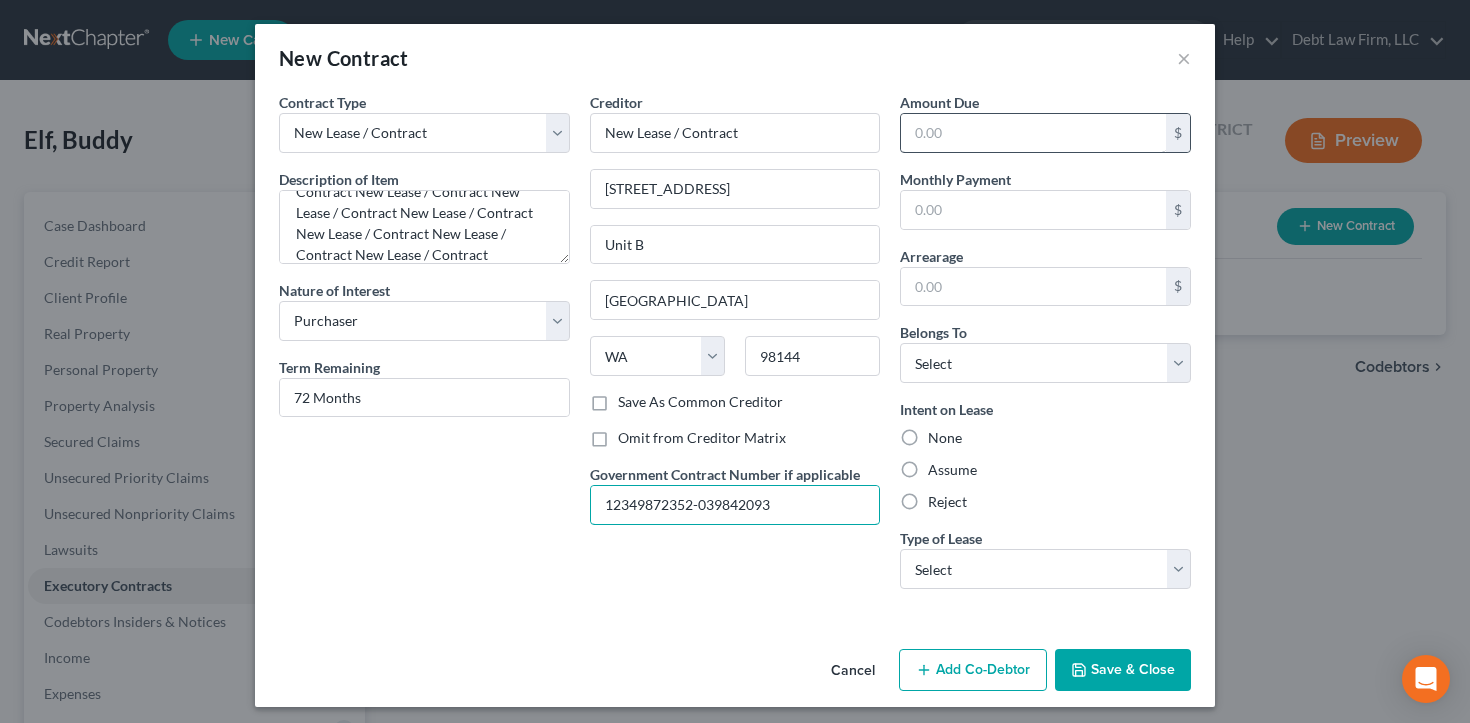 type on "12349872352-039842093" 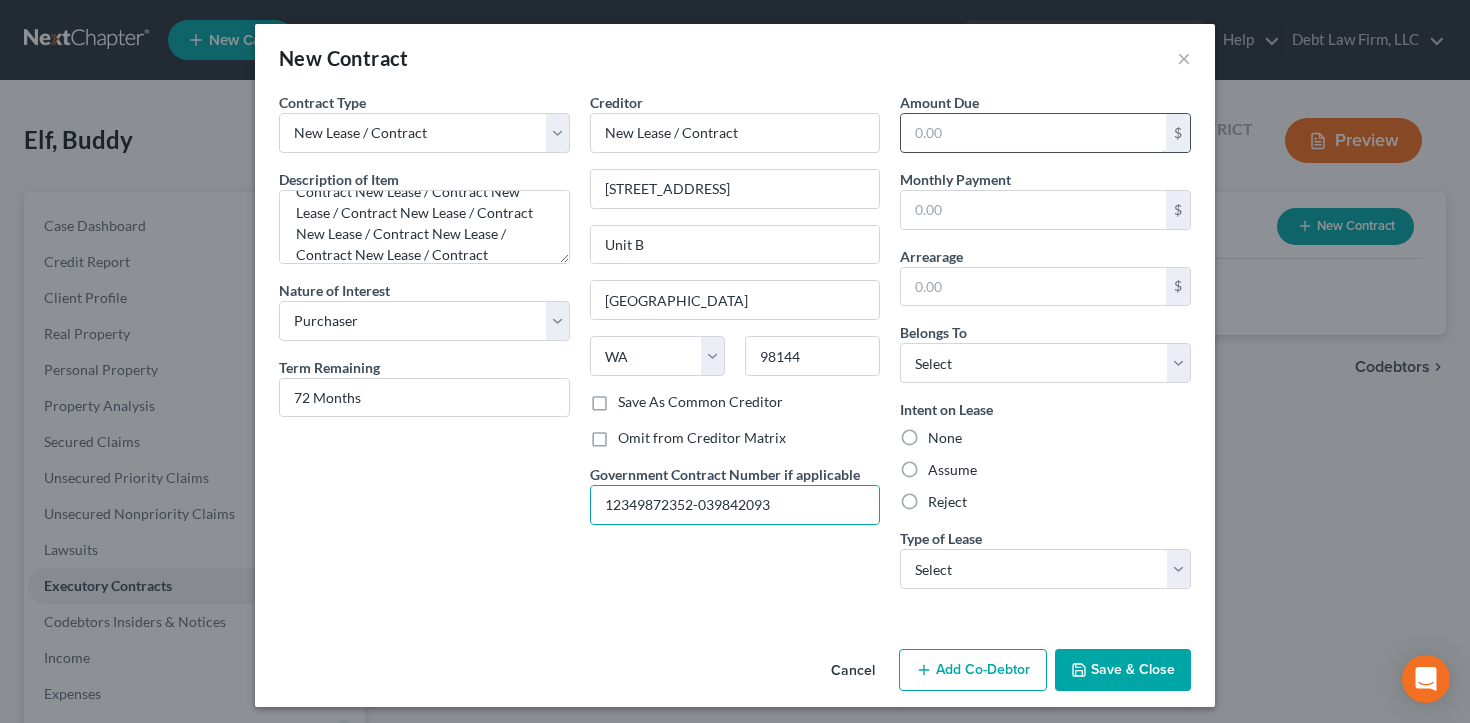 click at bounding box center [1033, 133] 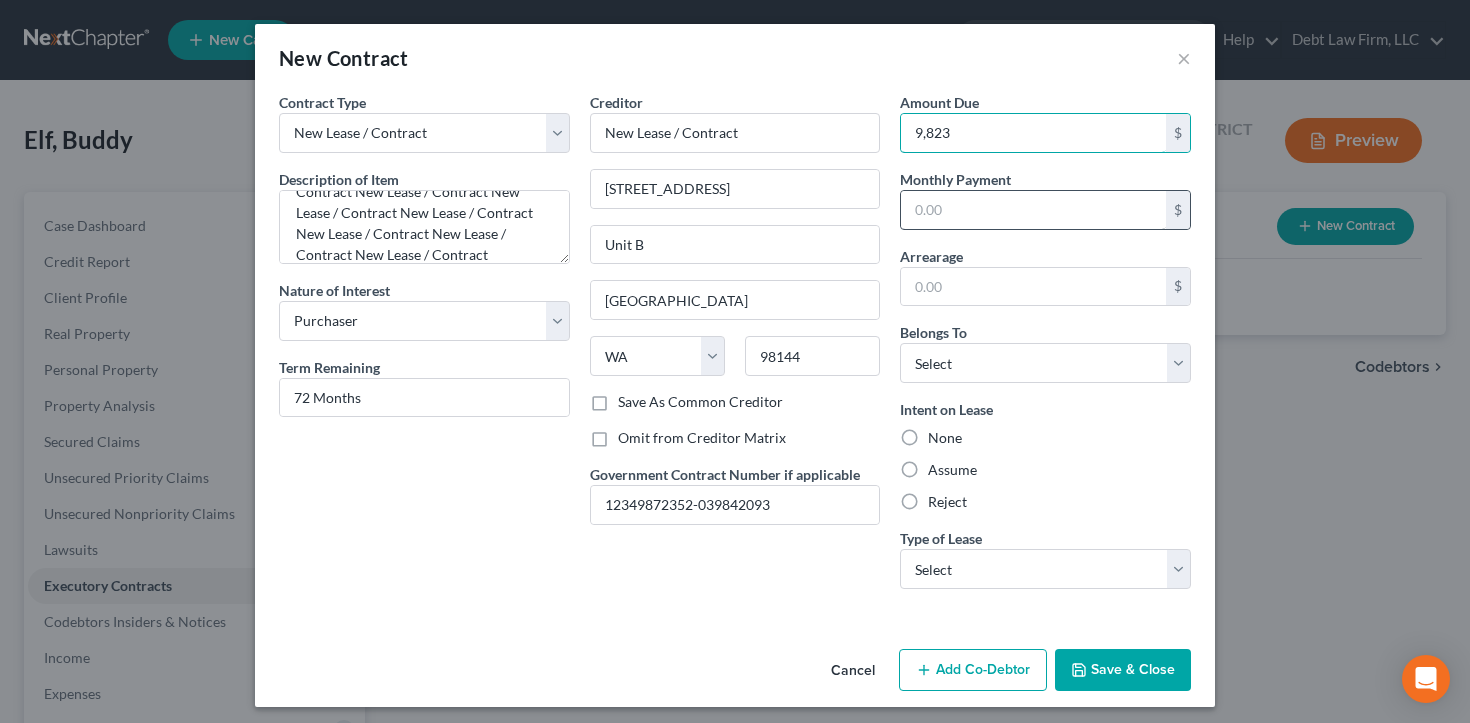 type on "9,823" 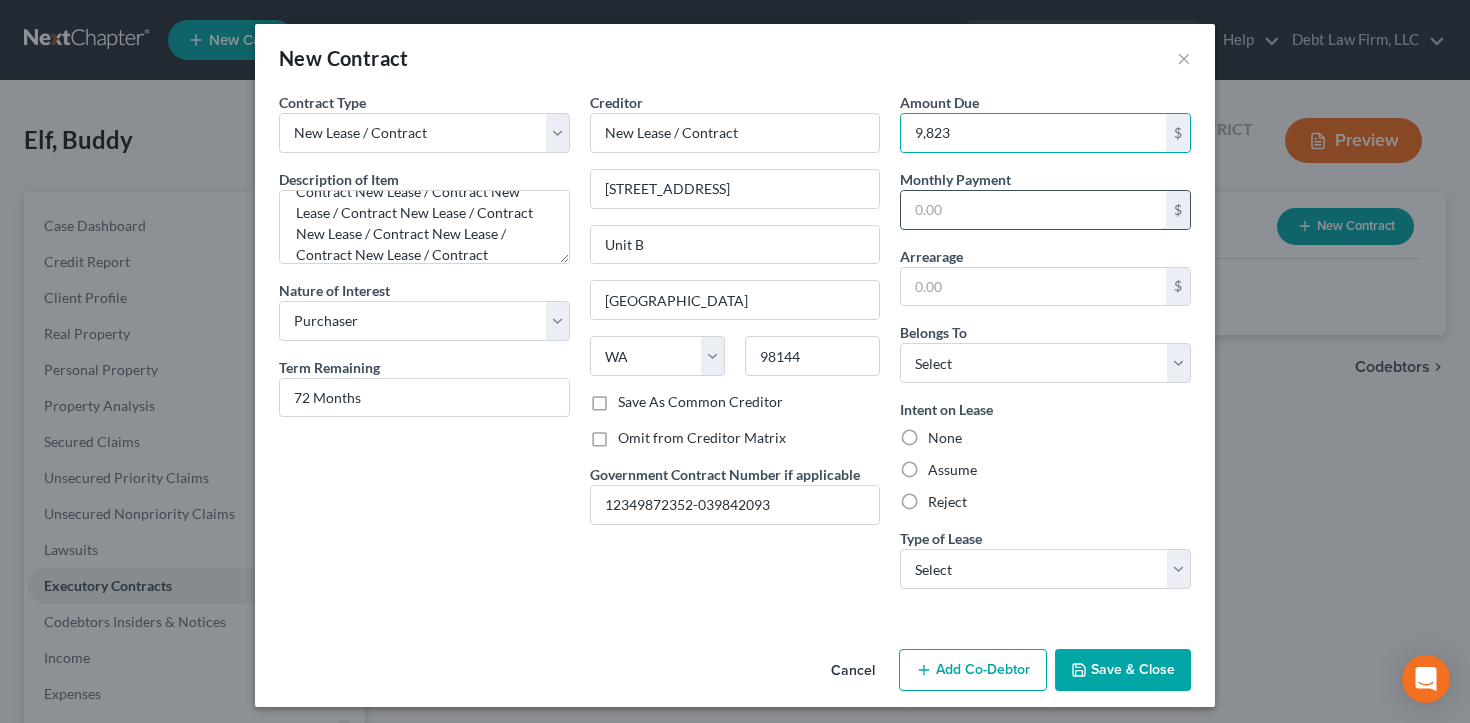 click at bounding box center [1033, 210] 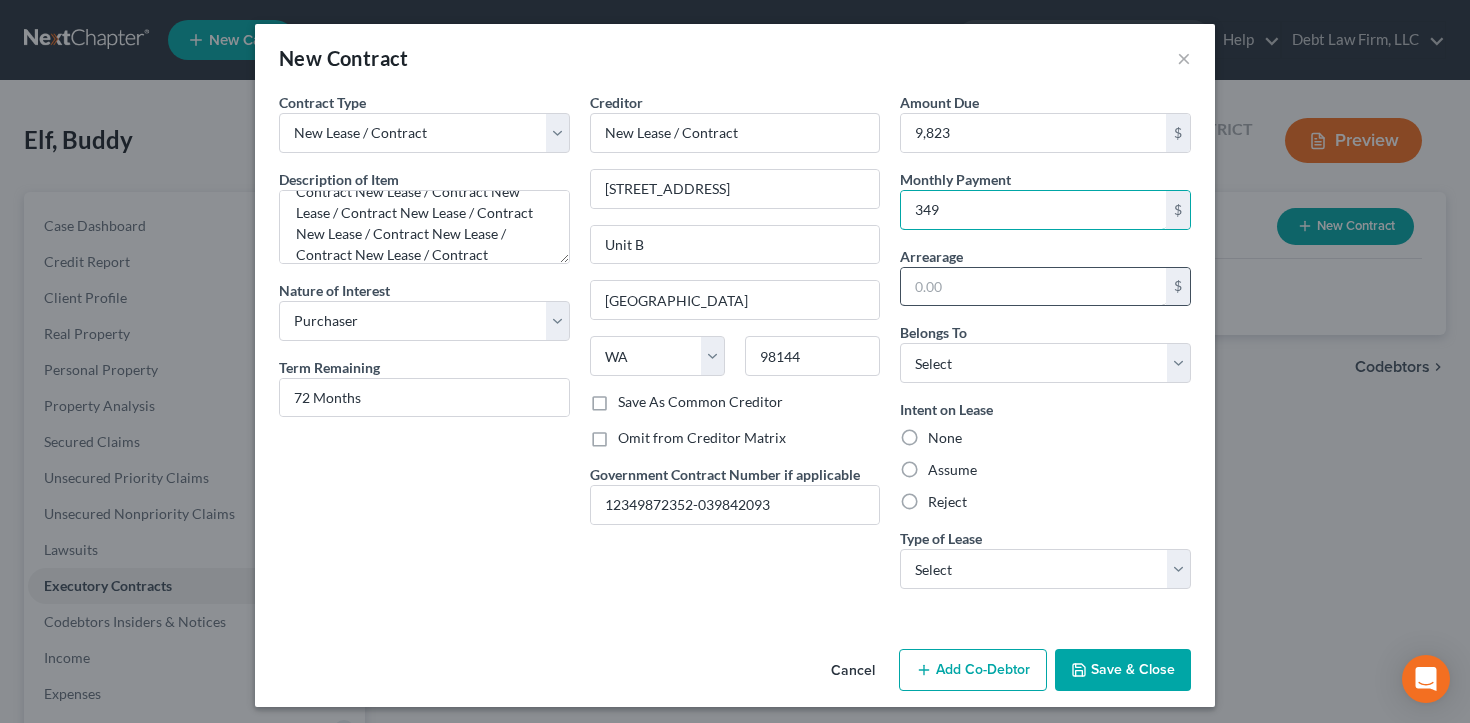 type on "349" 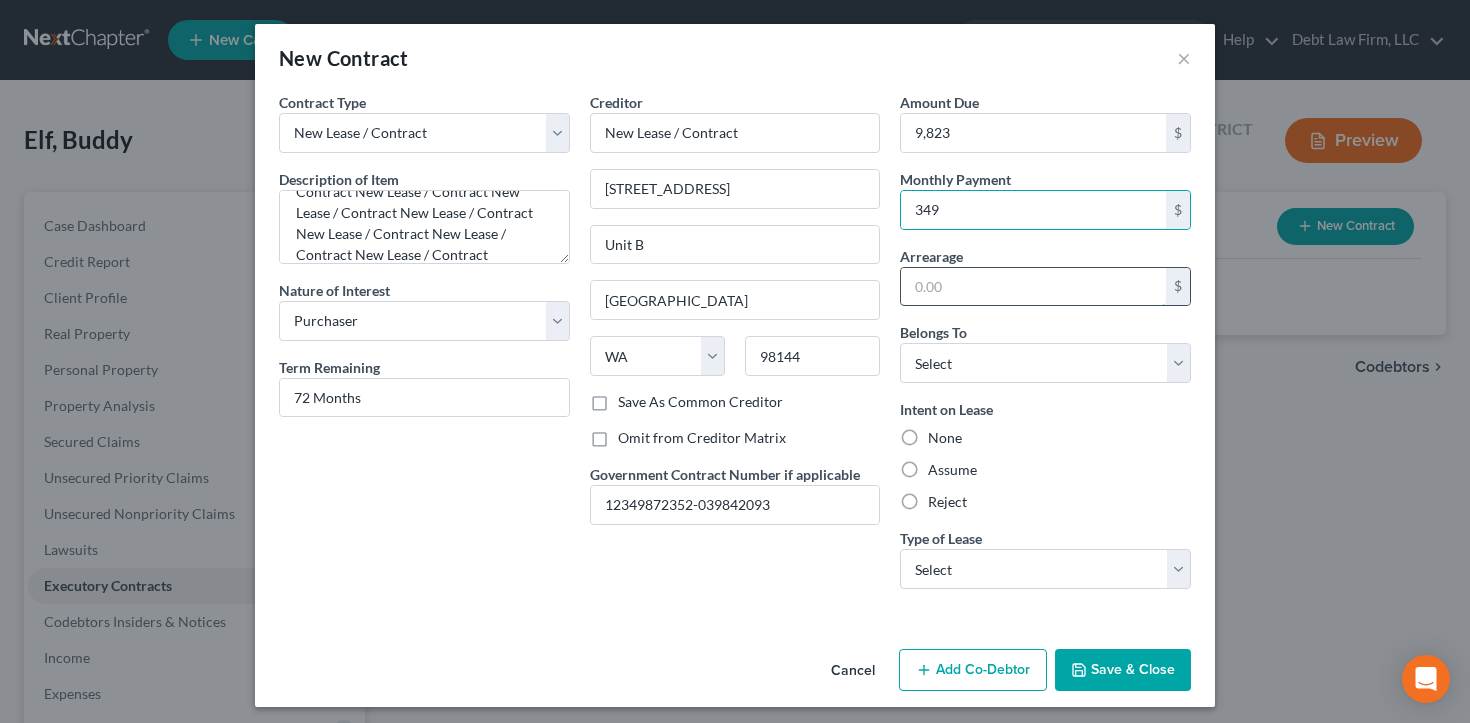 click at bounding box center [1033, 287] 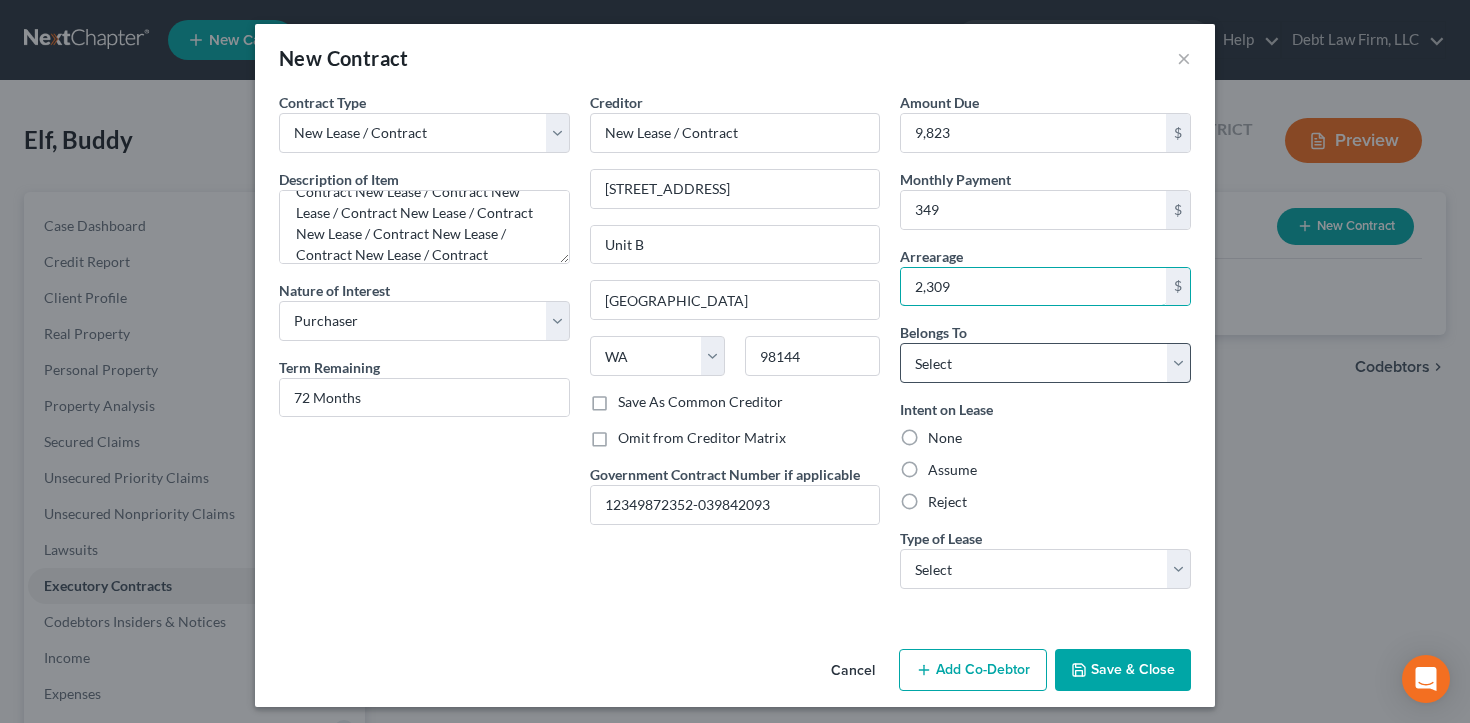 type on "2,309" 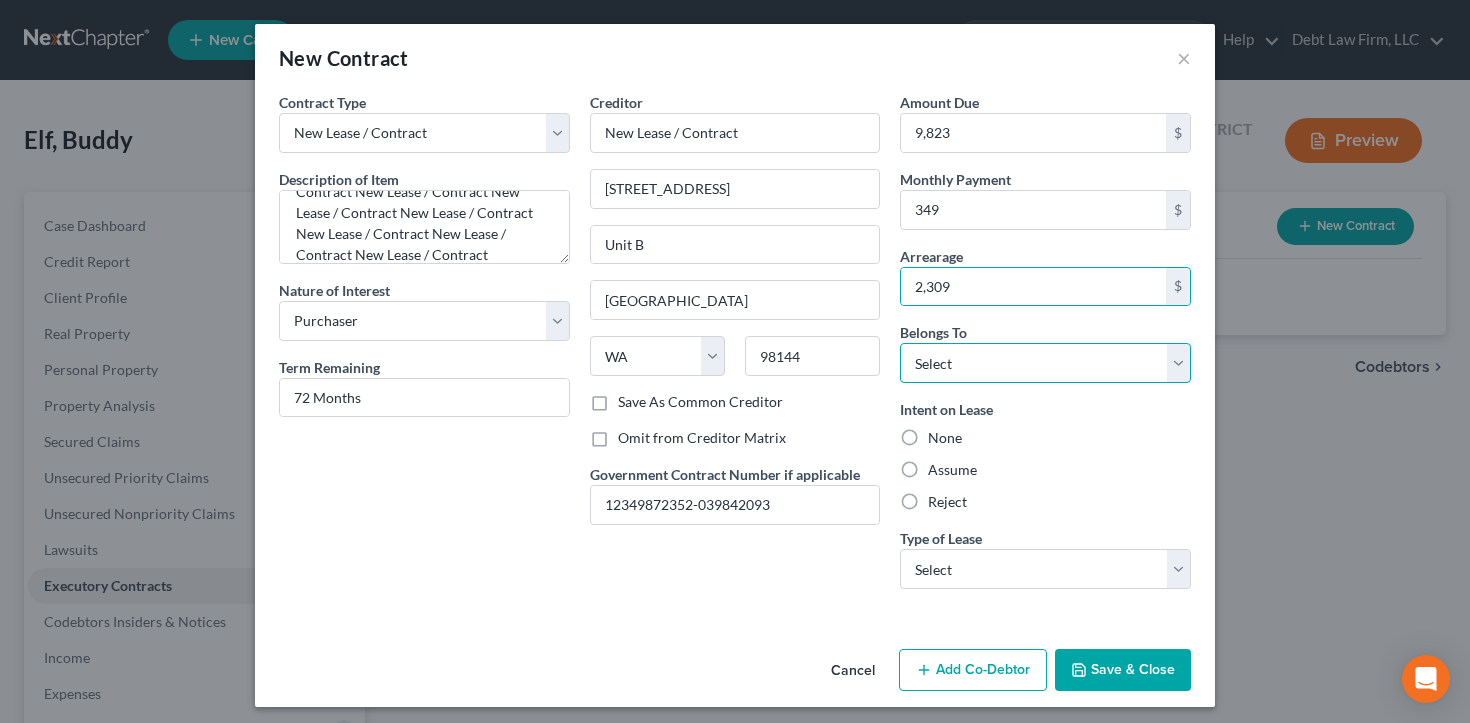 click on "Select Debtor 1 Only Debtor 2 Only Debtor 1 And Debtor 2 Only At Least One Of The Debtors And Another Community Property" at bounding box center (1045, 363) 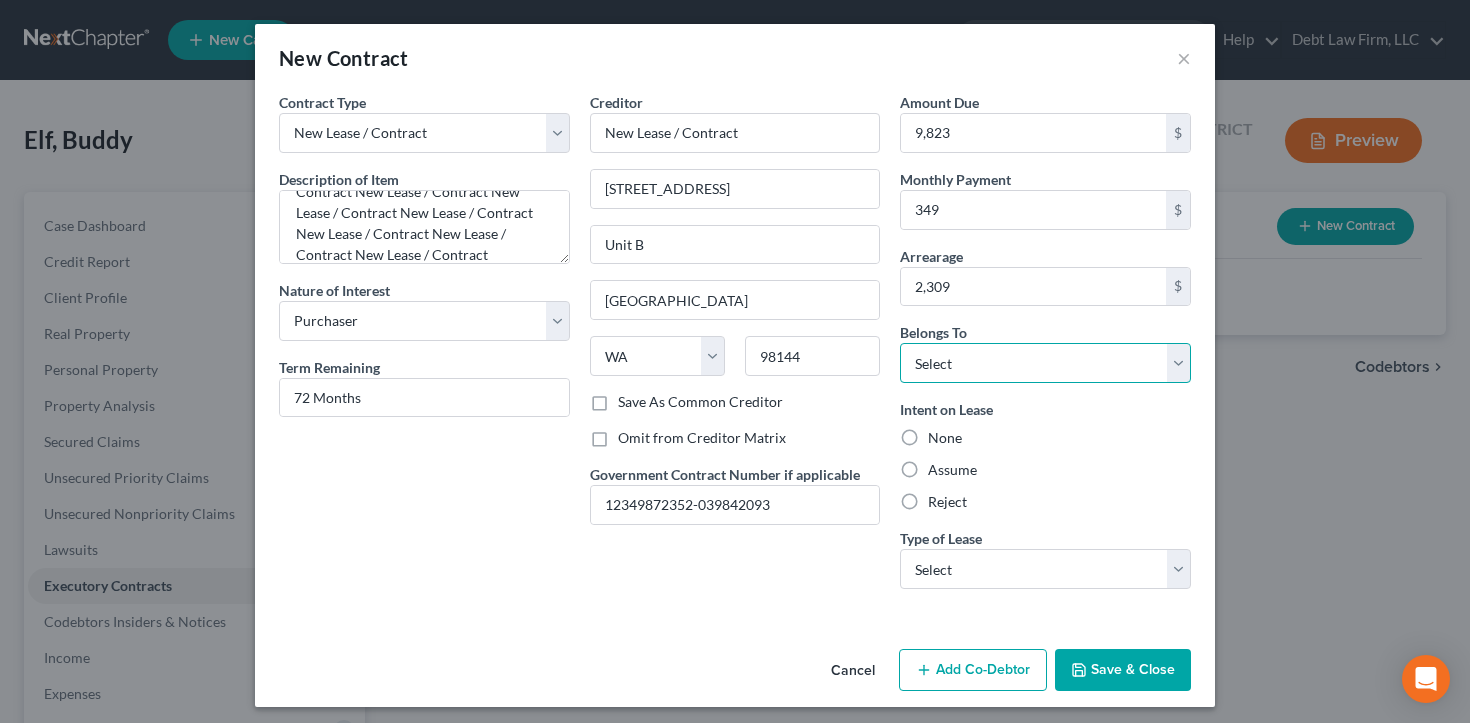 select on "0" 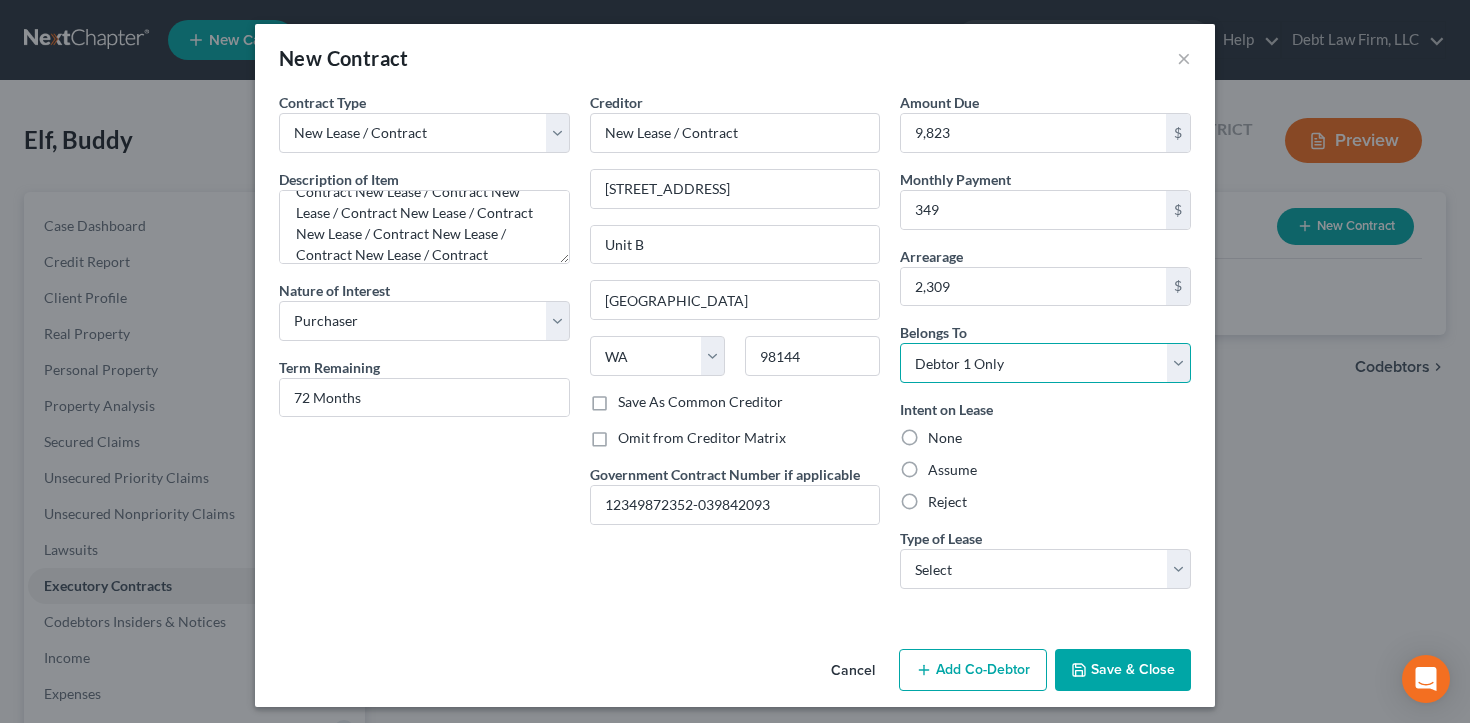 scroll, scrollTop: 7, scrollLeft: 0, axis: vertical 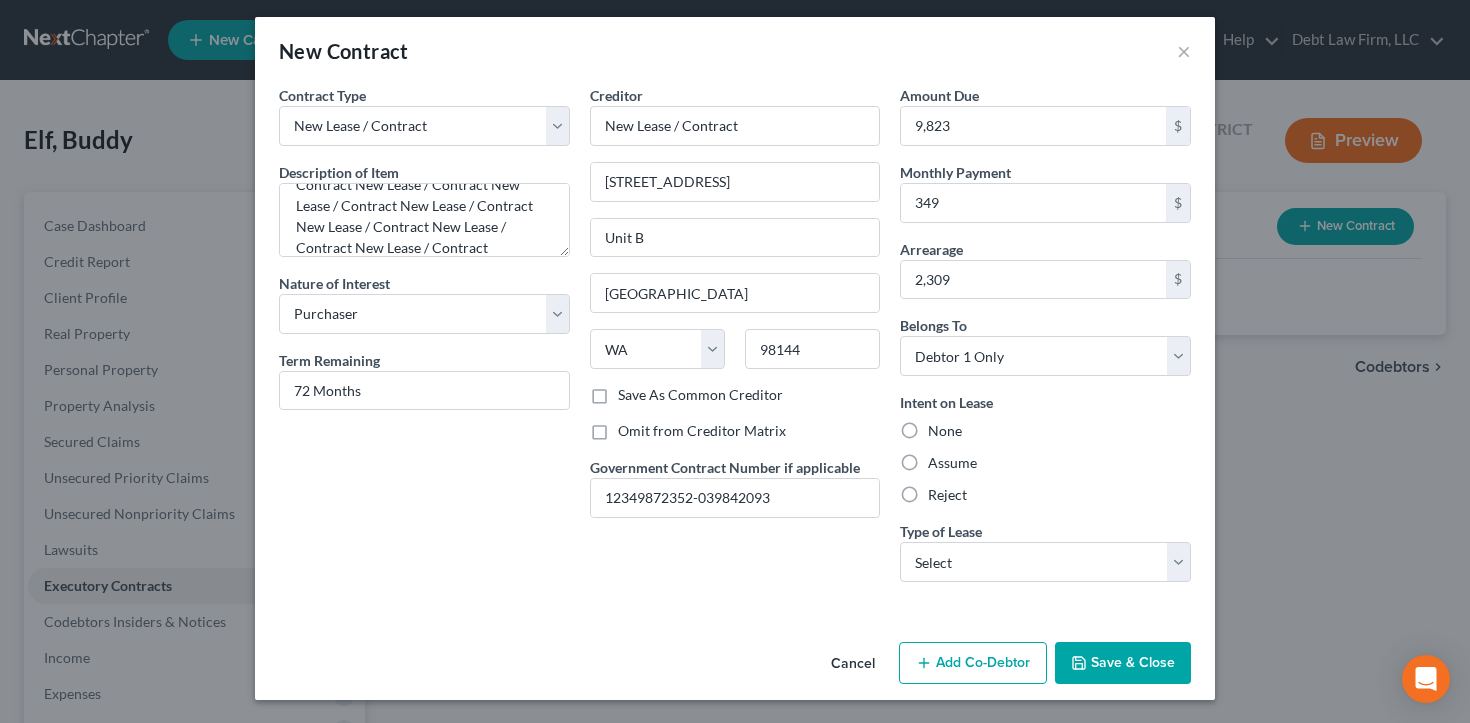 click on "Assume" at bounding box center [1045, 463] 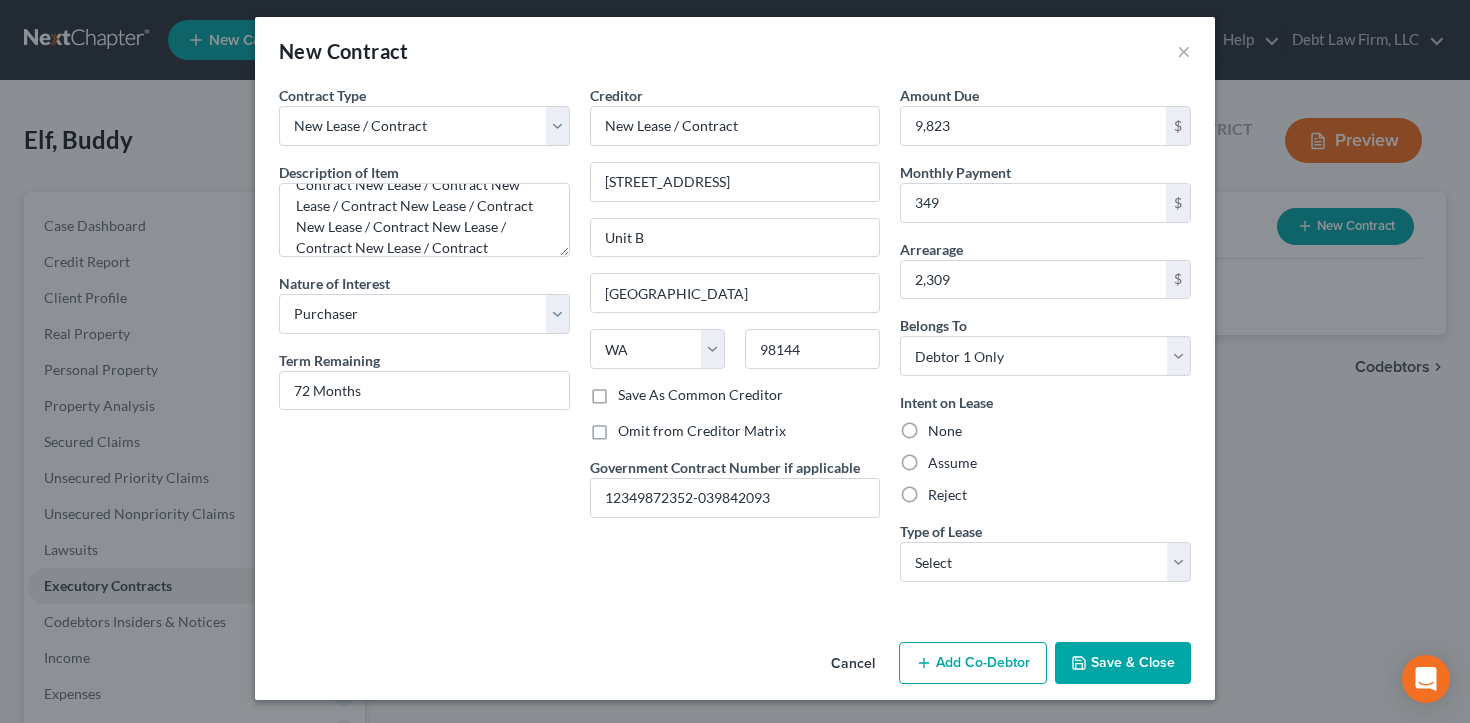 click on "Assume" at bounding box center (952, 463) 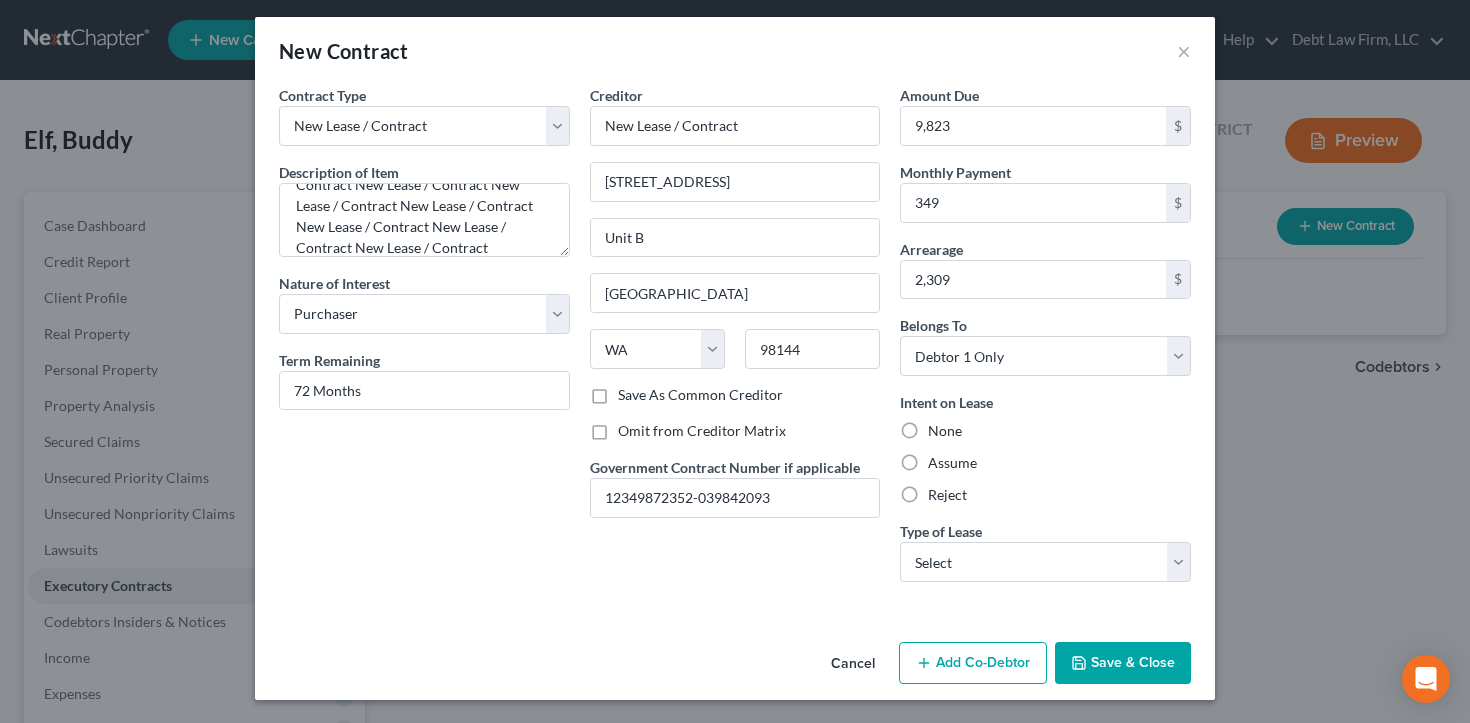 click on "Assume" at bounding box center (942, 459) 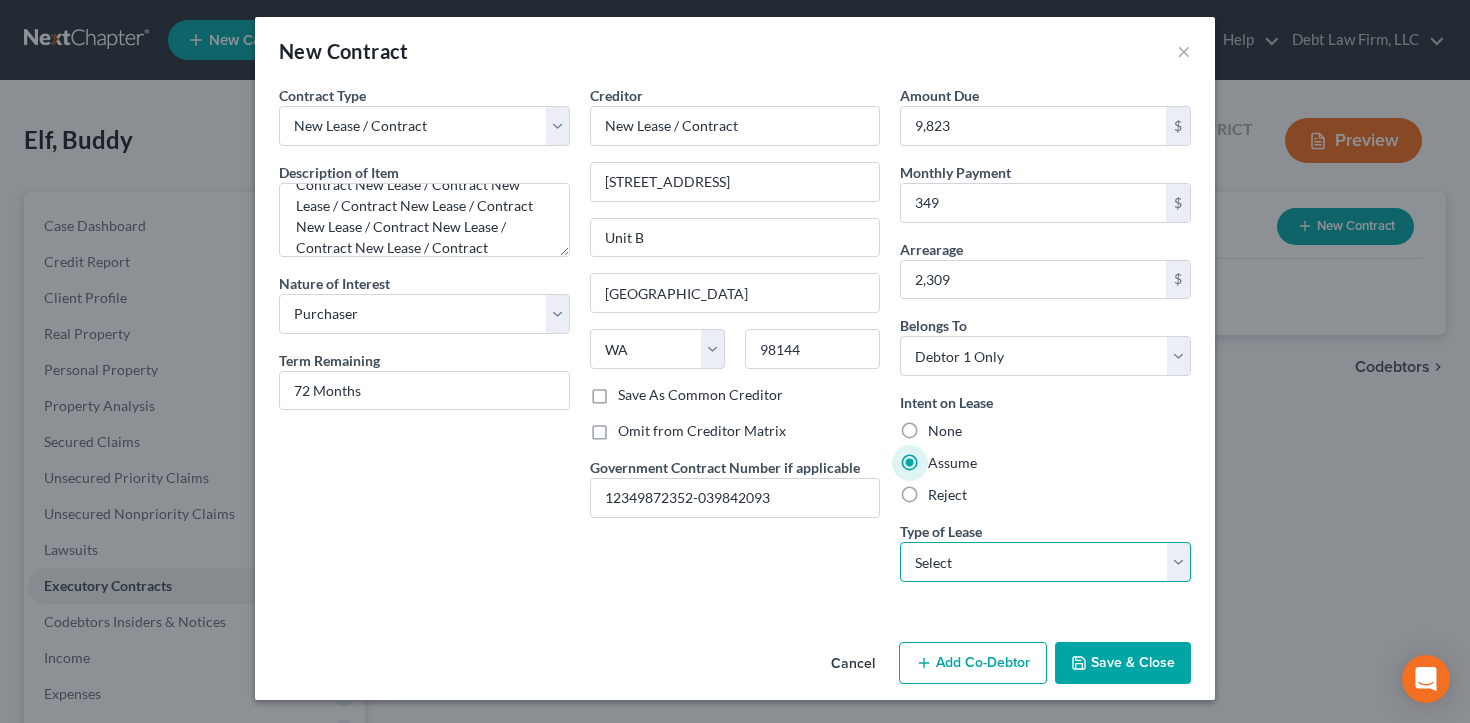 click on "Select Real Estate Car Other" at bounding box center [1045, 562] 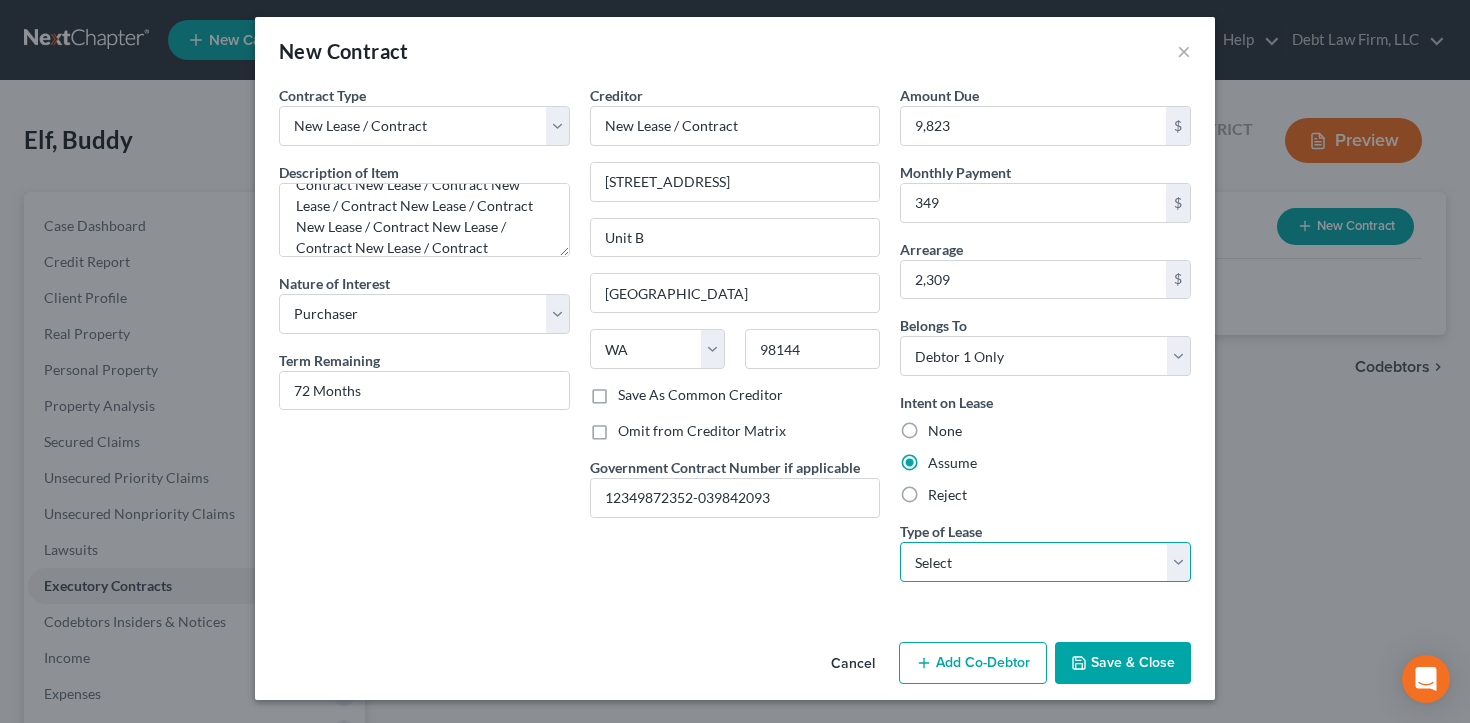 select on "0" 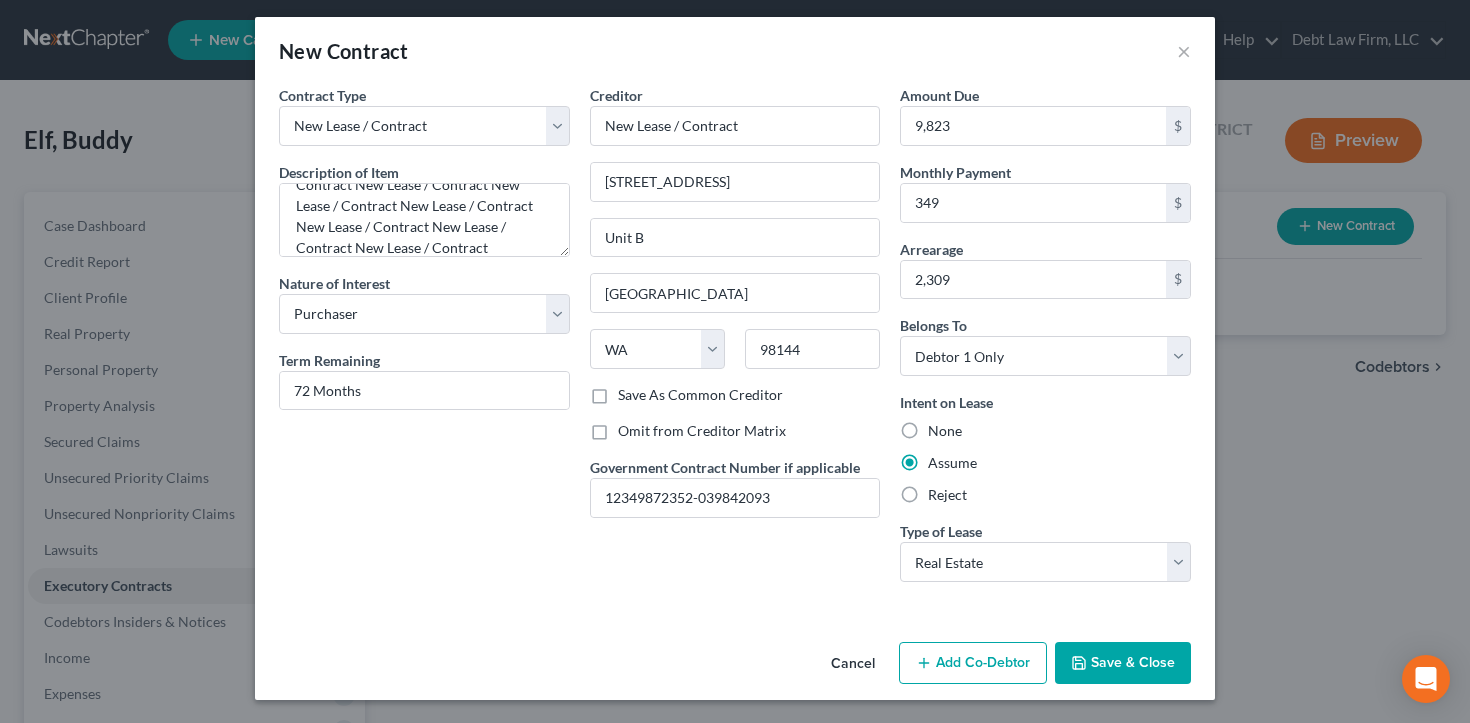 click on "Save & Close" at bounding box center [1123, 663] 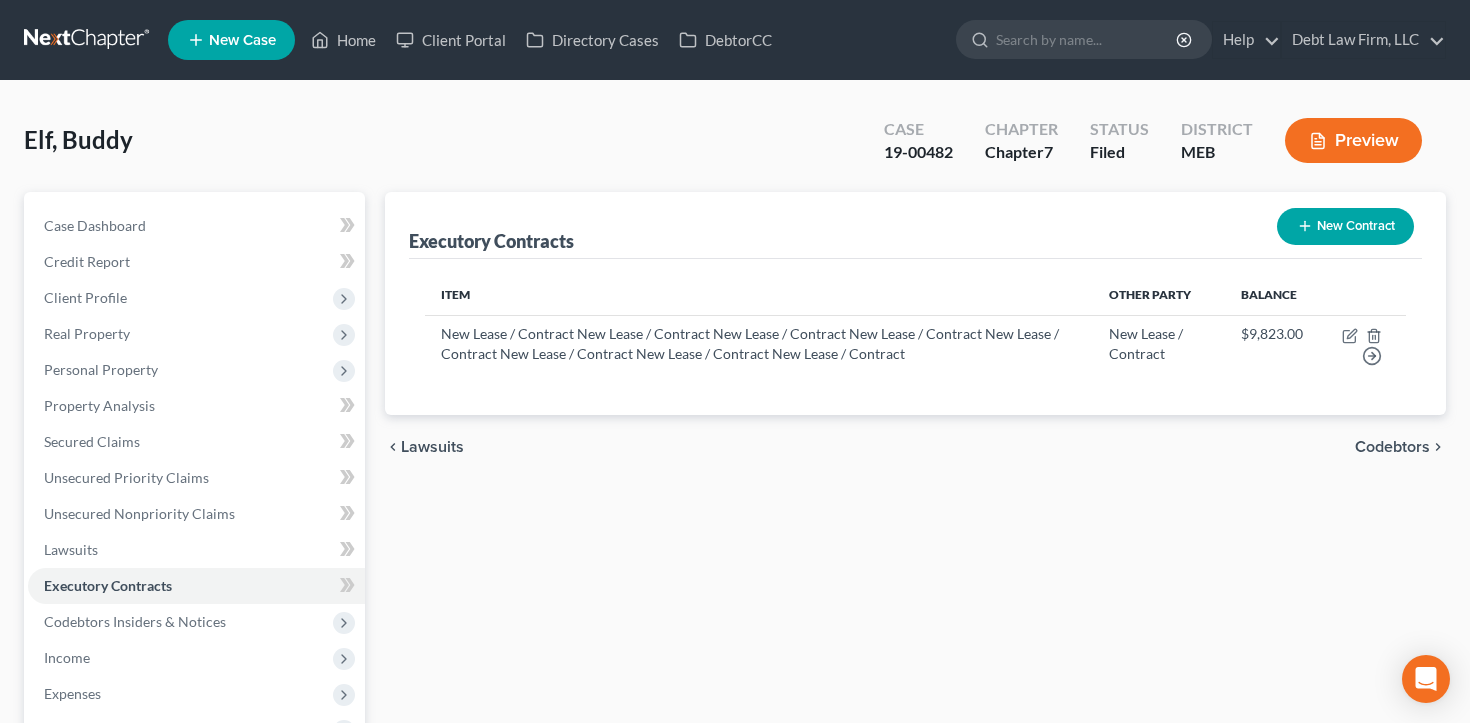 click on "New Contract" at bounding box center [1345, 226] 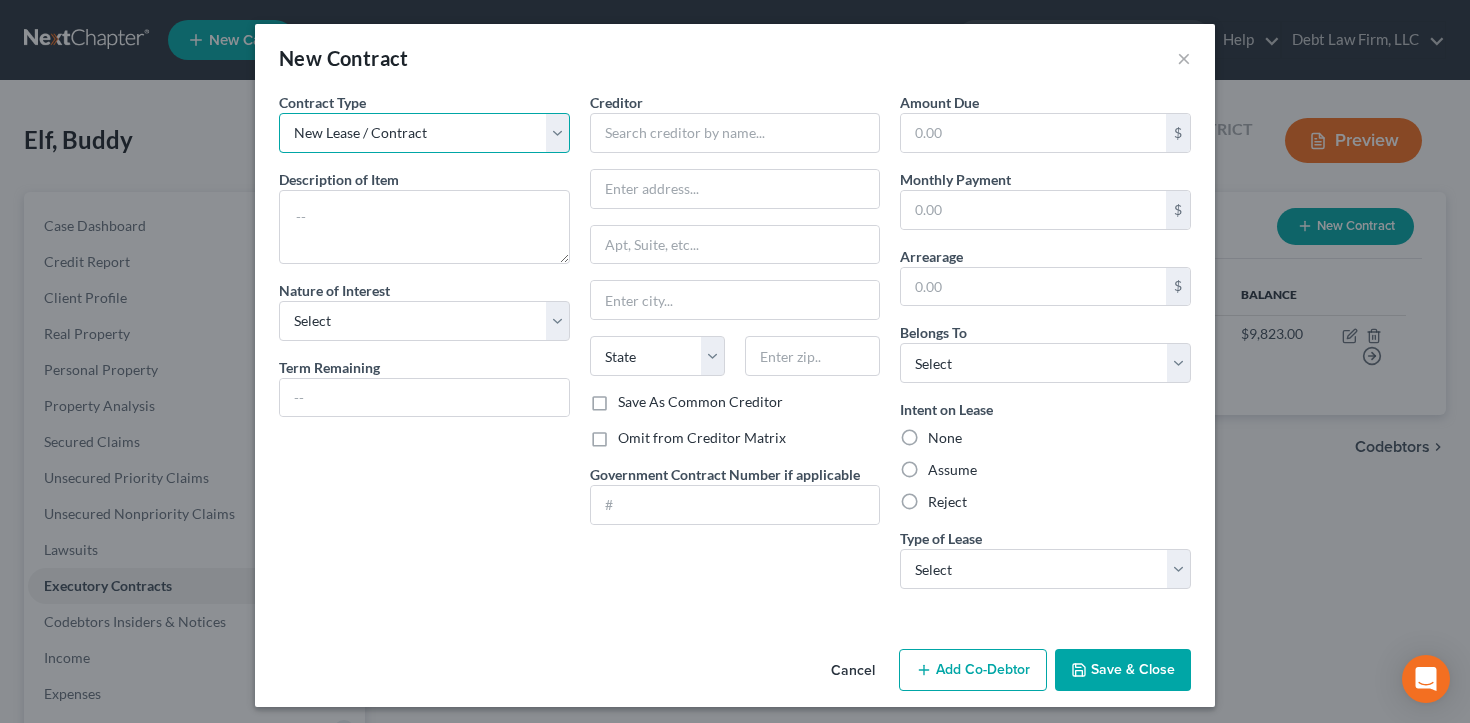 click on "New Lease / Contract New Timeshare" at bounding box center [424, 133] 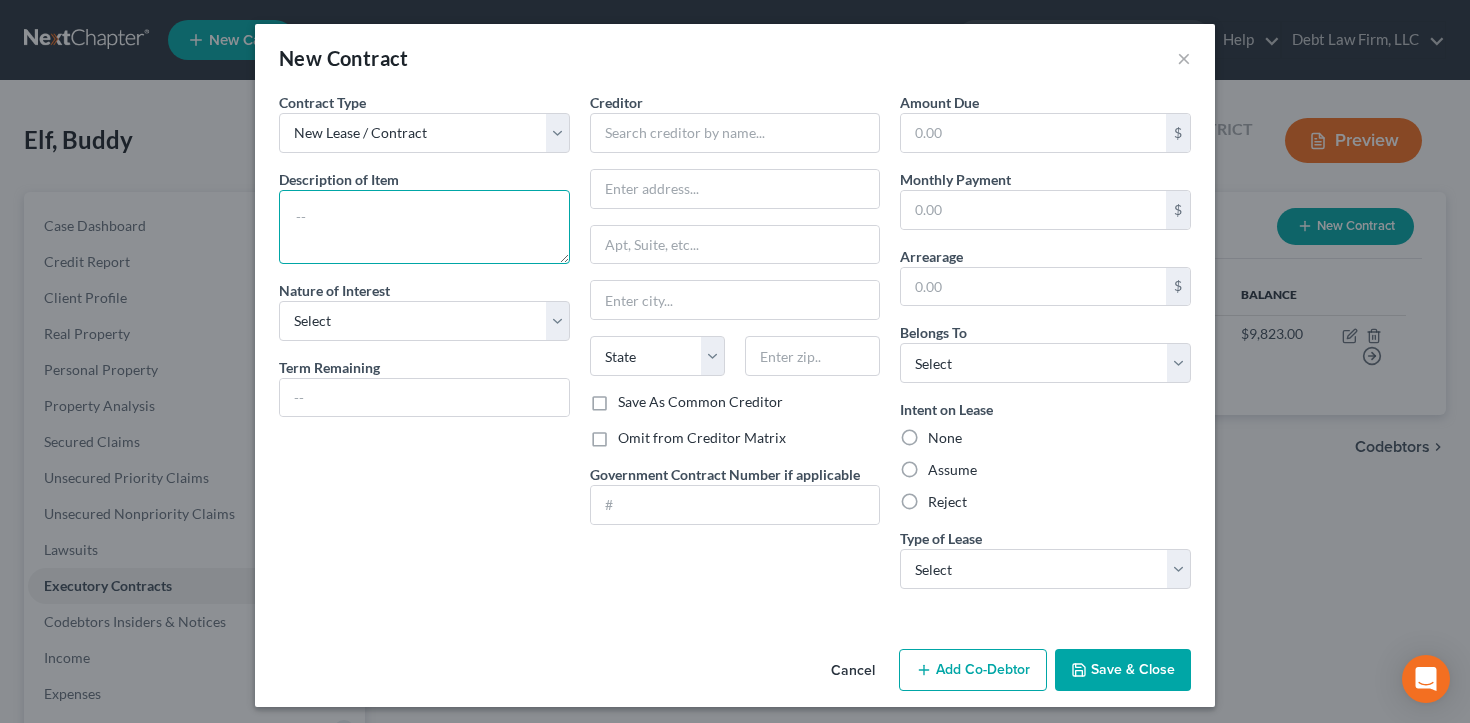 click at bounding box center (424, 227) 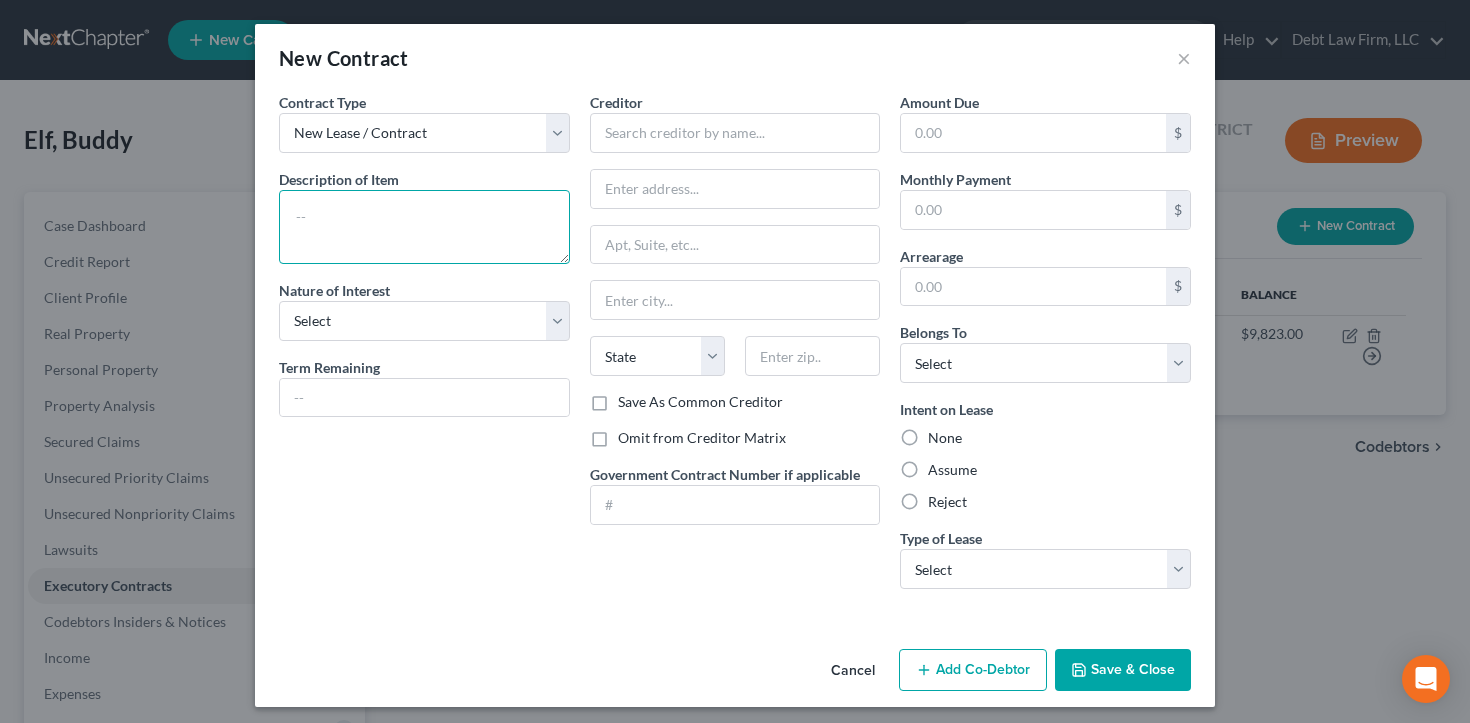 click at bounding box center (424, 227) 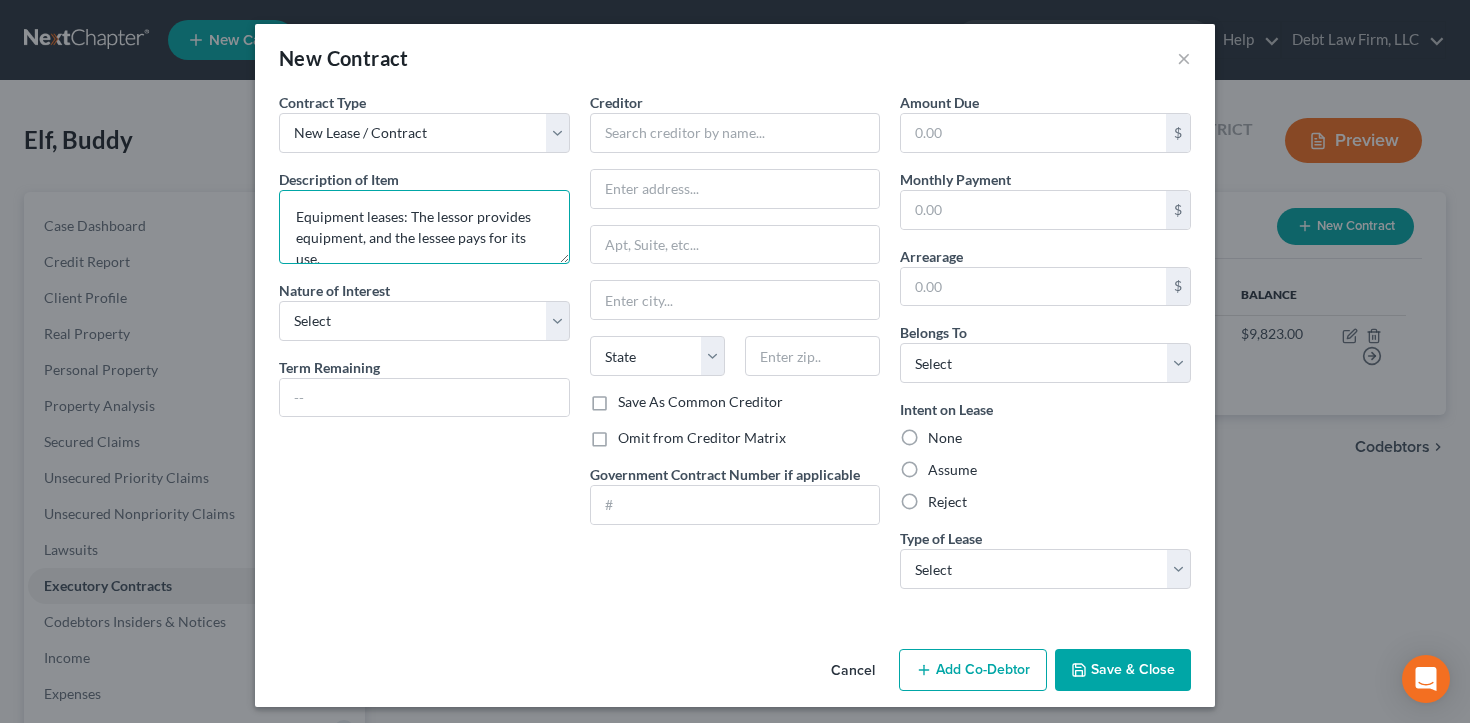 click on "Equipment leases: The lessor provides equipment, and the lessee pays for its use." at bounding box center [424, 227] 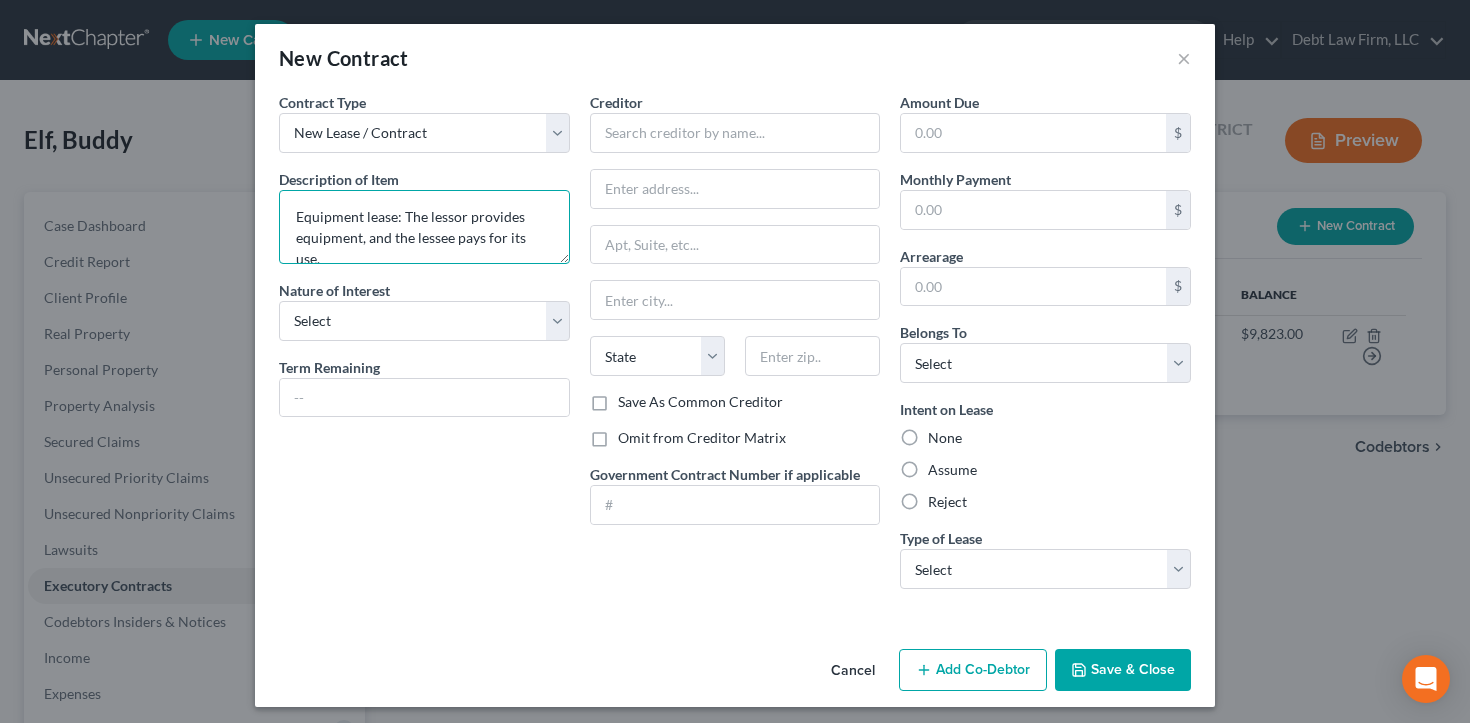 click on "Equipment lease: The lessor provides equipment, and the lessee pays for its use." at bounding box center (424, 227) 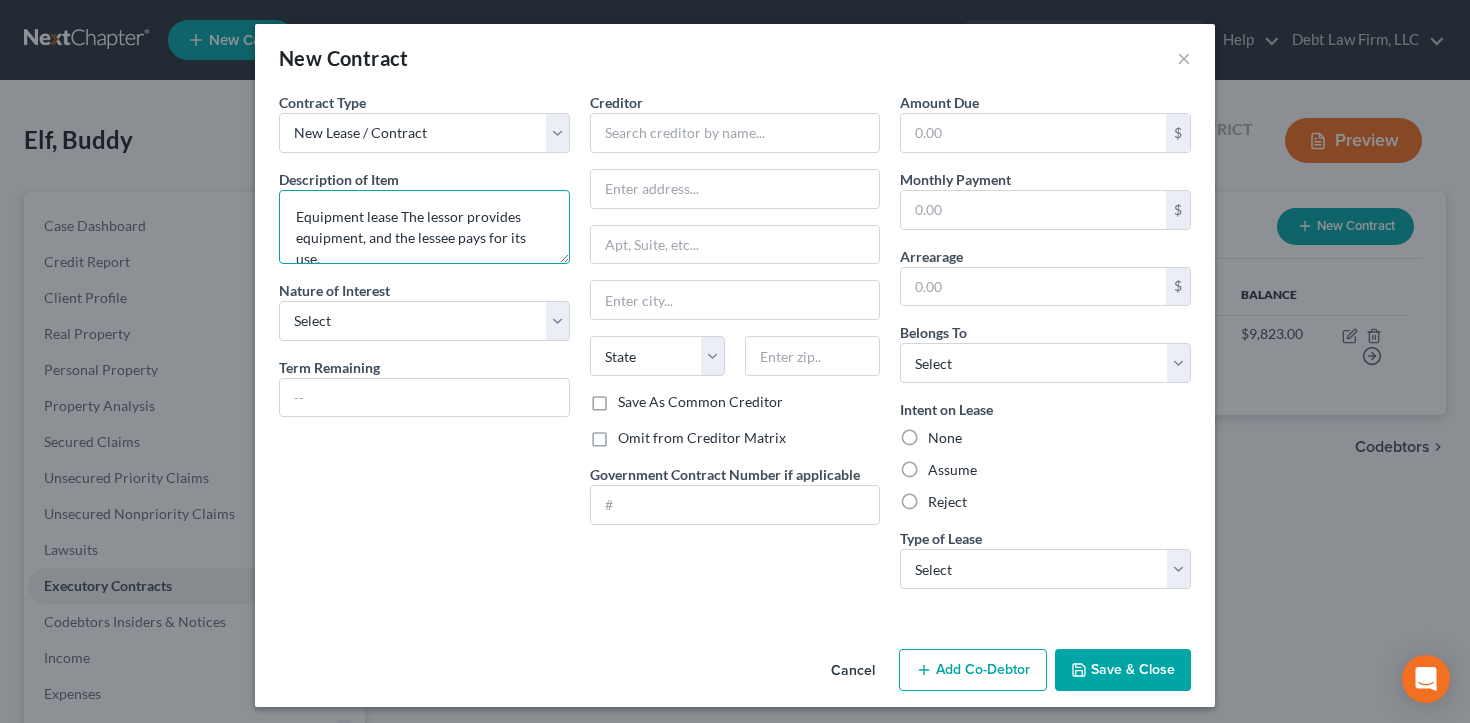 drag, startPoint x: 401, startPoint y: 216, endPoint x: 564, endPoint y: 253, distance: 167.14664 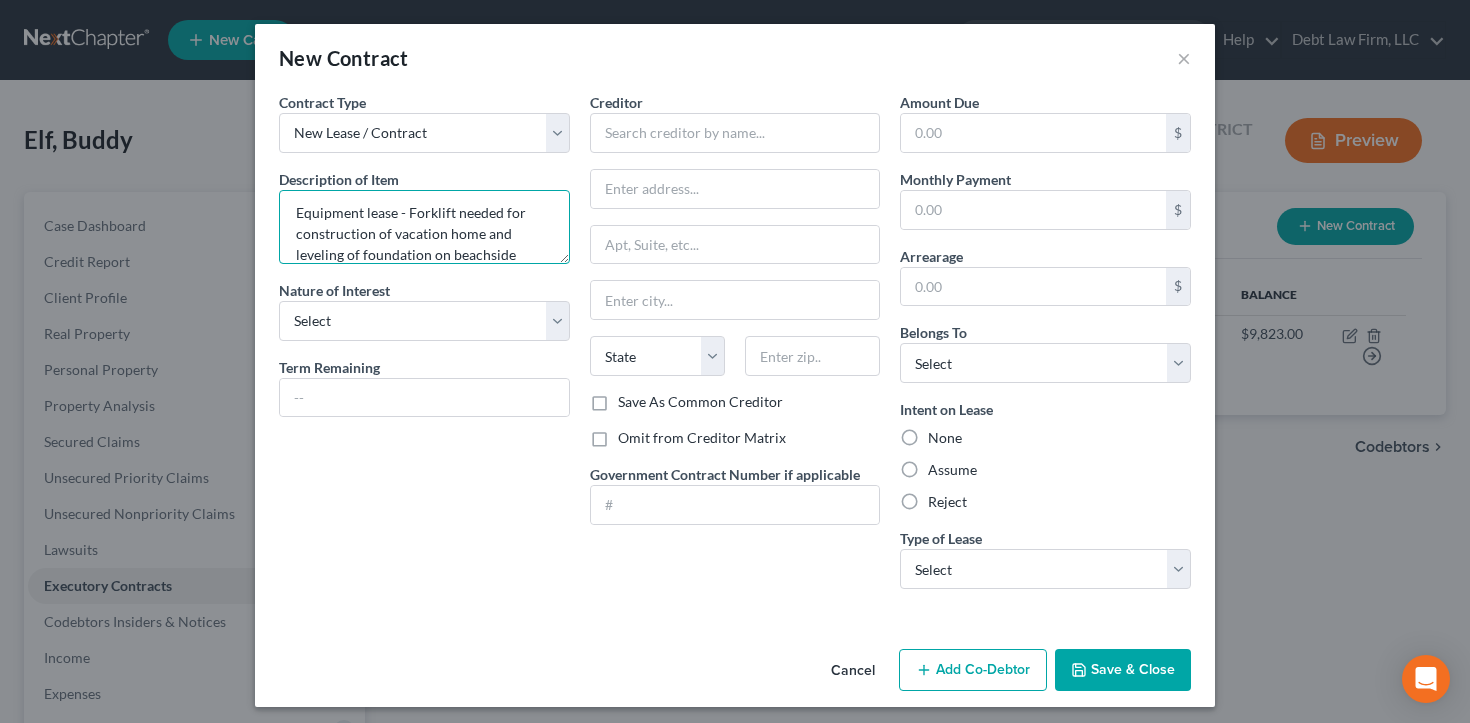 scroll, scrollTop: 25, scrollLeft: 0, axis: vertical 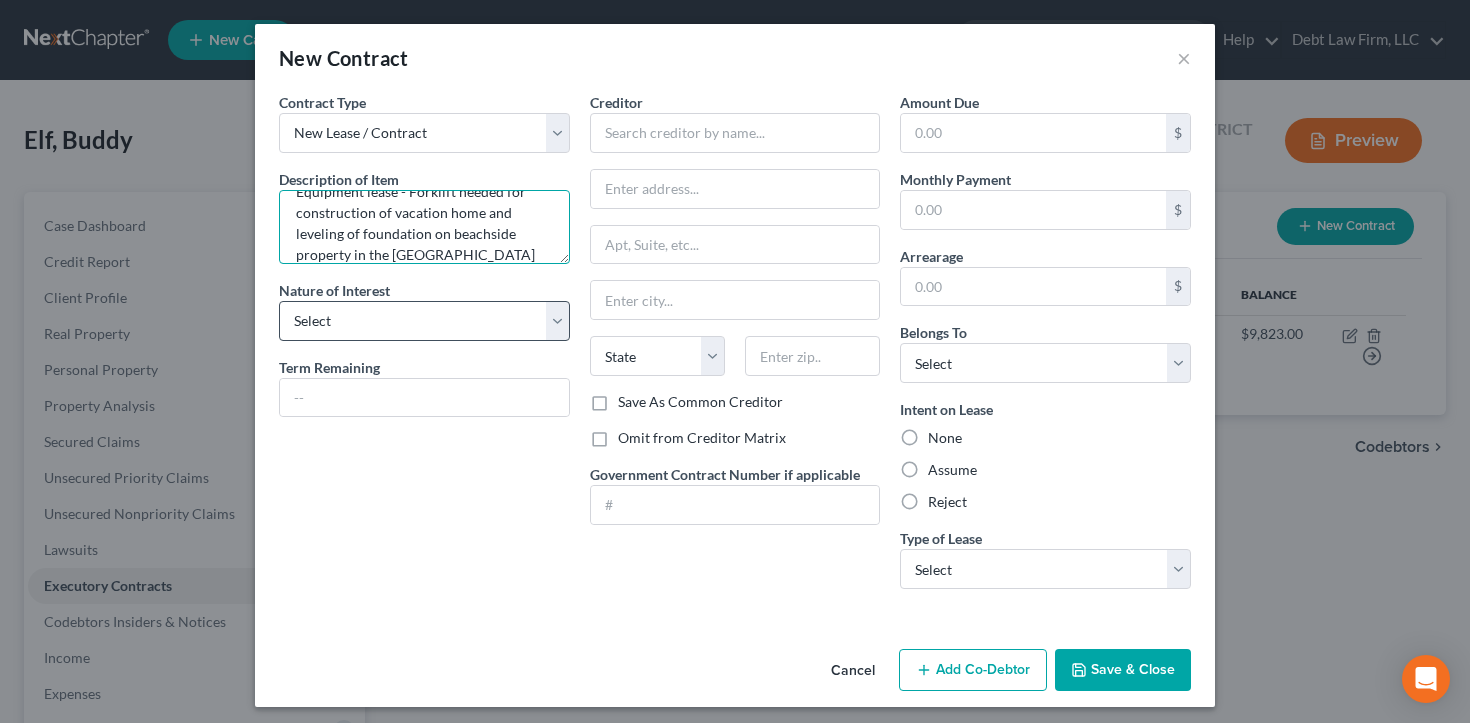 type on "Equipment lease - Forklift needed for construction of vacation home and leveling of foundation on beachside property in the [GEOGRAPHIC_DATA]" 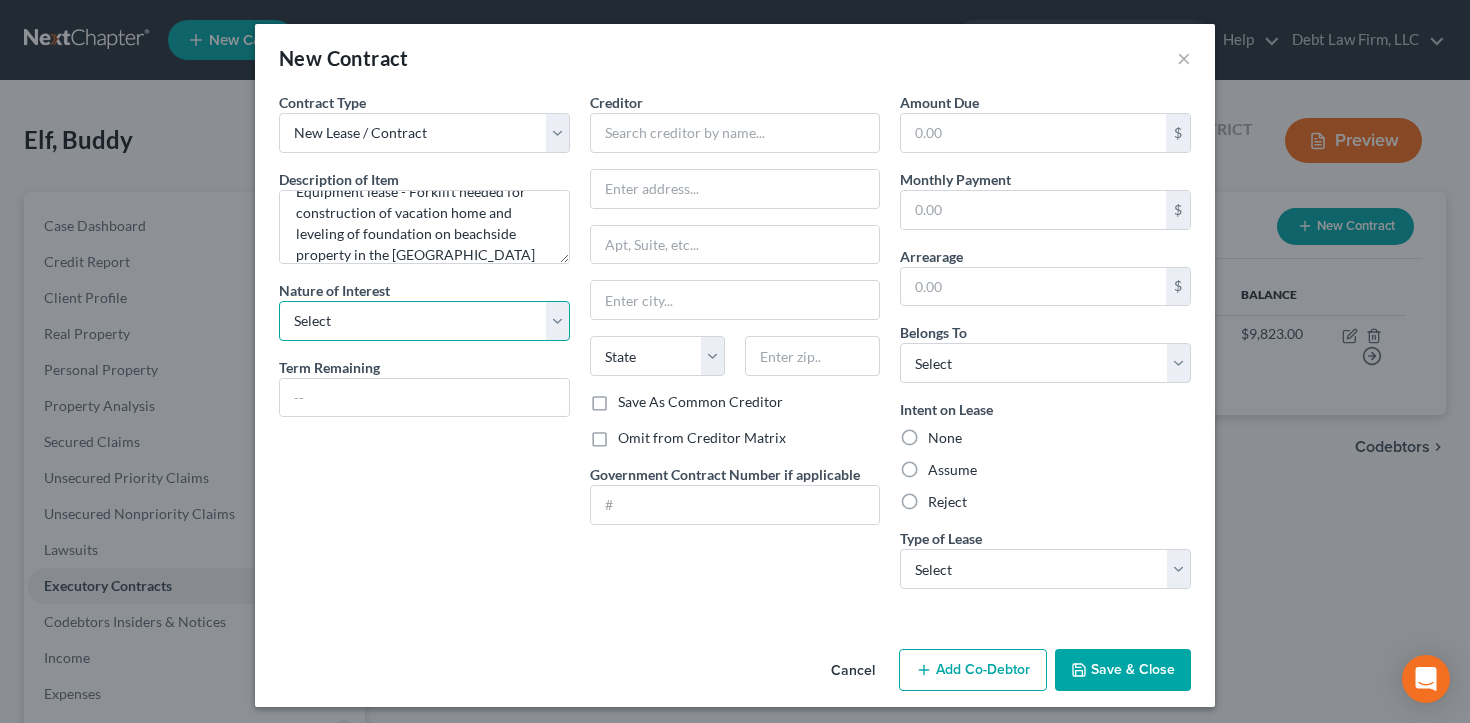 click on "Select Purchaser Agent Lessor Lessee" at bounding box center (424, 321) 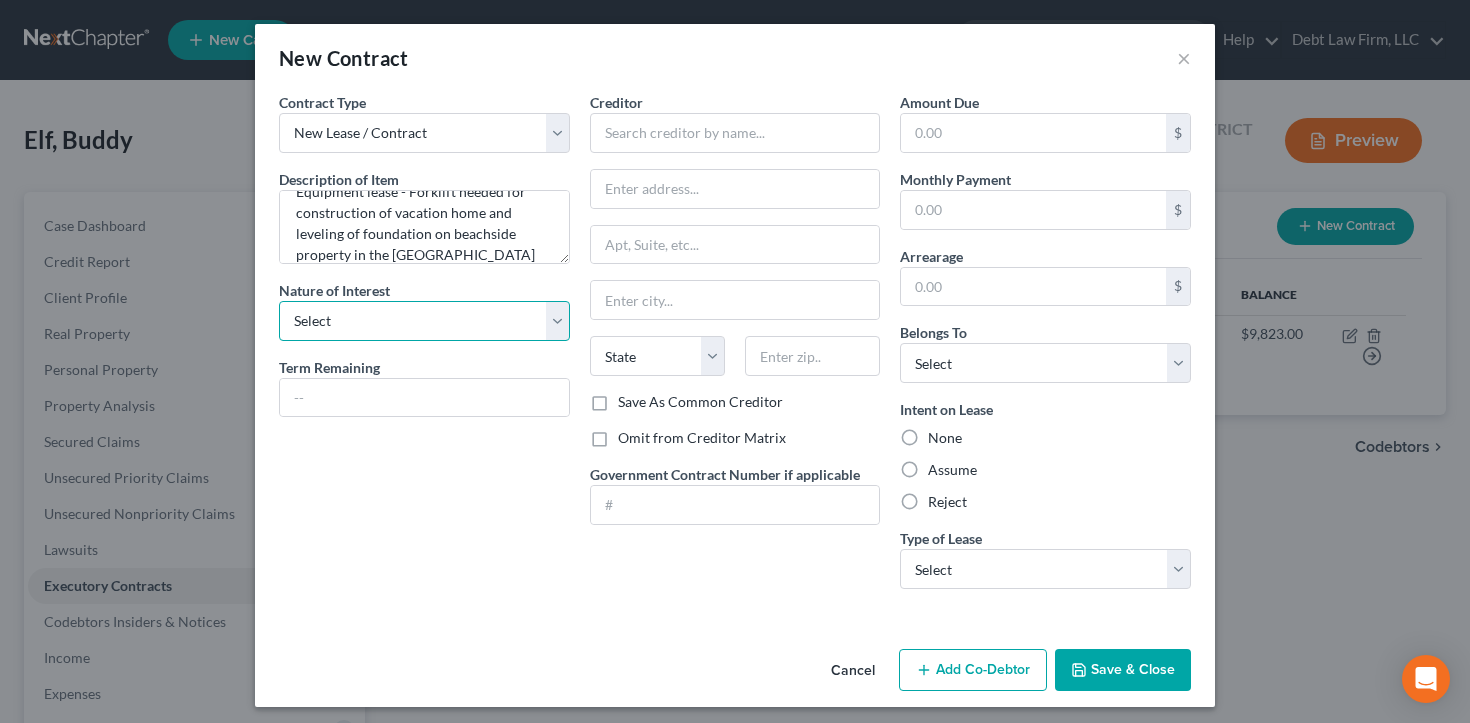 select on "3" 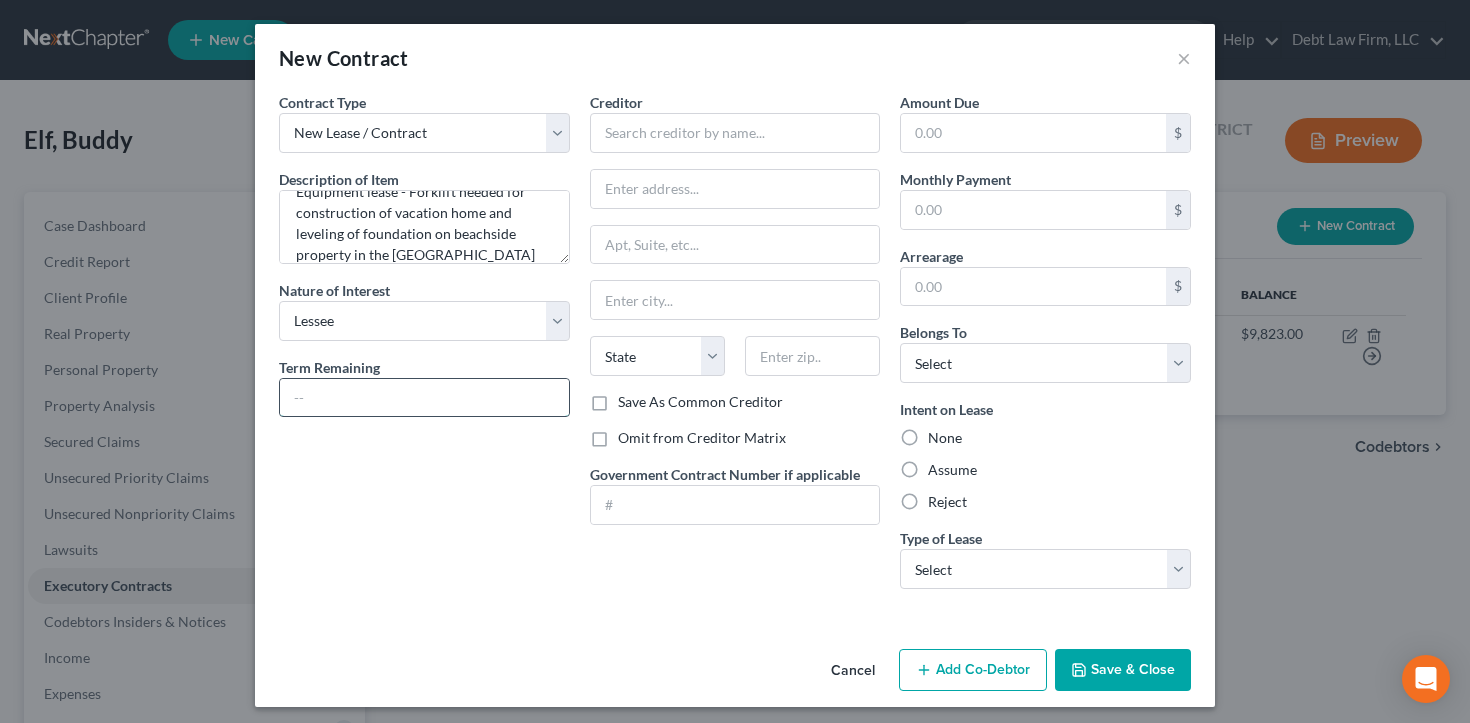 click at bounding box center (424, 398) 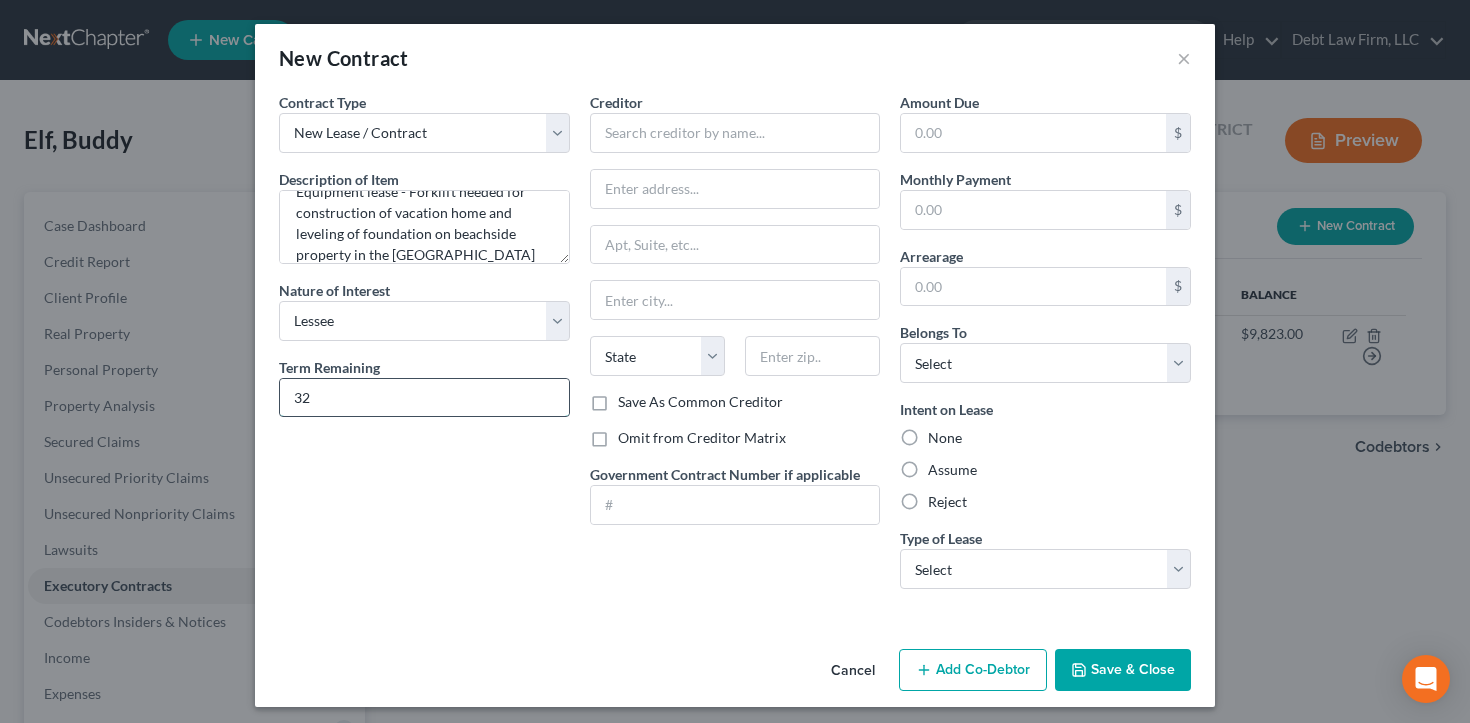 type on "3" 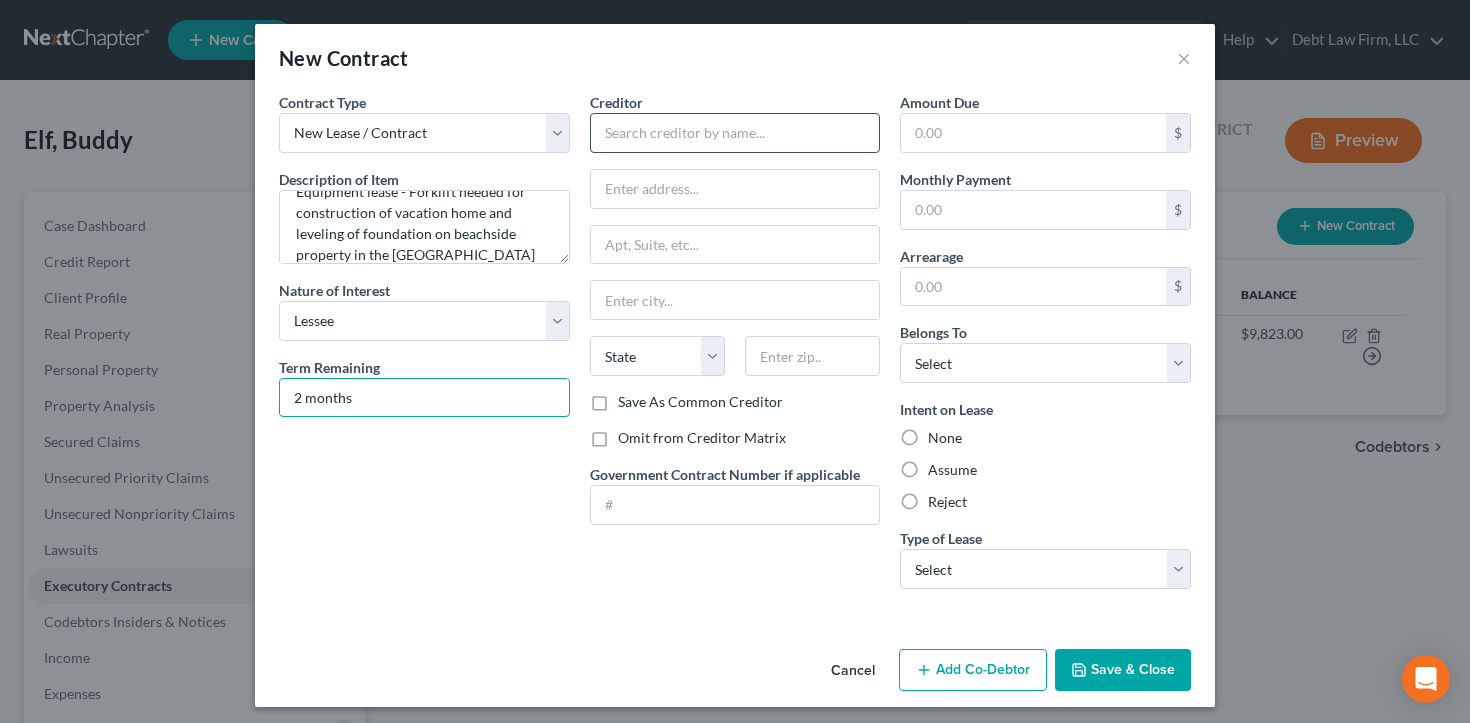 type on "2 months" 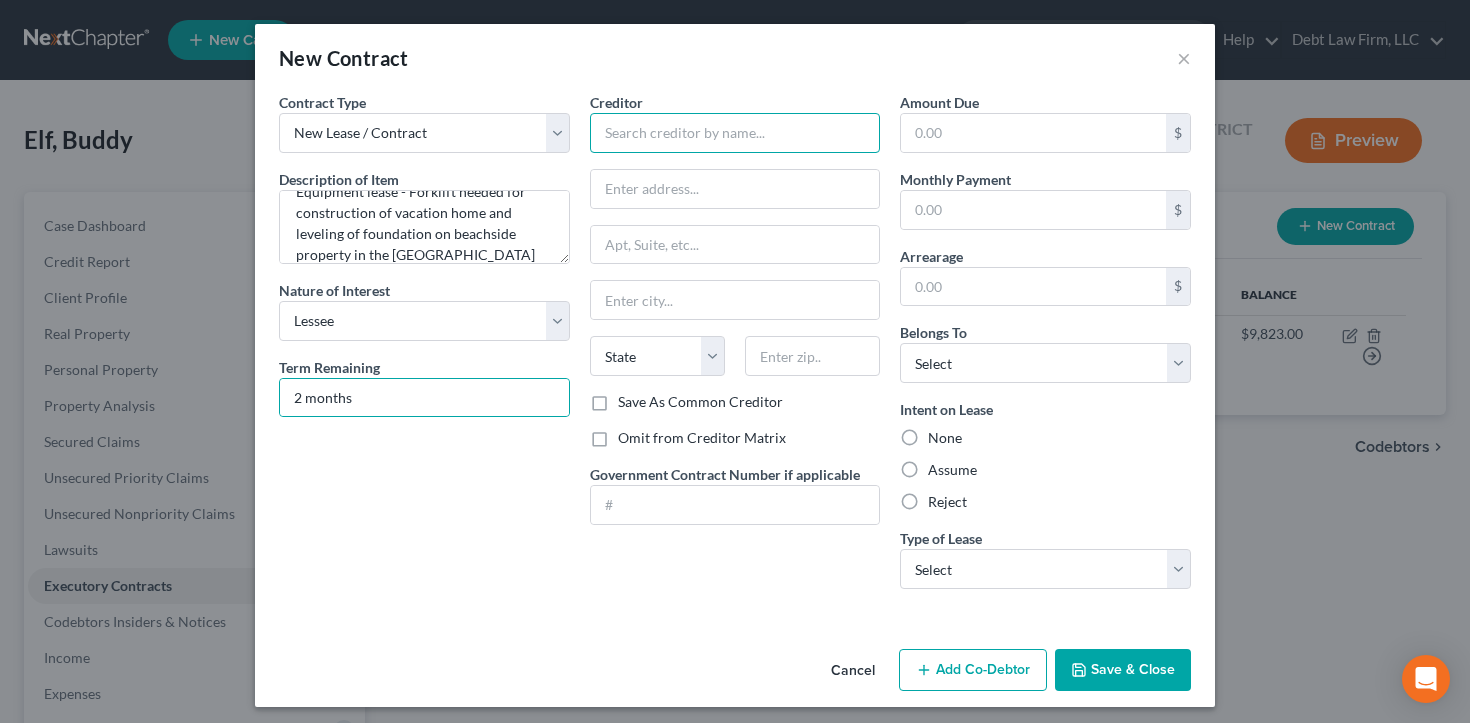 click at bounding box center [735, 133] 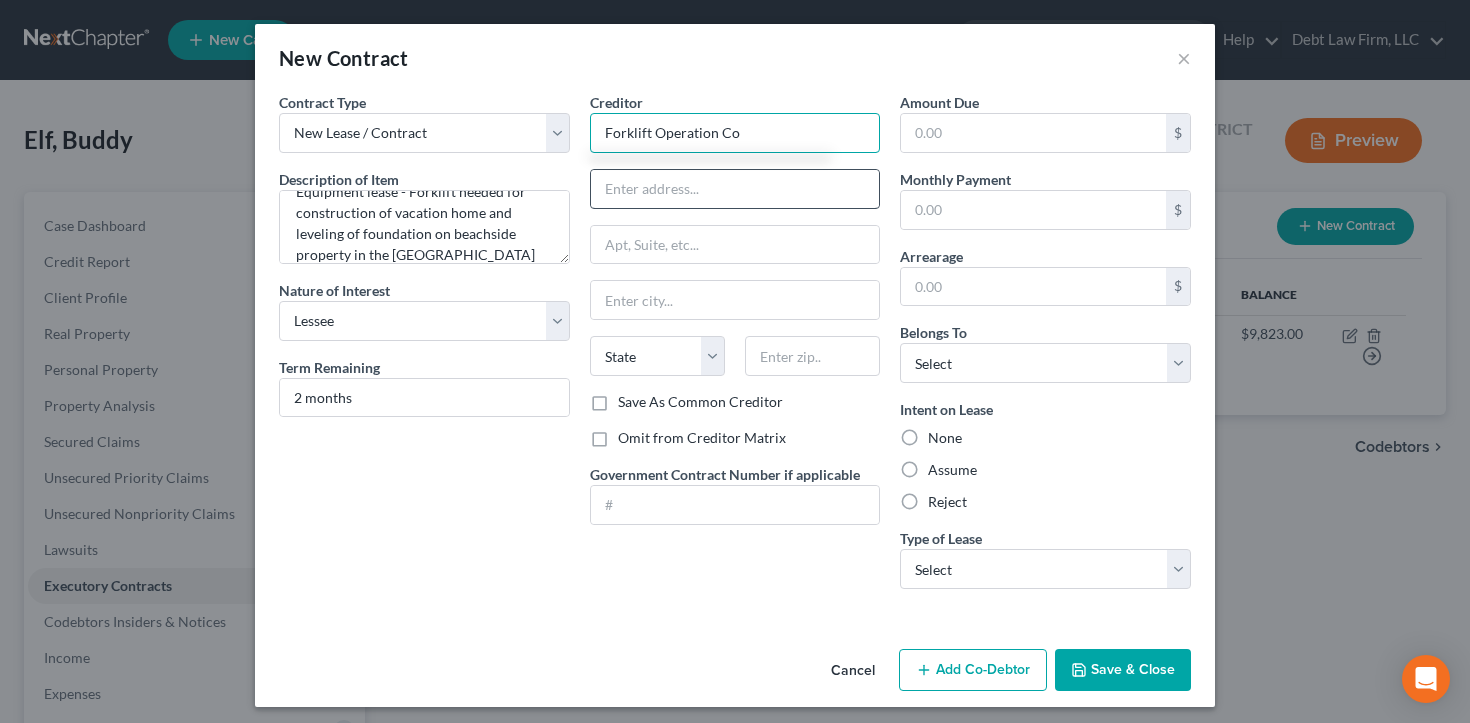 type on "Forklift Operation Co" 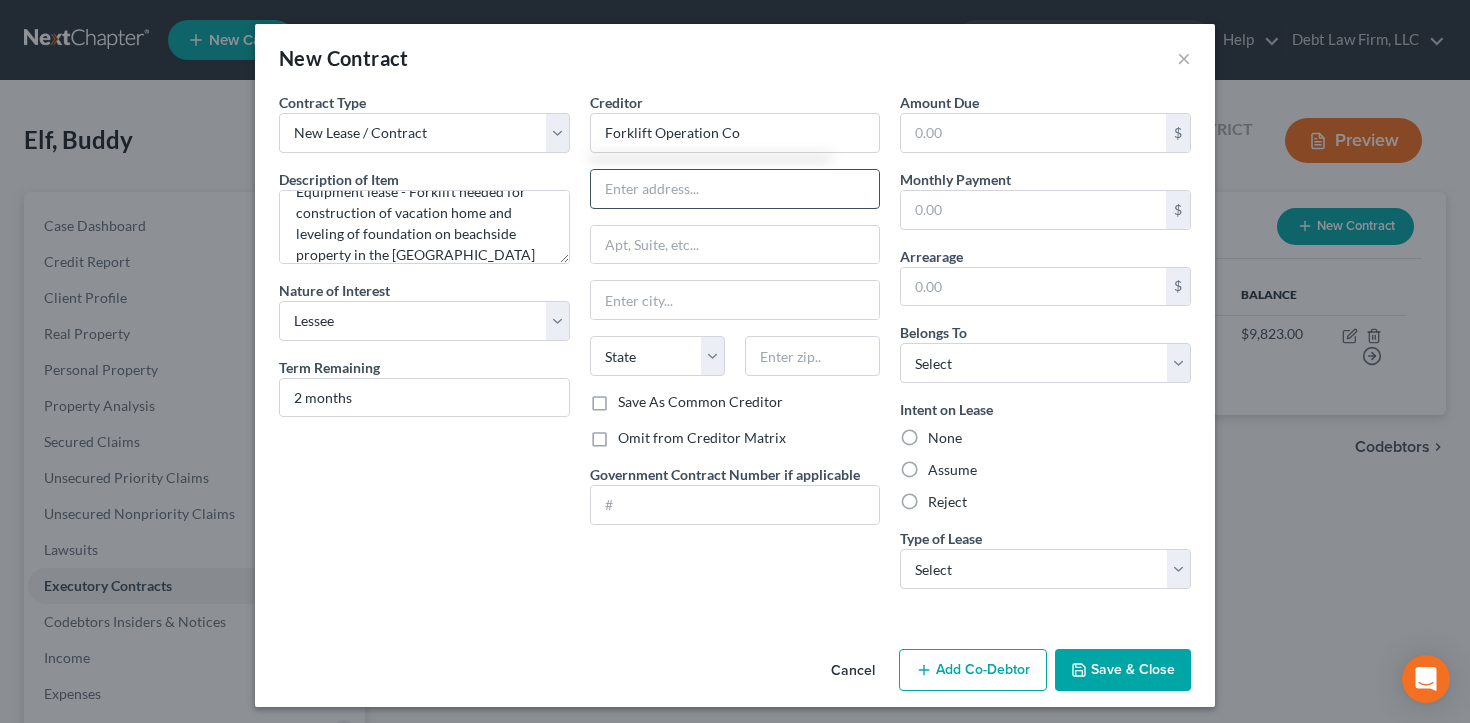 click at bounding box center (735, 189) 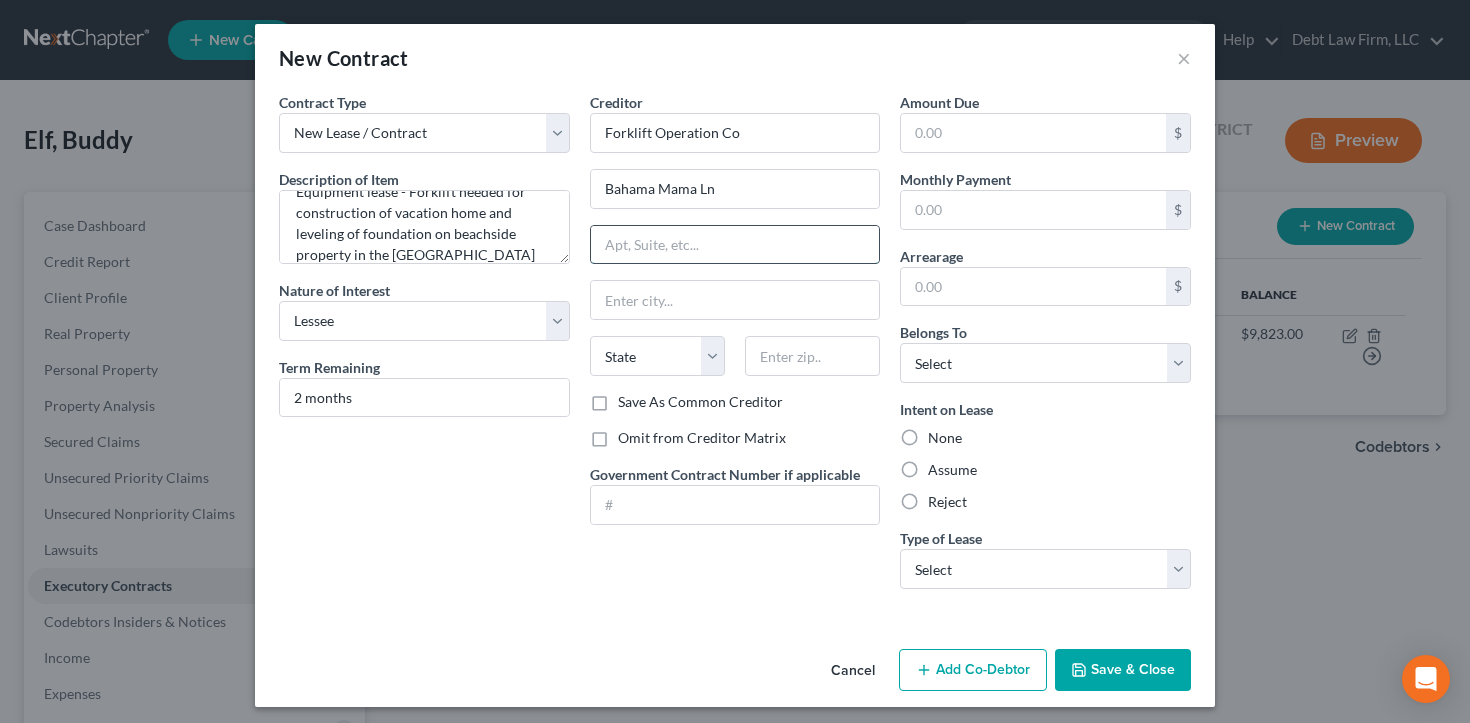 click at bounding box center [735, 245] 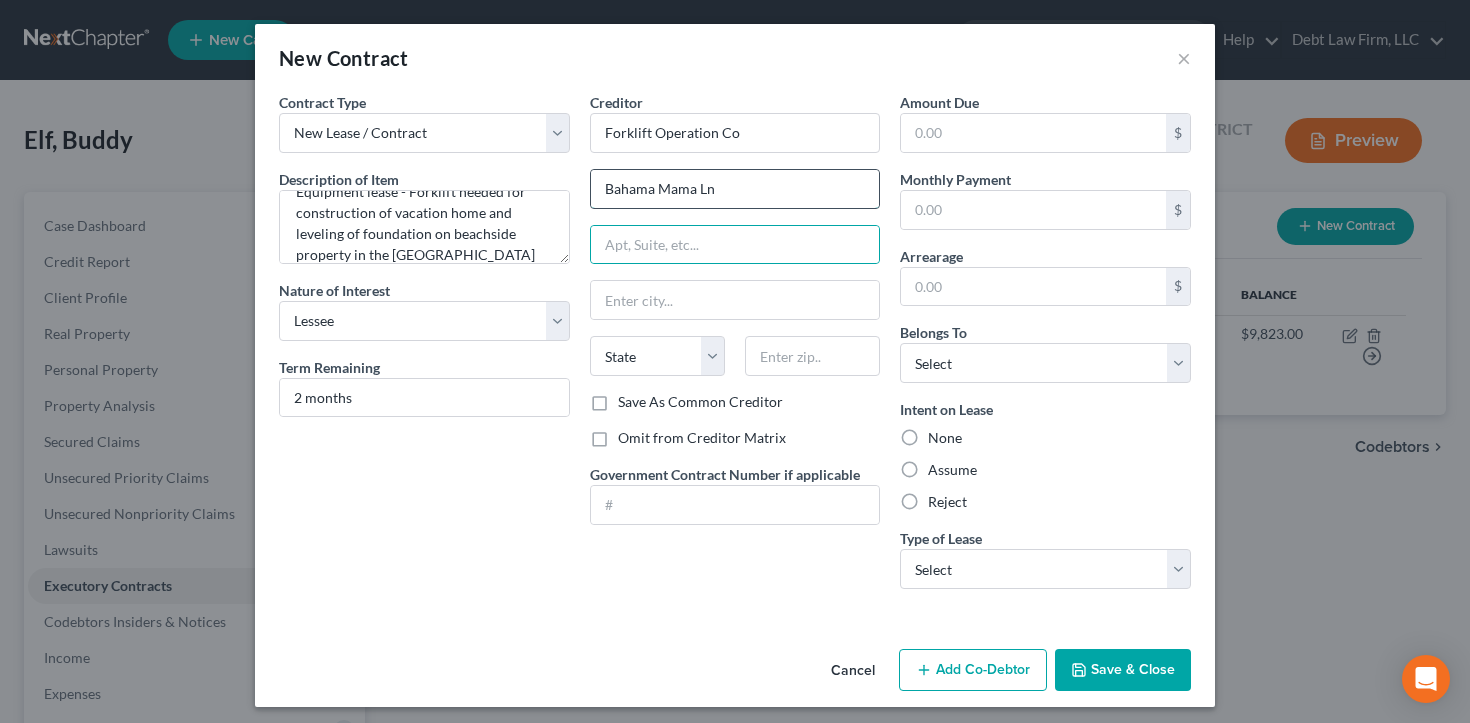 click on "Bahama Mama Ln" at bounding box center (735, 189) 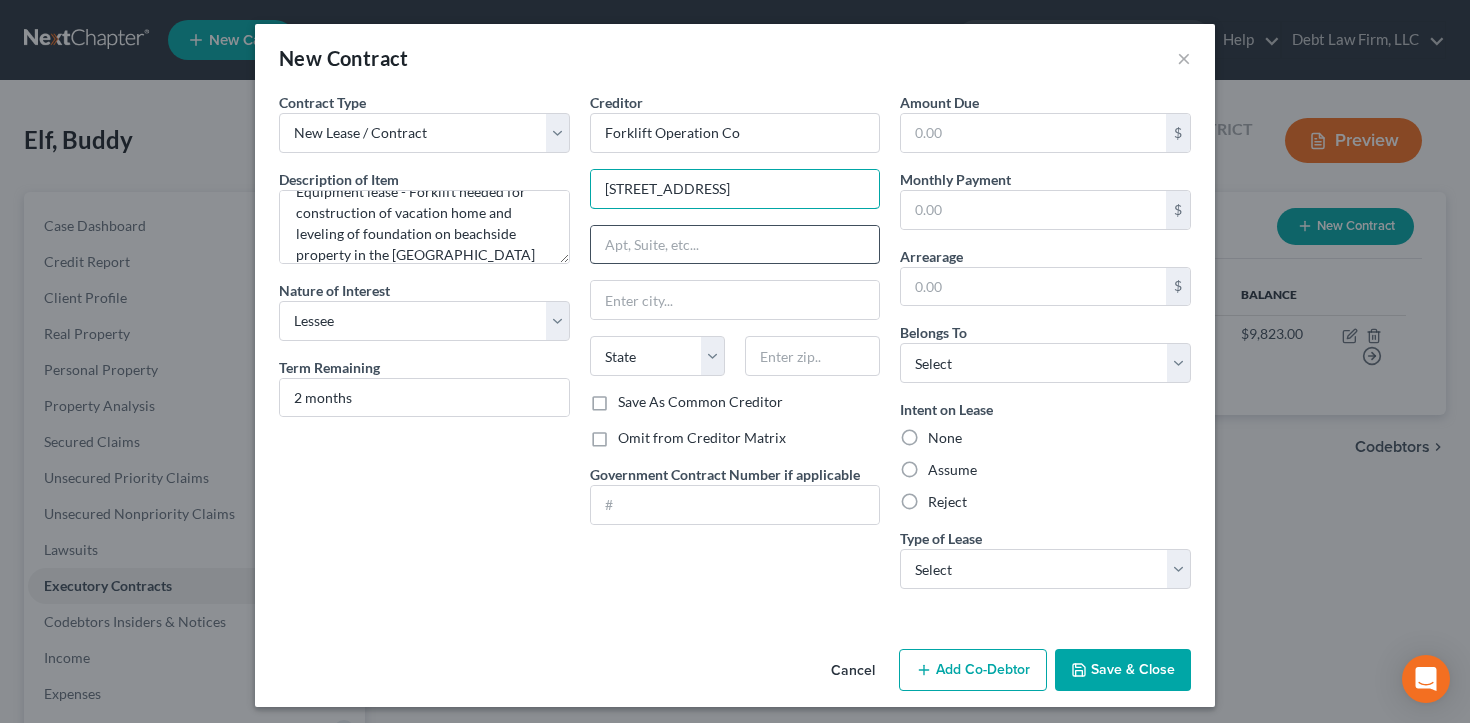 type on "[STREET_ADDRESS]" 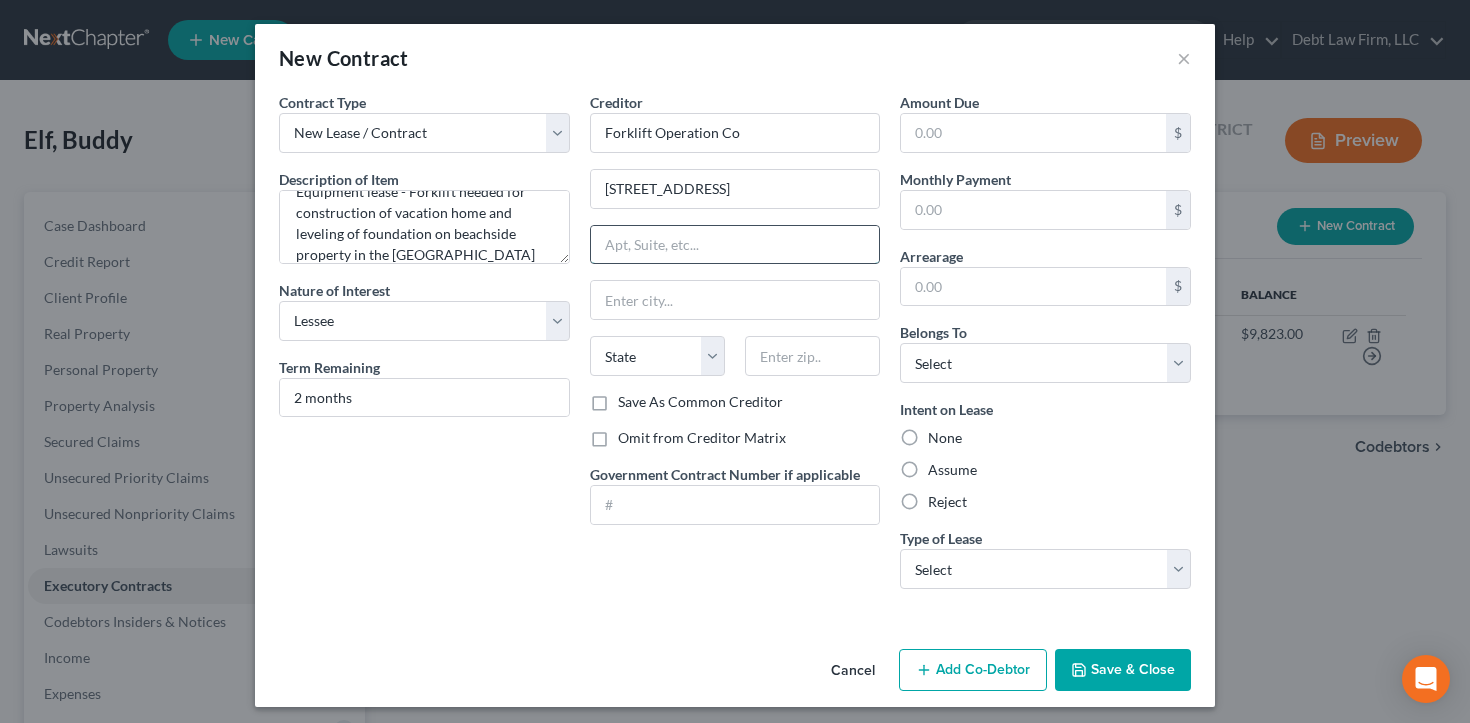 click at bounding box center (735, 245) 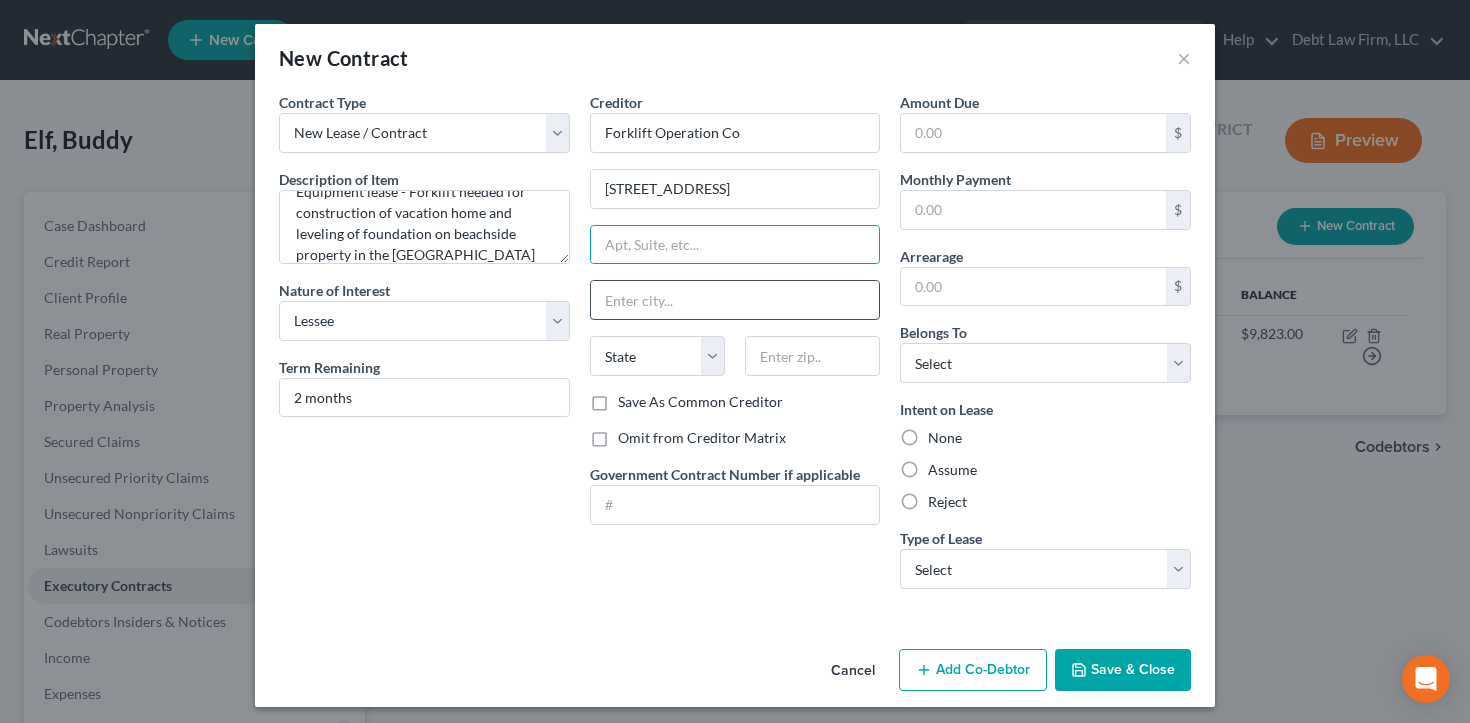 click at bounding box center (735, 300) 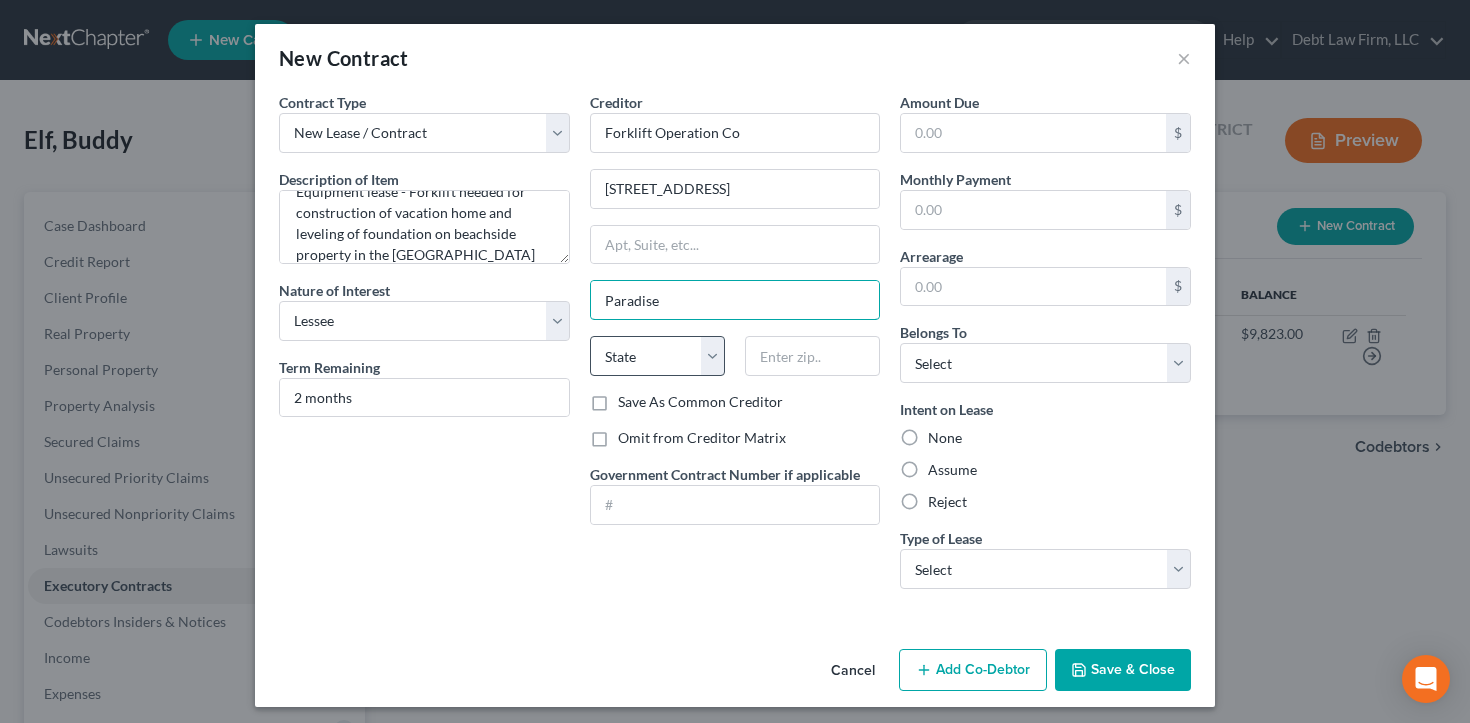 type on "Paradise" 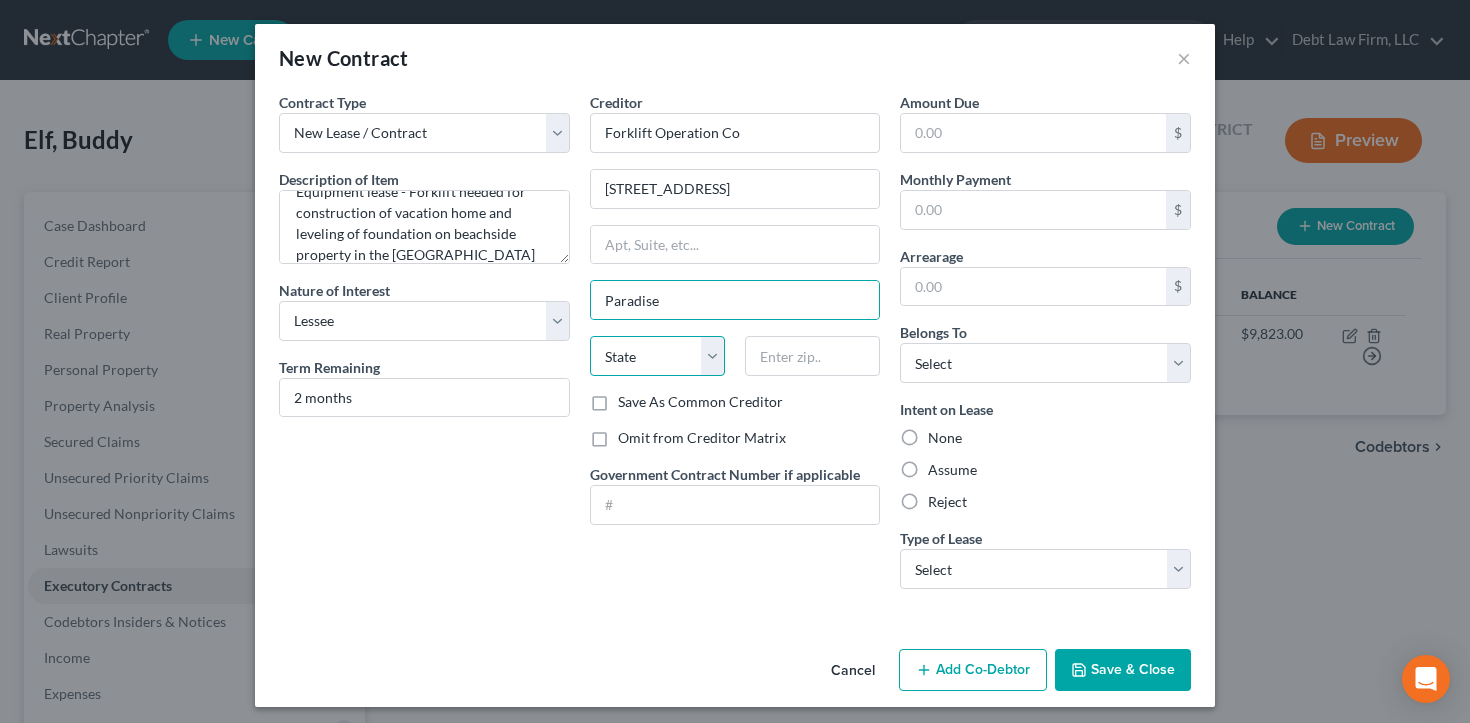 click on "State [US_STATE] AK AR AZ CA CO CT DE DC [GEOGRAPHIC_DATA] [GEOGRAPHIC_DATA] GU HI ID IL IN [GEOGRAPHIC_DATA] [GEOGRAPHIC_DATA] [GEOGRAPHIC_DATA] LA ME MD [GEOGRAPHIC_DATA] [GEOGRAPHIC_DATA] [GEOGRAPHIC_DATA] [GEOGRAPHIC_DATA] [GEOGRAPHIC_DATA] MT NC [GEOGRAPHIC_DATA] [GEOGRAPHIC_DATA] [GEOGRAPHIC_DATA] NH [GEOGRAPHIC_DATA] [GEOGRAPHIC_DATA] [GEOGRAPHIC_DATA] [GEOGRAPHIC_DATA] [GEOGRAPHIC_DATA] [GEOGRAPHIC_DATA] [GEOGRAPHIC_DATA] PR RI SC SD [GEOGRAPHIC_DATA] [GEOGRAPHIC_DATA] [GEOGRAPHIC_DATA] VI [GEOGRAPHIC_DATA] [GEOGRAPHIC_DATA] [GEOGRAPHIC_DATA] WV WI WY" at bounding box center [657, 356] 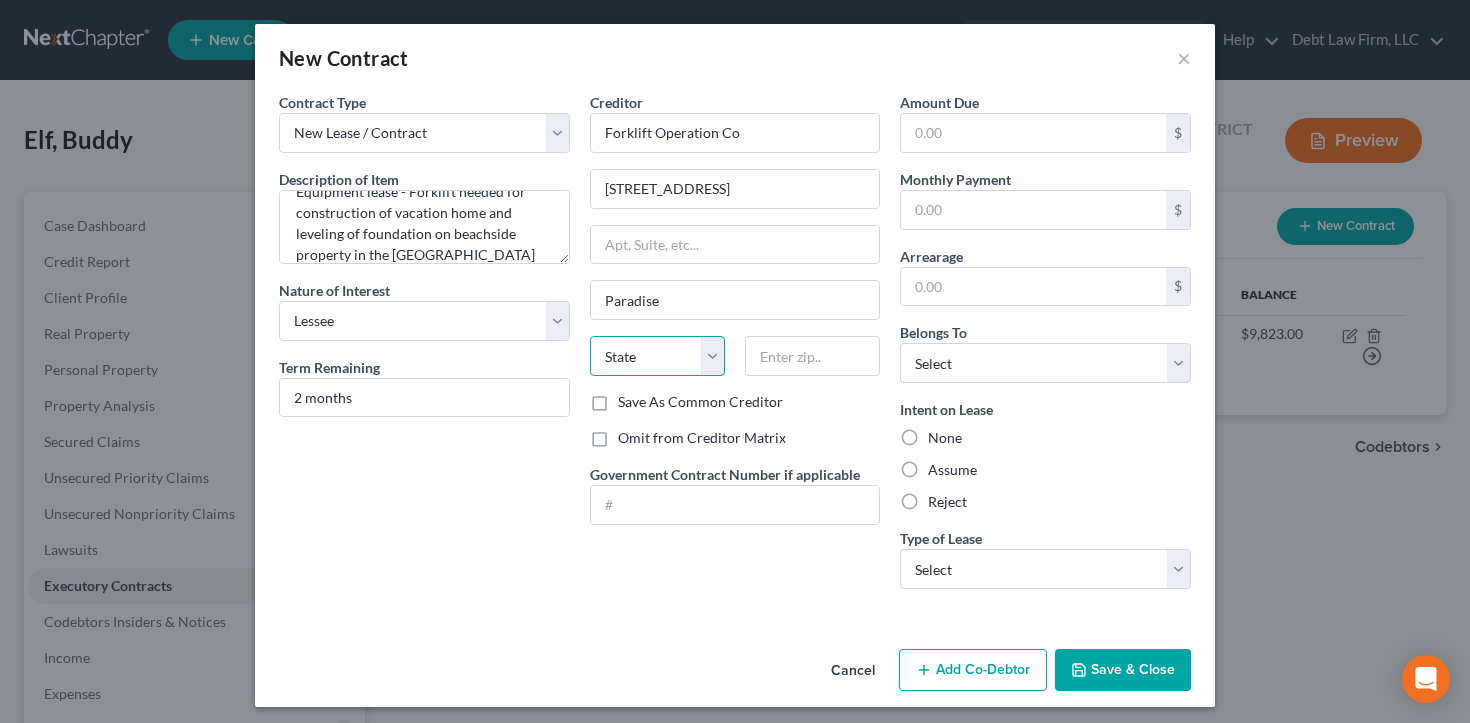 select on "12" 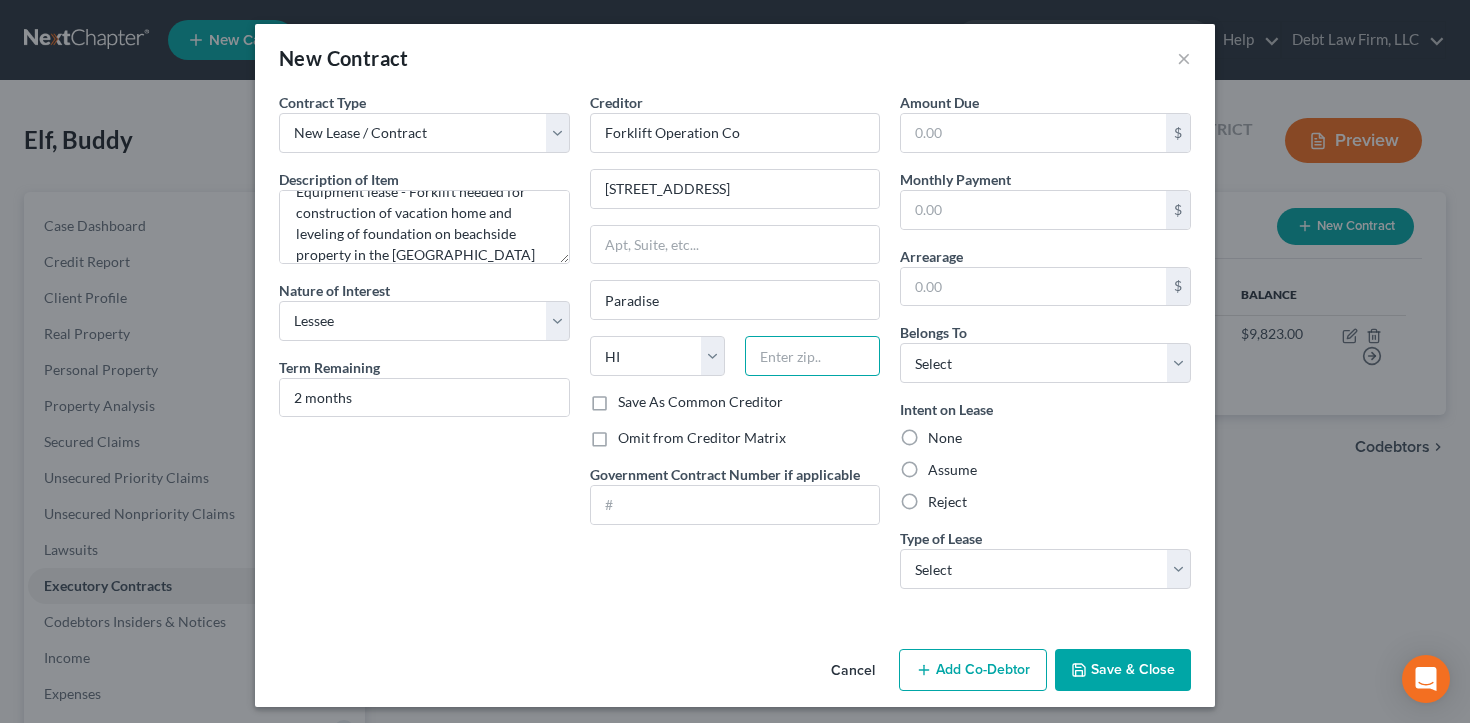 click at bounding box center (812, 356) 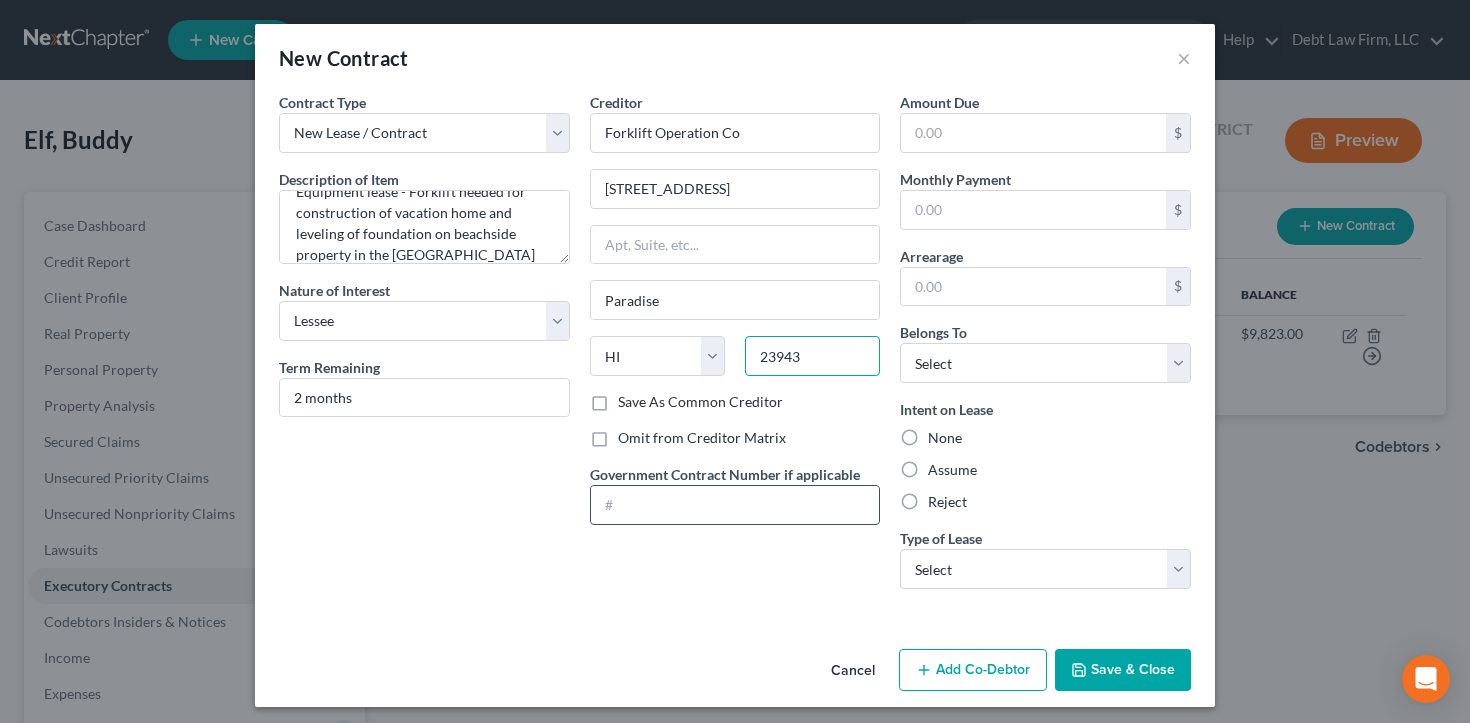 type on "23943" 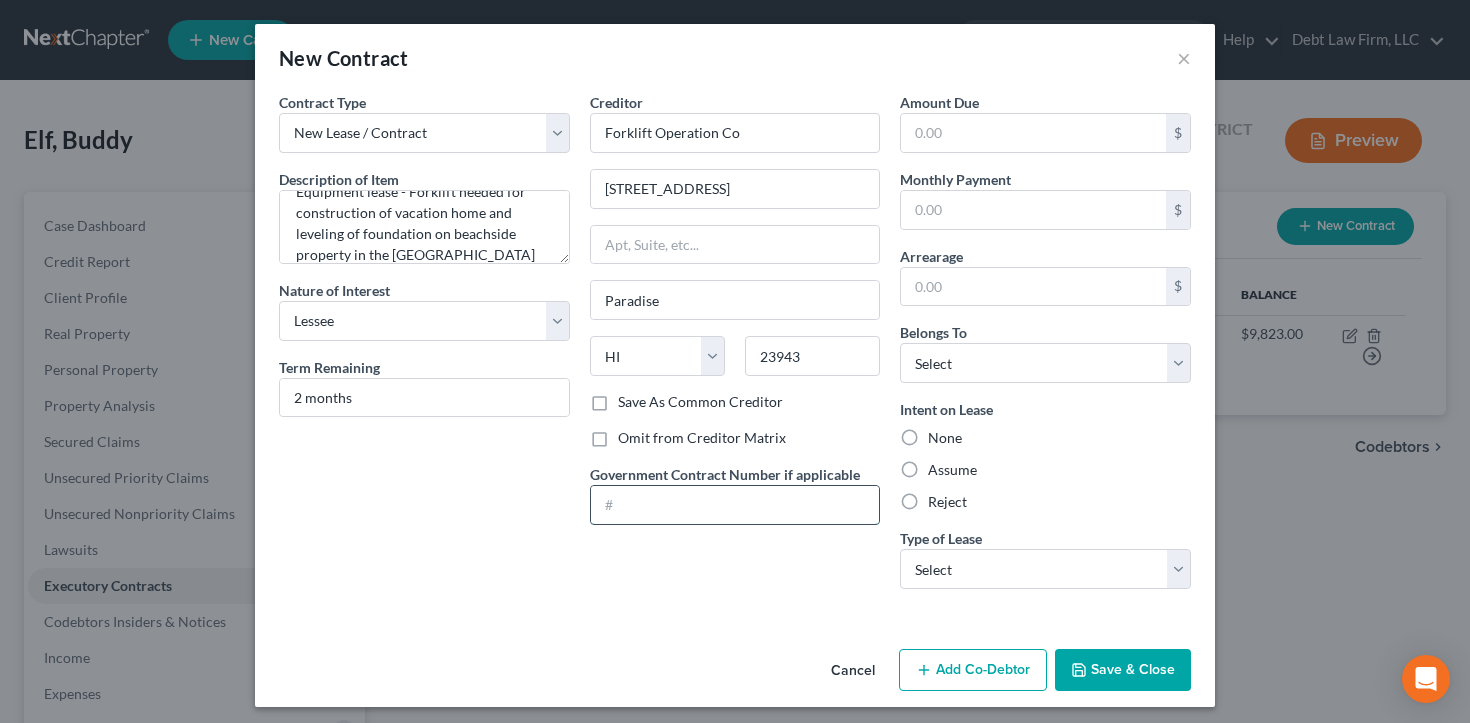 click at bounding box center [735, 505] 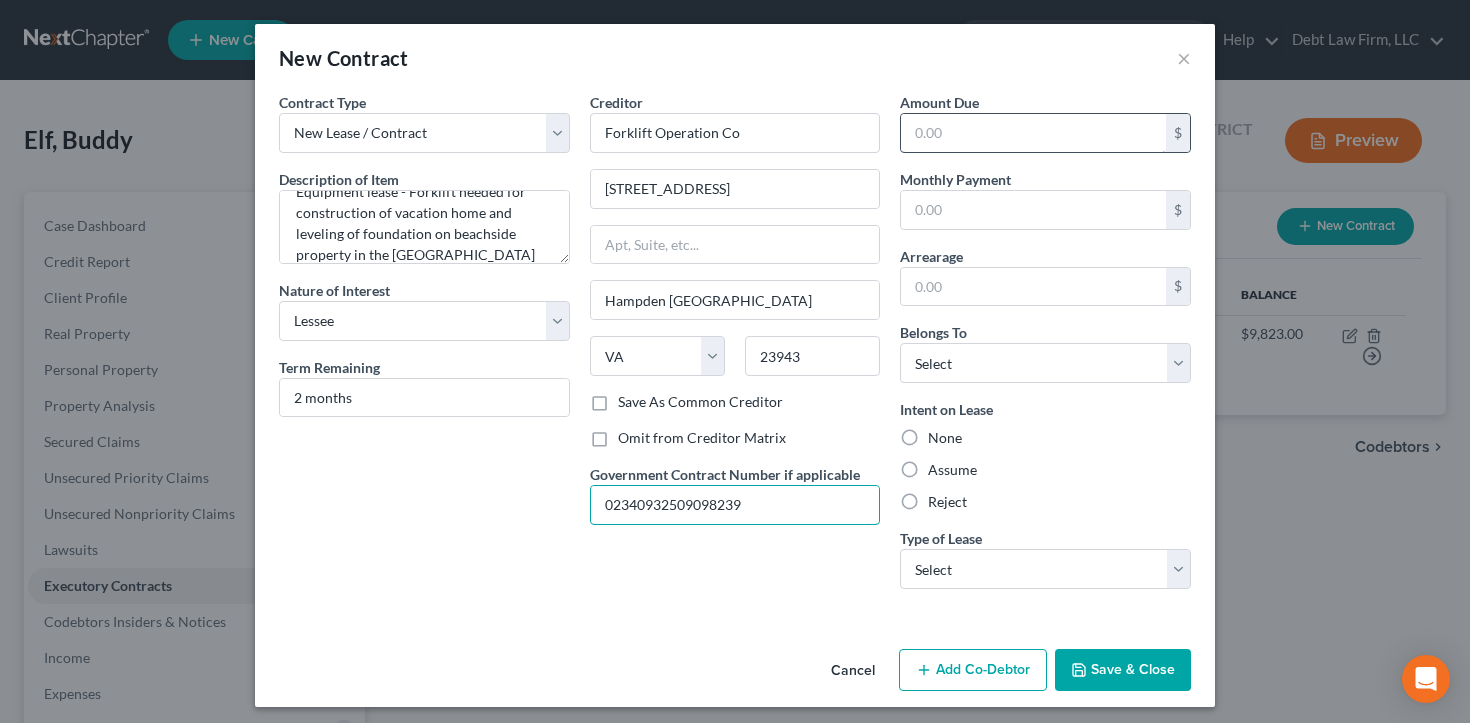 type on "02340932509098239" 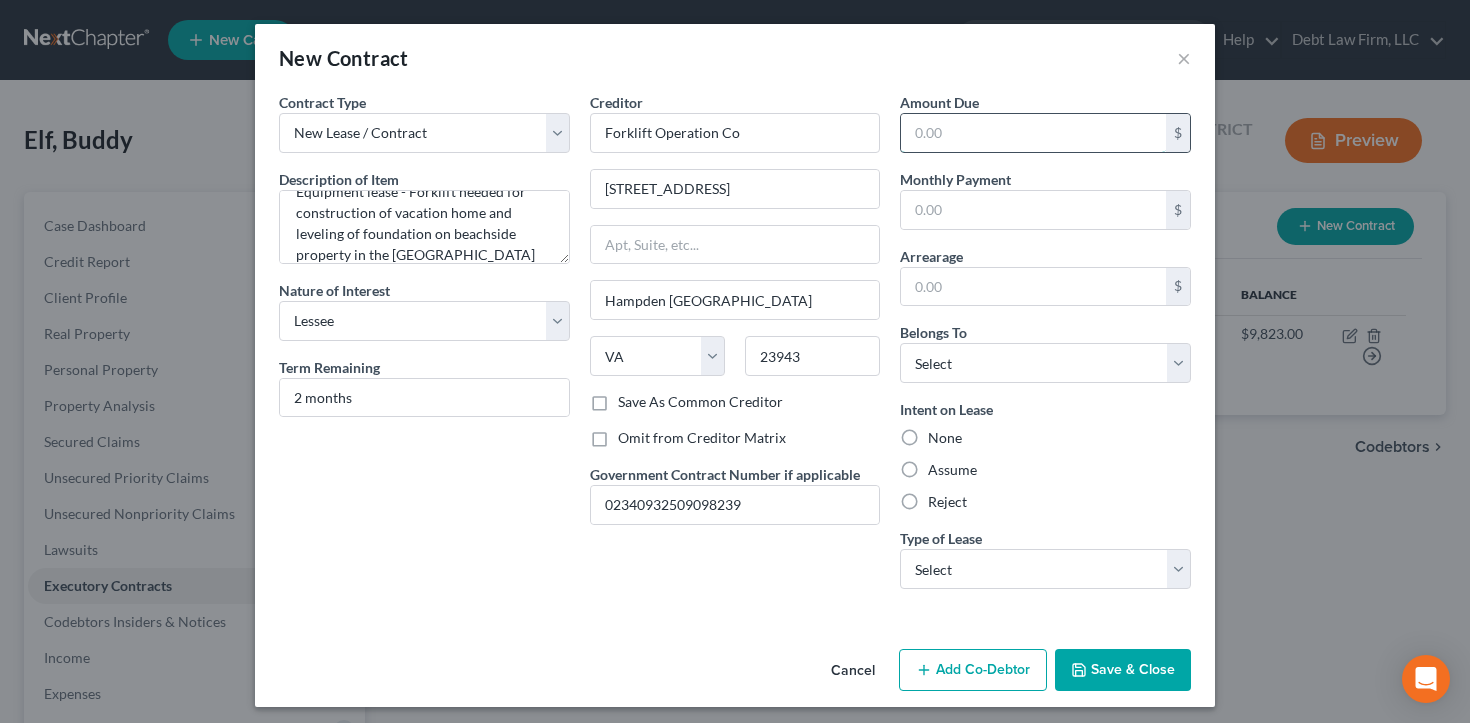 click at bounding box center [1033, 133] 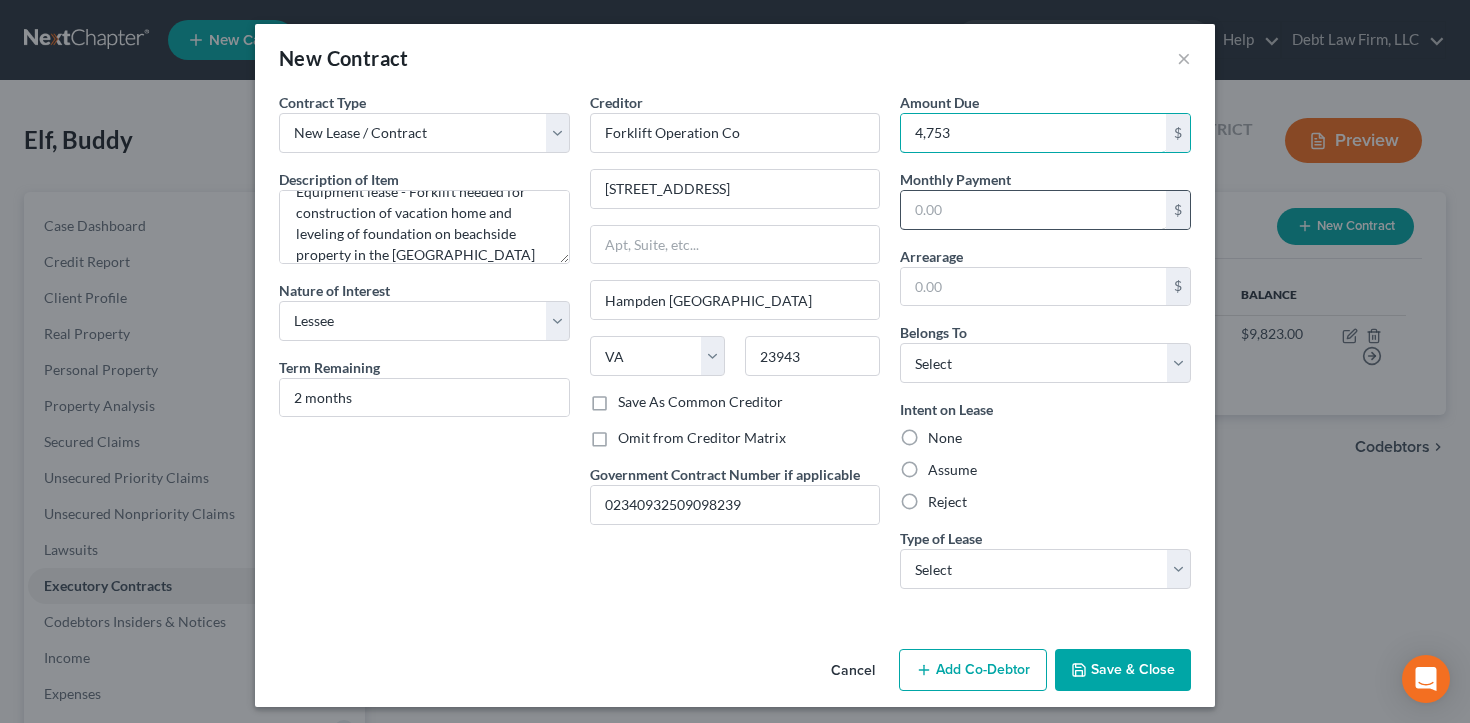 type on "4,753" 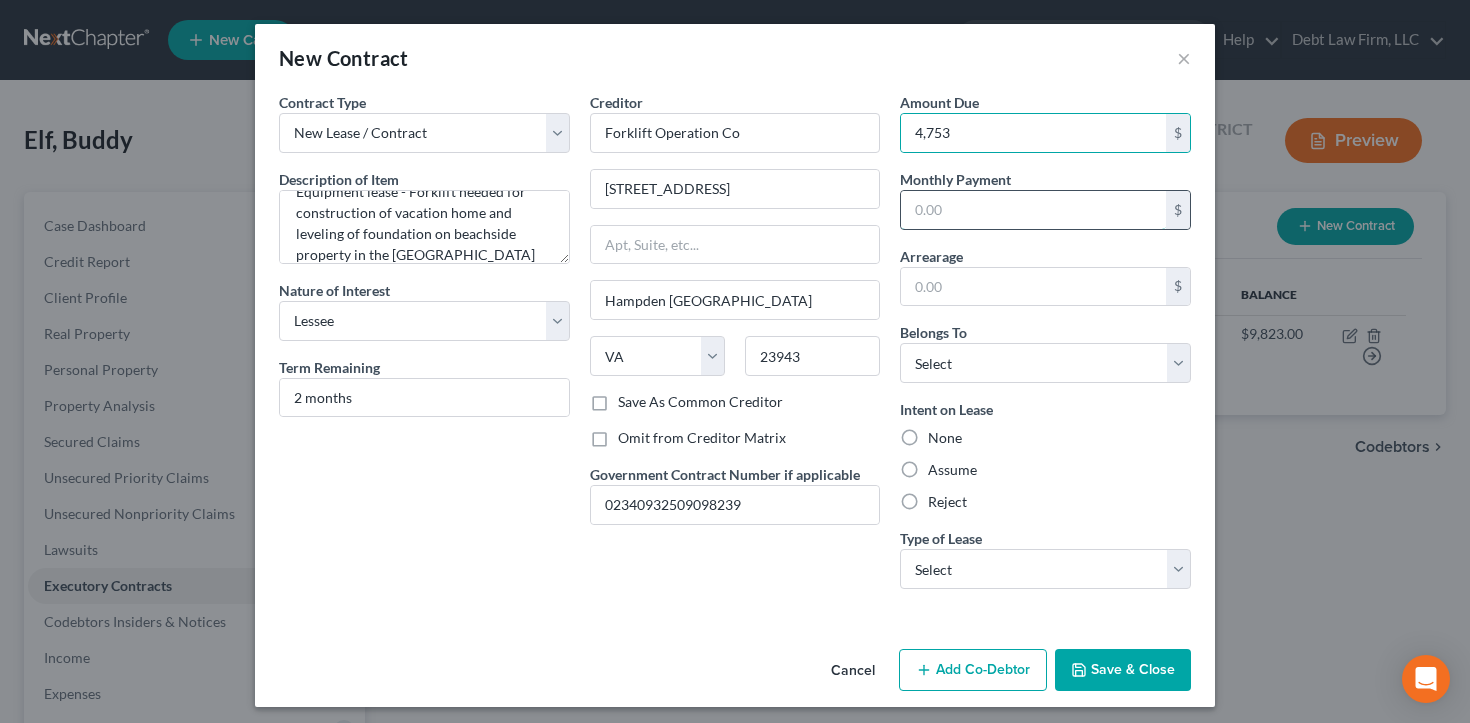 click at bounding box center [1033, 210] 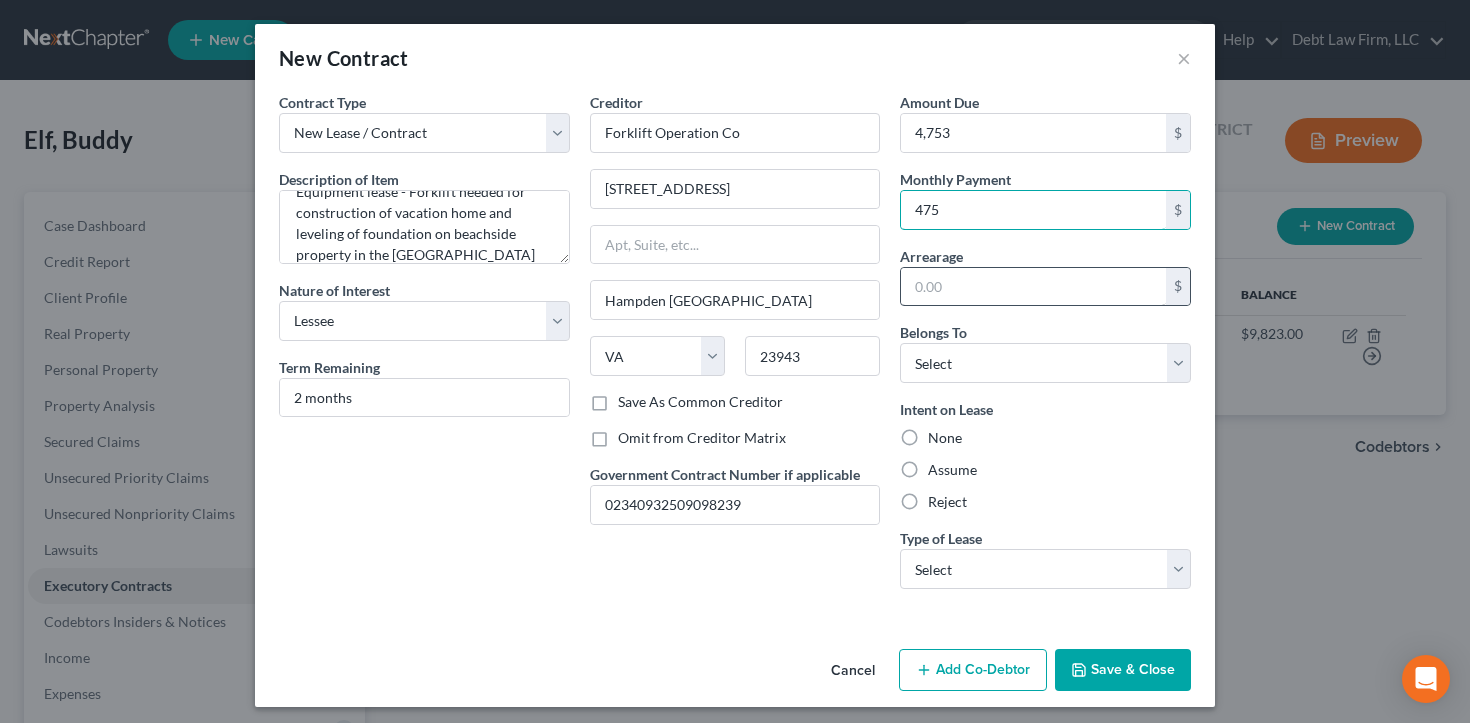 type on "475" 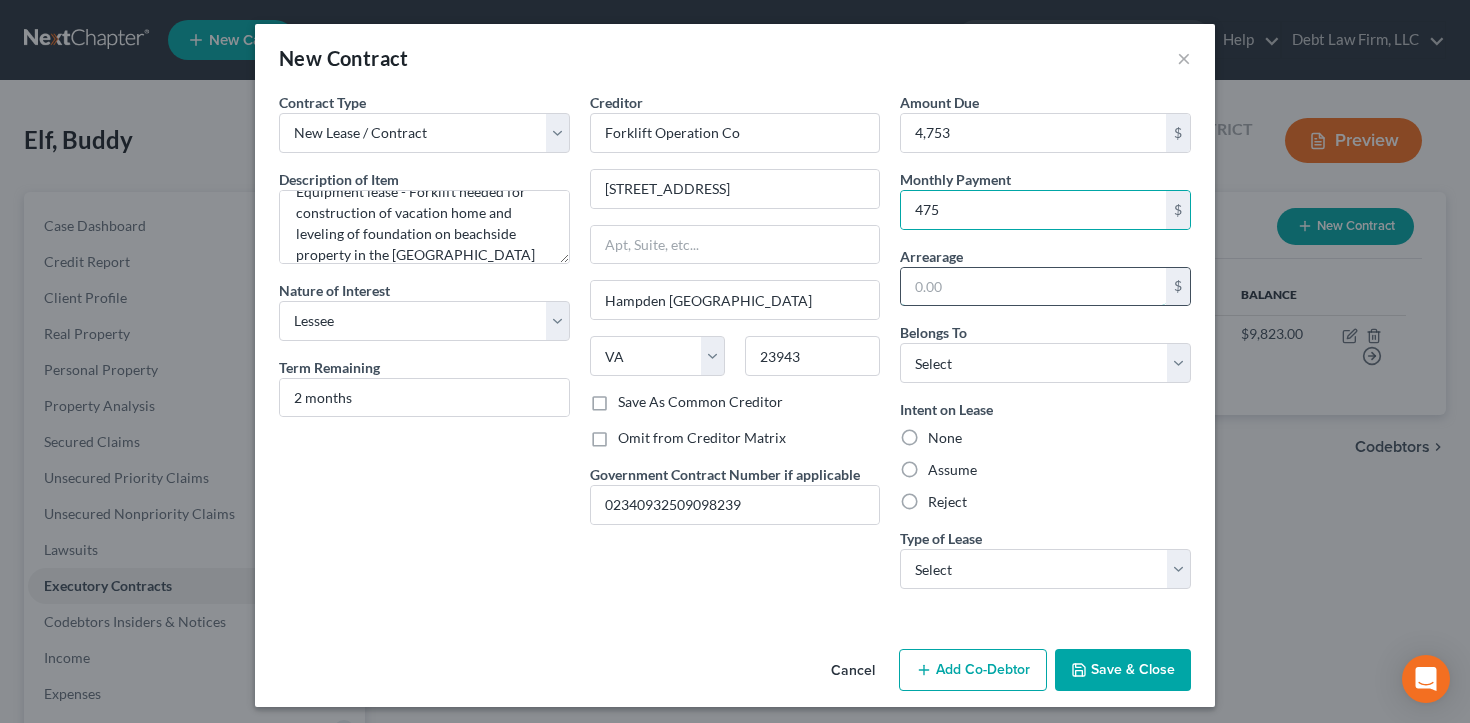 click at bounding box center [1033, 287] 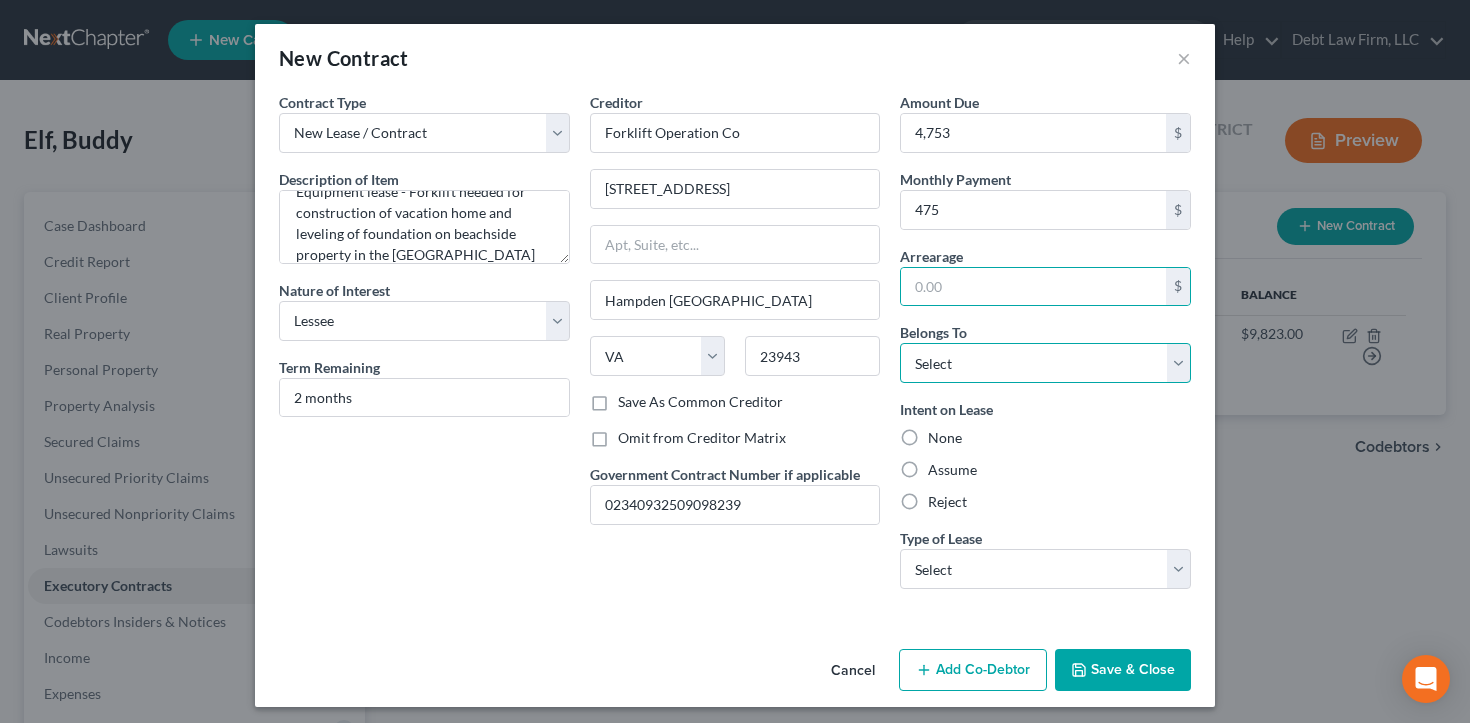 click on "Select Debtor 1 Only Debtor 2 Only Debtor 1 And Debtor 2 Only At Least One Of The Debtors And Another Community Property" at bounding box center (1045, 363) 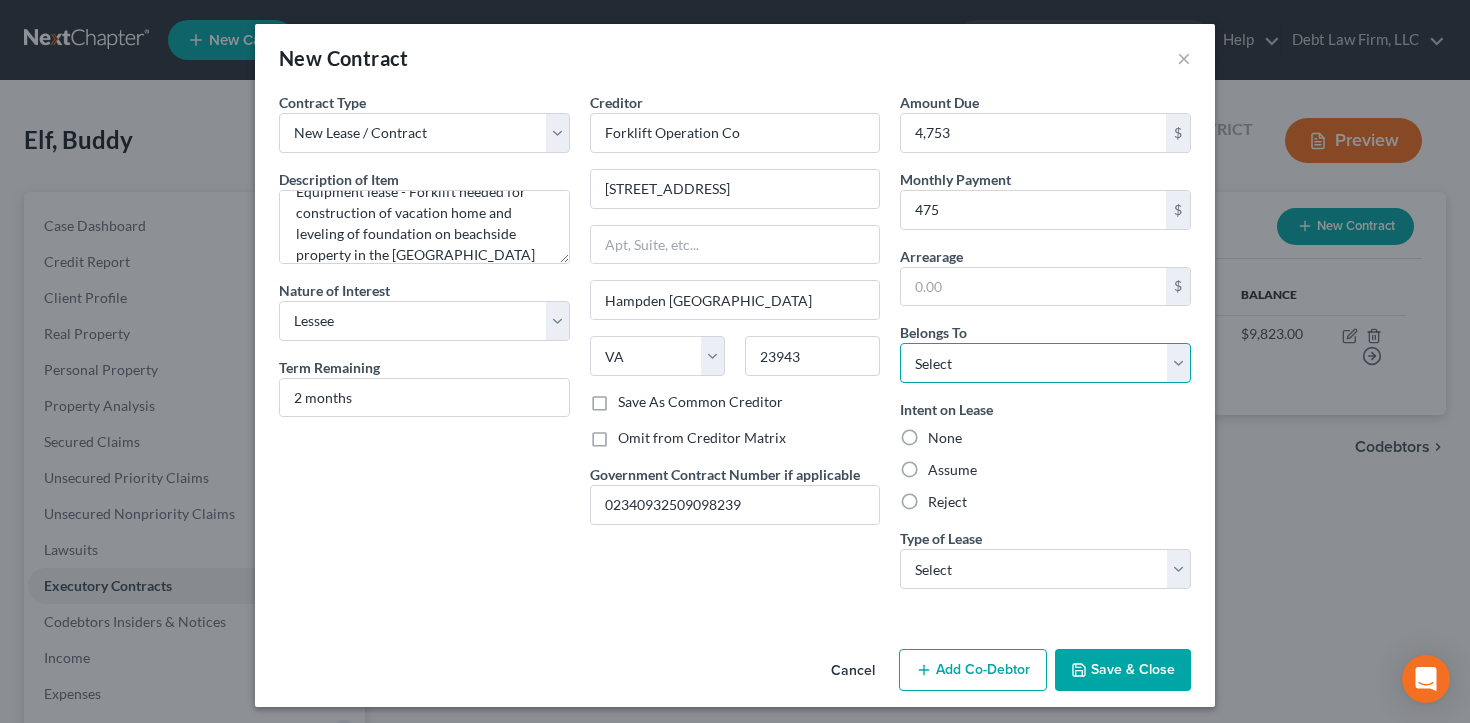 select on "0" 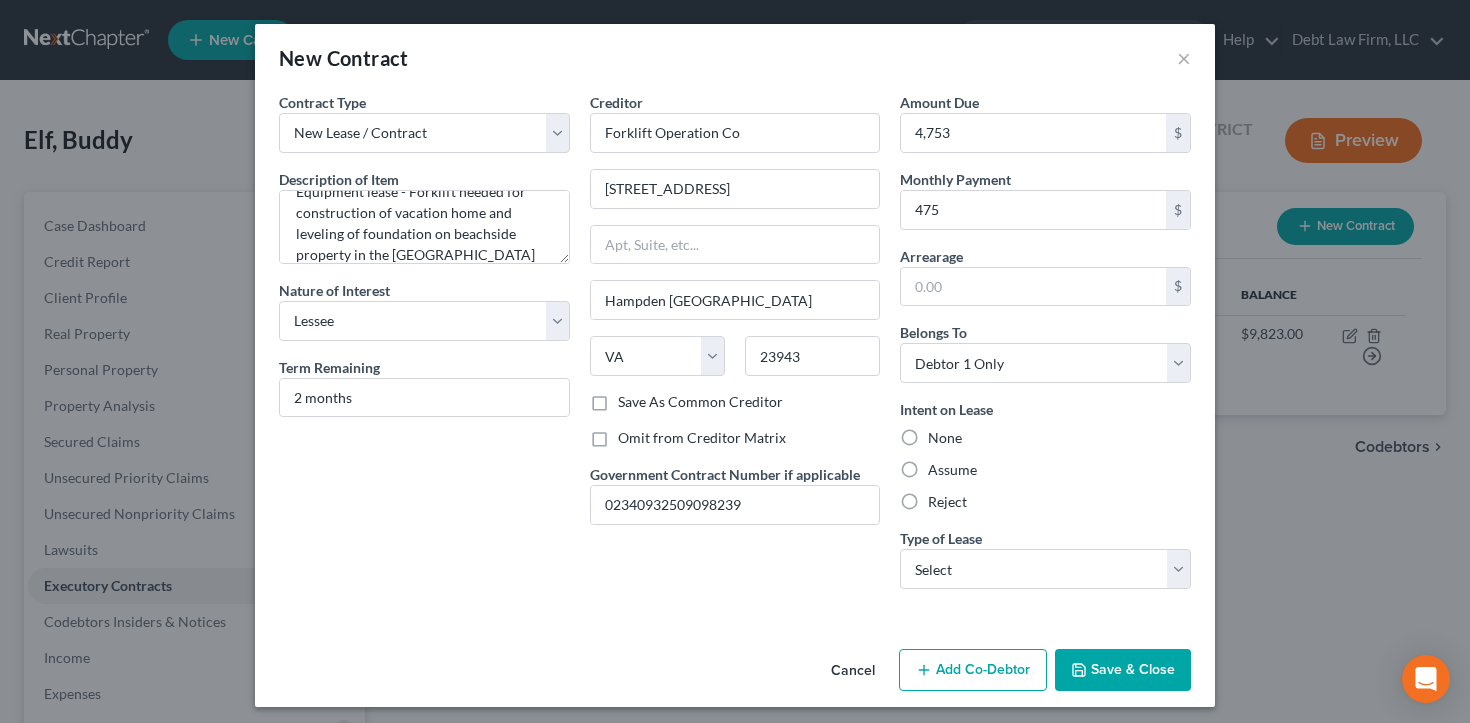 click on "Assume" at bounding box center [952, 470] 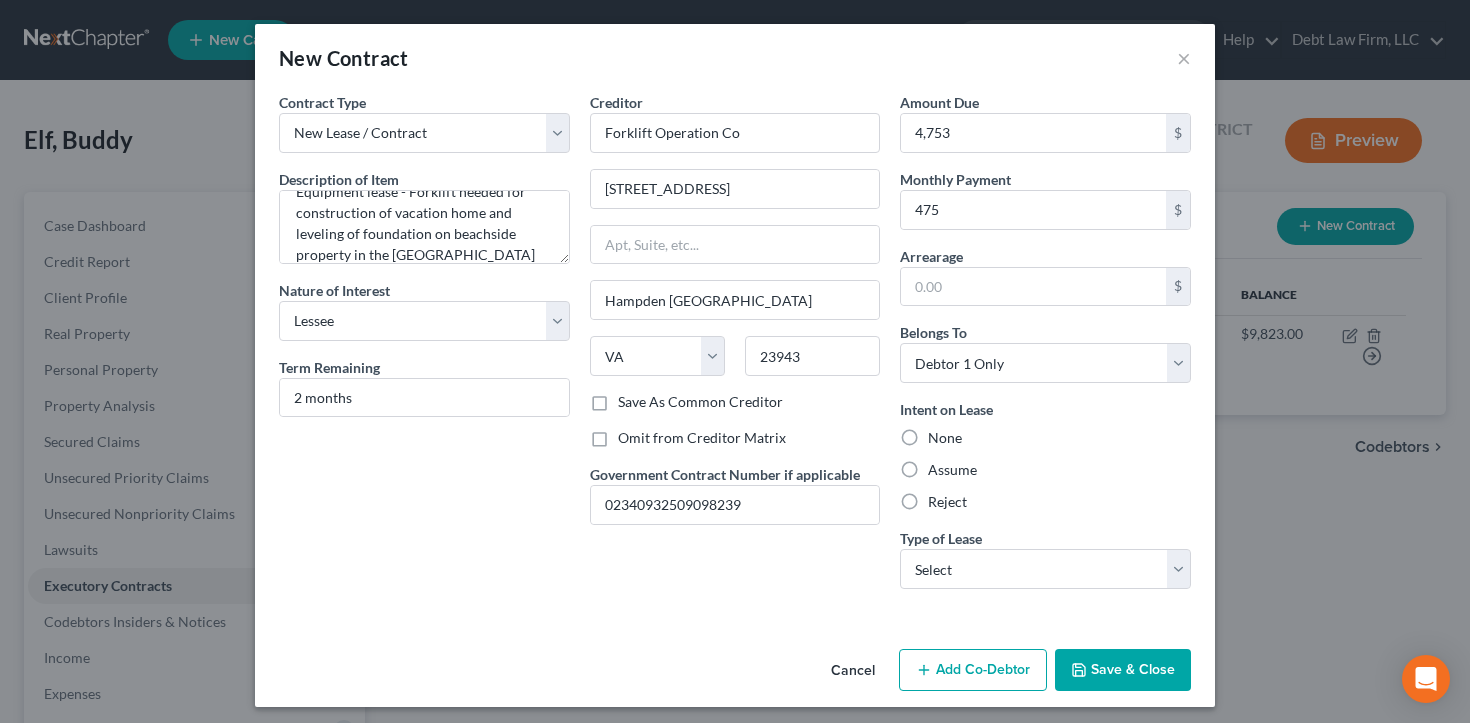 click on "Assume" at bounding box center [942, 466] 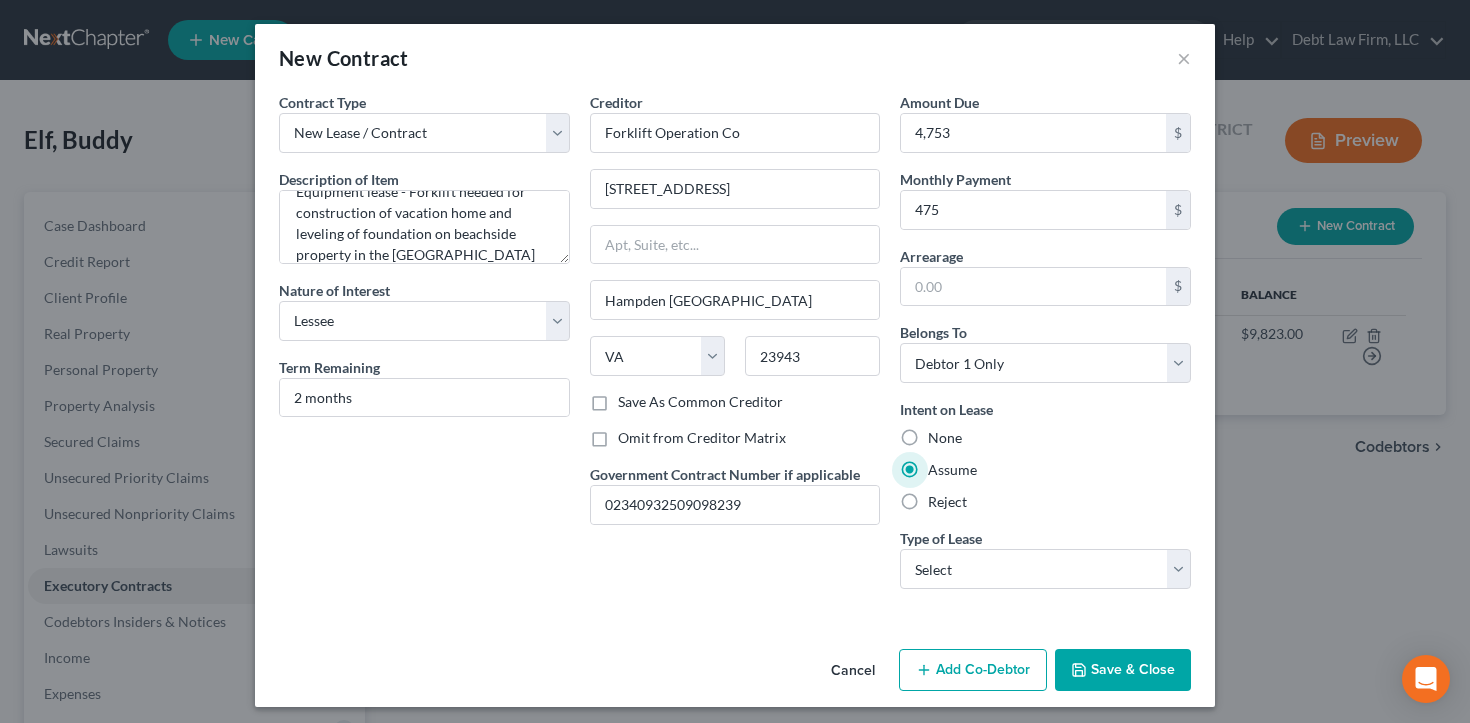 click on "Reject" at bounding box center (947, 502) 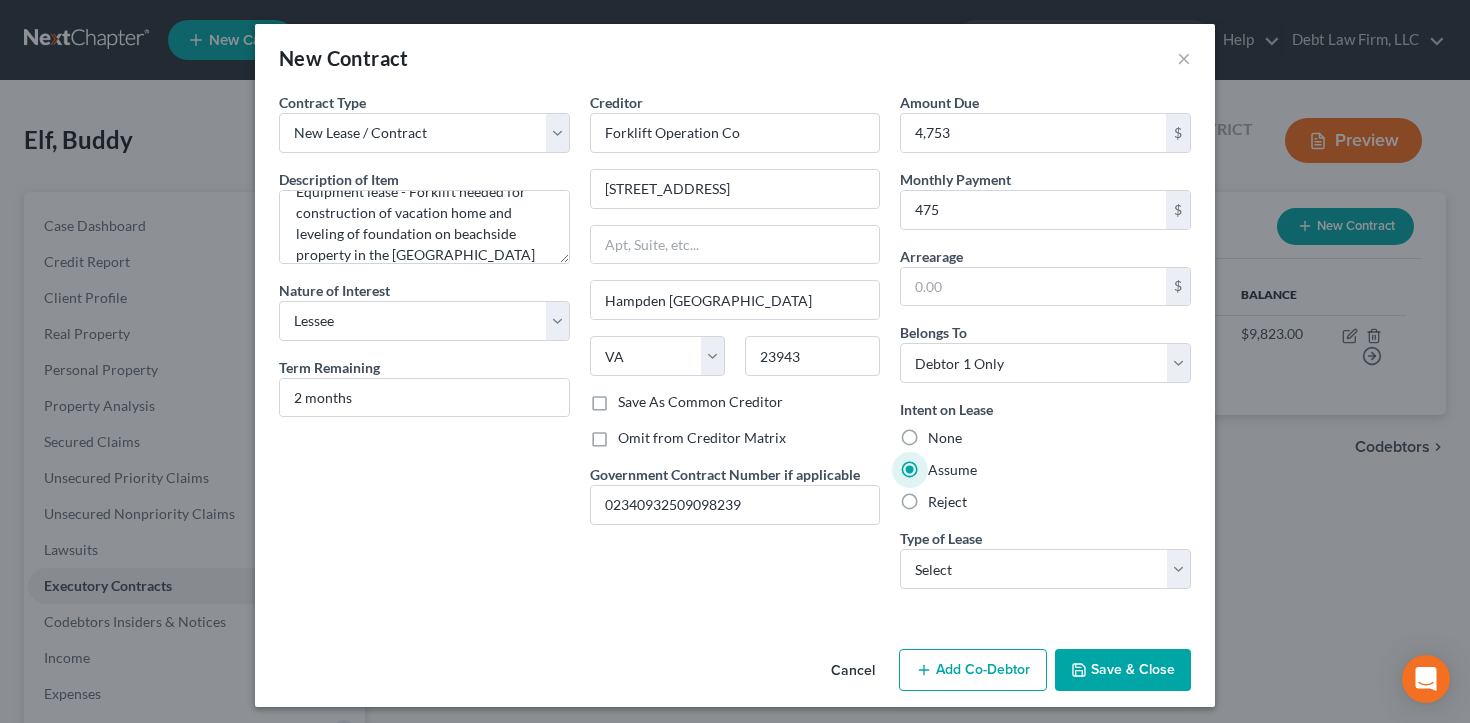 click on "Reject" at bounding box center (942, 498) 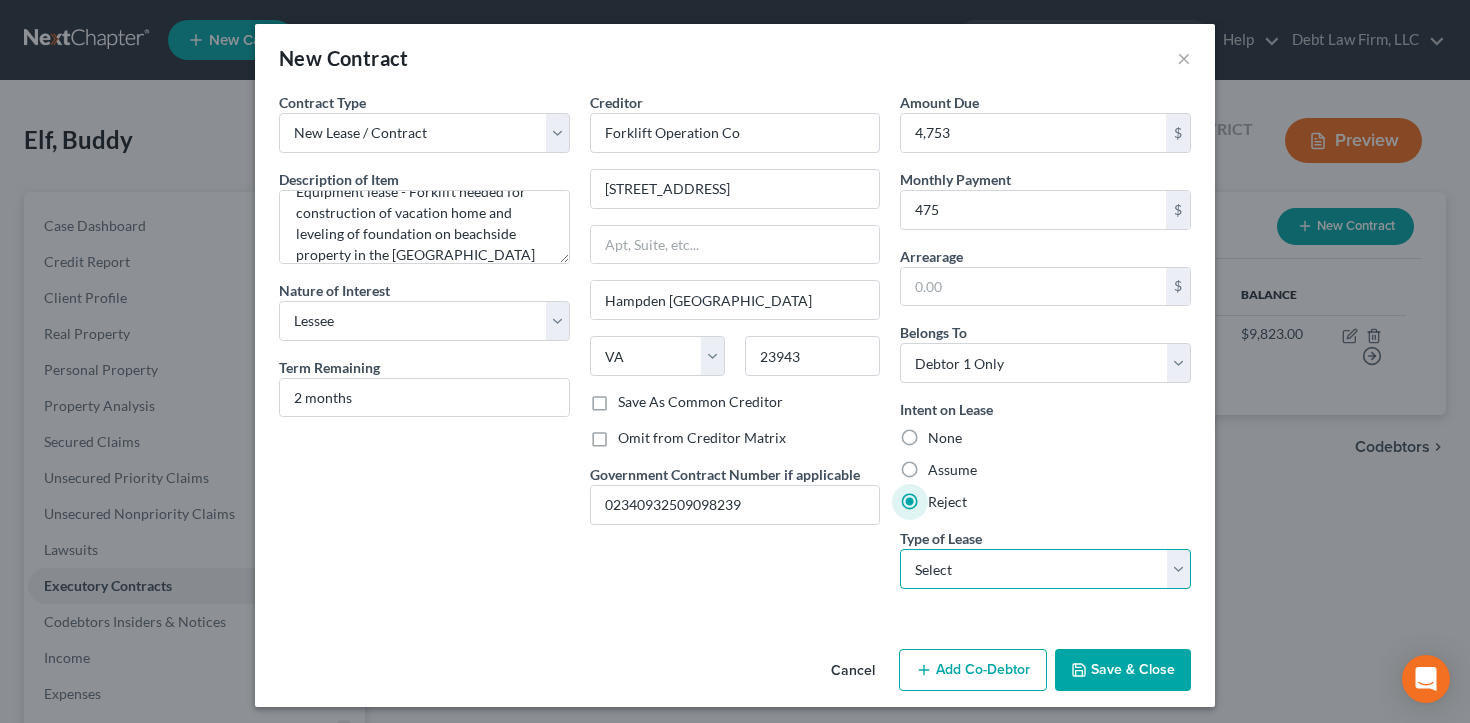 click on "Select Real Estate Car Other" at bounding box center [1045, 569] 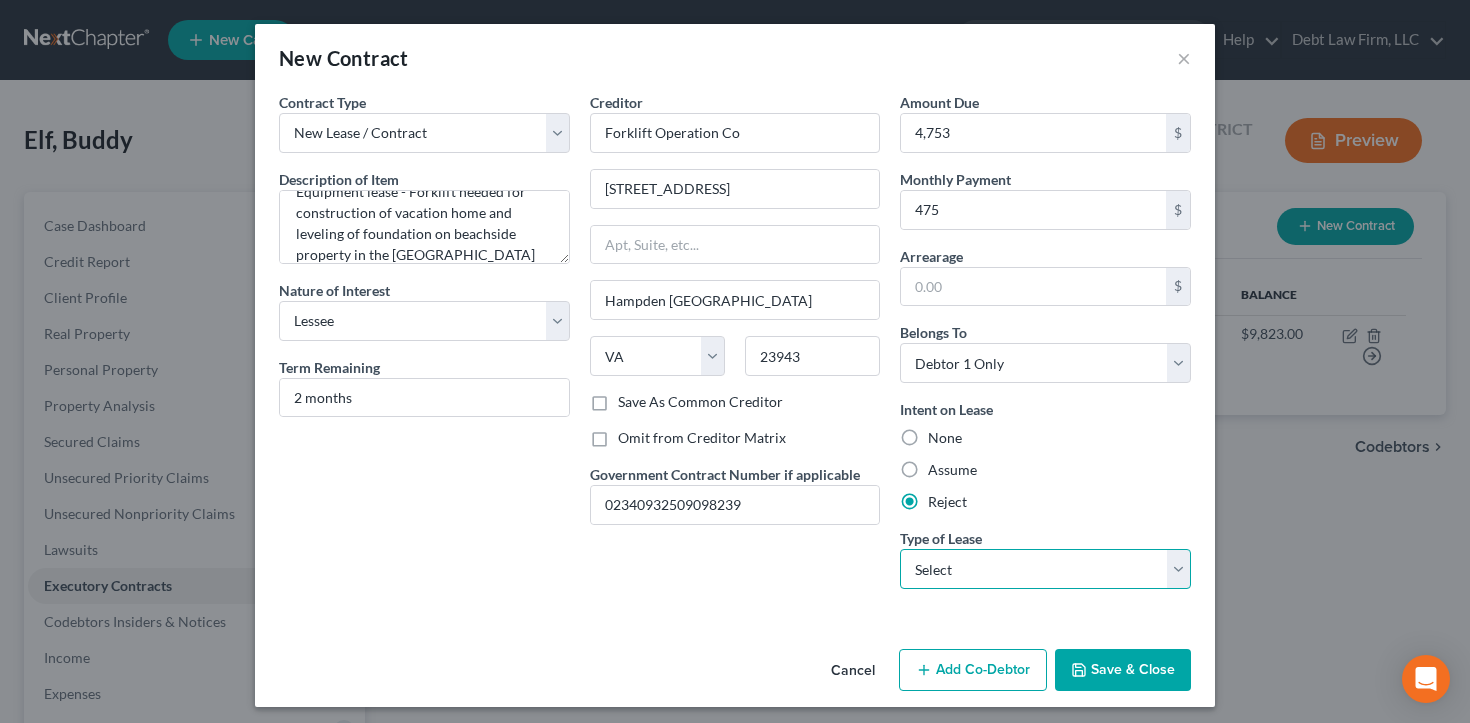 select on "2" 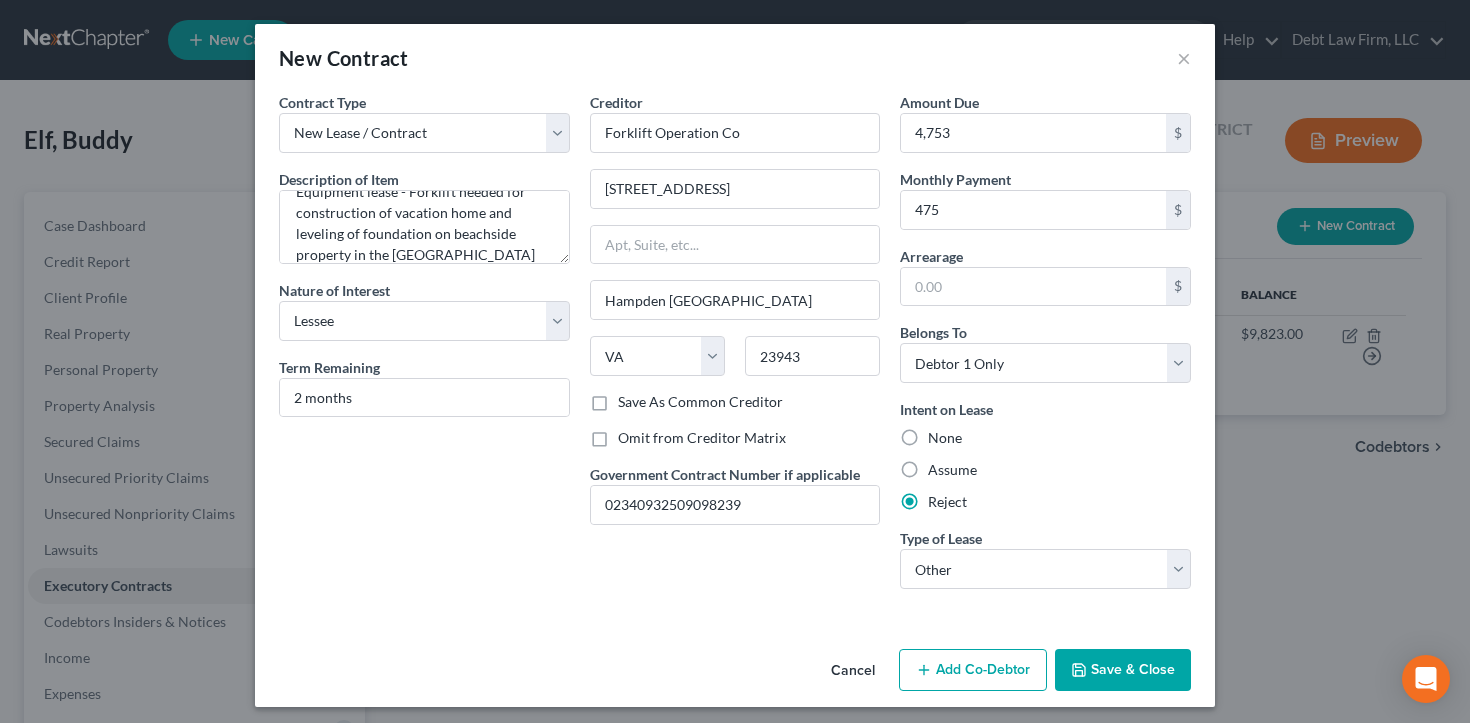 click on "Save & Close" at bounding box center (1123, 670) 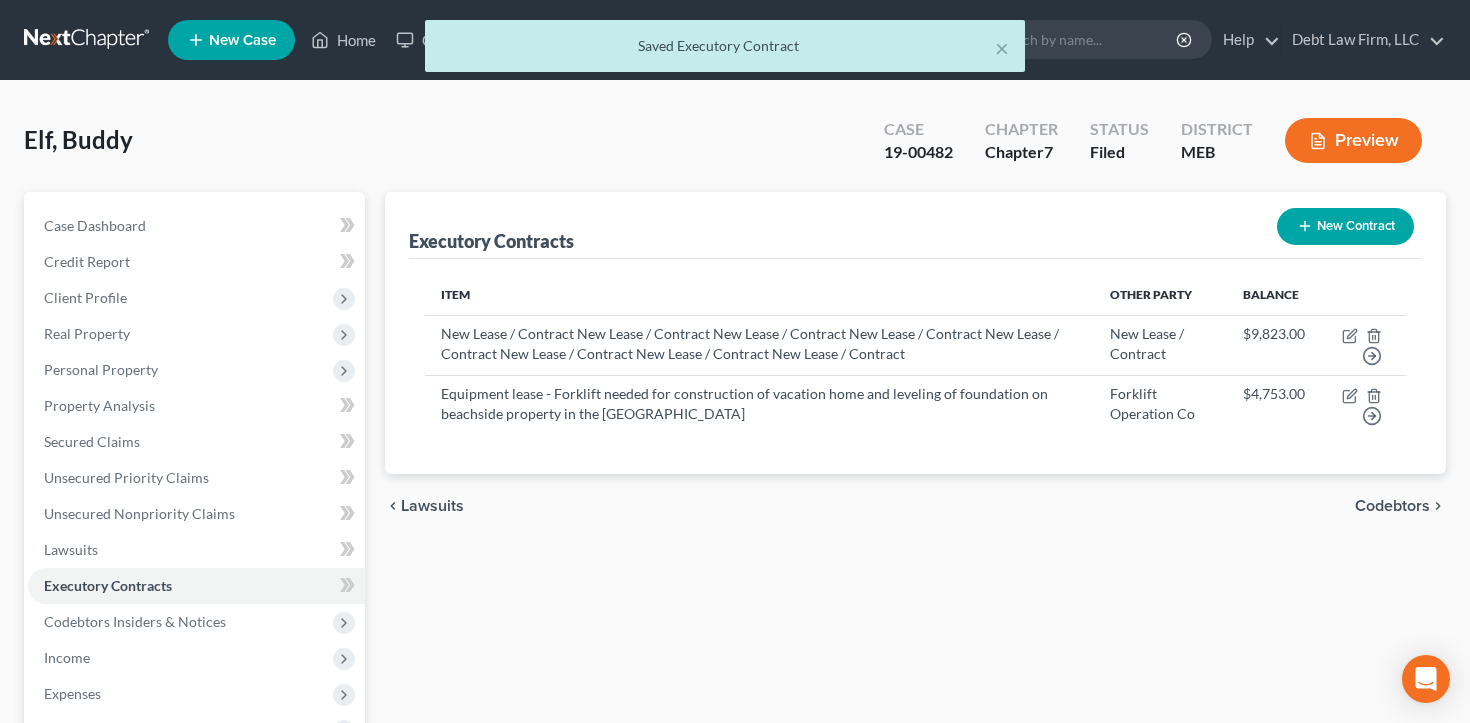 click on "New Contract" at bounding box center (1345, 226) 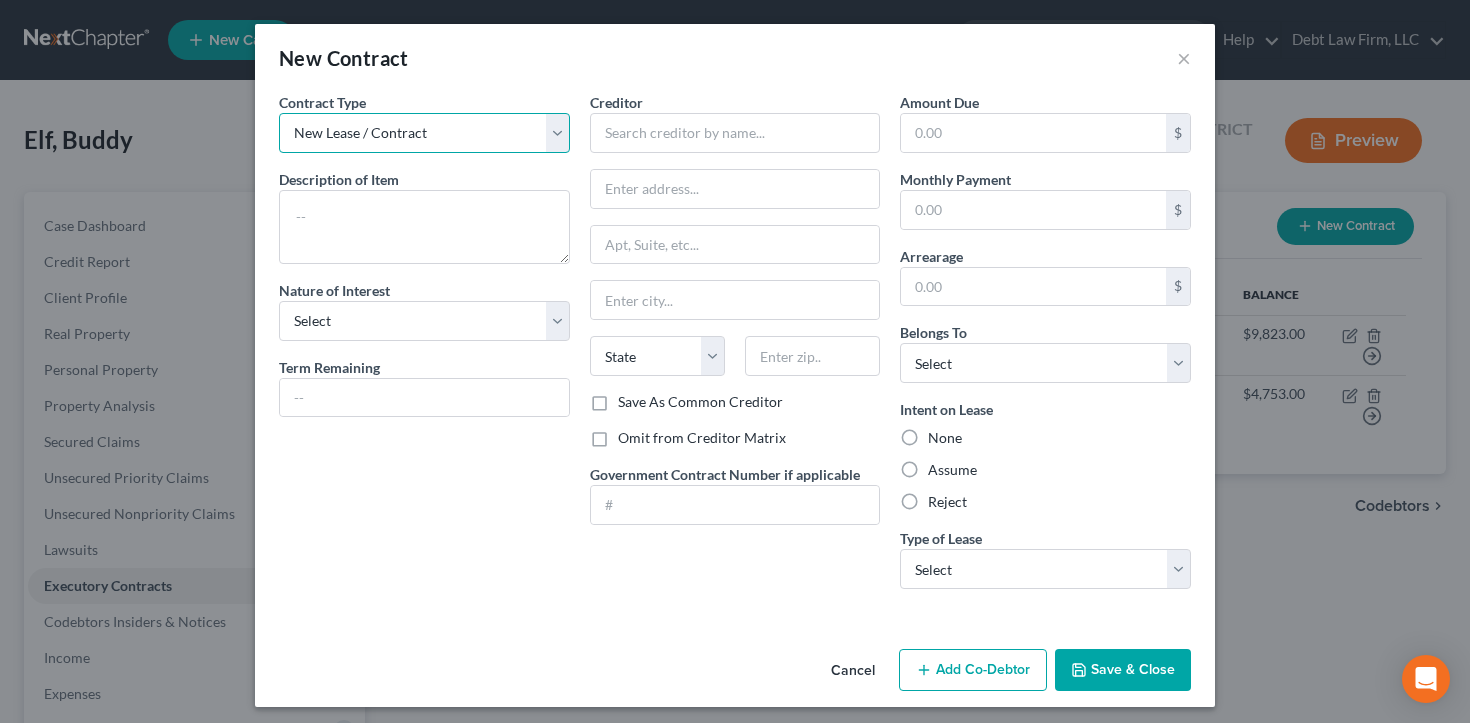 click on "New Lease / Contract New Timeshare" at bounding box center (424, 133) 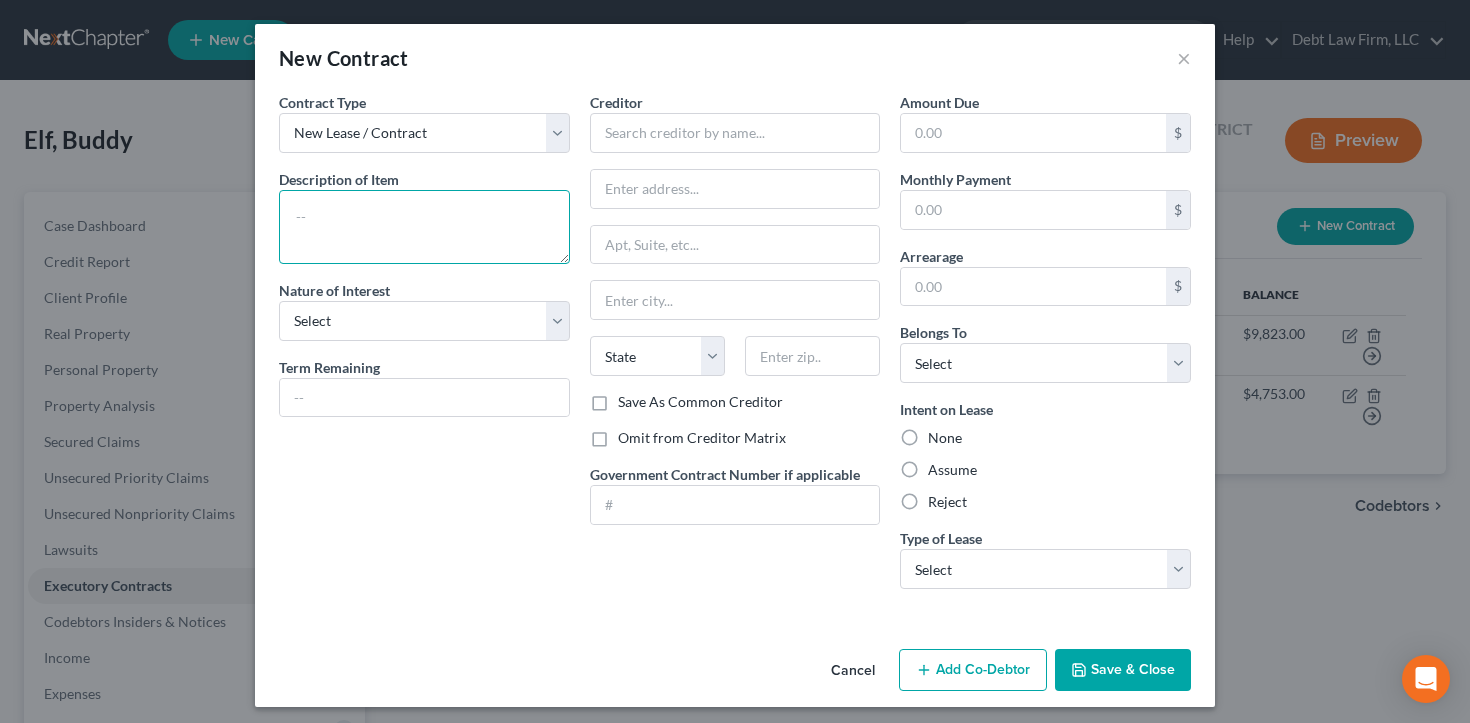 click at bounding box center [424, 227] 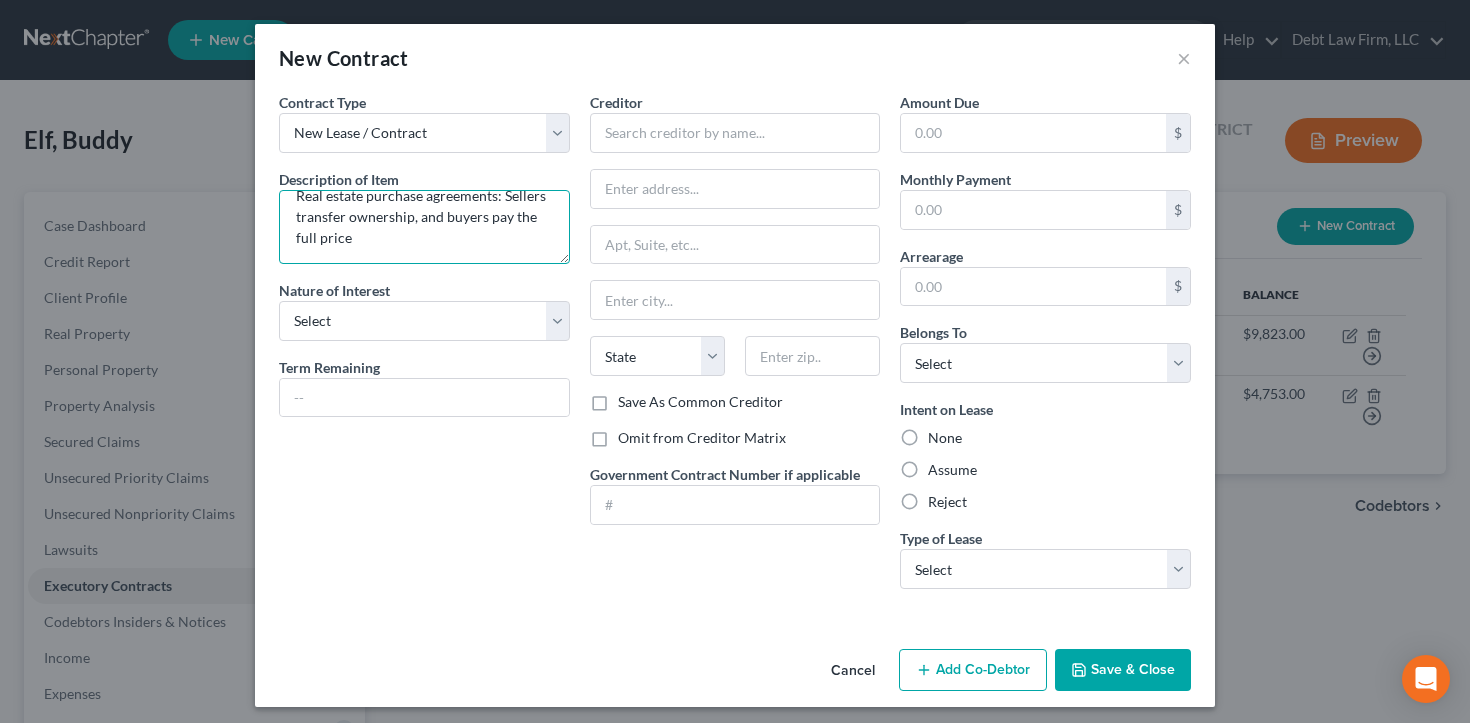 scroll, scrollTop: 0, scrollLeft: 0, axis: both 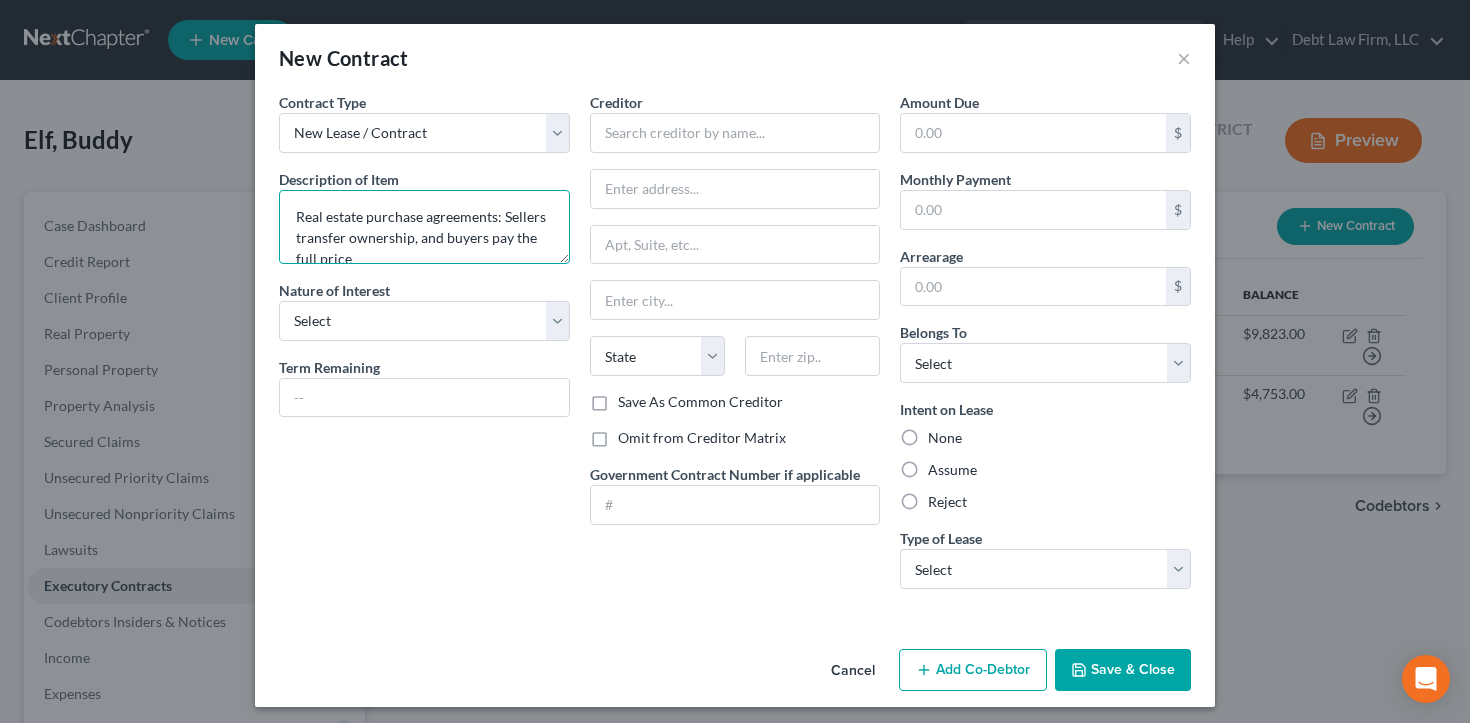 click on "Real estate purchase agreements: Sellers transfer ownership, and buyers pay the full price" at bounding box center [424, 227] 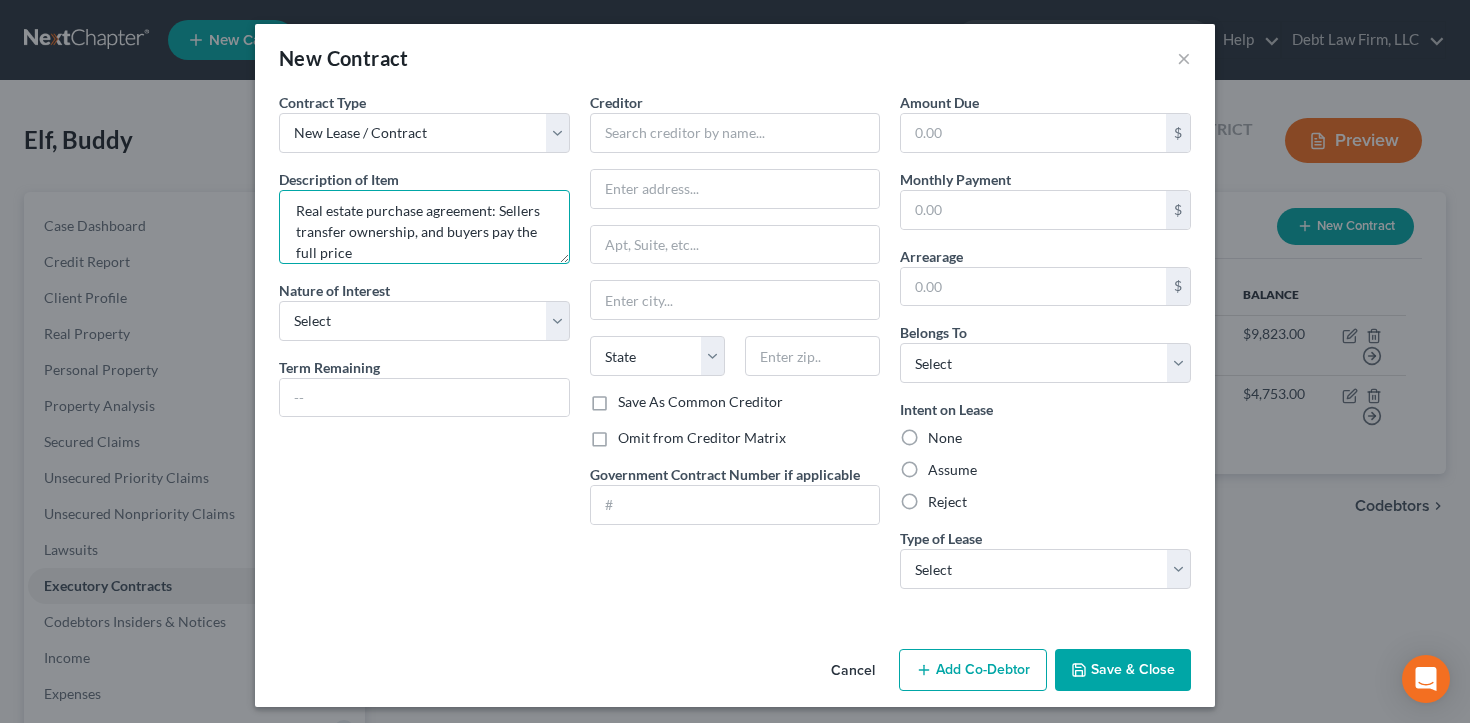 scroll, scrollTop: 4, scrollLeft: 0, axis: vertical 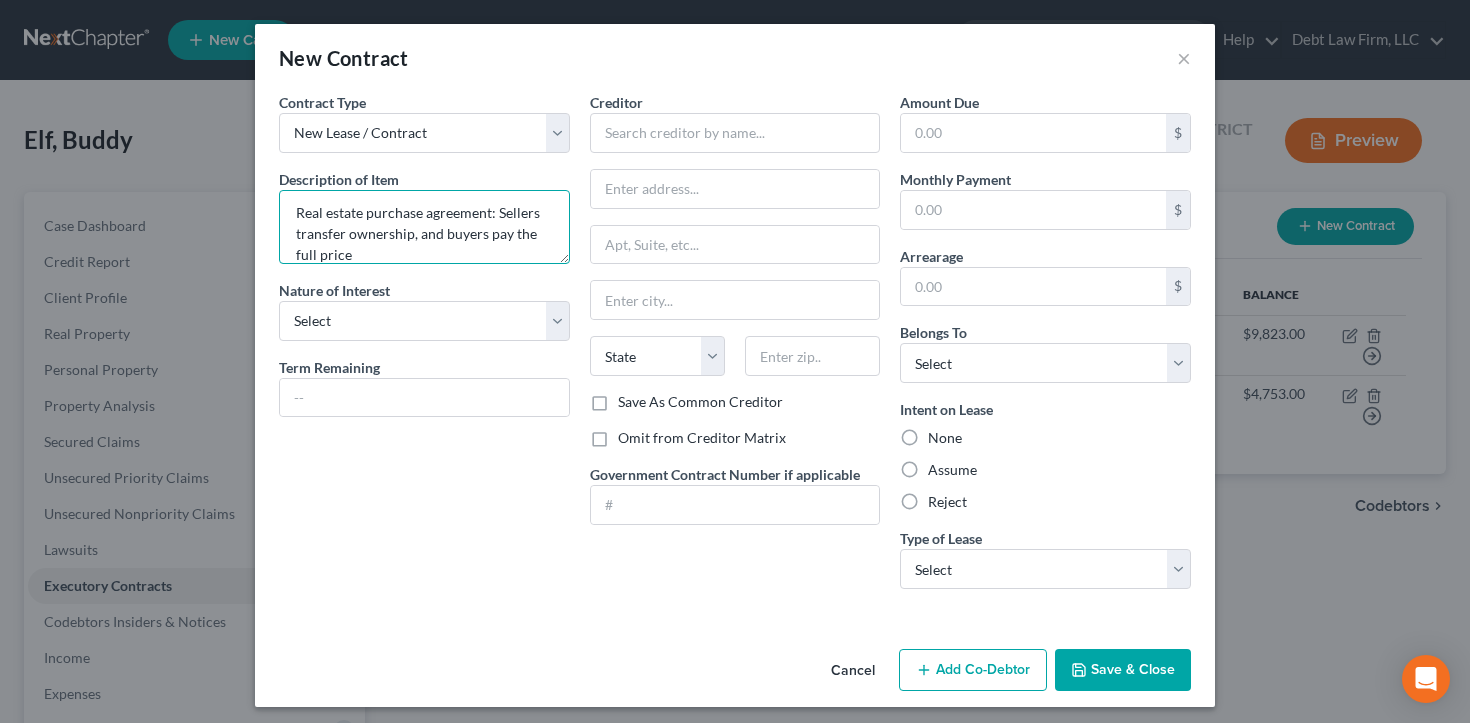 click on "Real estate purchase agreement: Sellers transfer ownership, and buyers pay the full price" at bounding box center (424, 227) 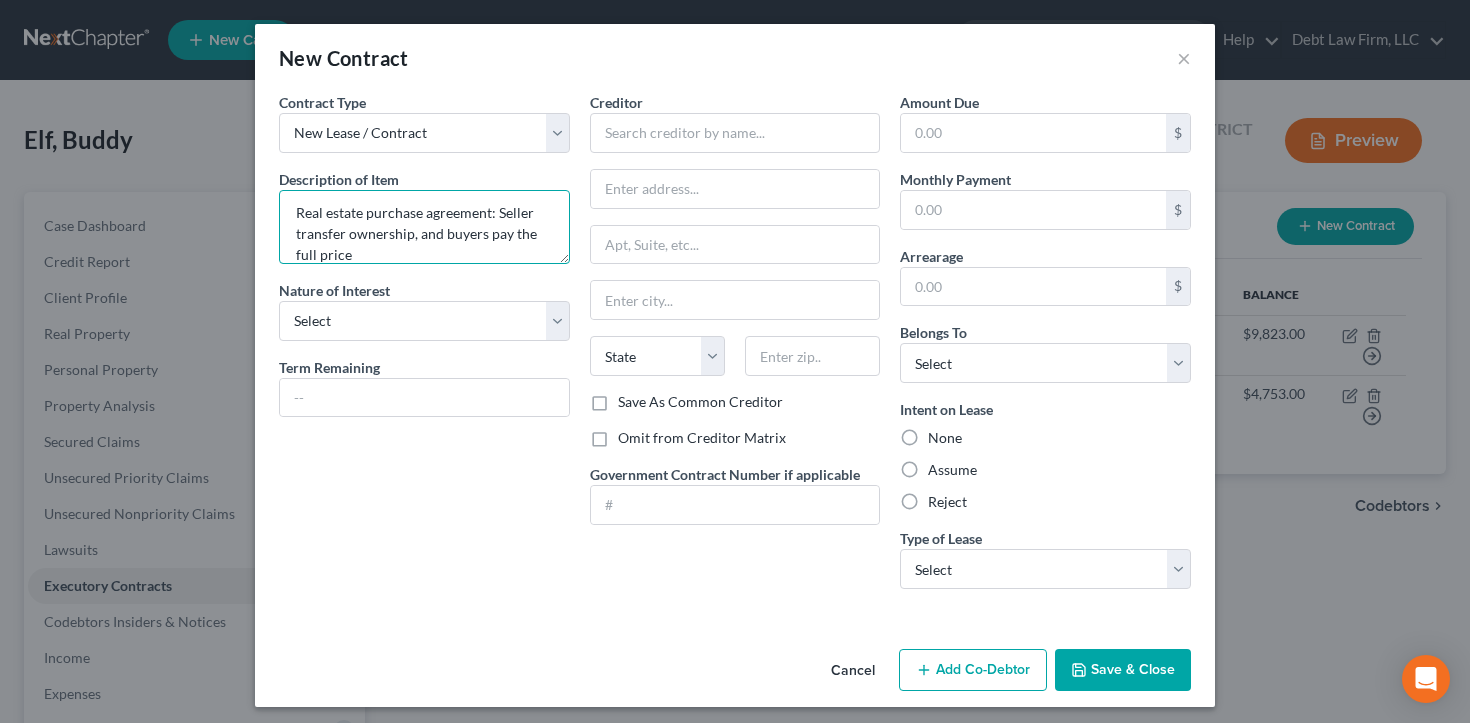 click on "Real estate purchase agreement: Seller transfer ownership, and buyers pay the full price" at bounding box center (424, 227) 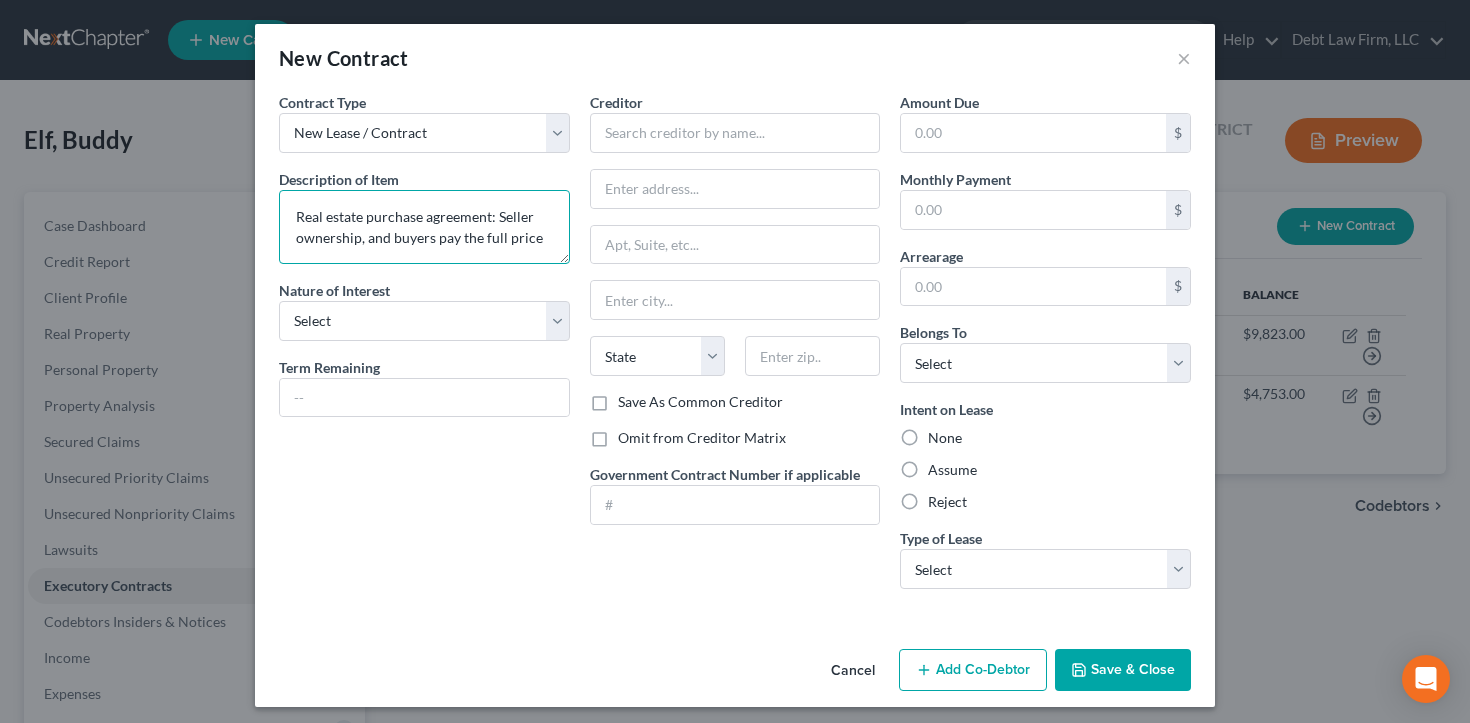 scroll, scrollTop: 0, scrollLeft: 0, axis: both 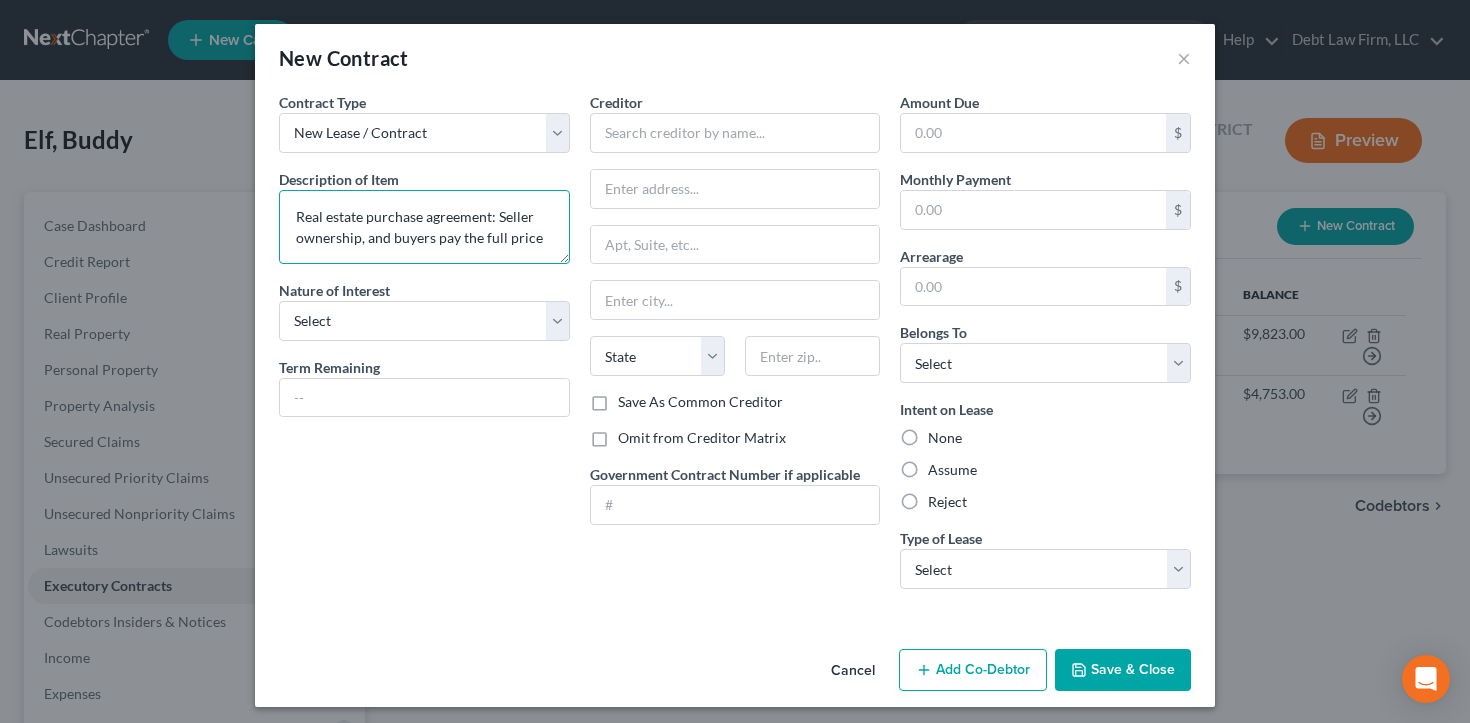 click on "Real estate purchase agreement: Seller ownership, and buyers pay the full price" at bounding box center [424, 227] 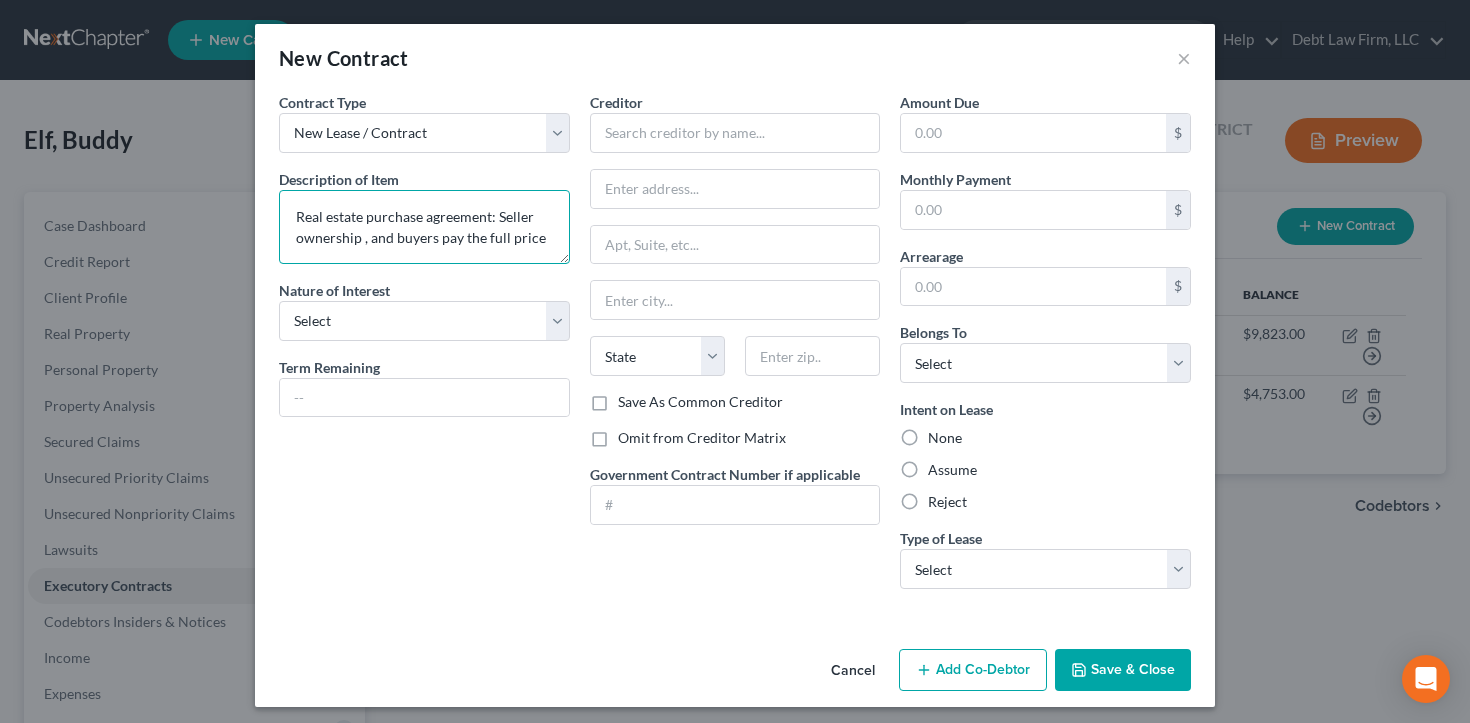 paste on "transfer" 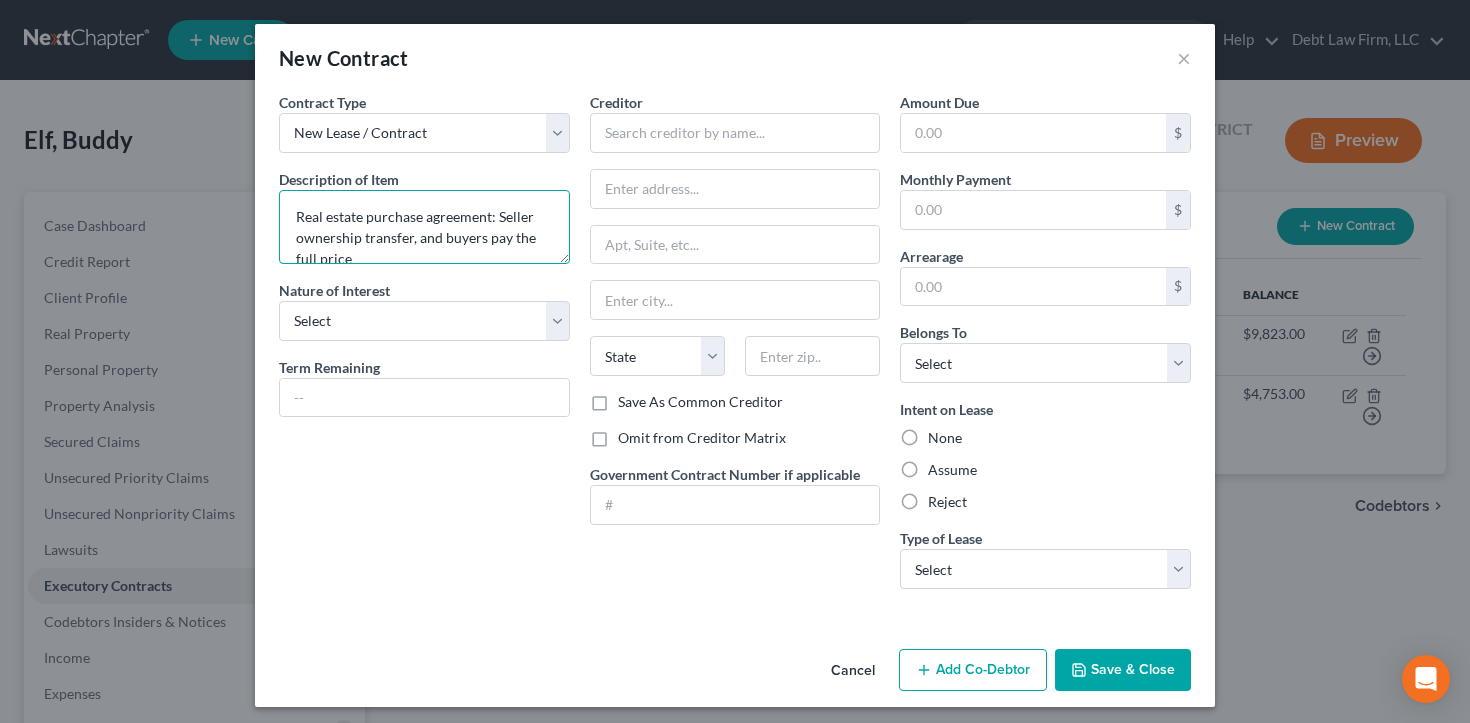 click on "Real estate purchase agreement: Seller ownership transfer, and buyers pay the full price" at bounding box center [424, 227] 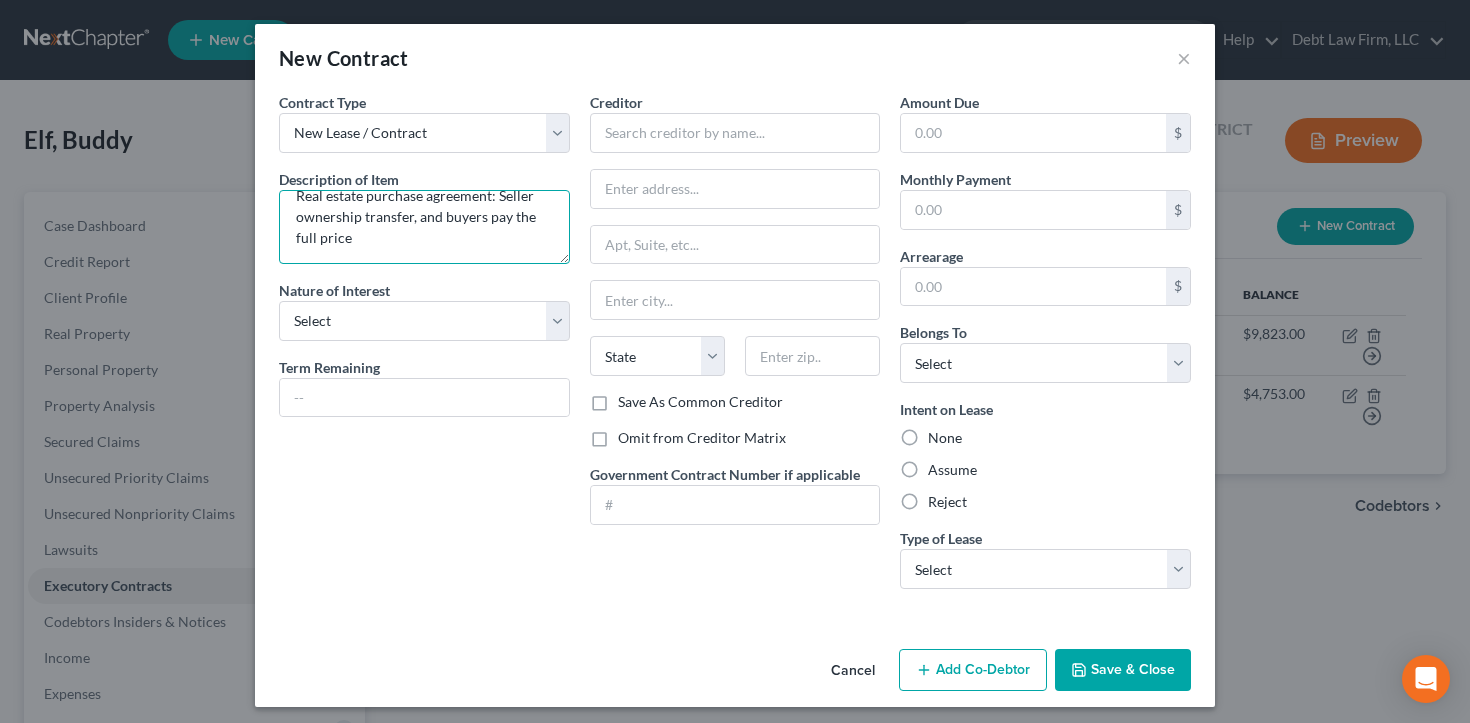 click on "Real estate purchase agreement: Seller ownership transfer, and buyers pay the full price" at bounding box center (424, 227) 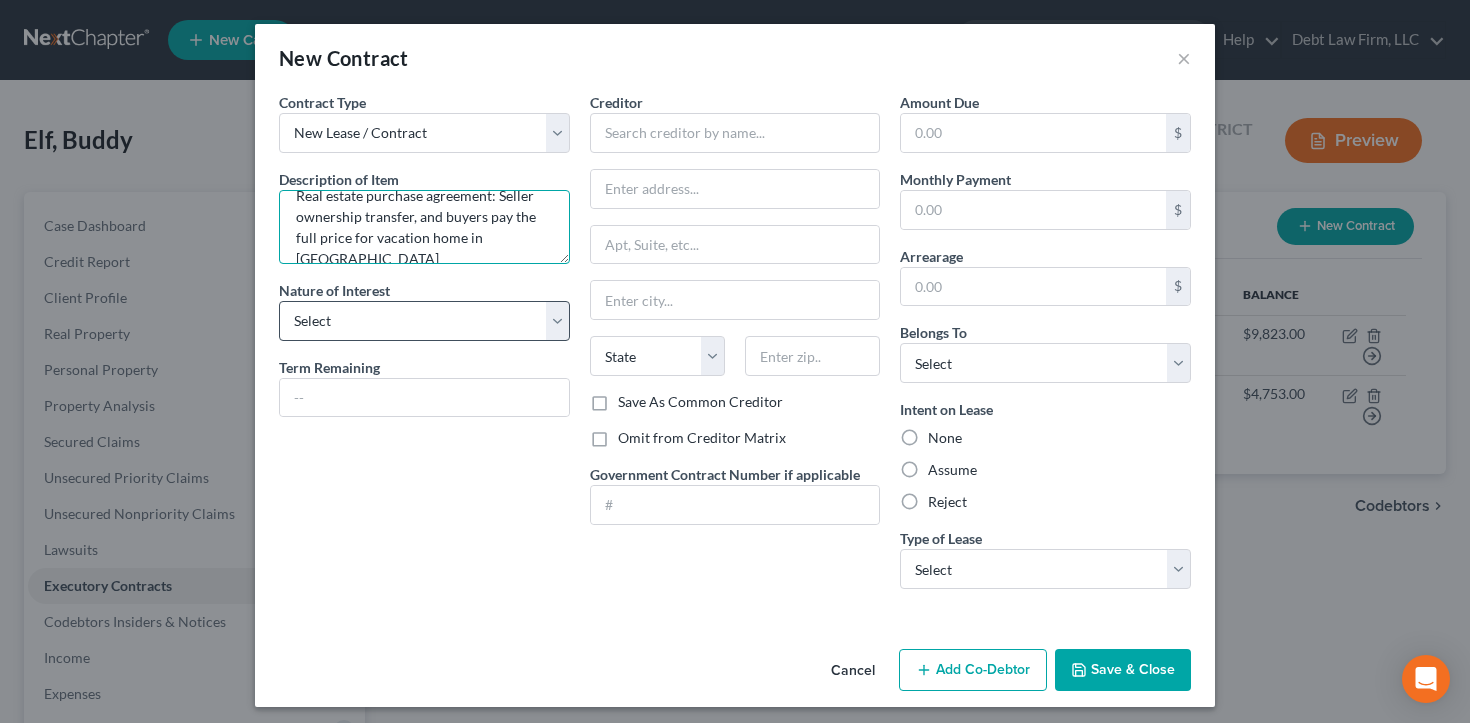 type on "Real estate purchase agreement: Seller ownership transfer, and buyers pay the full price for vacation home in [GEOGRAPHIC_DATA]" 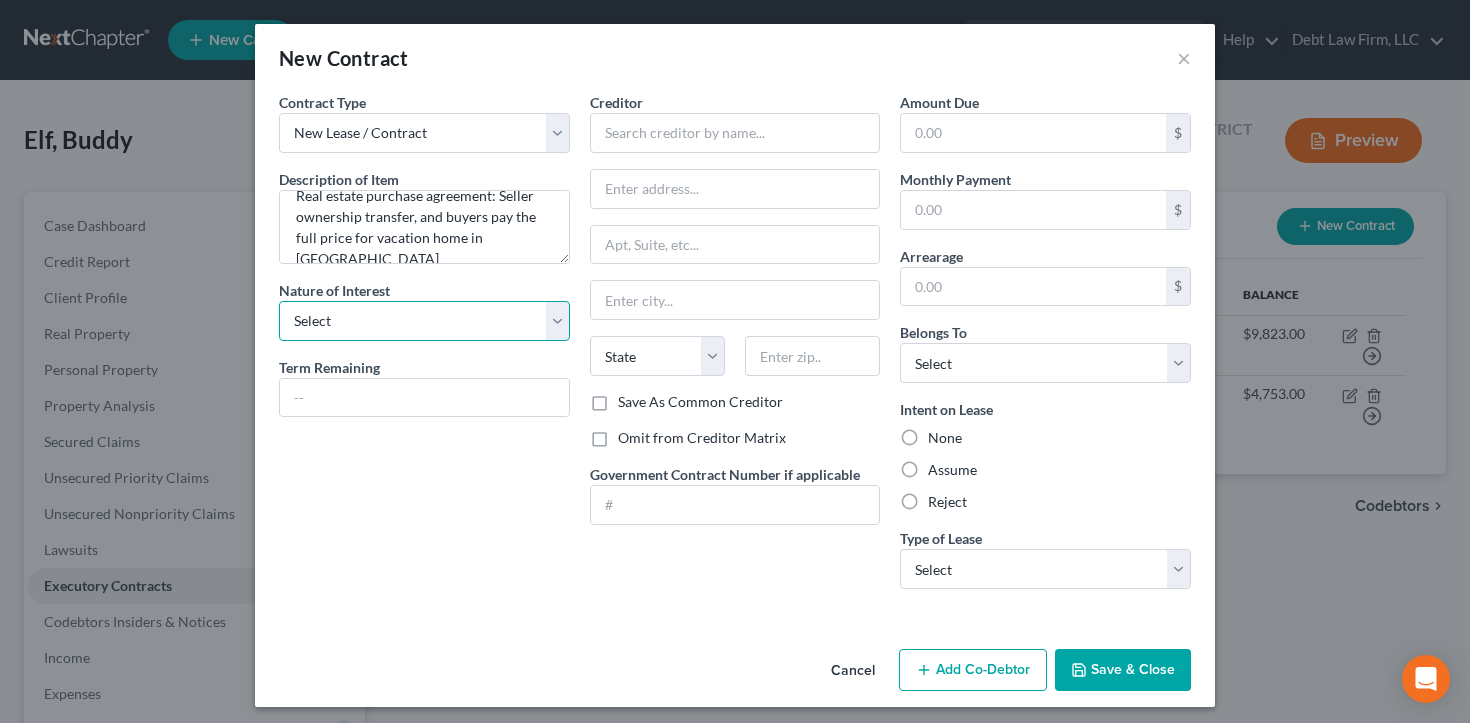 click on "Select Purchaser Agent Lessor Lessee" at bounding box center [424, 321] 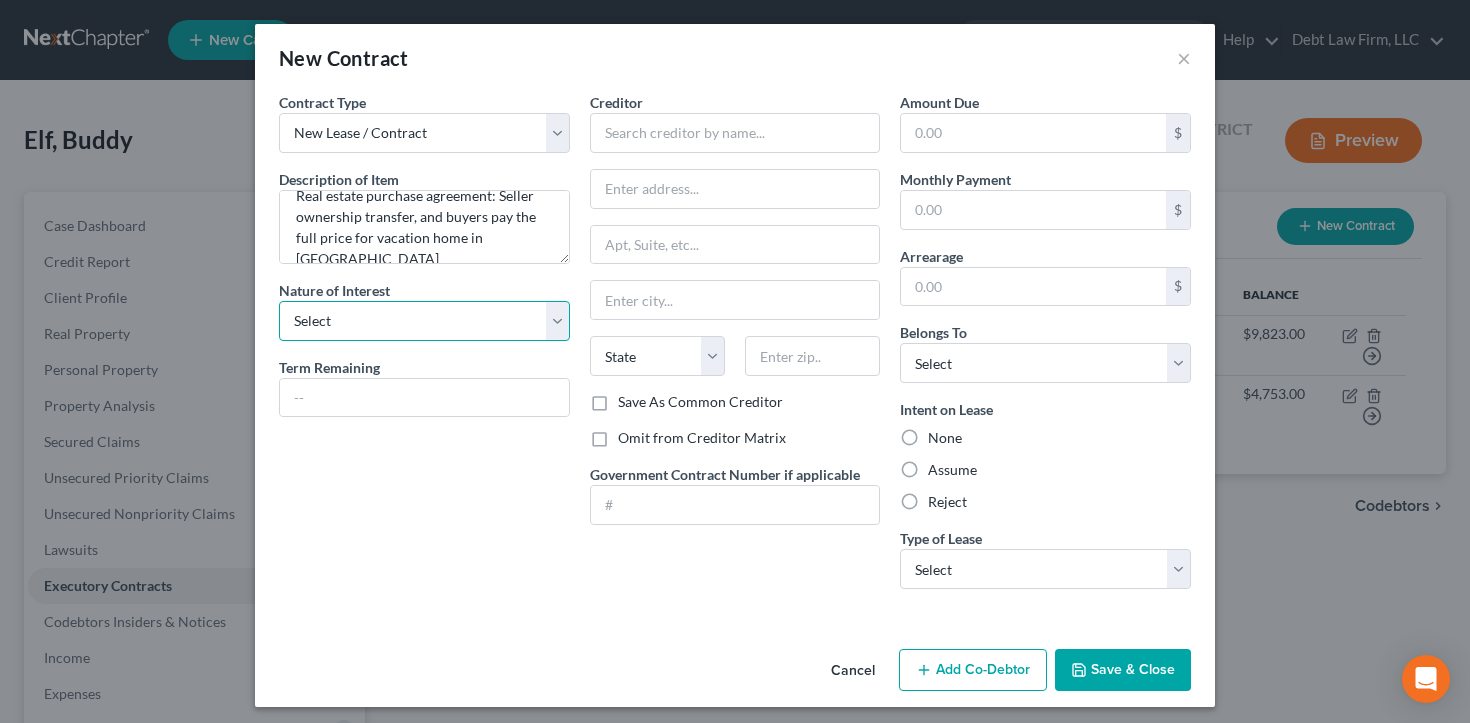 select on "0" 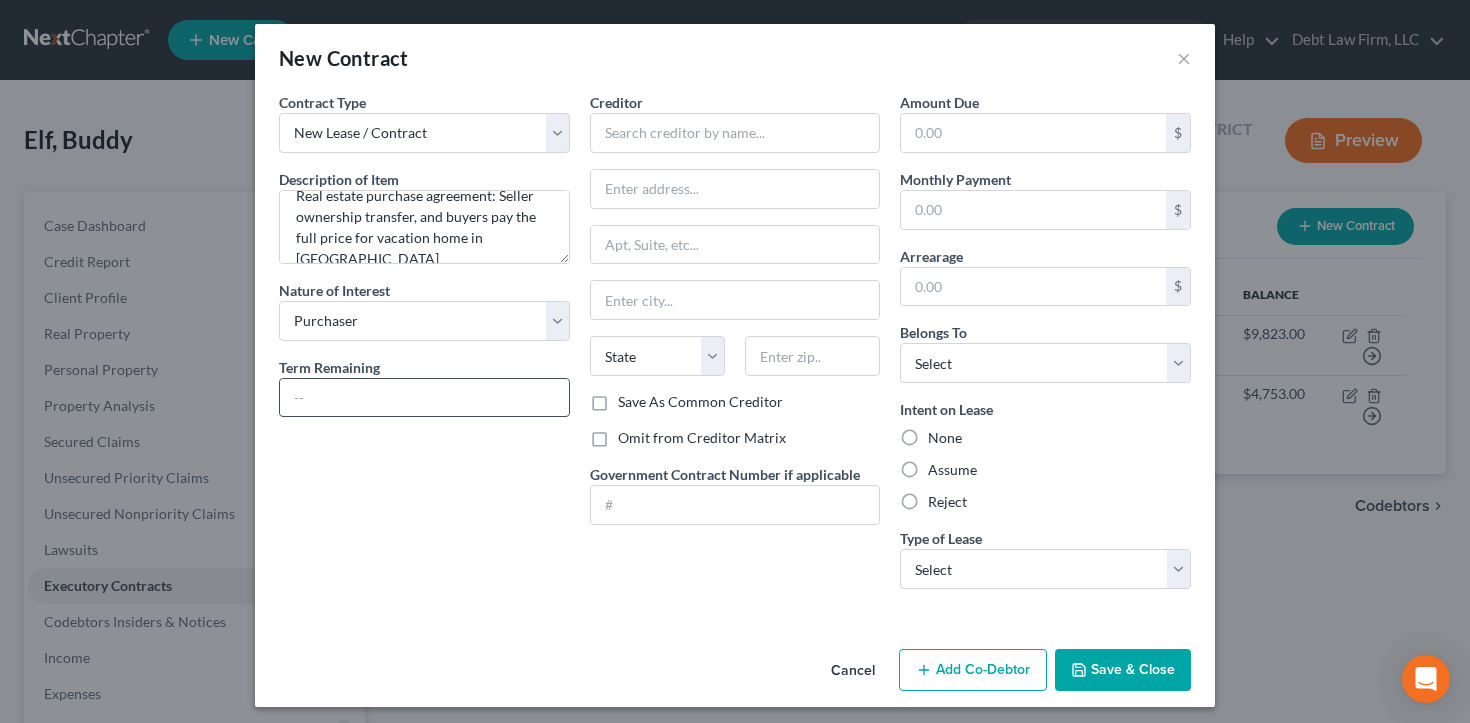 click at bounding box center [424, 398] 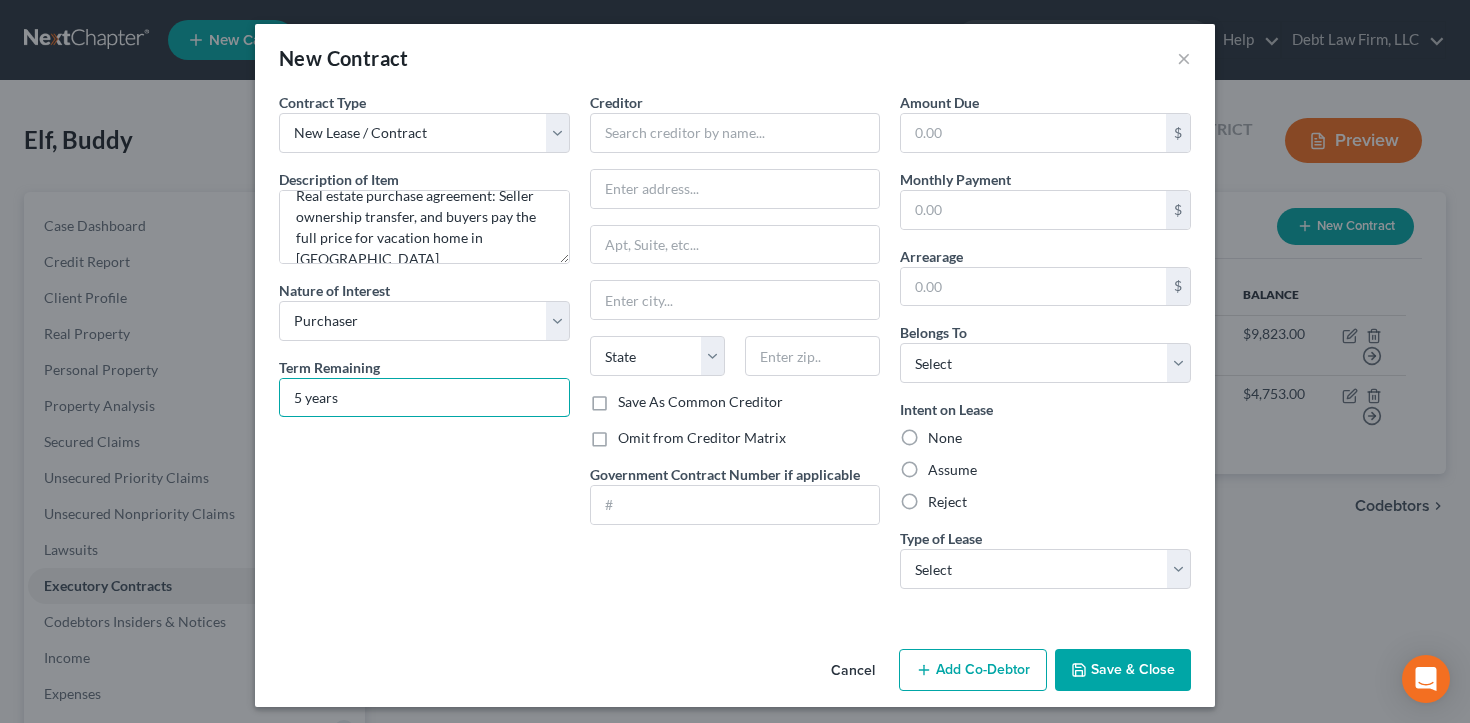 drag, startPoint x: 349, startPoint y: 404, endPoint x: 260, endPoint y: 404, distance: 89 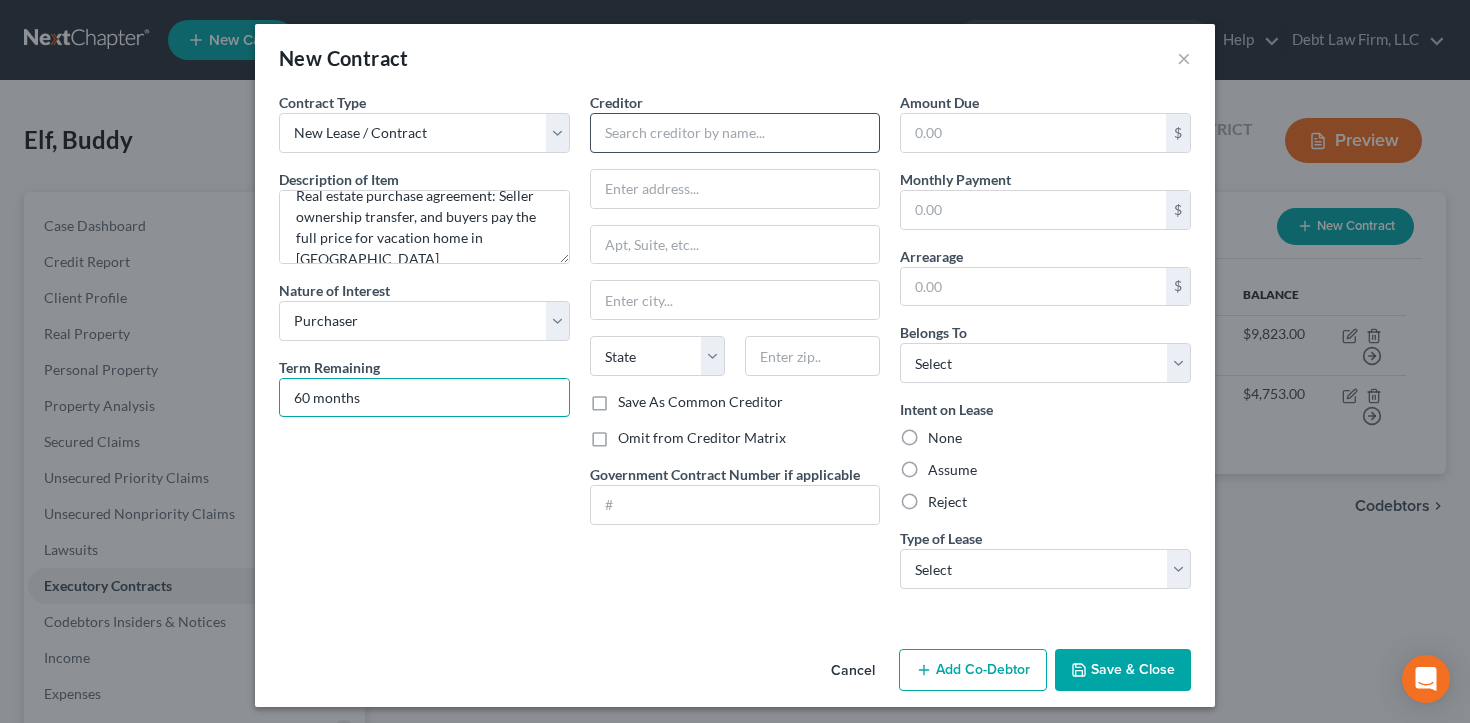 type on "60 months" 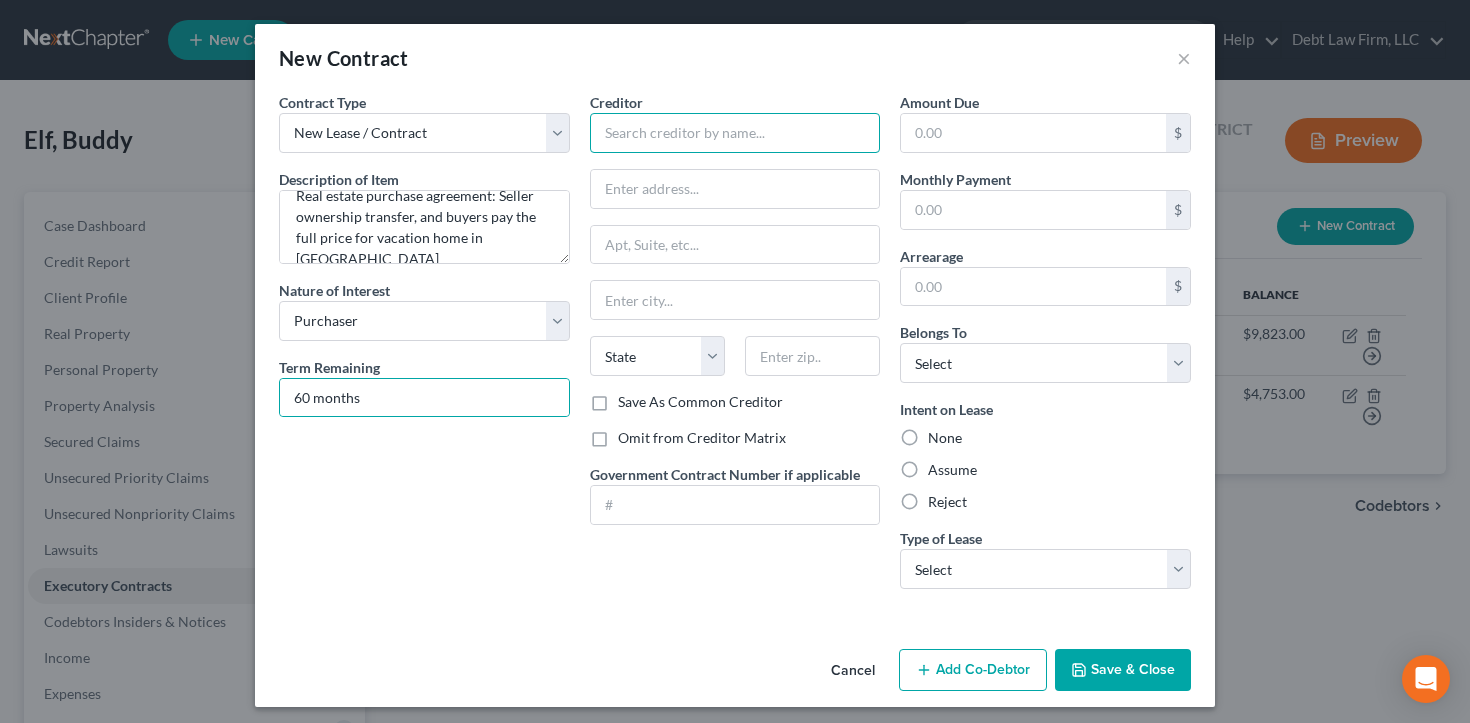 click at bounding box center (735, 133) 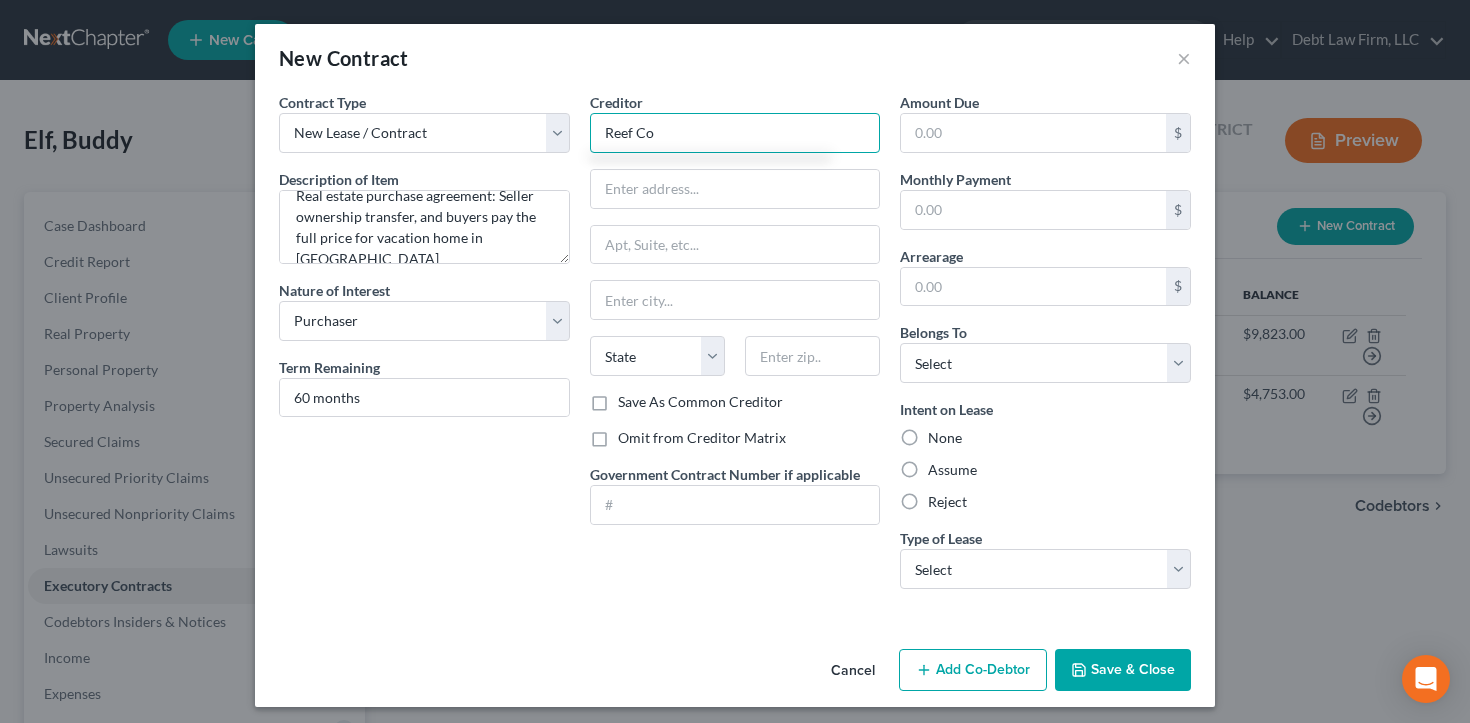type on "Reef Co" 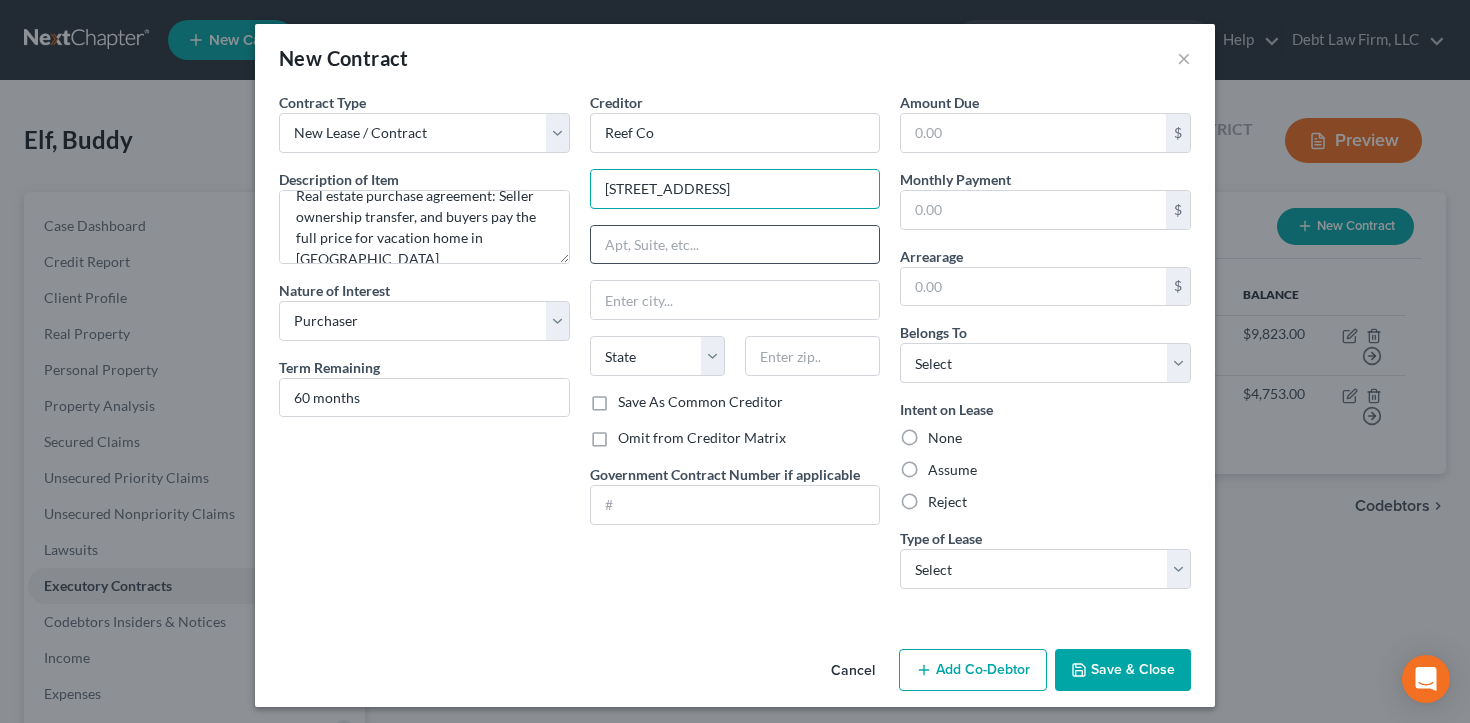 type on "[STREET_ADDRESS]" 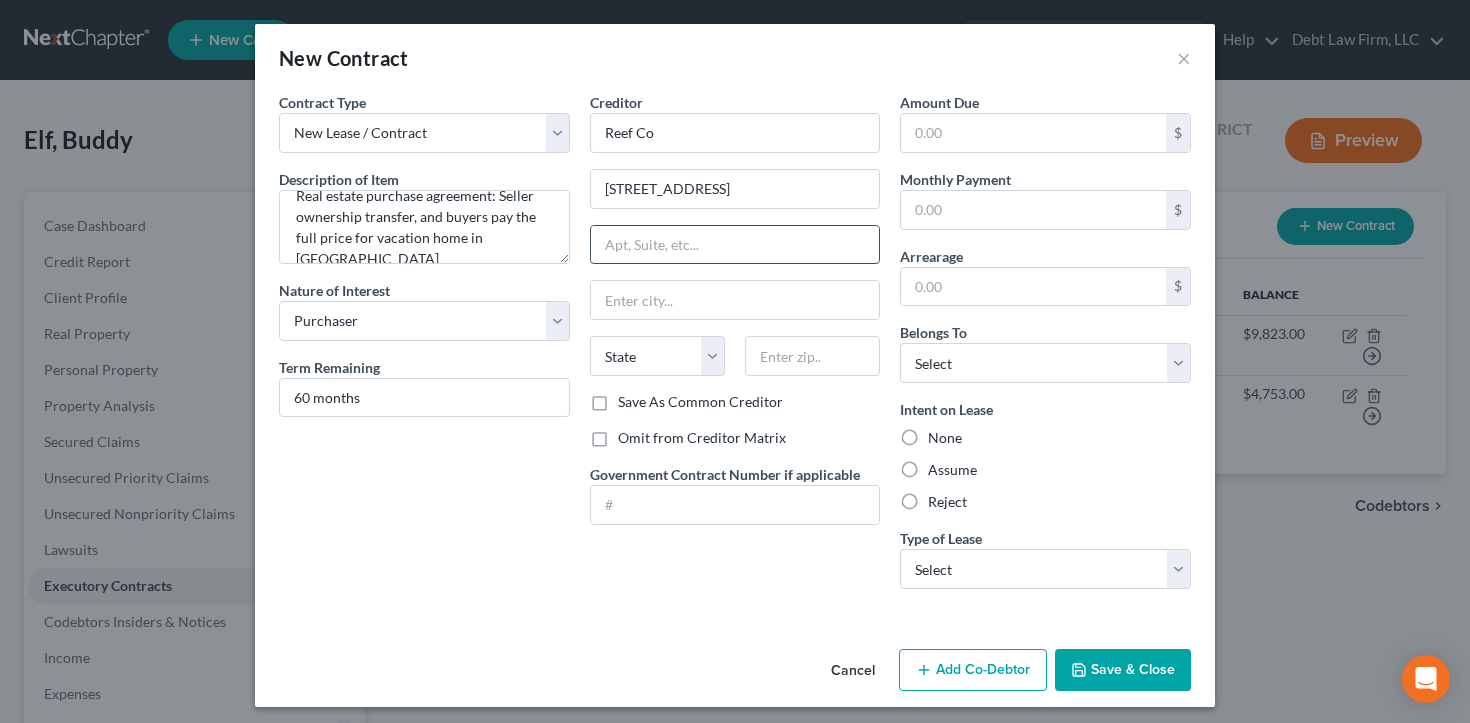 click at bounding box center (735, 245) 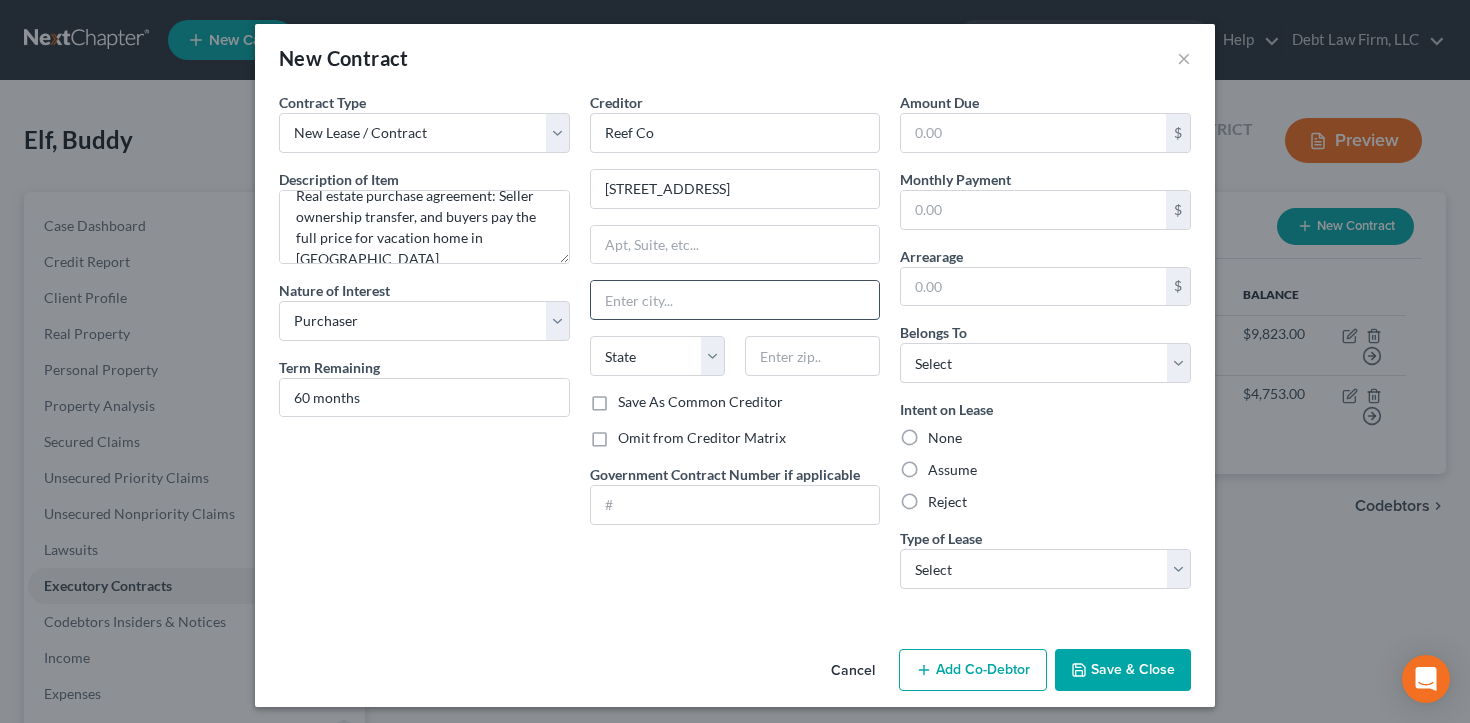 click at bounding box center [735, 300] 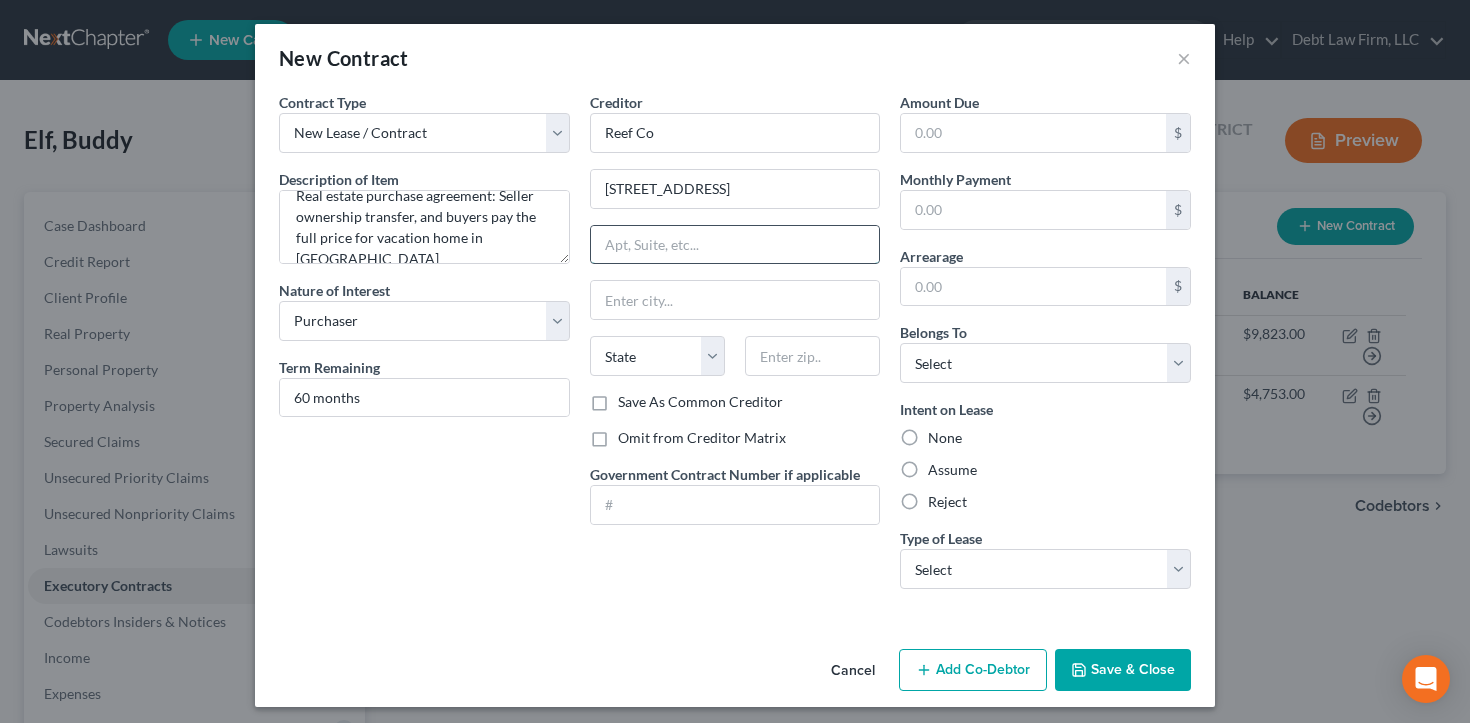 click at bounding box center [735, 245] 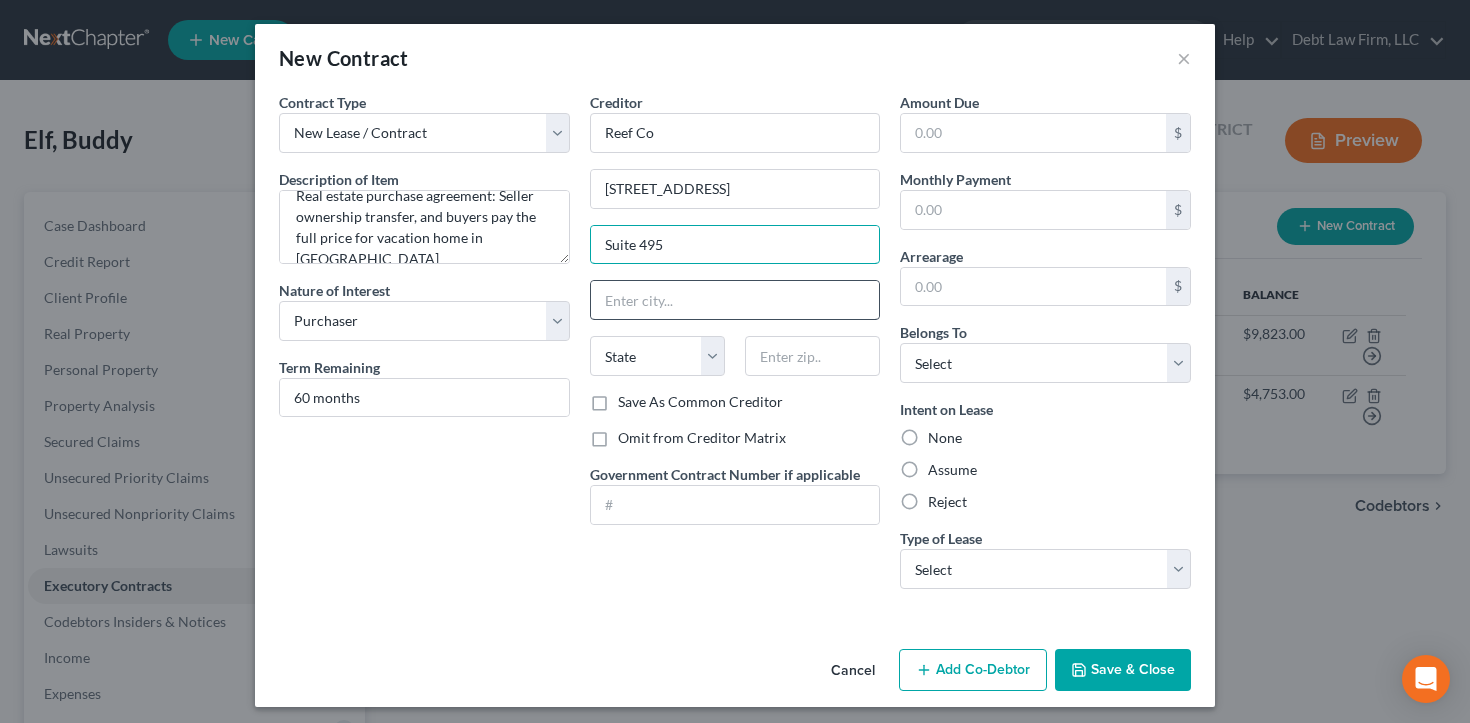 type on "Suite 495" 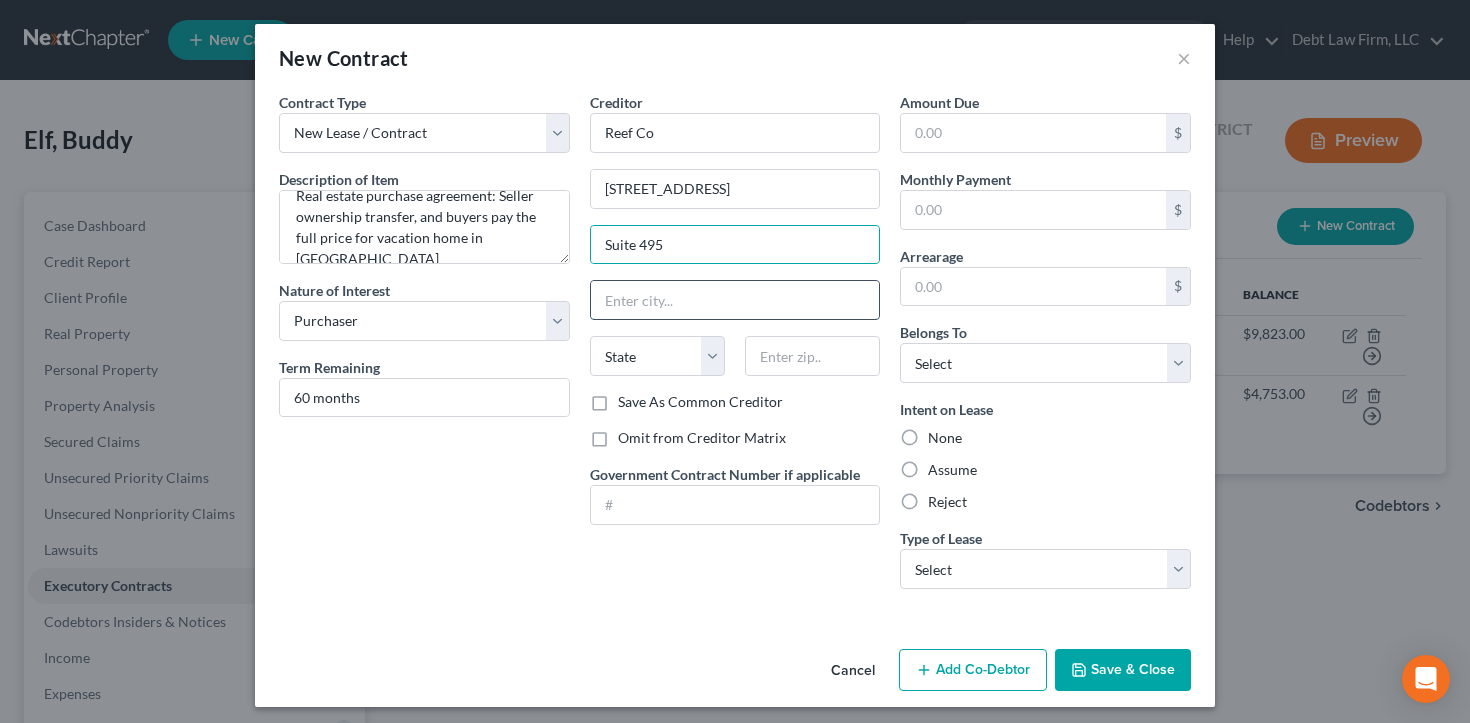 click at bounding box center [735, 300] 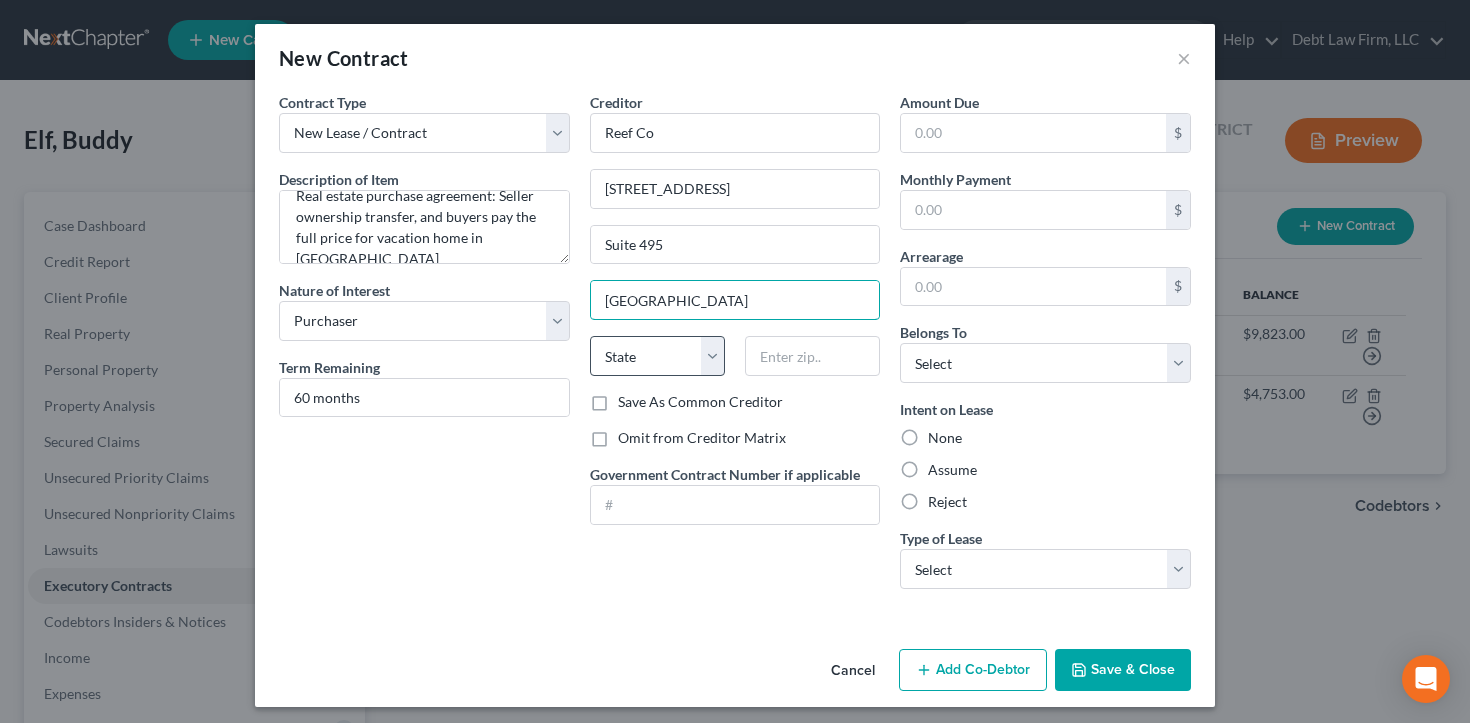 type on "[GEOGRAPHIC_DATA]" 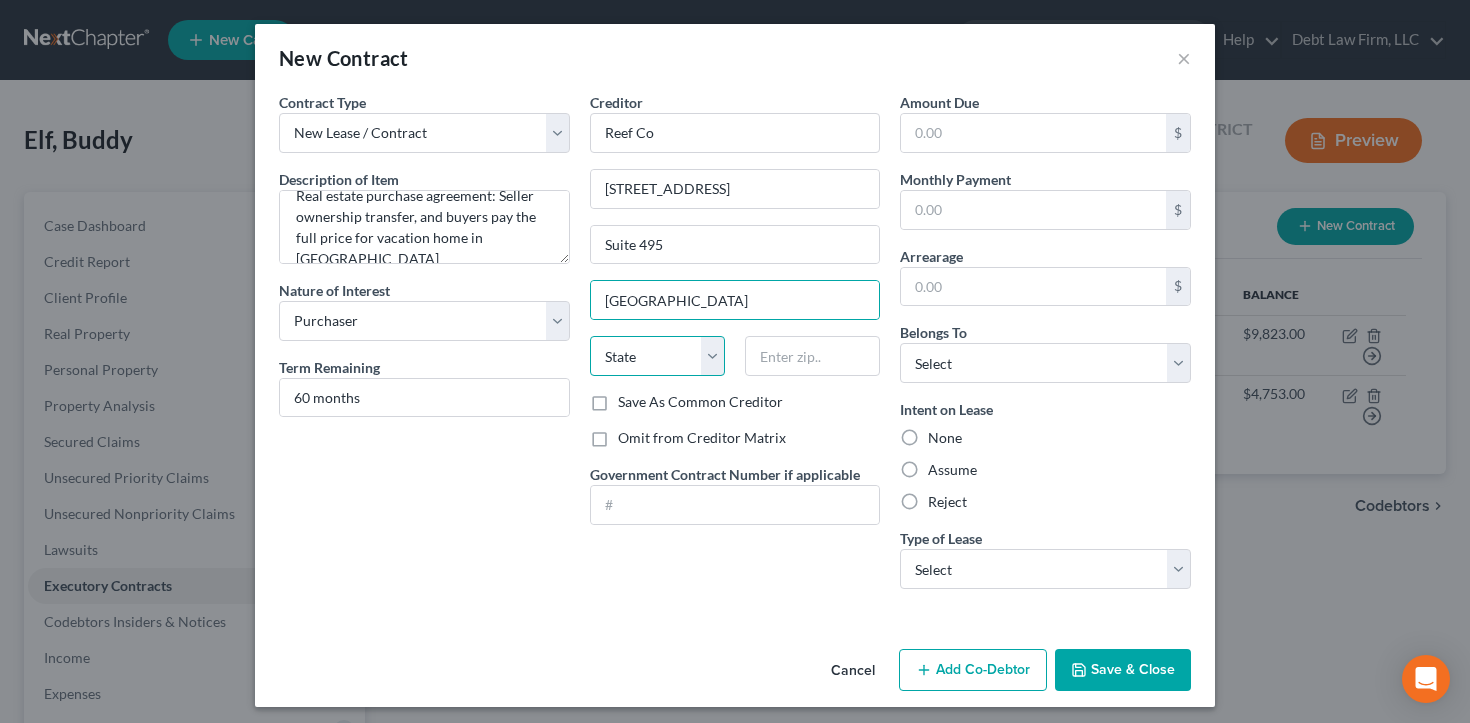 click on "State [US_STATE] AK AR AZ CA CO CT DE DC [GEOGRAPHIC_DATA] [GEOGRAPHIC_DATA] GU HI ID IL IN [GEOGRAPHIC_DATA] [GEOGRAPHIC_DATA] [GEOGRAPHIC_DATA] LA ME MD [GEOGRAPHIC_DATA] [GEOGRAPHIC_DATA] [GEOGRAPHIC_DATA] [GEOGRAPHIC_DATA] [GEOGRAPHIC_DATA] MT NC [GEOGRAPHIC_DATA] [GEOGRAPHIC_DATA] [GEOGRAPHIC_DATA] NH [GEOGRAPHIC_DATA] [GEOGRAPHIC_DATA] [GEOGRAPHIC_DATA] [GEOGRAPHIC_DATA] [GEOGRAPHIC_DATA] [GEOGRAPHIC_DATA] [GEOGRAPHIC_DATA] PR RI SC SD [GEOGRAPHIC_DATA] [GEOGRAPHIC_DATA] [GEOGRAPHIC_DATA] VI [GEOGRAPHIC_DATA] [GEOGRAPHIC_DATA] [GEOGRAPHIC_DATA] WV WI WY" at bounding box center [657, 356] 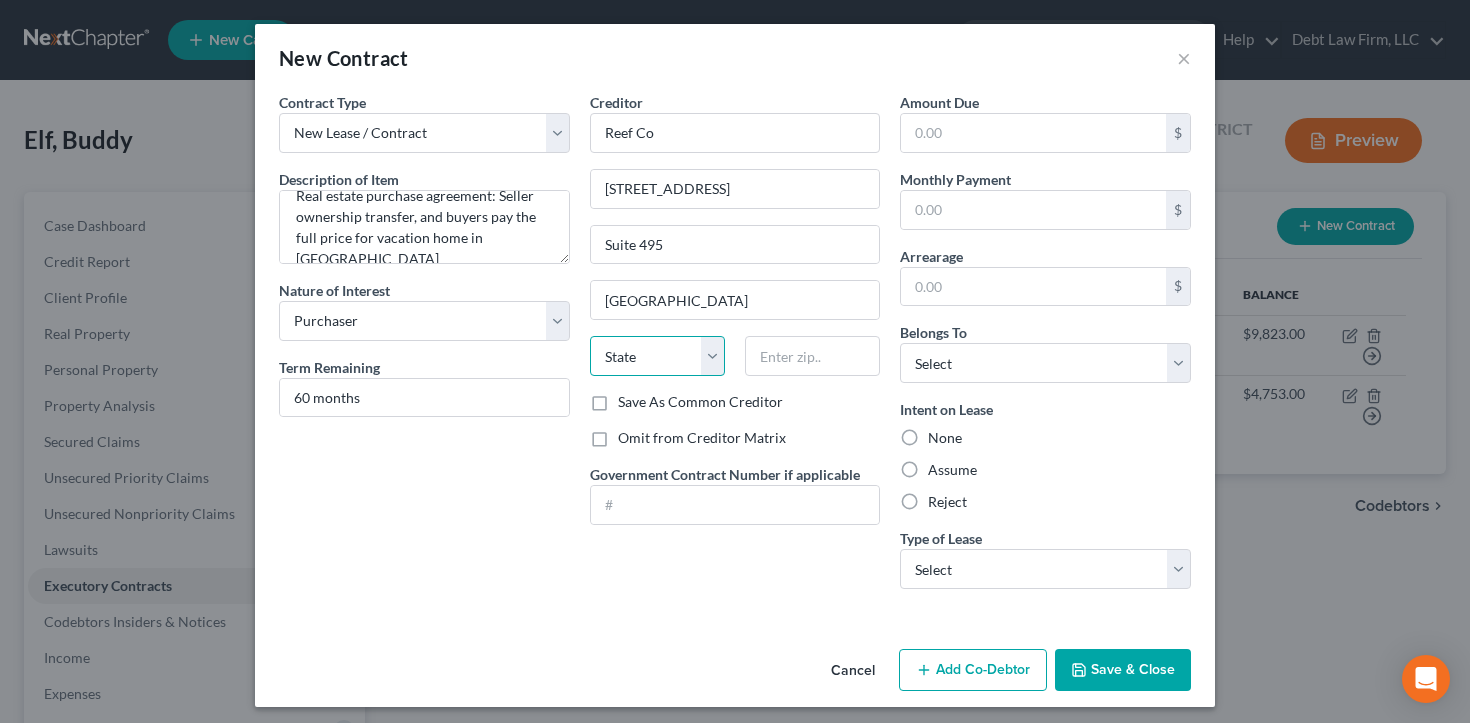 select on "11" 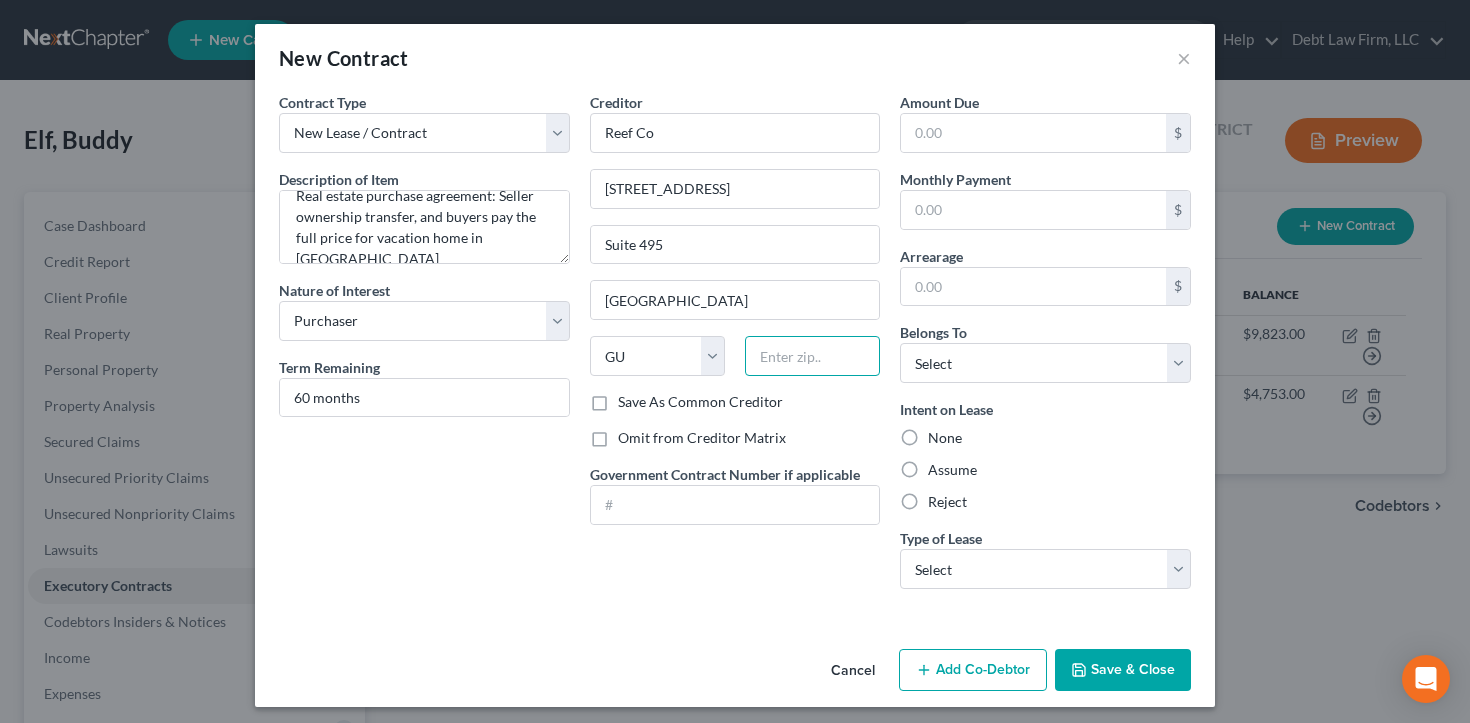 click at bounding box center [812, 356] 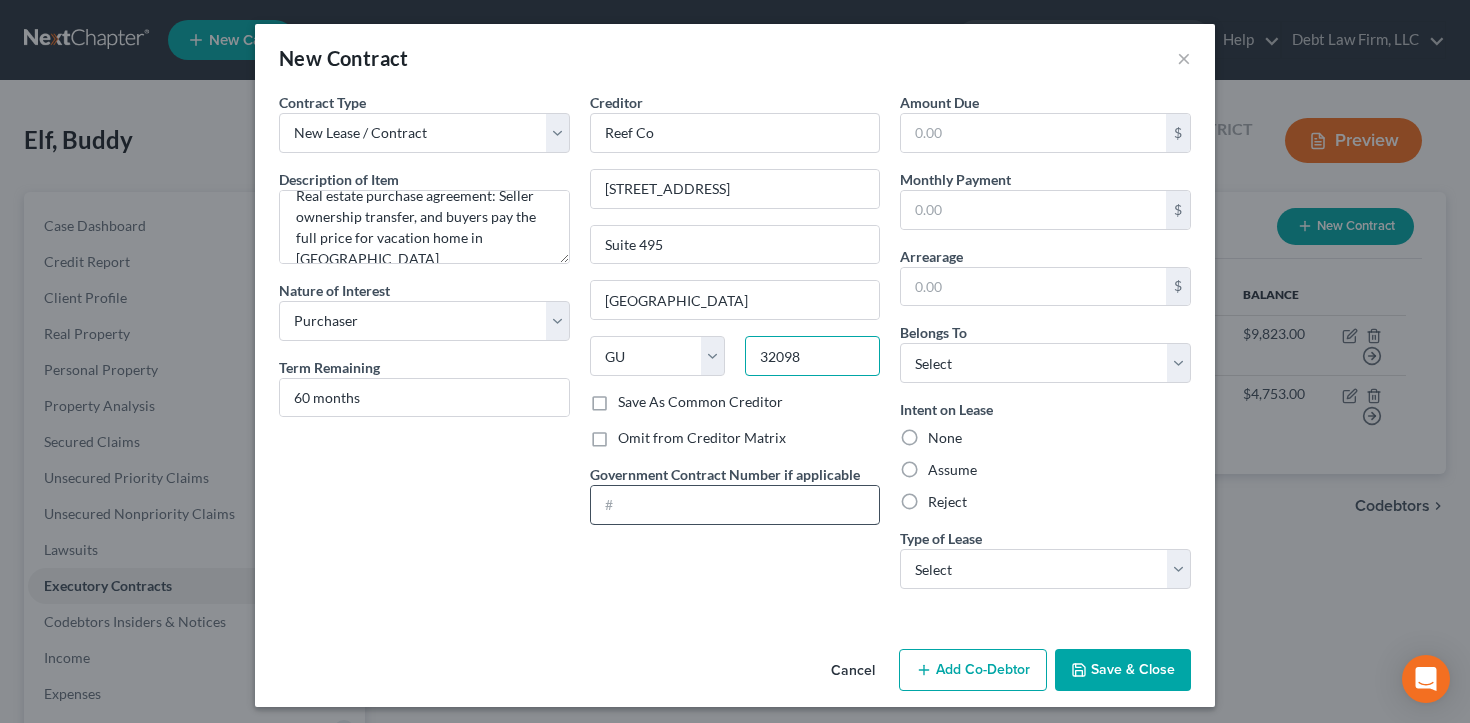 type on "32098" 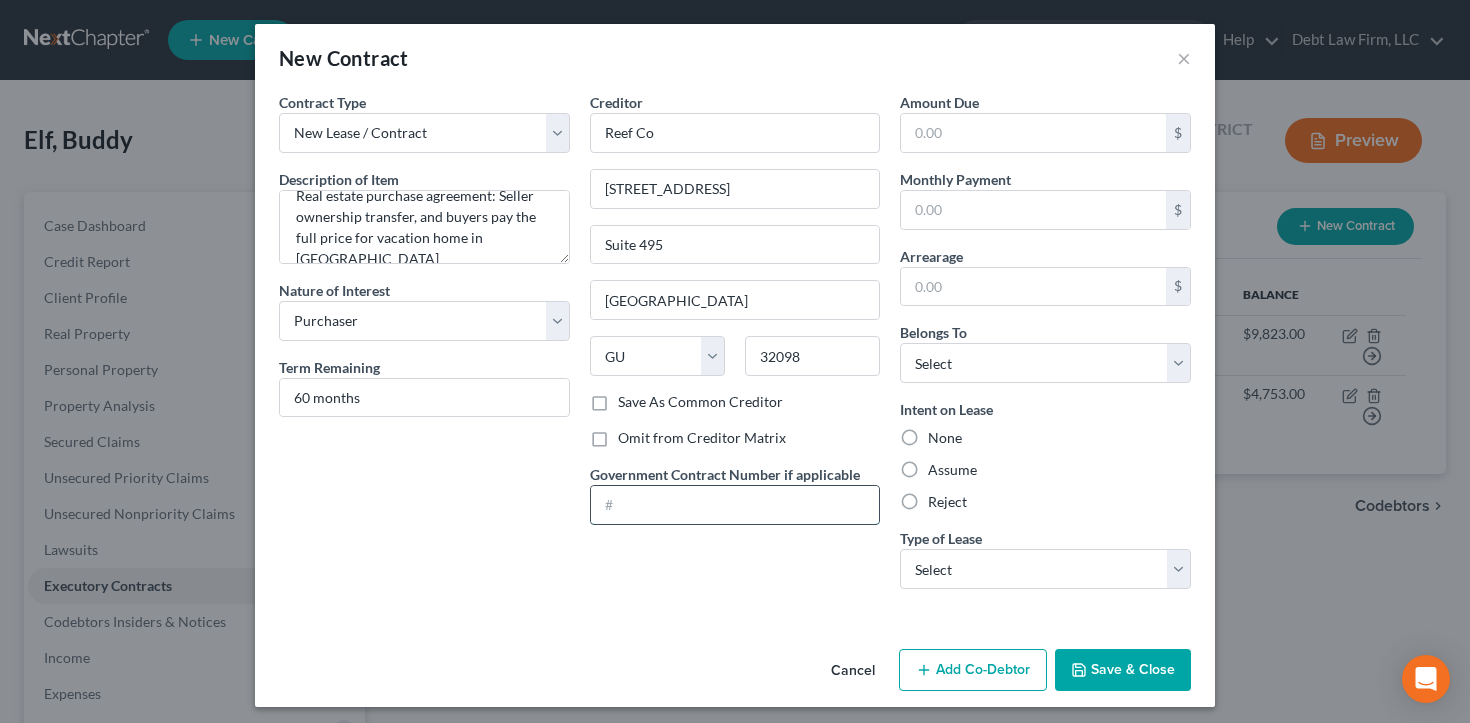 click at bounding box center [735, 505] 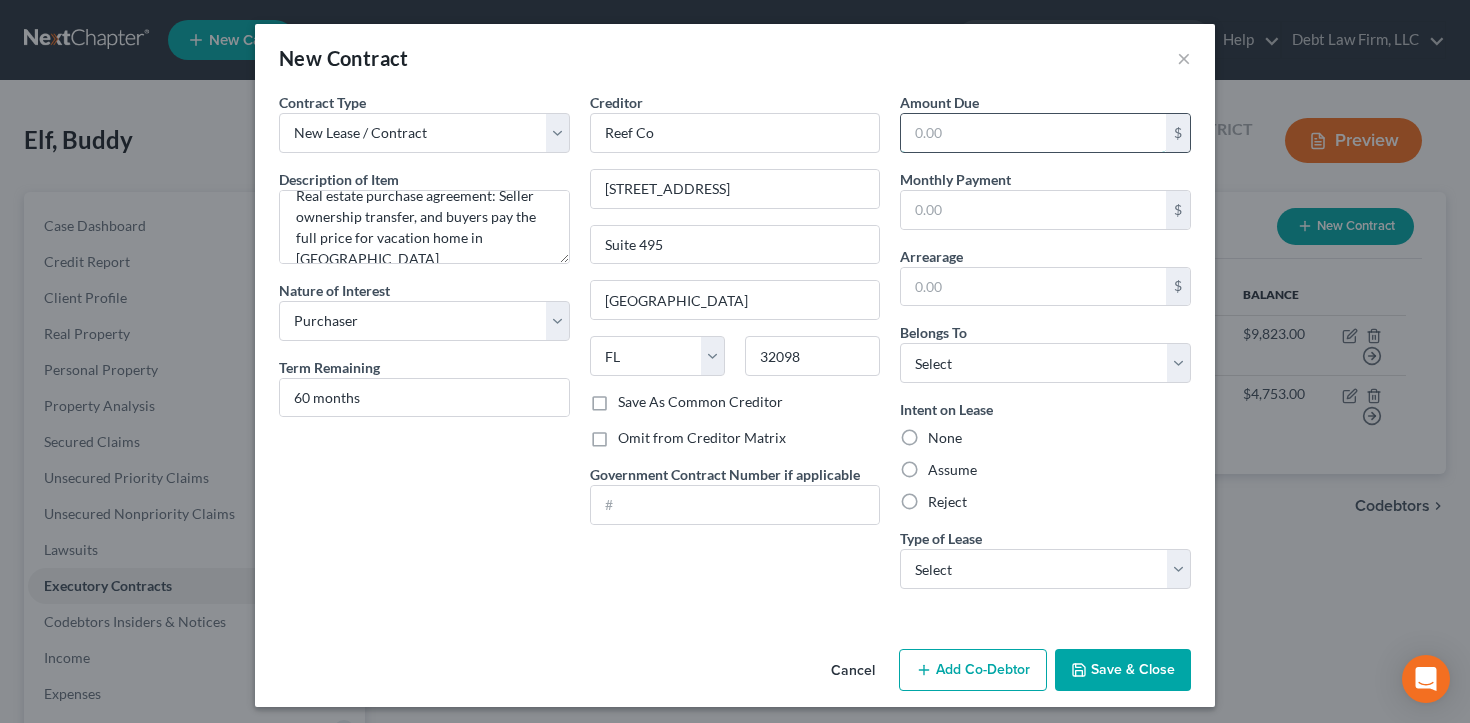 click at bounding box center (1033, 133) 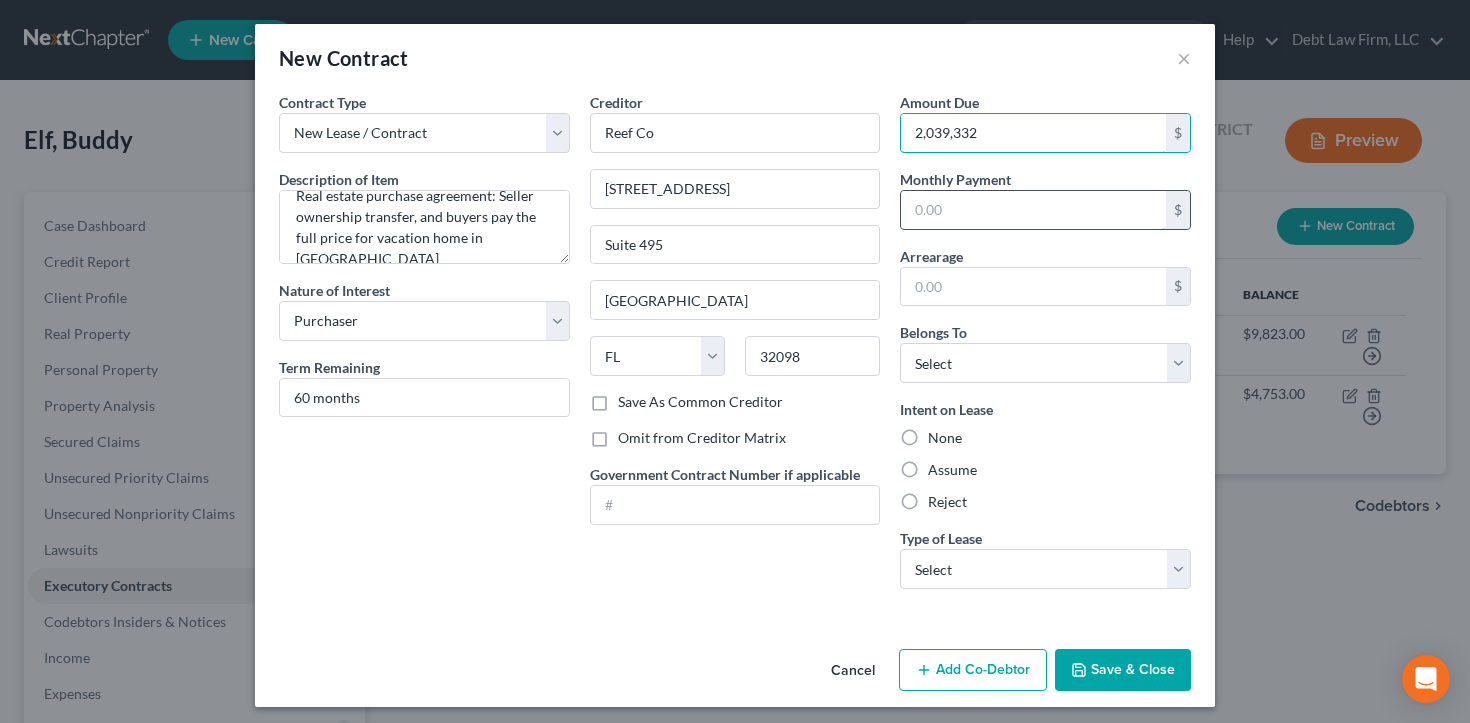 type on "2,039,332" 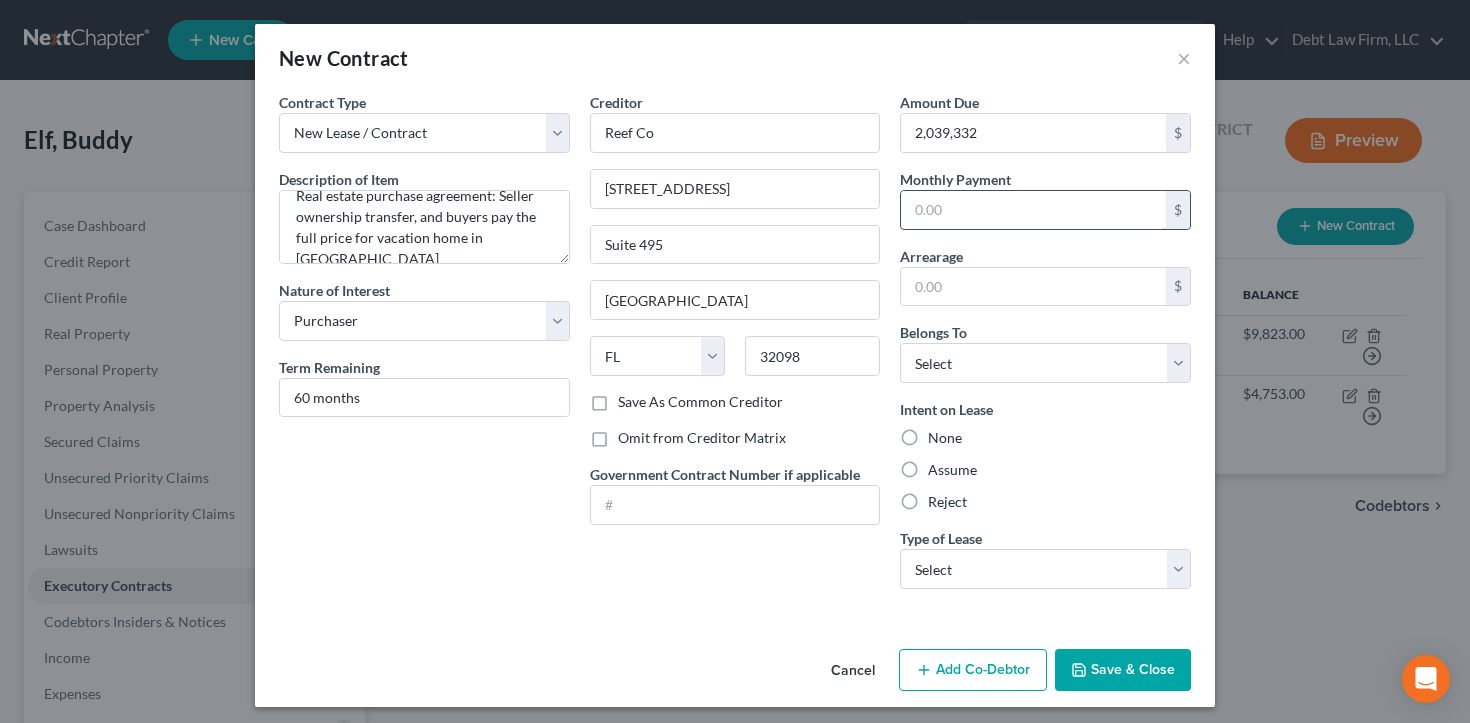 click at bounding box center [1033, 210] 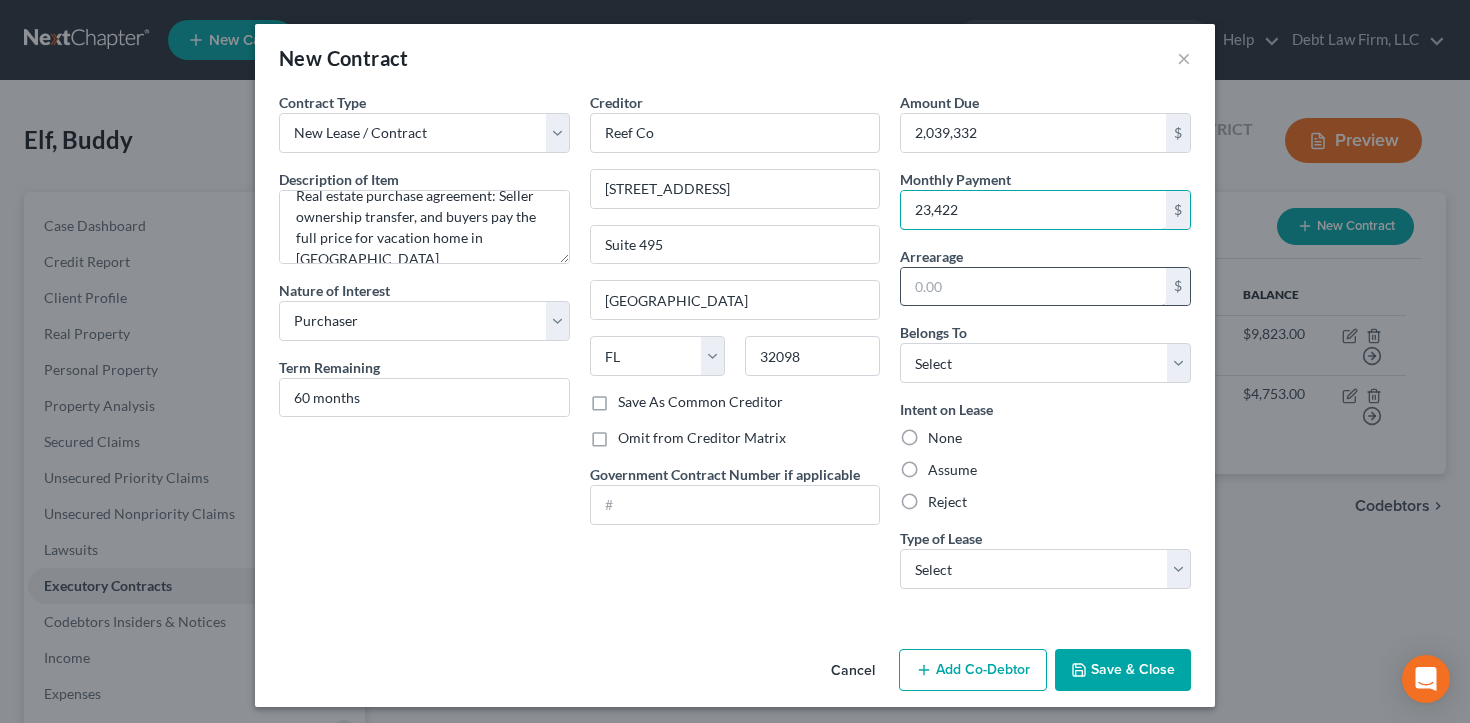 type on "23,422" 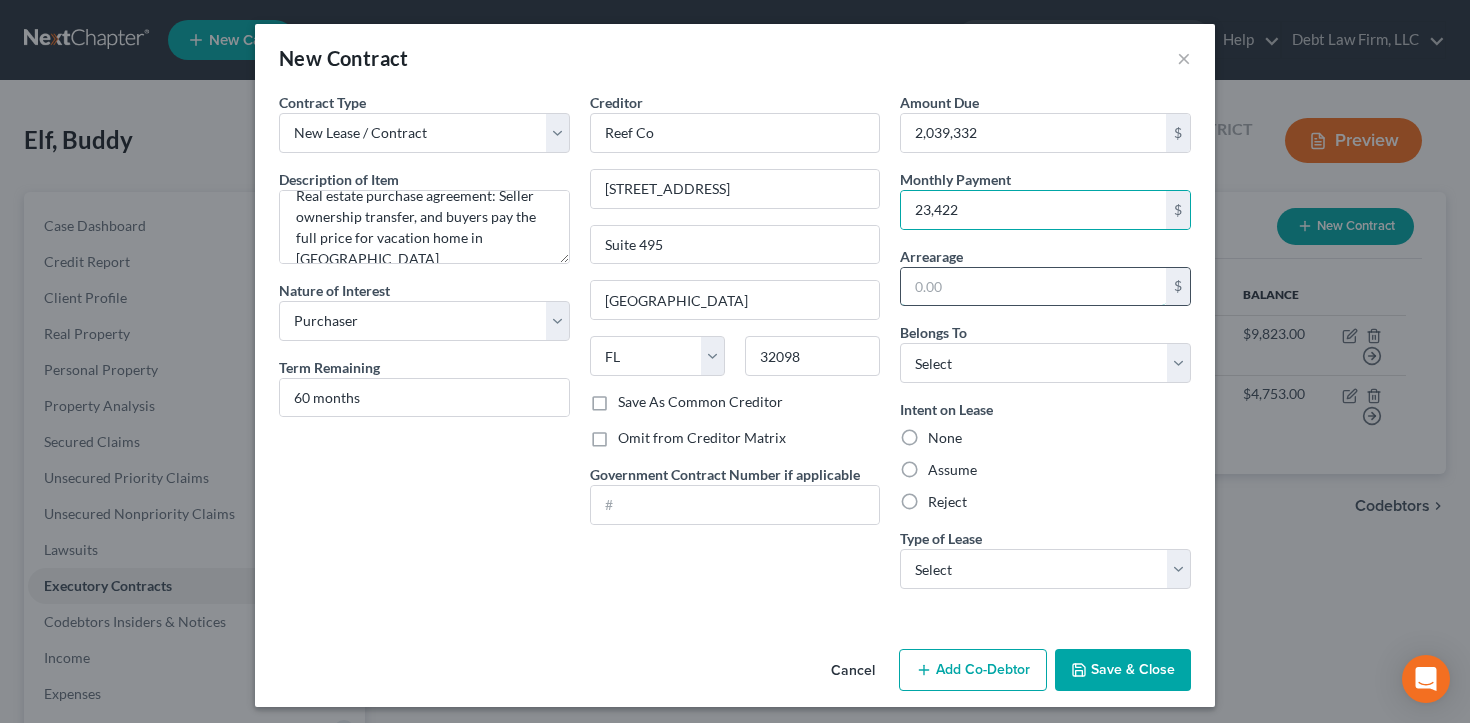 click at bounding box center (1033, 287) 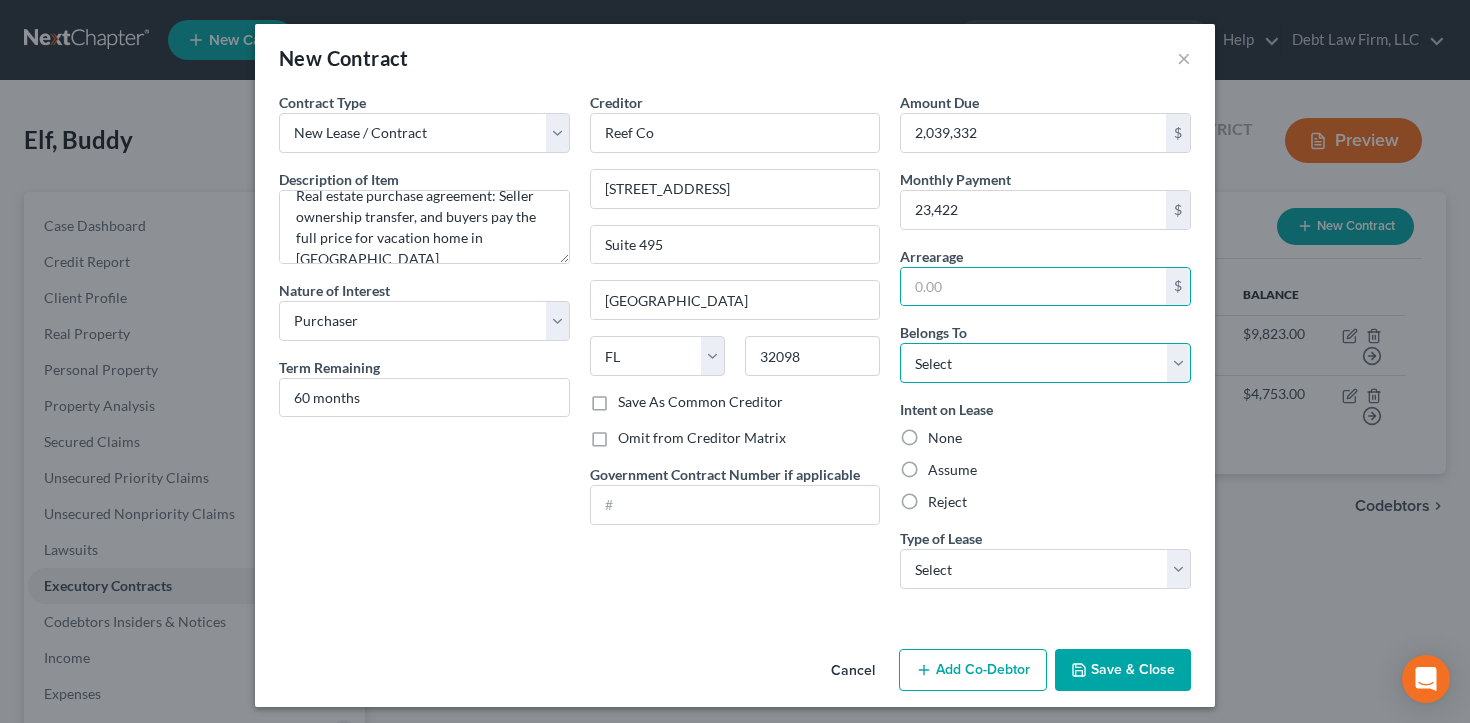 click on "Select Debtor 1 Only Debtor 2 Only Debtor 1 And Debtor 2 Only At Least One Of The Debtors And Another Community Property" at bounding box center [1045, 363] 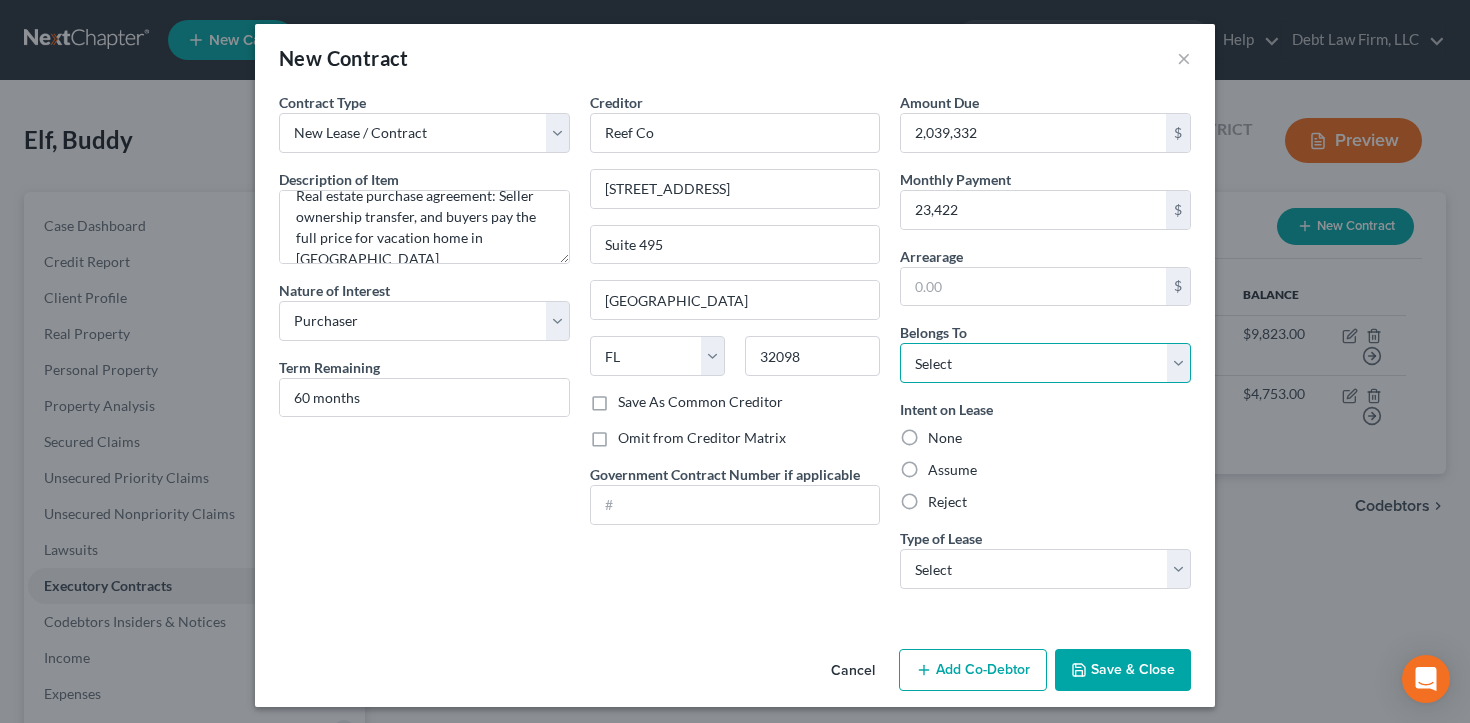 select on "0" 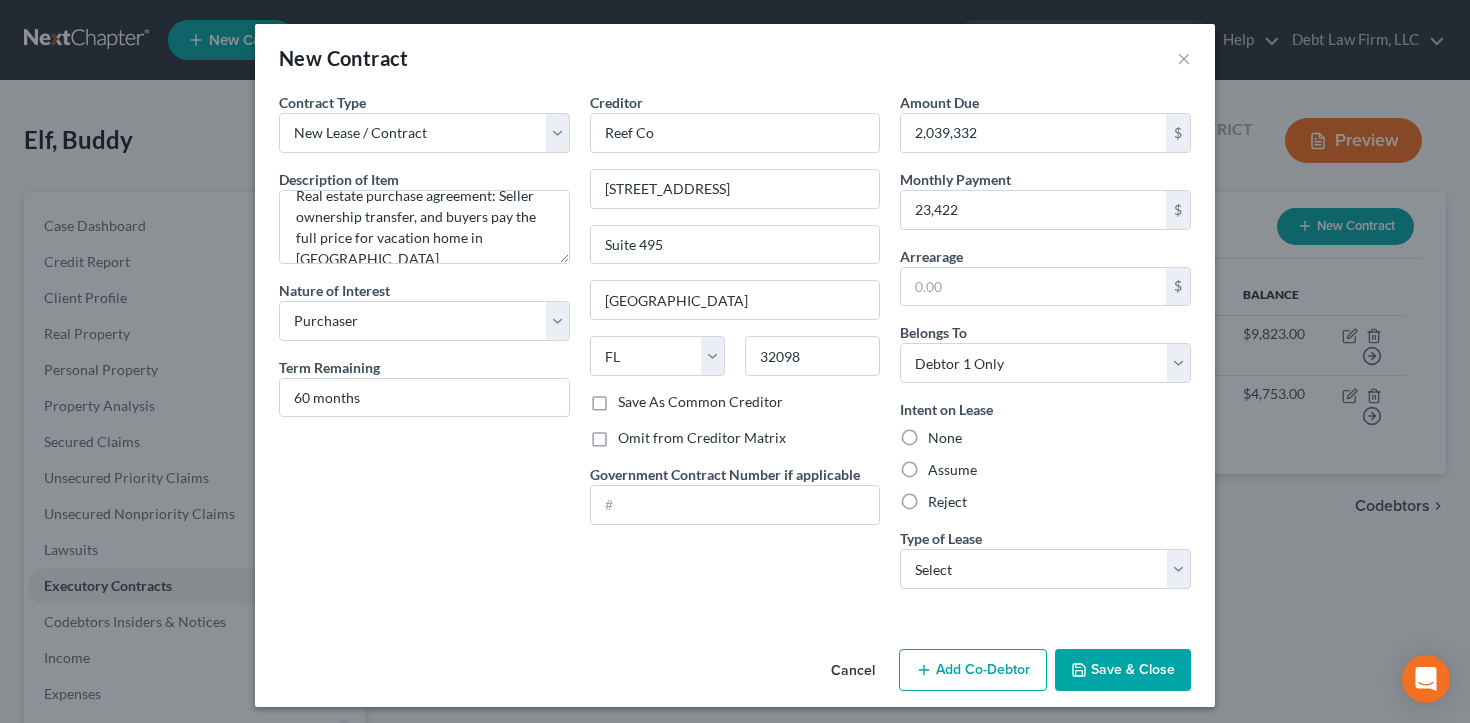 click on "Assume" at bounding box center (1045, 470) 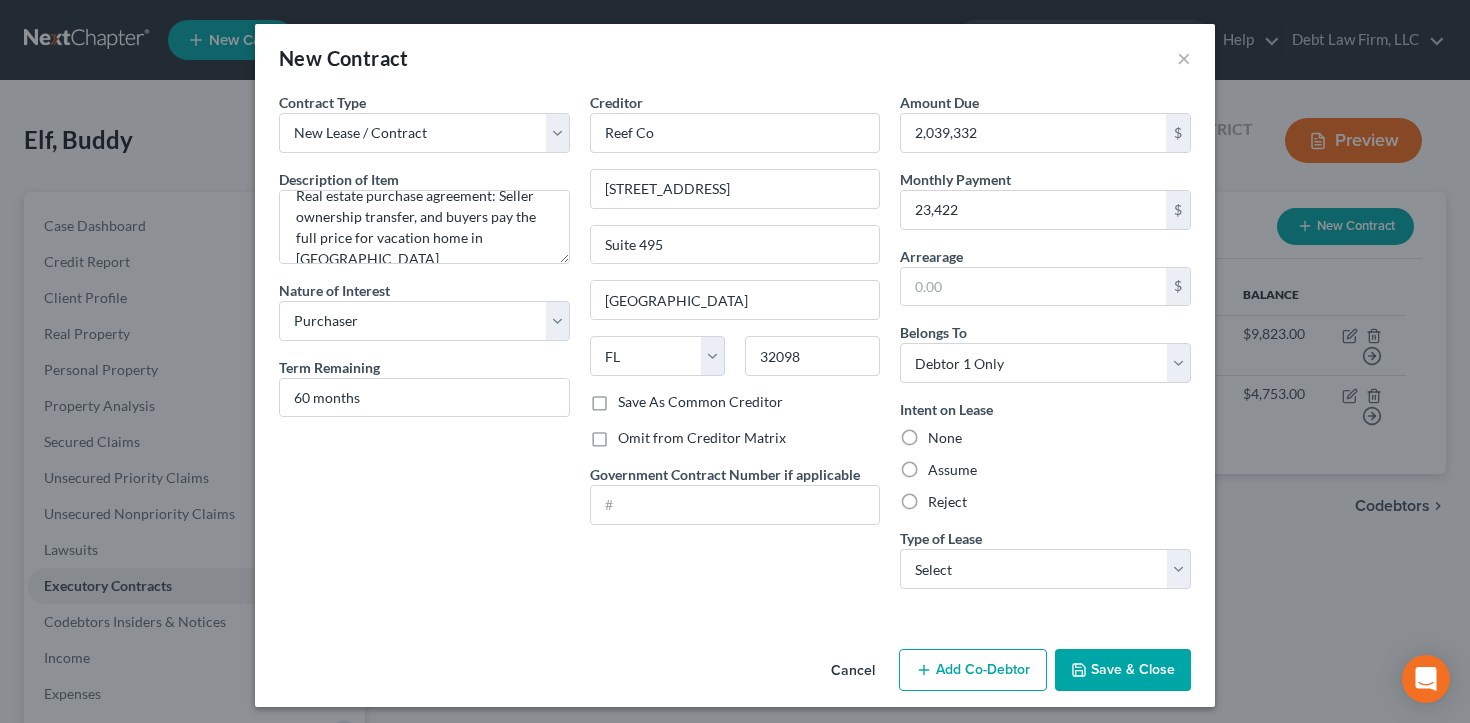 click on "Assume" at bounding box center (942, 466) 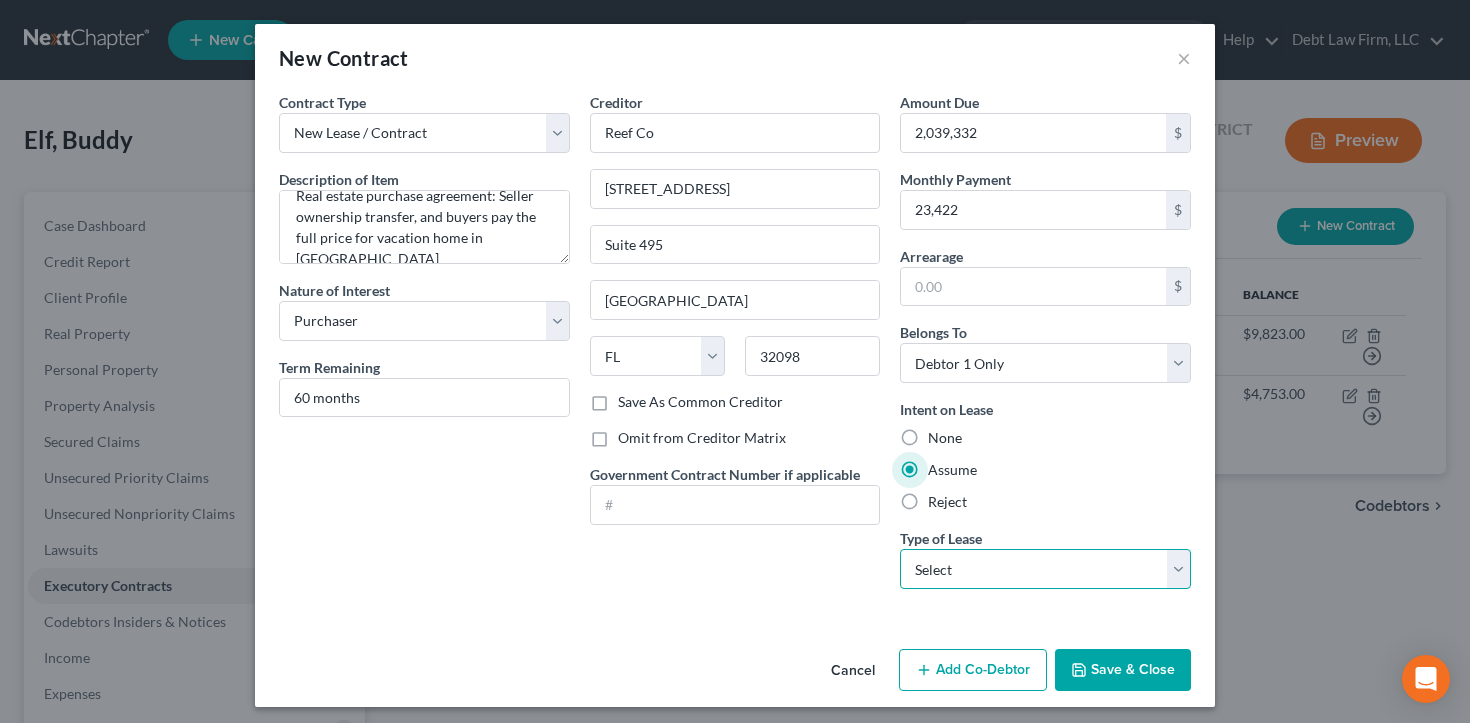 click on "Select Real Estate Car Other" at bounding box center [1045, 569] 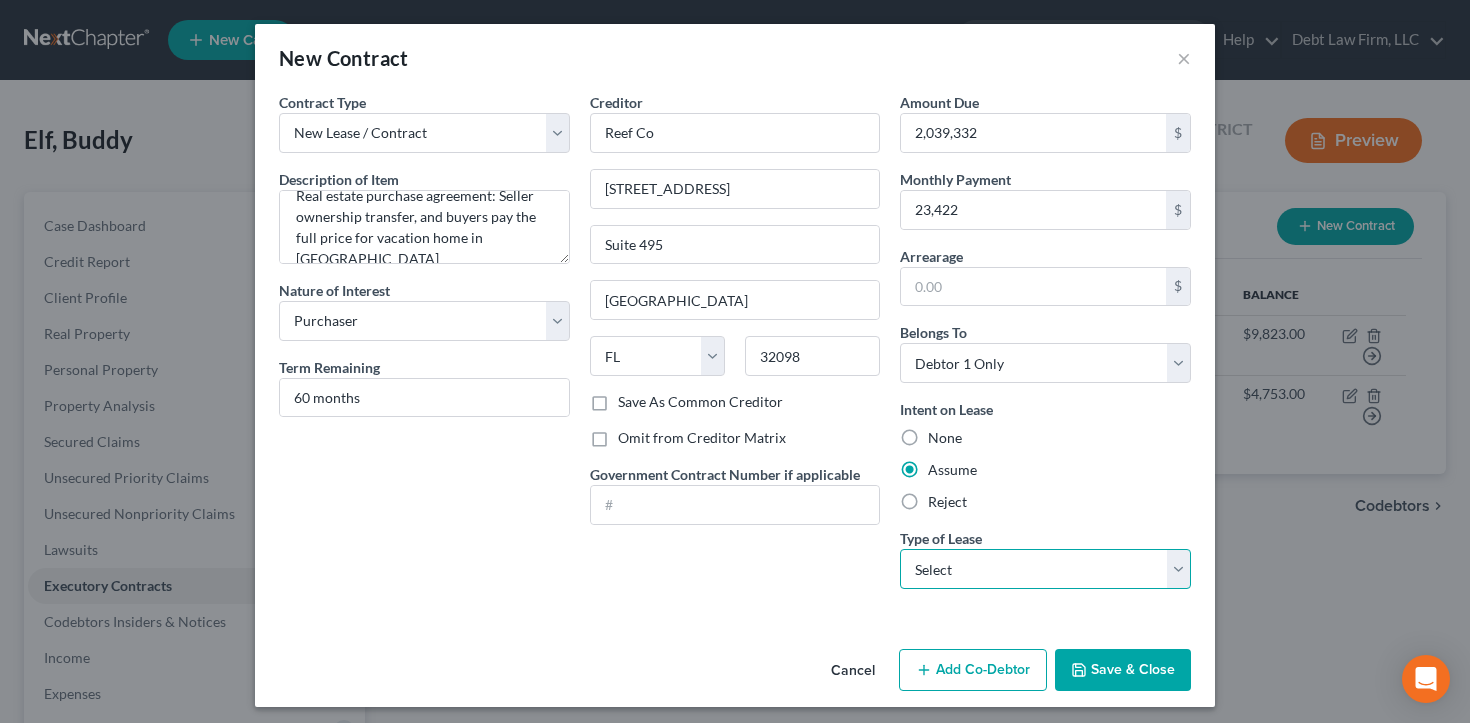 select on "0" 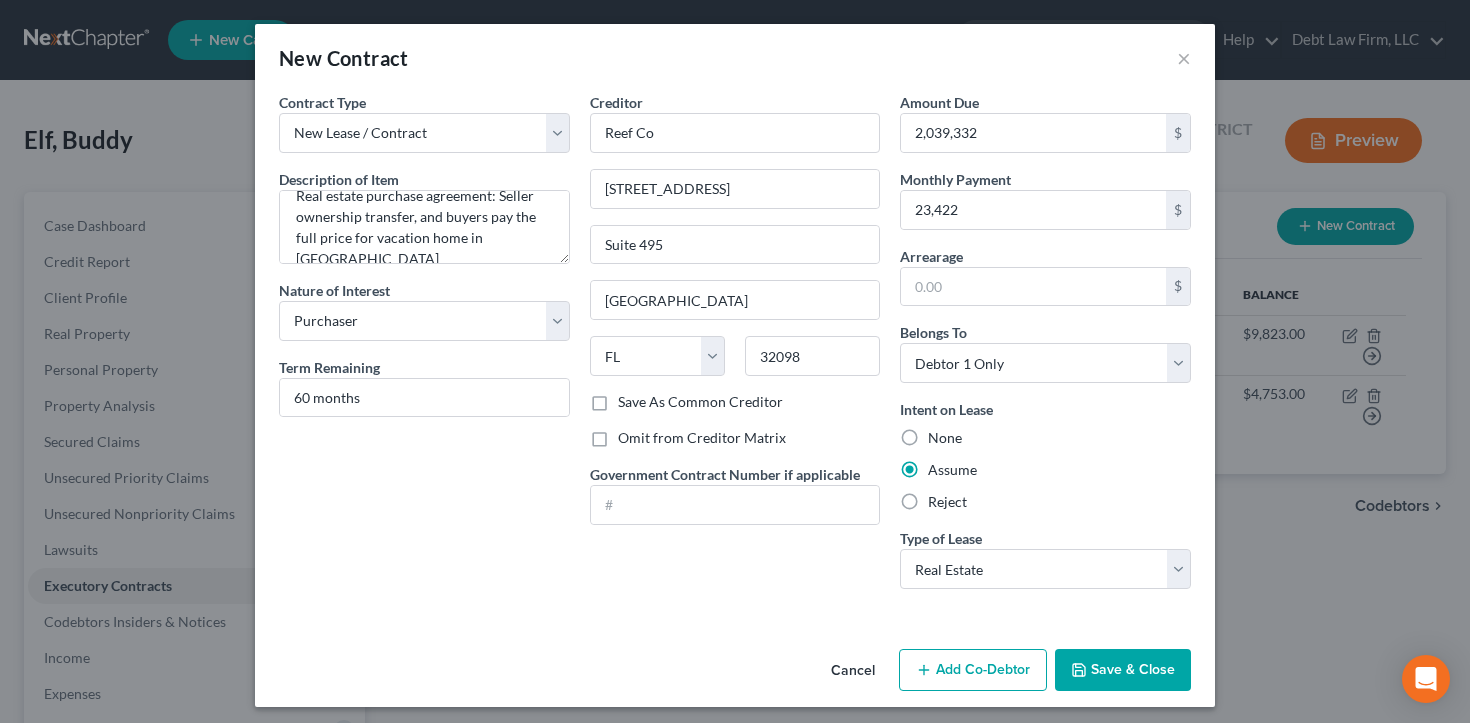 click on "Save & Close" at bounding box center [1123, 670] 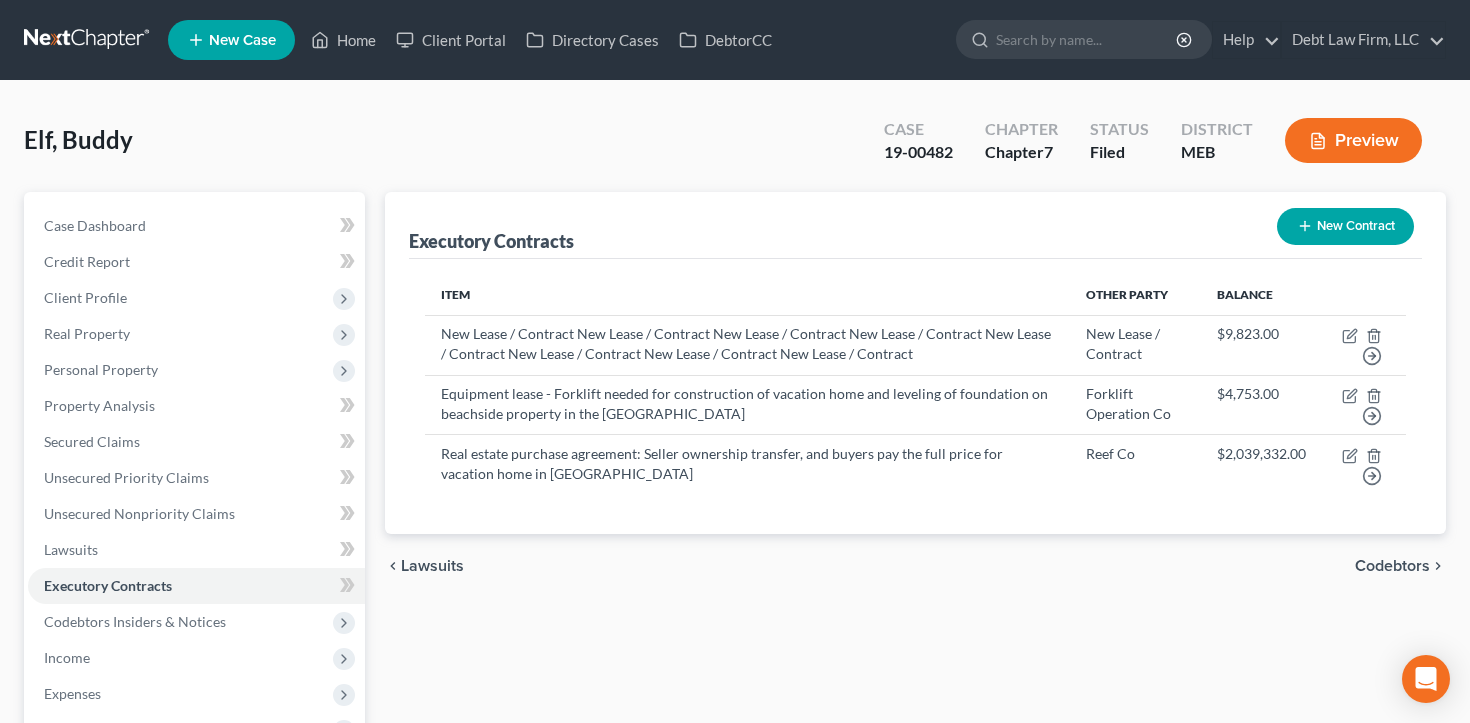 click on "New Contract" at bounding box center [1345, 226] 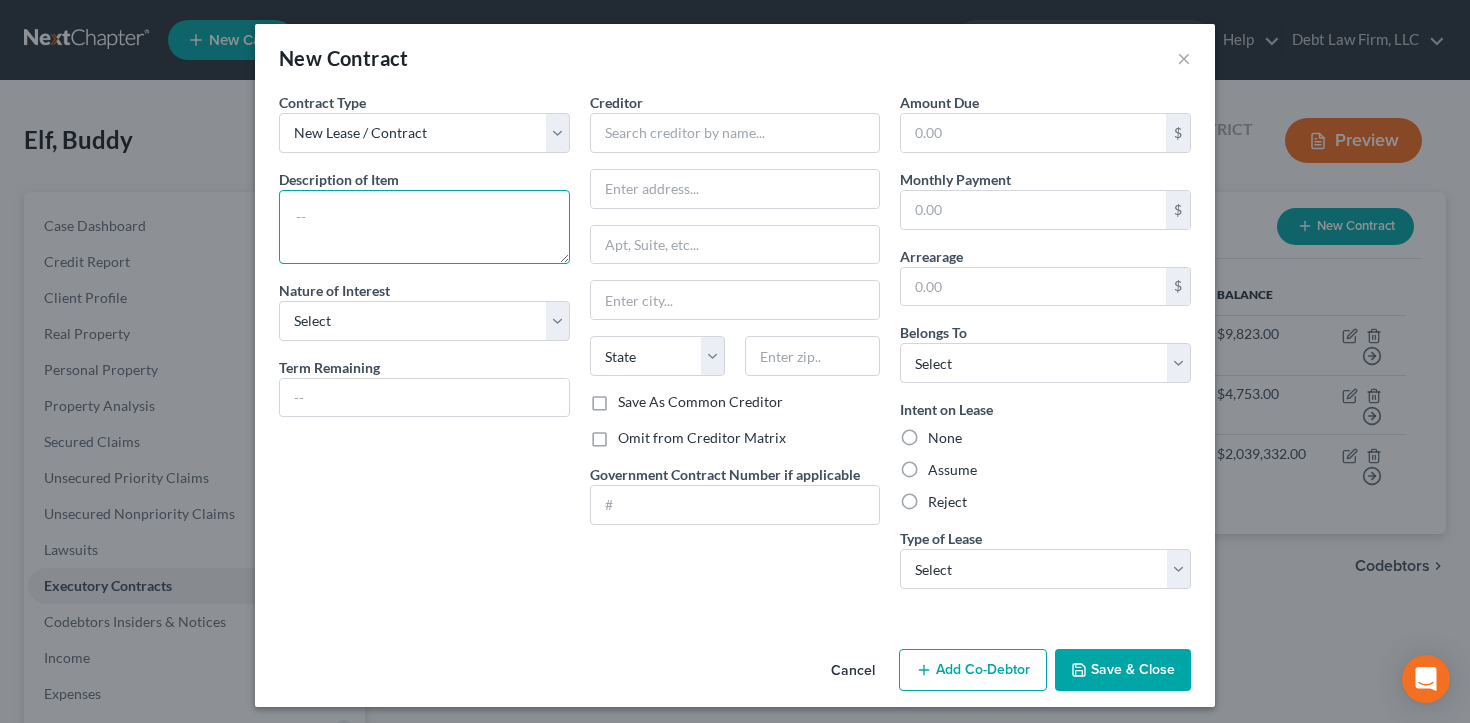 click at bounding box center [424, 227] 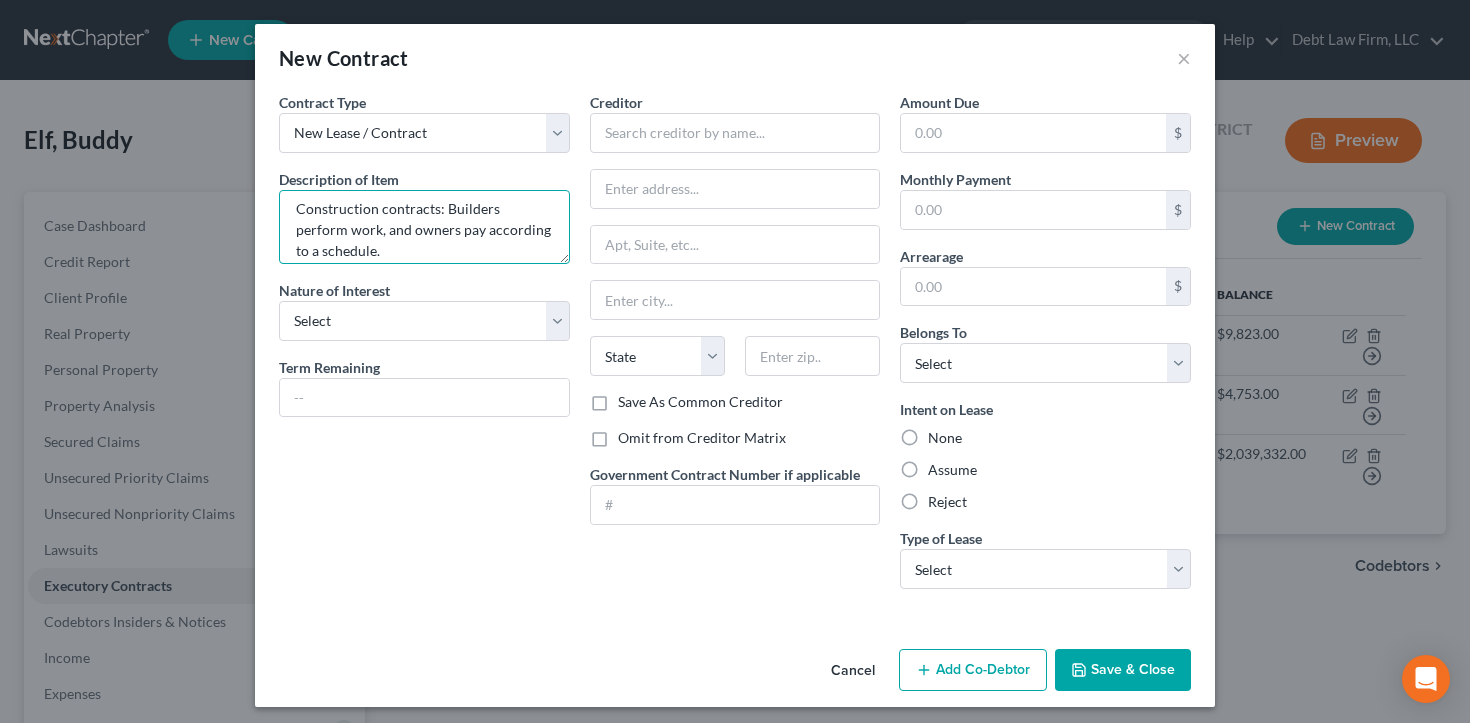 scroll, scrollTop: 10, scrollLeft: 0, axis: vertical 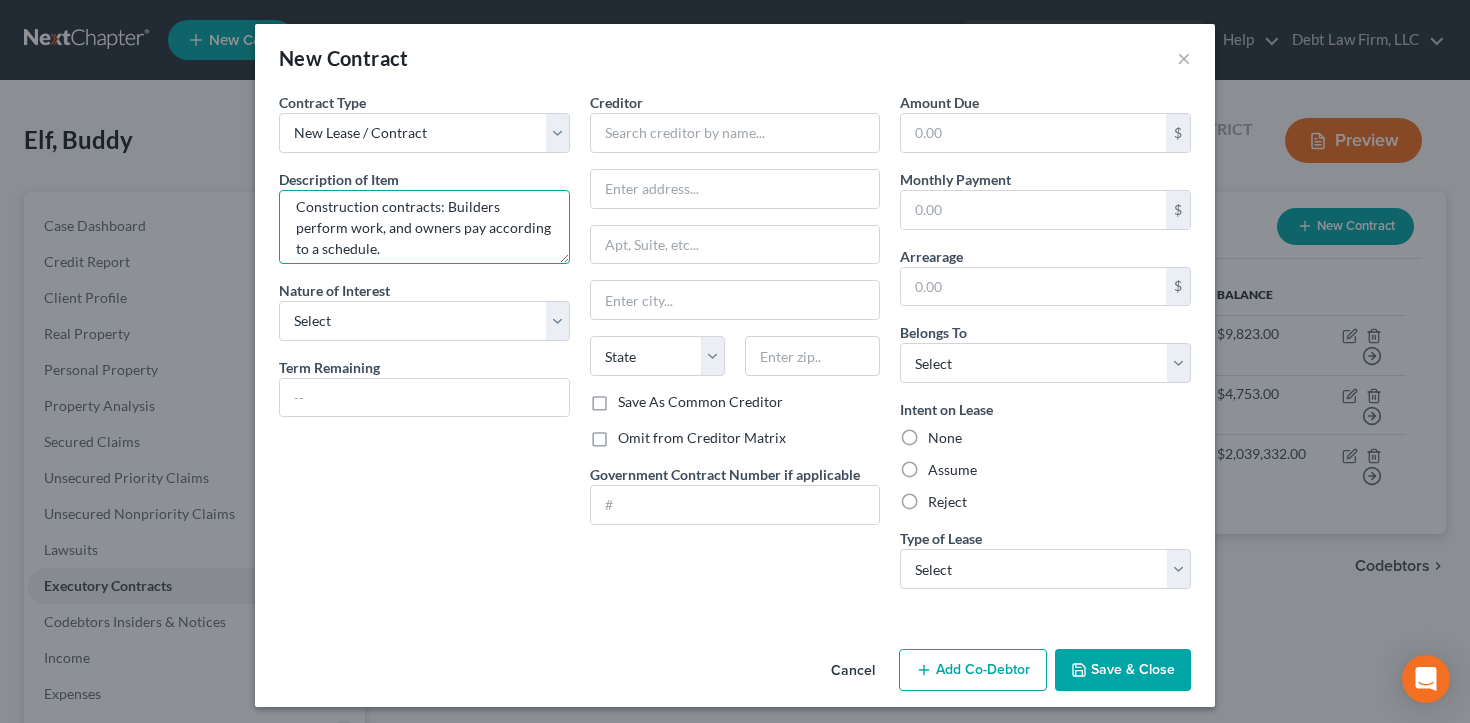 click on "Construction contracts: Builders perform work, and owners pay according to a schedule." at bounding box center (424, 227) 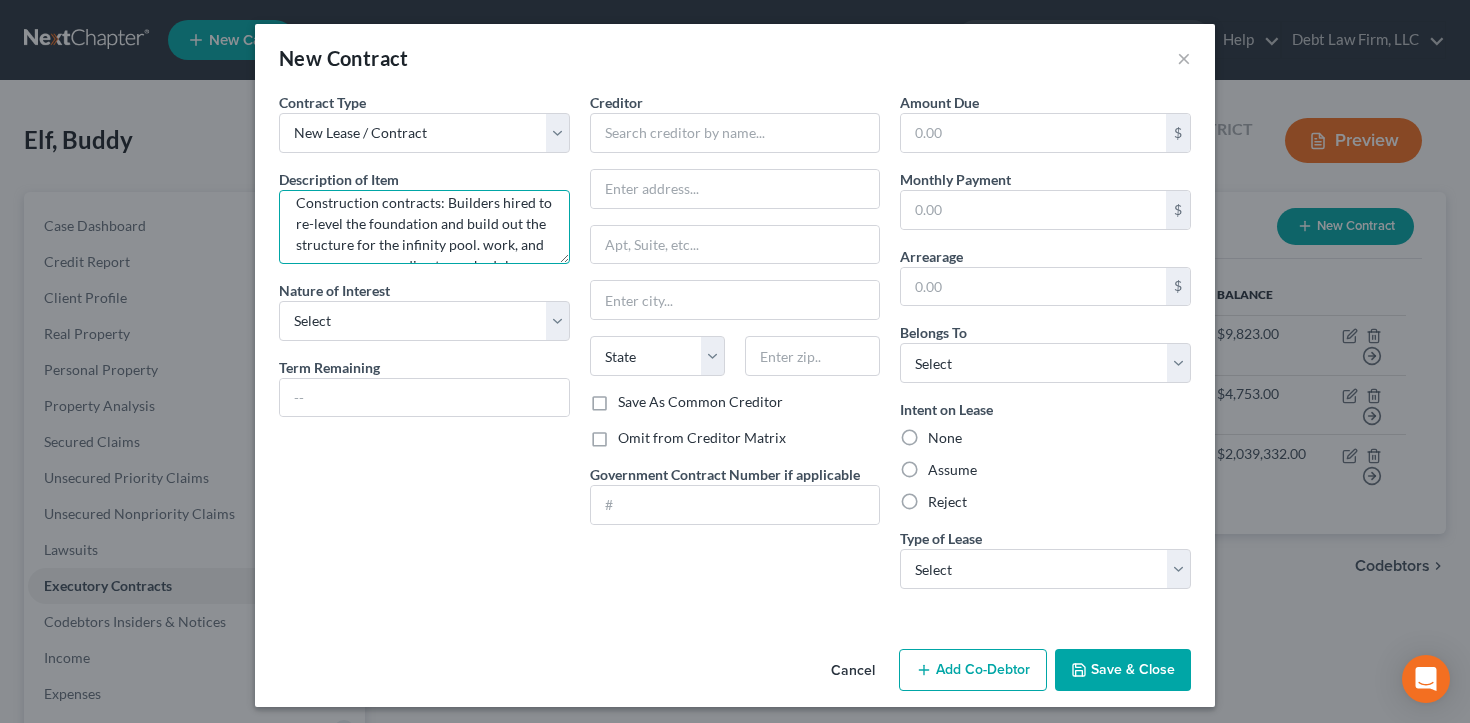 scroll, scrollTop: 42, scrollLeft: 0, axis: vertical 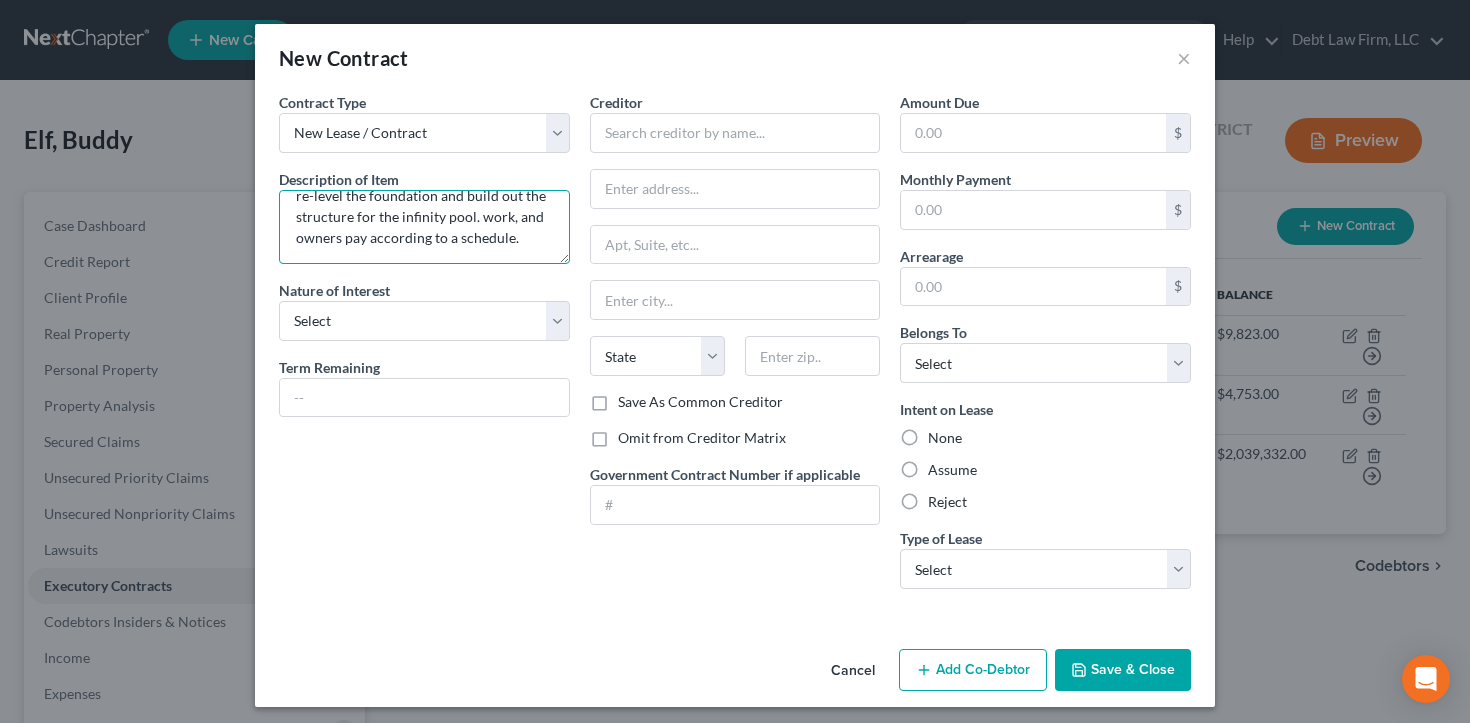 drag, startPoint x: 471, startPoint y: 216, endPoint x: 539, endPoint y: 245, distance: 73.92564 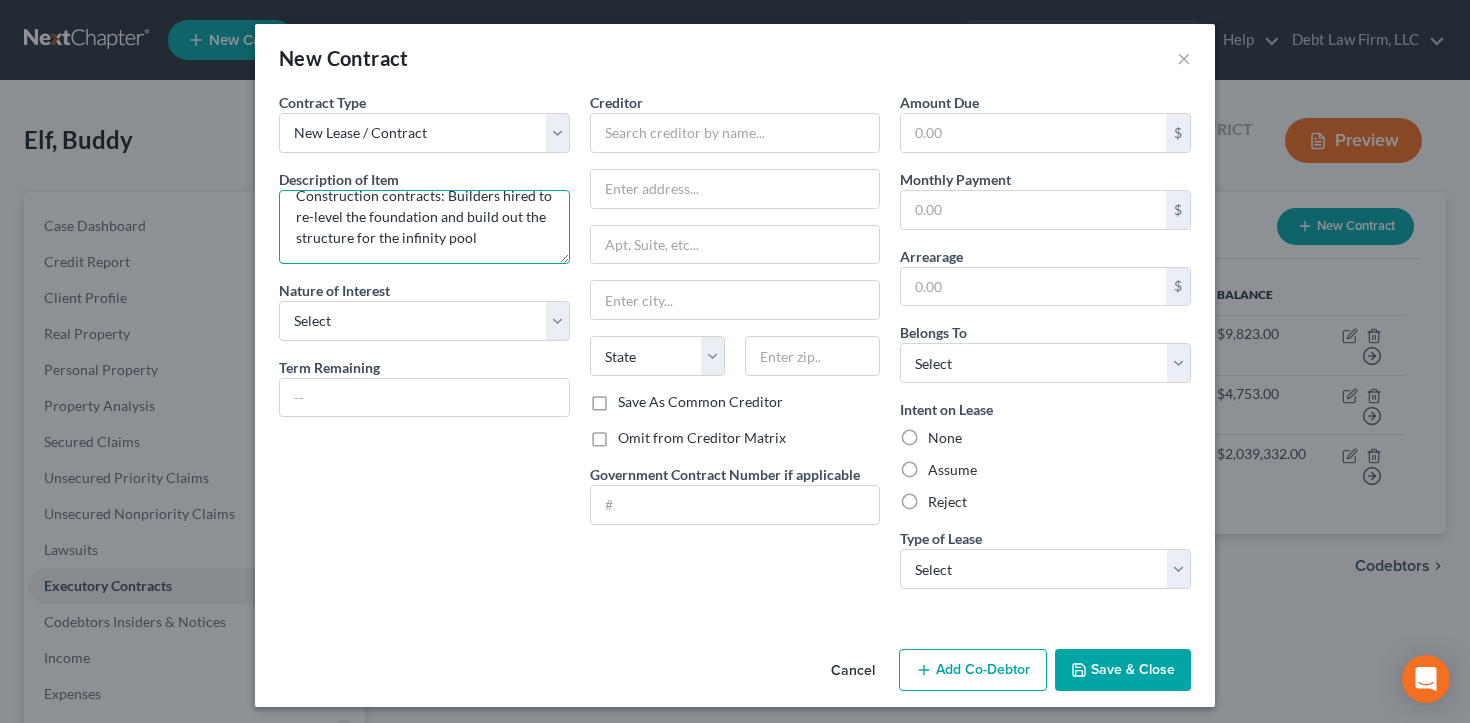 scroll, scrollTop: 21, scrollLeft: 0, axis: vertical 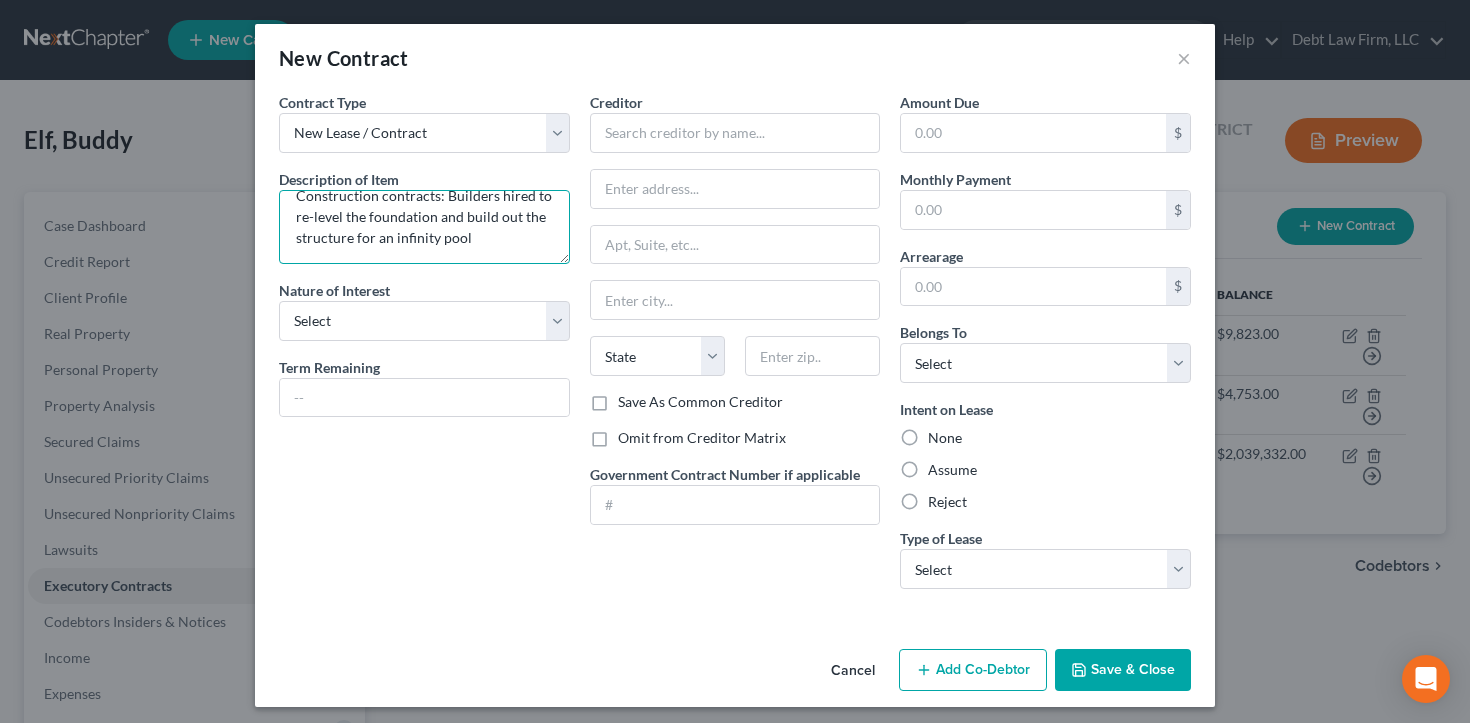 click on "Construction contracts: Builders hired to re-level the foundation and build out the structure for an infinity pool" at bounding box center (424, 227) 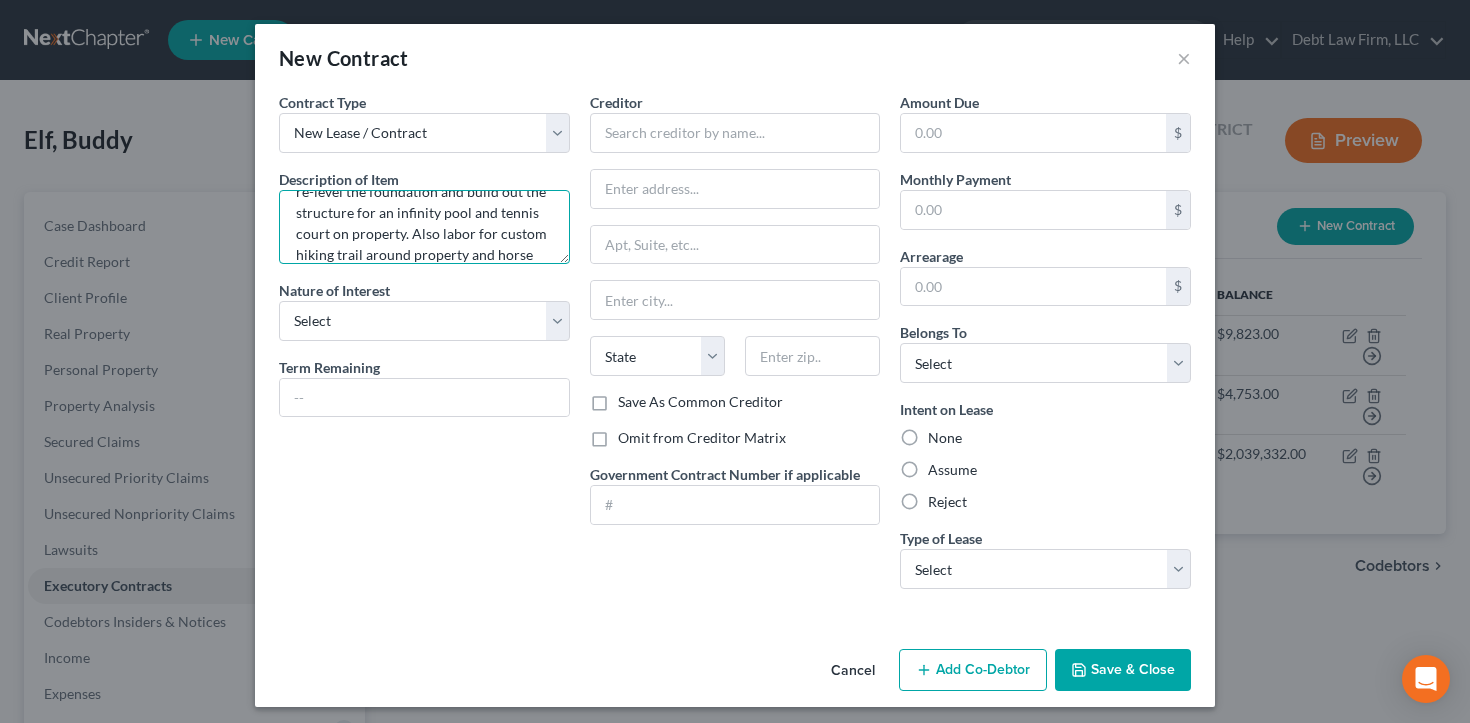 scroll, scrollTop: 67, scrollLeft: 0, axis: vertical 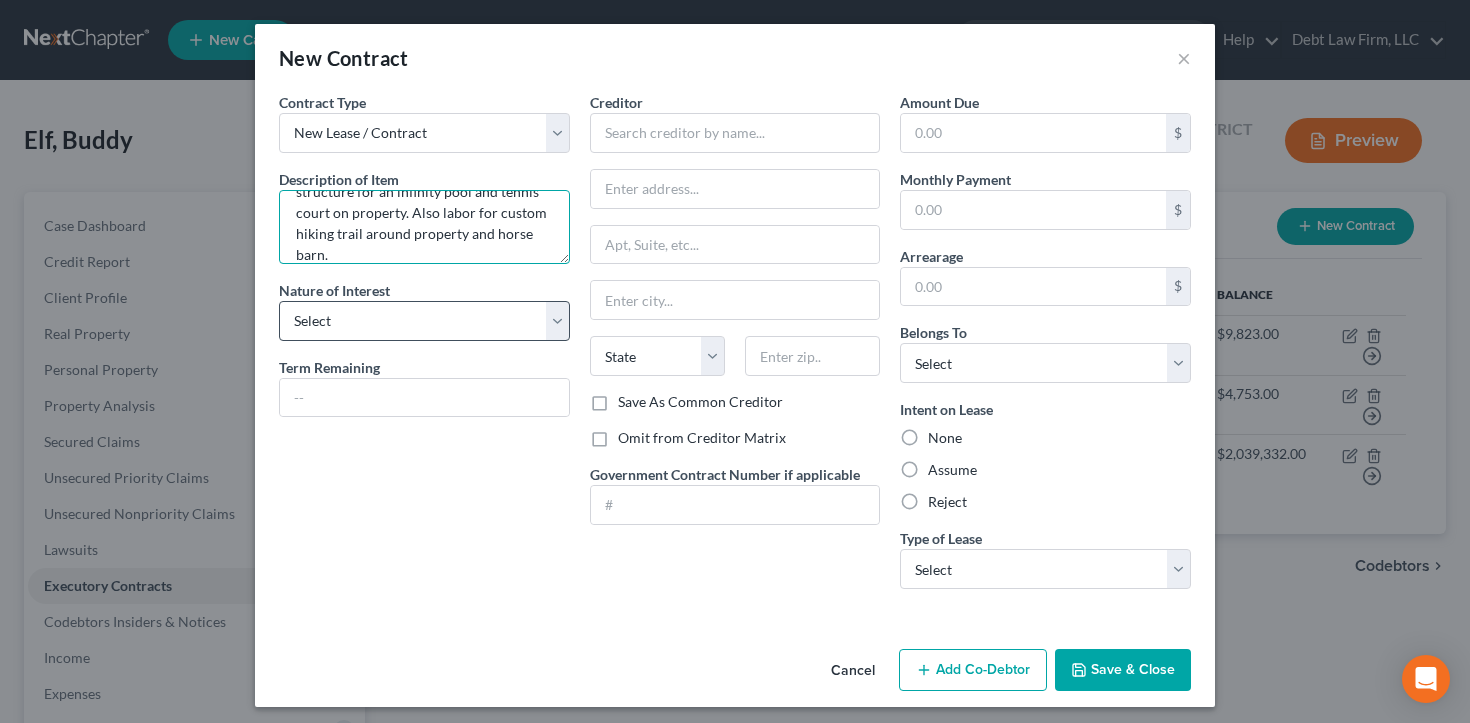 type on "Construction contracts: Builders hired to re-level the foundation and build out the structure for an infinity pool and tennis court on property. Also labor for custom hiking trail around property and horse barn." 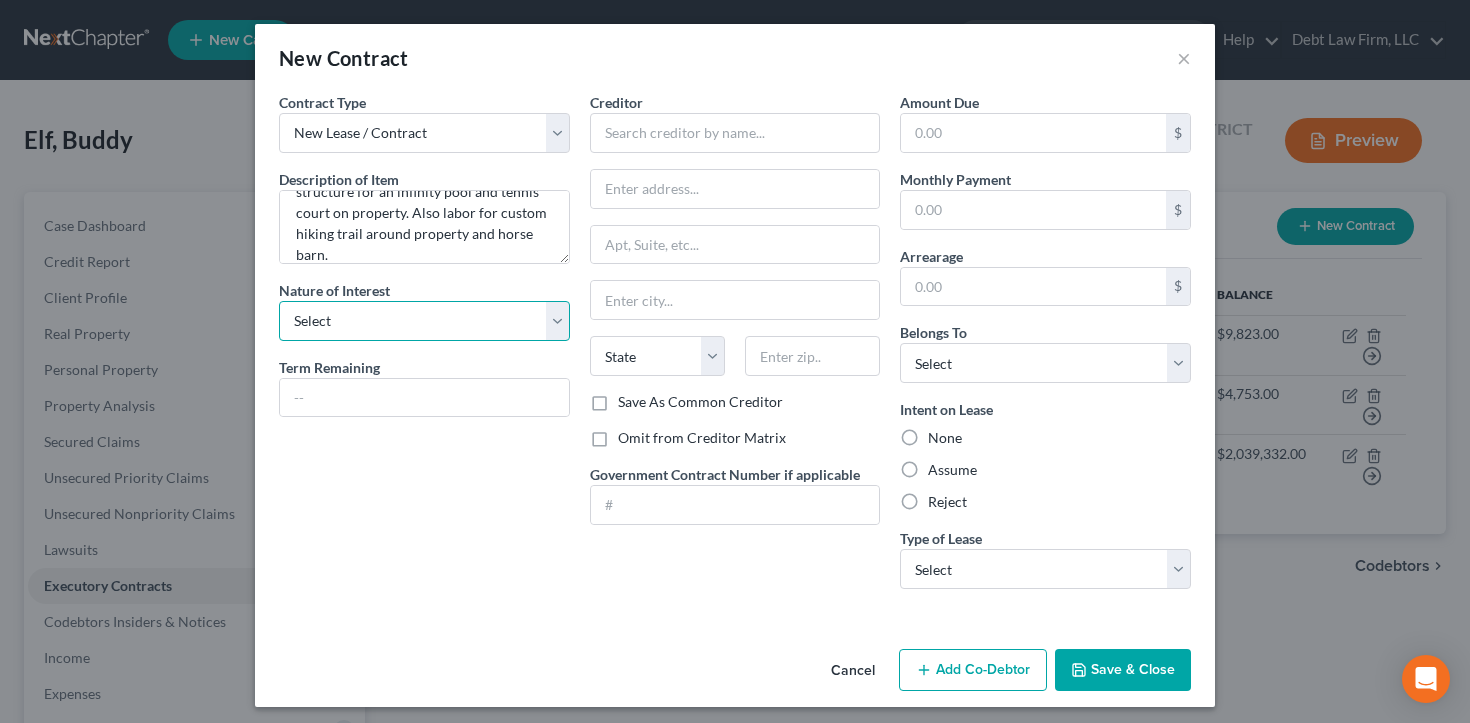 click on "Select Purchaser Agent Lessor Lessee" at bounding box center (424, 321) 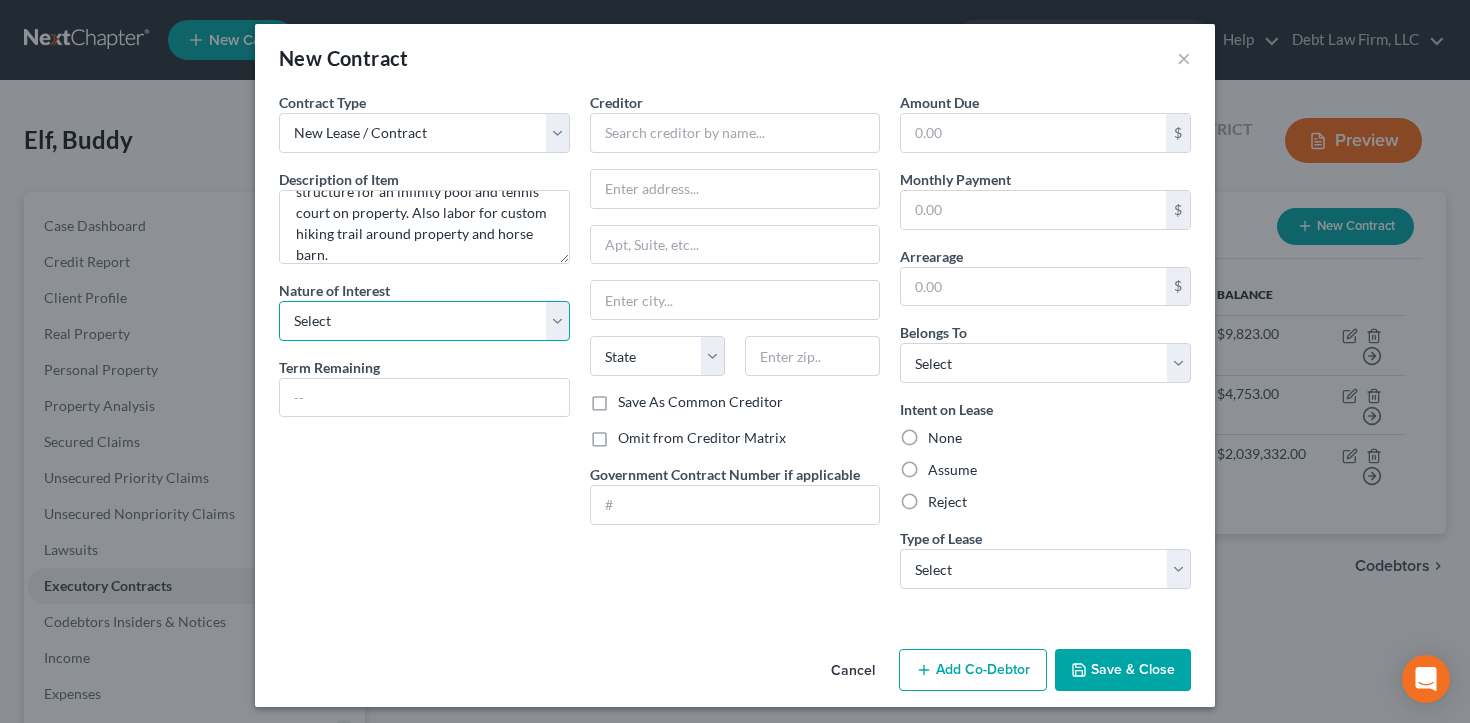 select on "3" 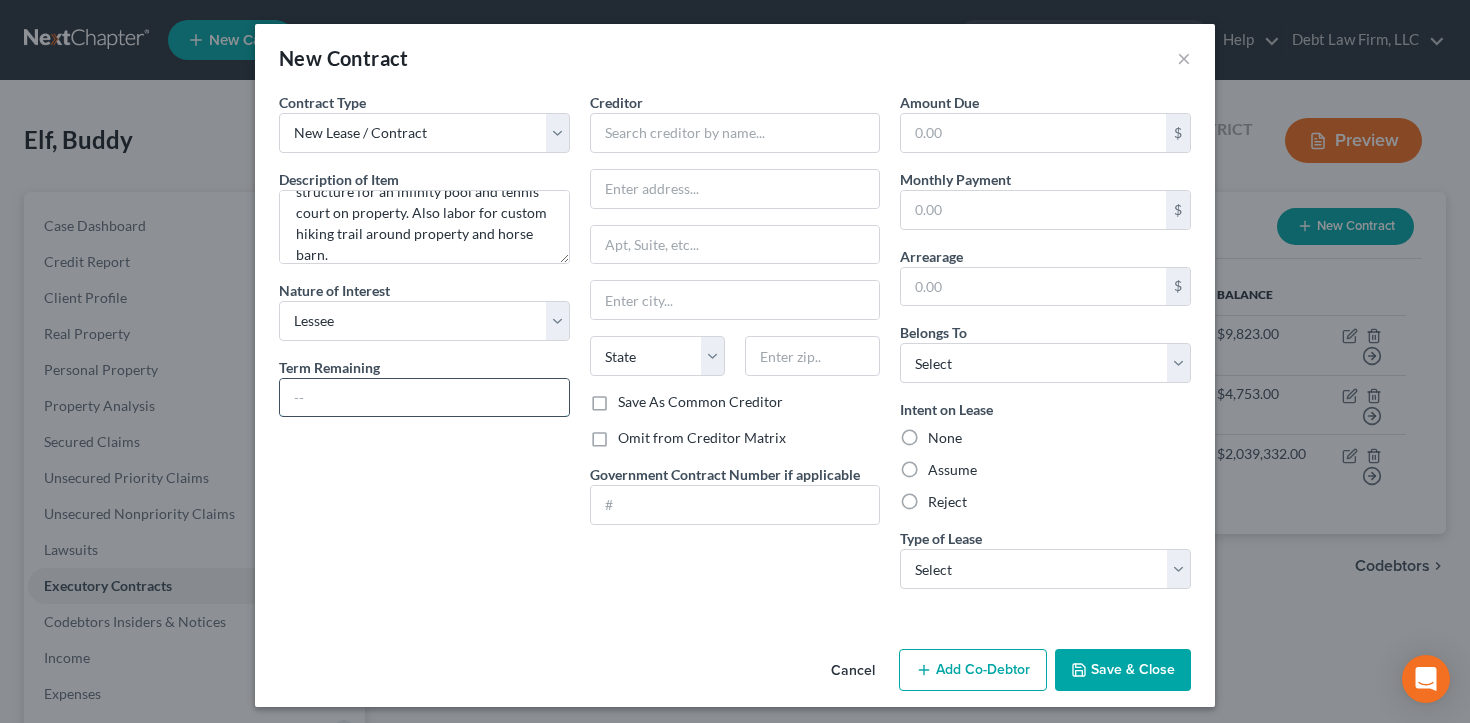 click at bounding box center (424, 398) 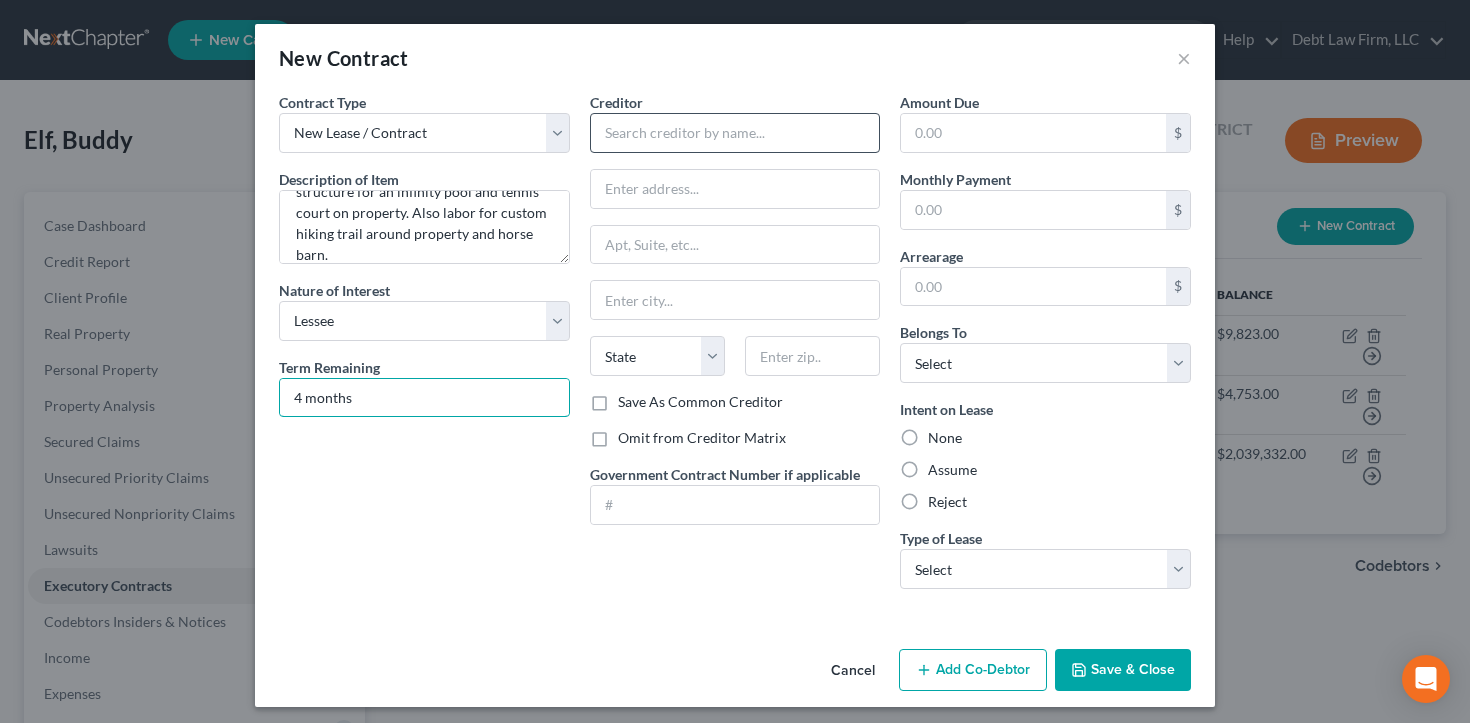 type on "4 months" 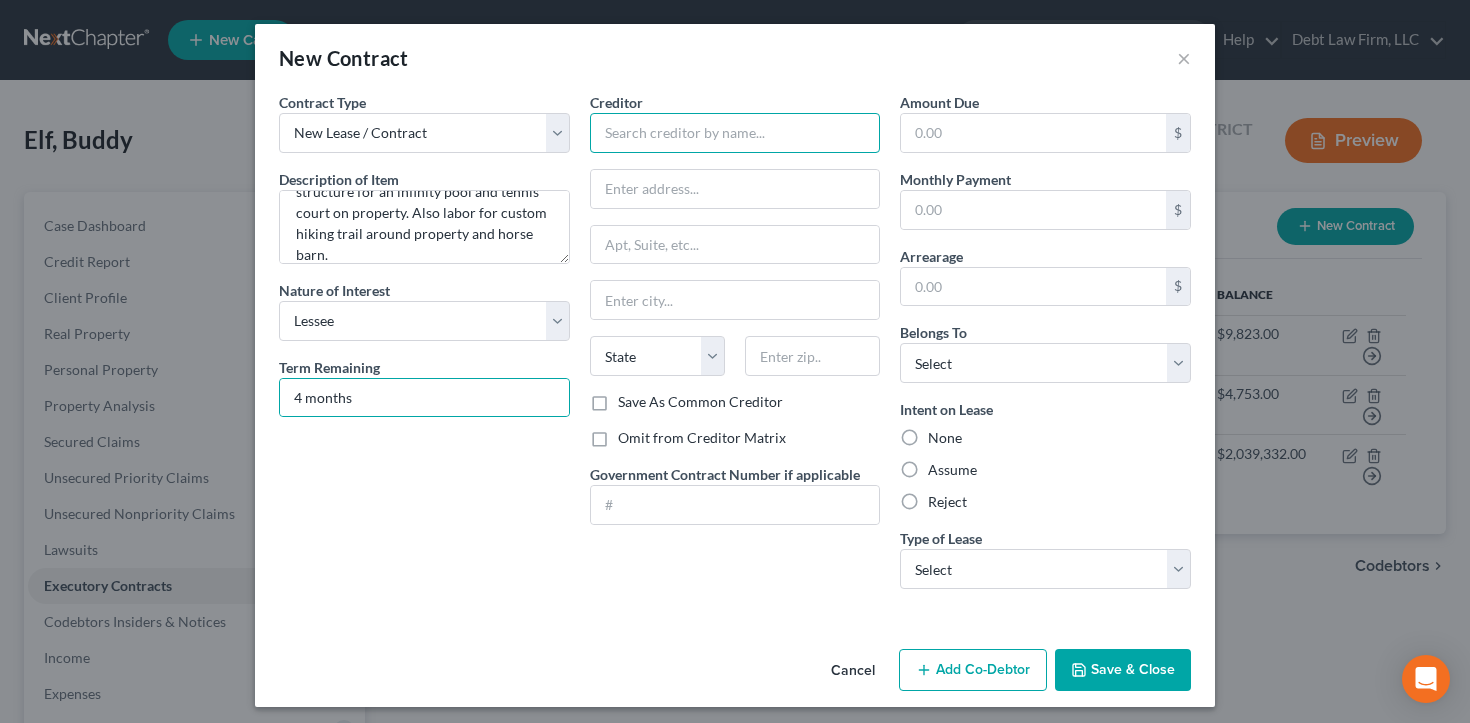 click at bounding box center (735, 133) 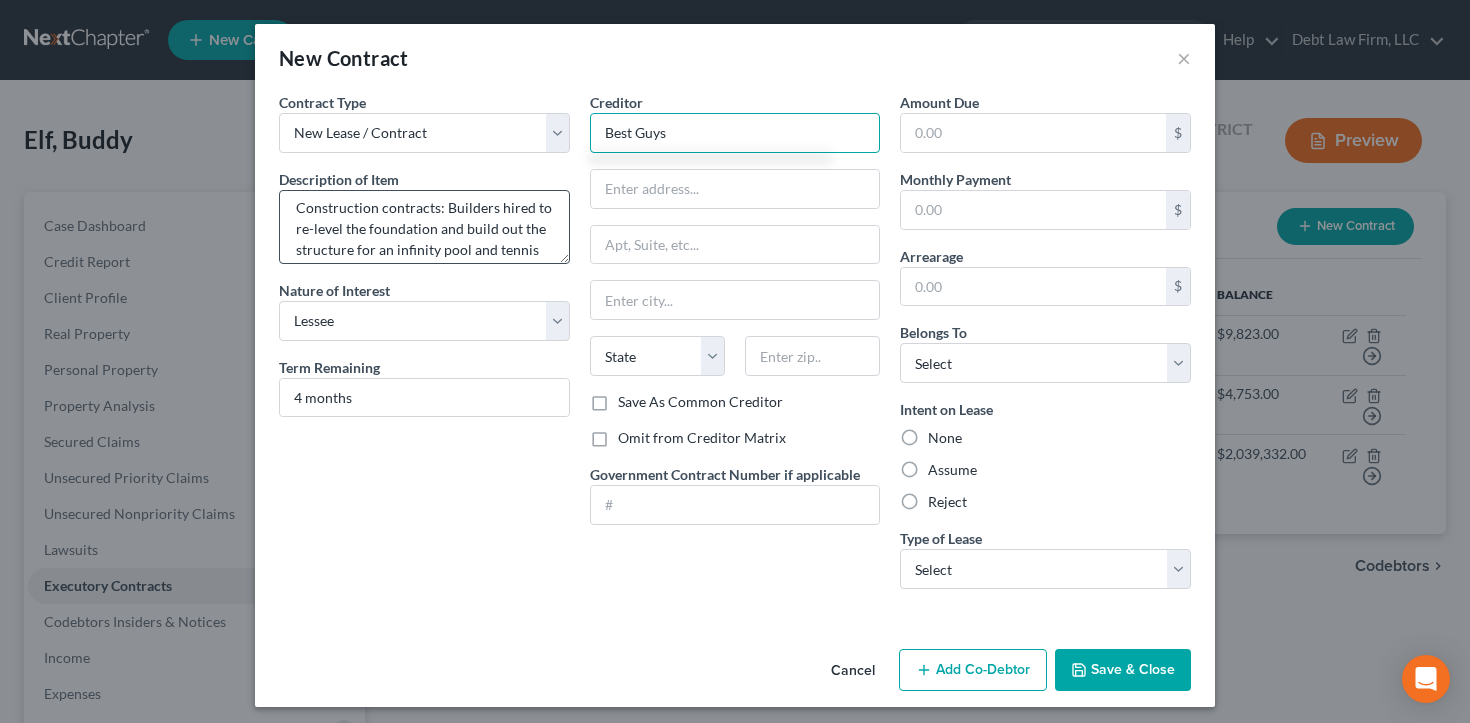 scroll, scrollTop: 8, scrollLeft: 0, axis: vertical 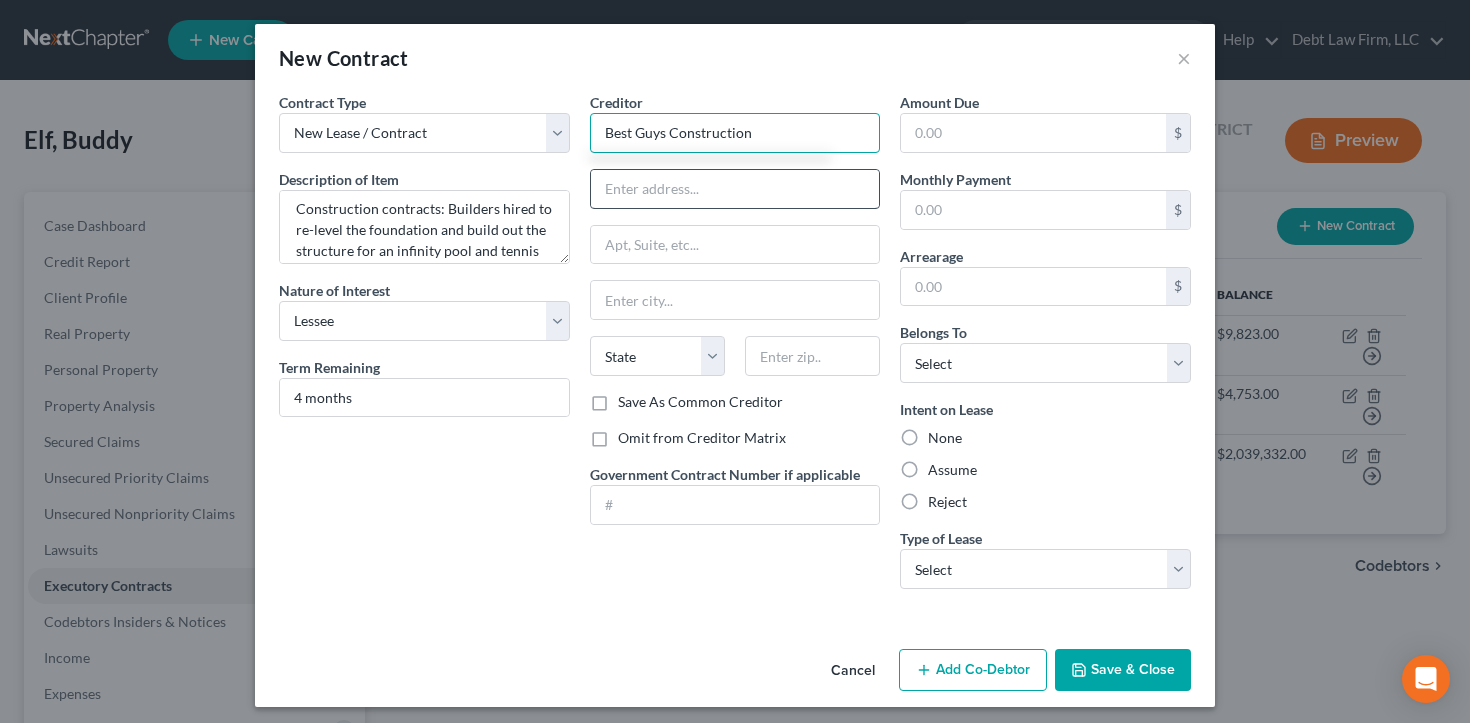 type on "Best Guys Construction" 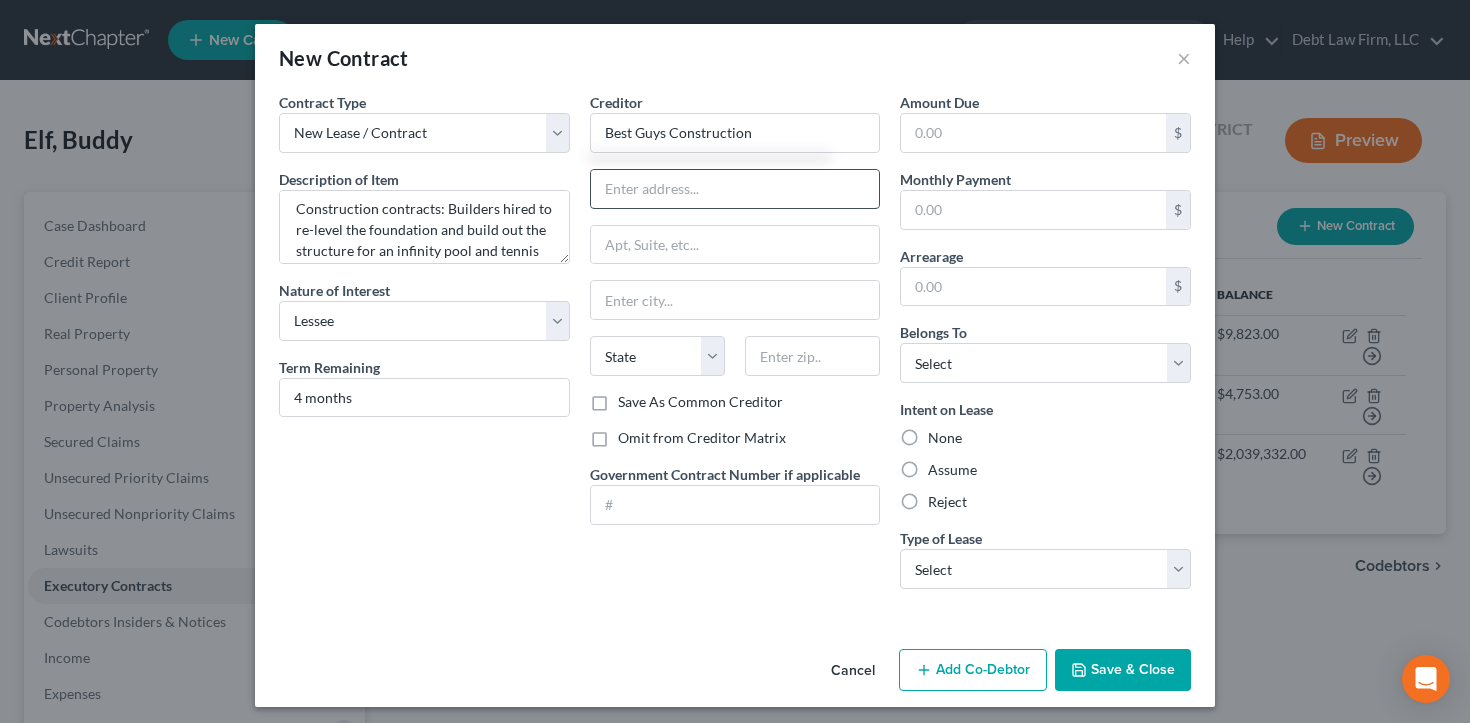 click at bounding box center [735, 189] 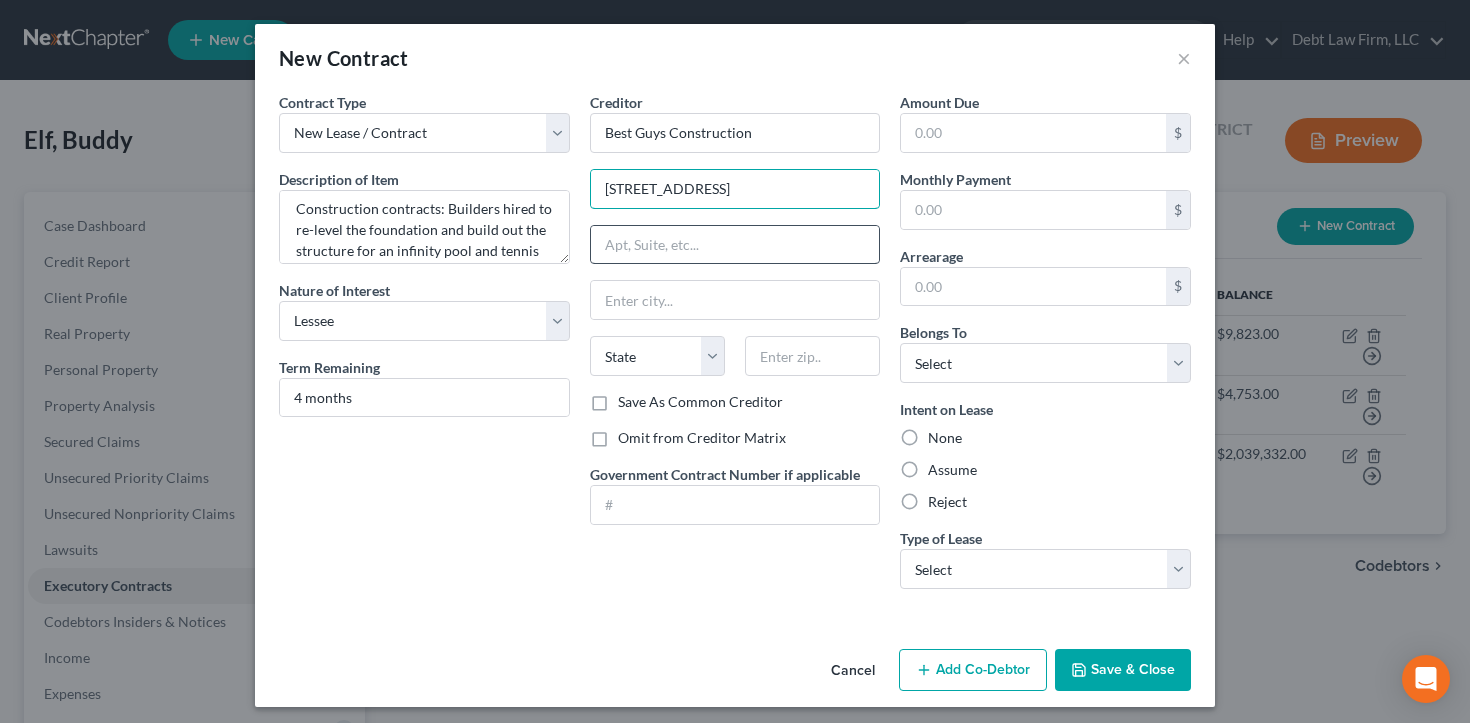 type on "[STREET_ADDRESS]" 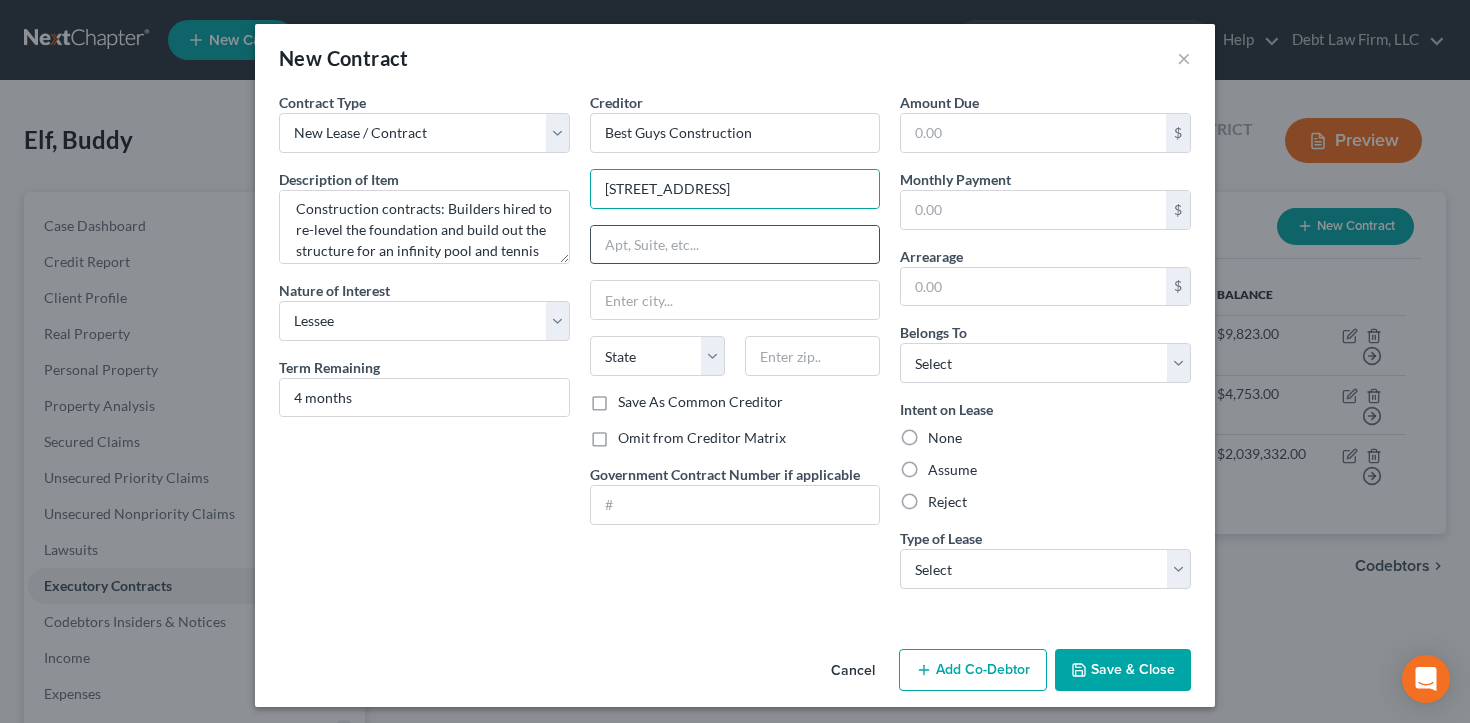 click at bounding box center [735, 245] 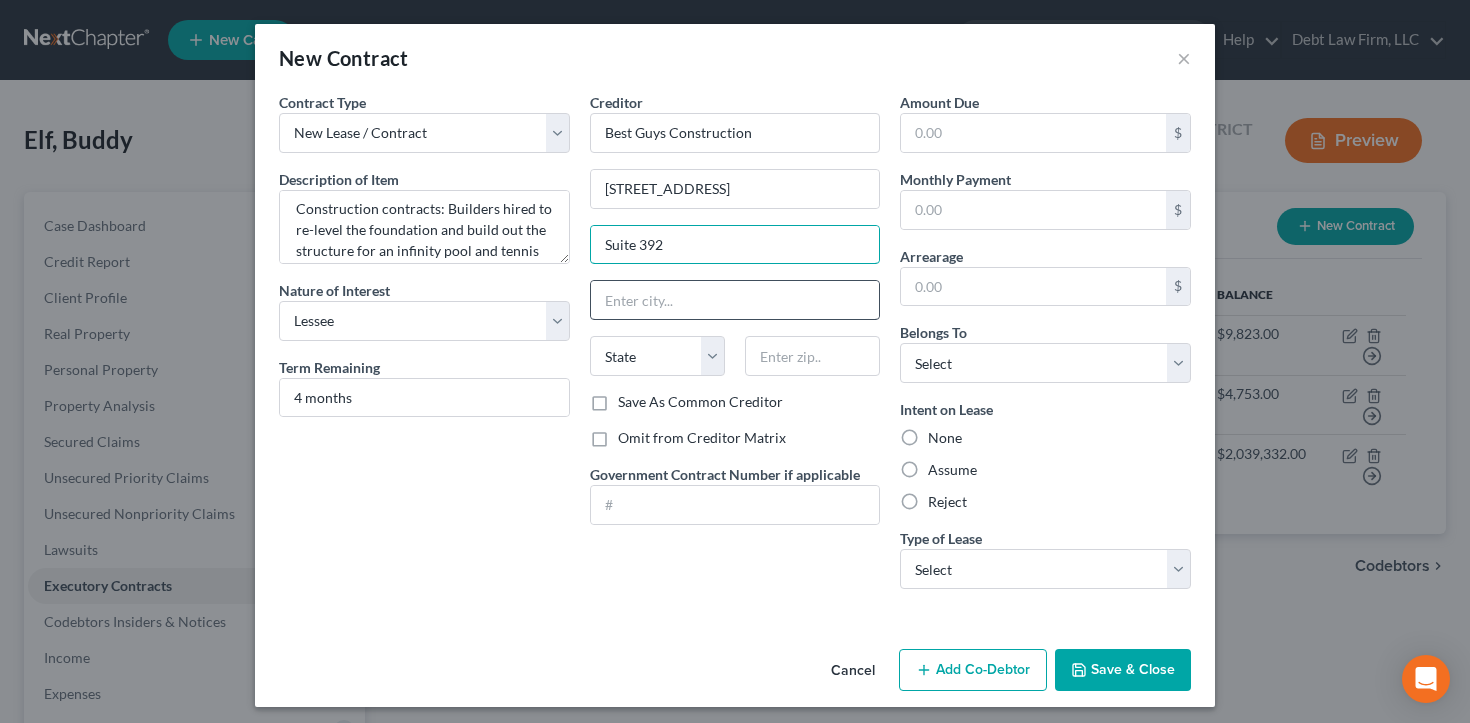 type on "Suite 392" 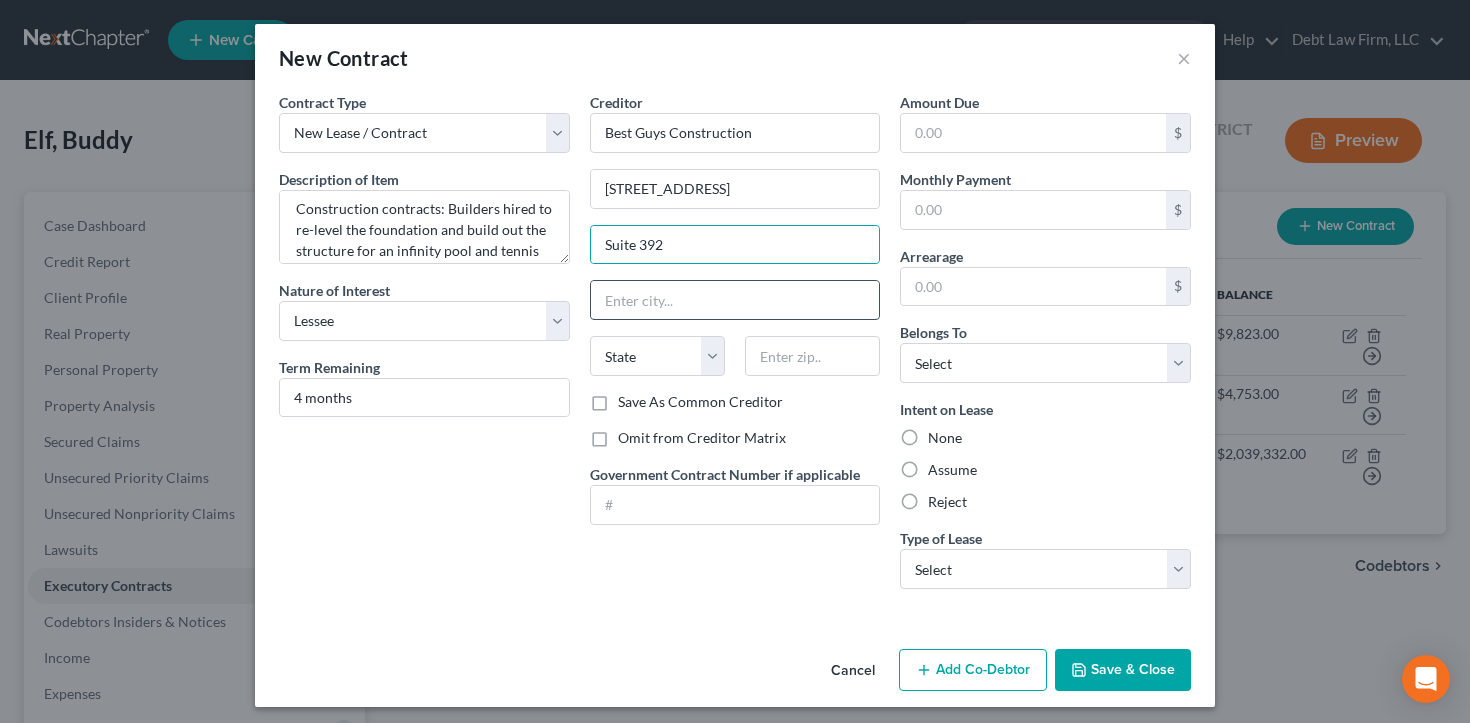 click at bounding box center (735, 300) 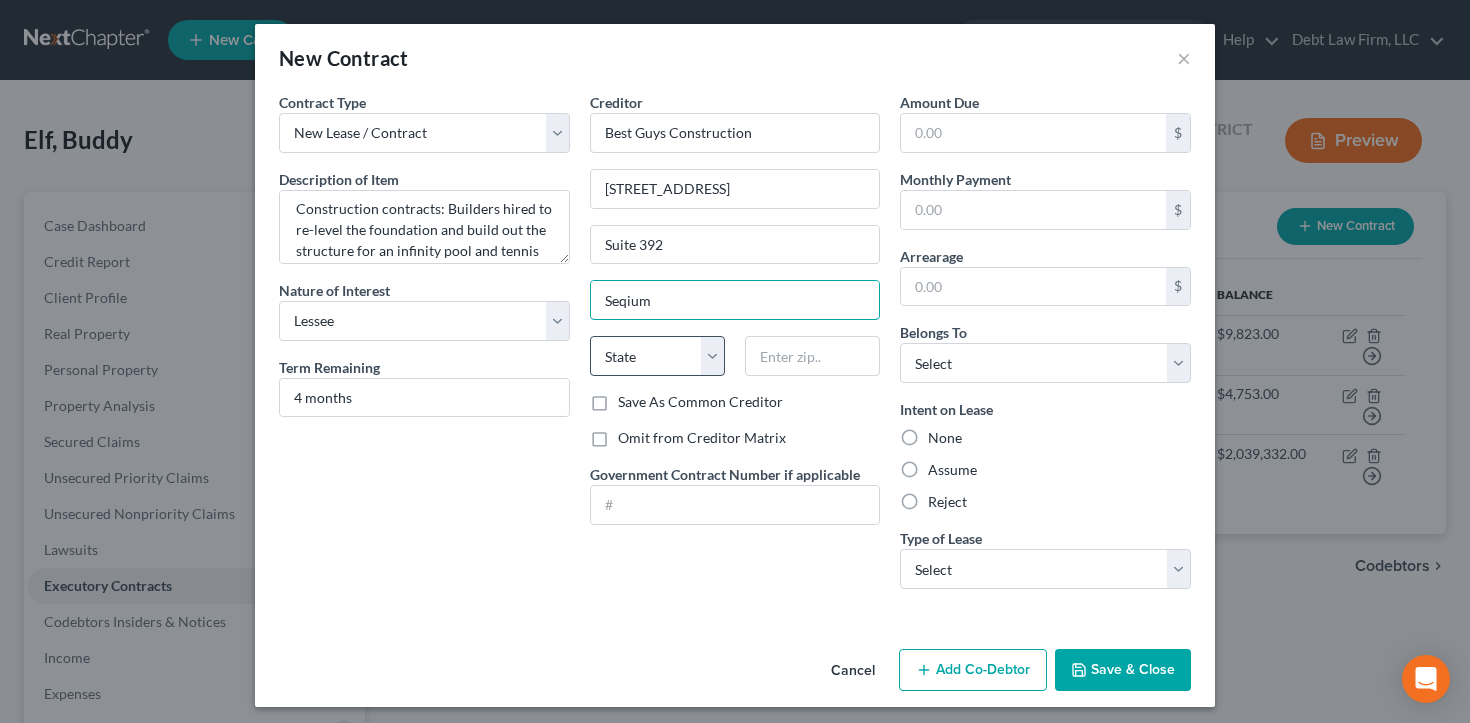 type on "Seqium" 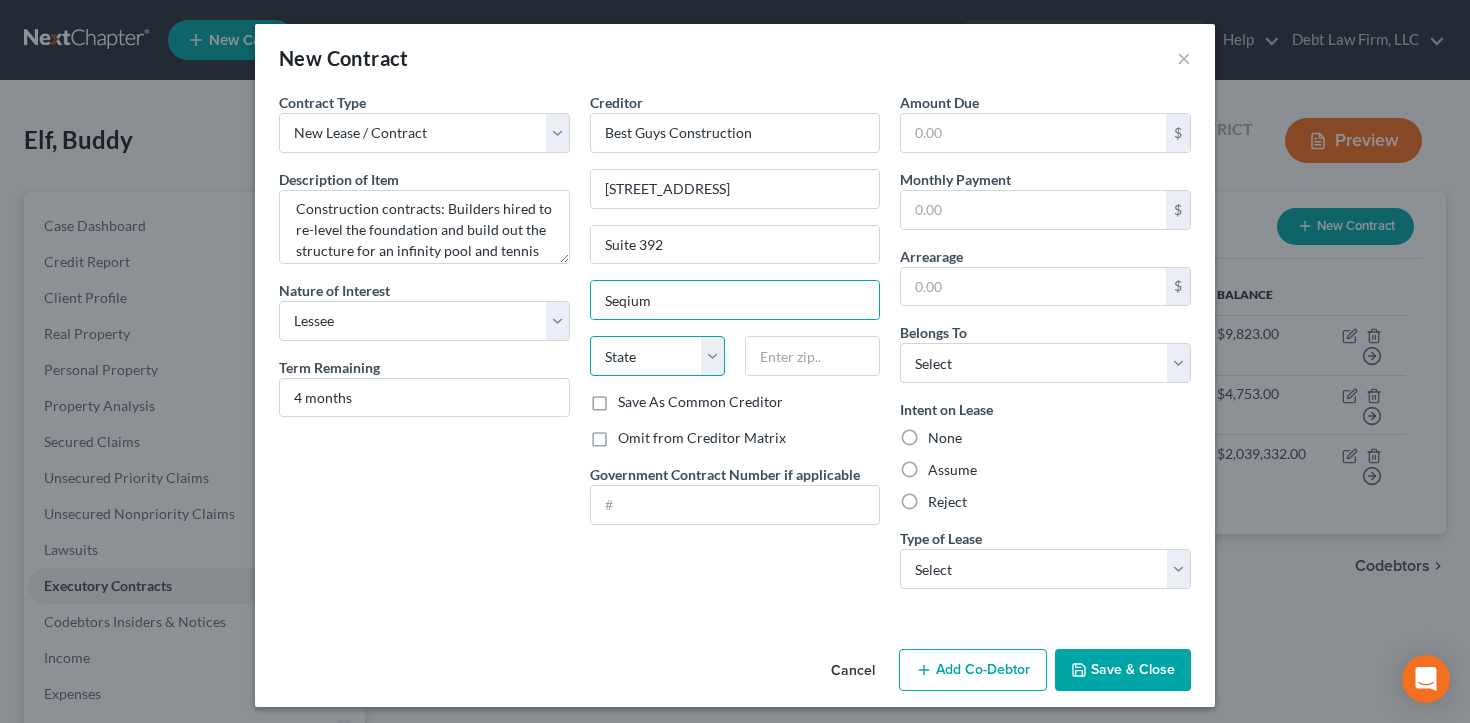 click on "State [US_STATE] AK AR AZ CA CO CT DE DC [GEOGRAPHIC_DATA] [GEOGRAPHIC_DATA] GU HI ID IL IN [GEOGRAPHIC_DATA] [GEOGRAPHIC_DATA] [GEOGRAPHIC_DATA] LA ME MD [GEOGRAPHIC_DATA] [GEOGRAPHIC_DATA] [GEOGRAPHIC_DATA] [GEOGRAPHIC_DATA] [GEOGRAPHIC_DATA] MT NC [GEOGRAPHIC_DATA] [GEOGRAPHIC_DATA] [GEOGRAPHIC_DATA] NH [GEOGRAPHIC_DATA] [GEOGRAPHIC_DATA] [GEOGRAPHIC_DATA] [GEOGRAPHIC_DATA] [GEOGRAPHIC_DATA] [GEOGRAPHIC_DATA] [GEOGRAPHIC_DATA] PR RI SC SD [GEOGRAPHIC_DATA] [GEOGRAPHIC_DATA] [GEOGRAPHIC_DATA] VI [GEOGRAPHIC_DATA] [GEOGRAPHIC_DATA] [GEOGRAPHIC_DATA] WV WI WY" at bounding box center (657, 356) 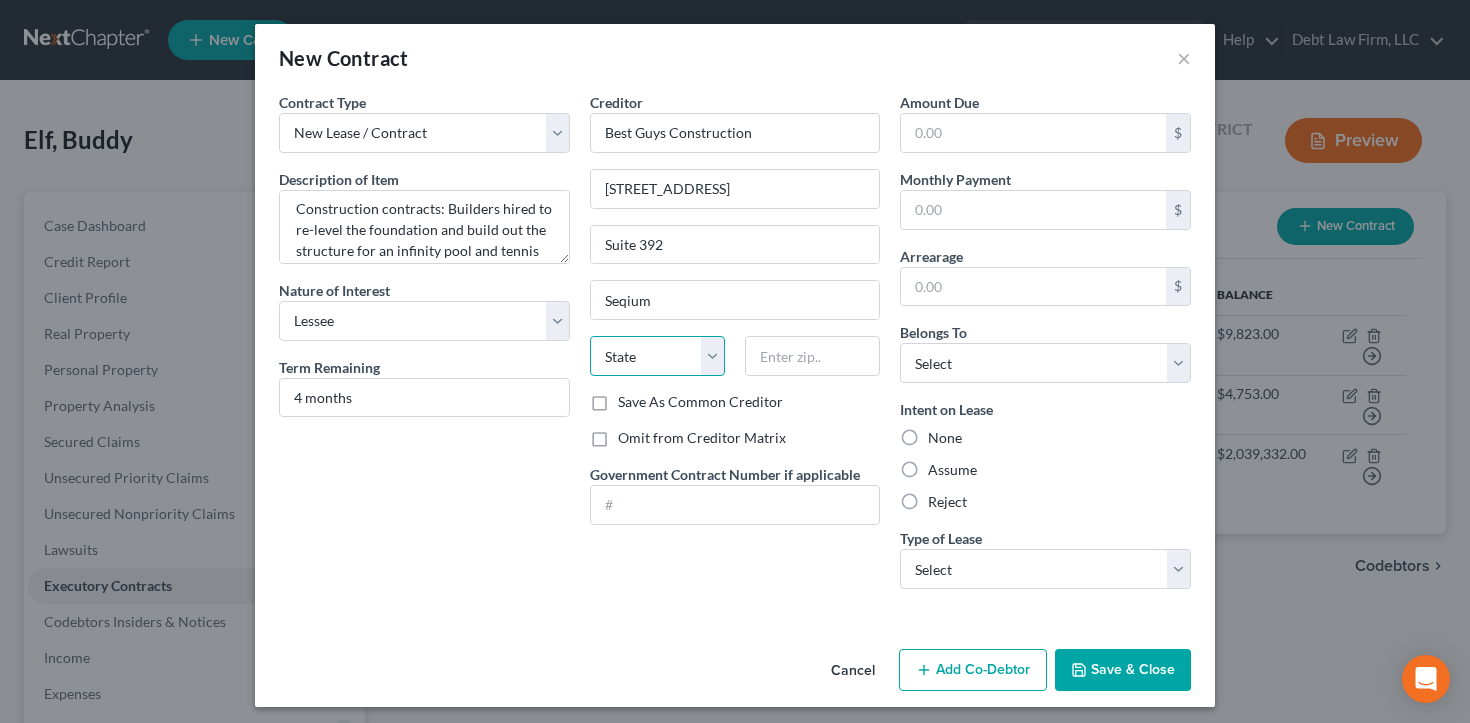 select on "50" 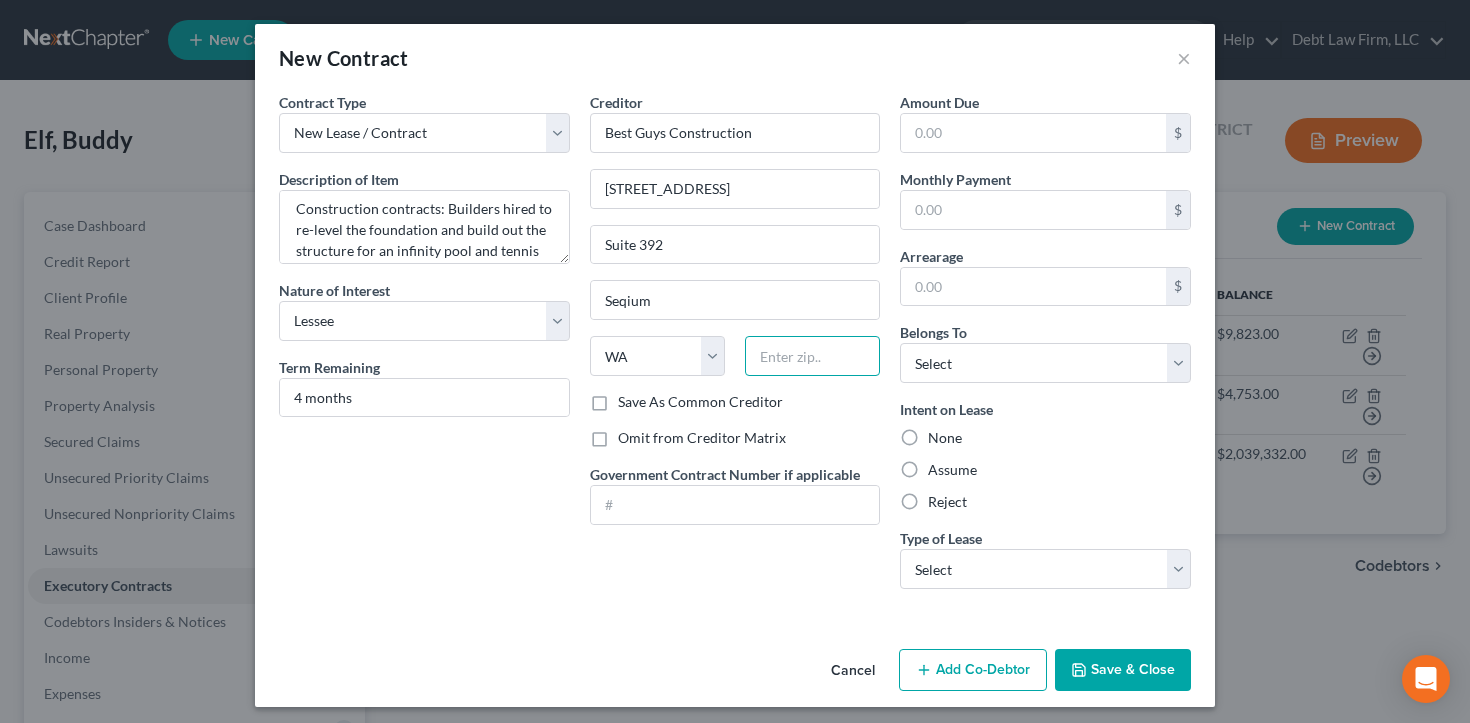 click at bounding box center [812, 356] 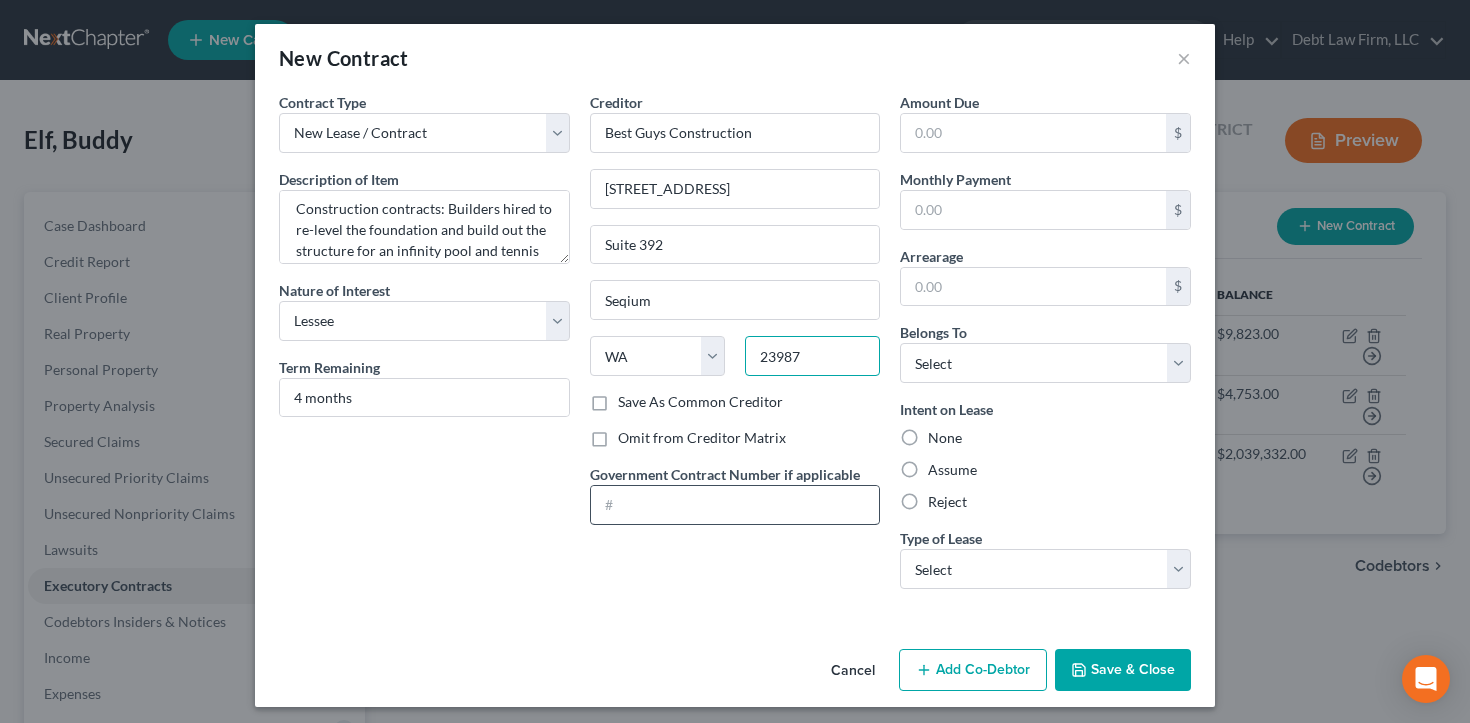 type on "23987" 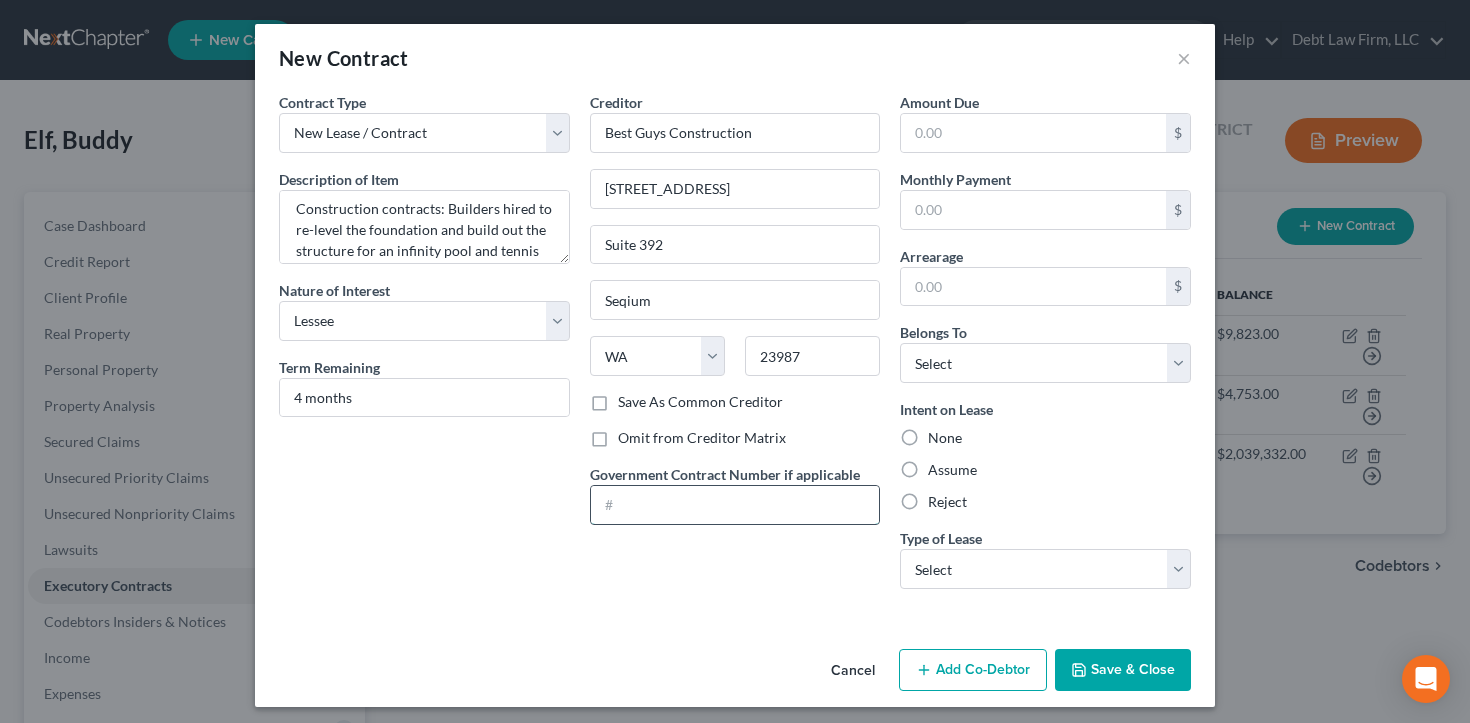 click at bounding box center [735, 505] 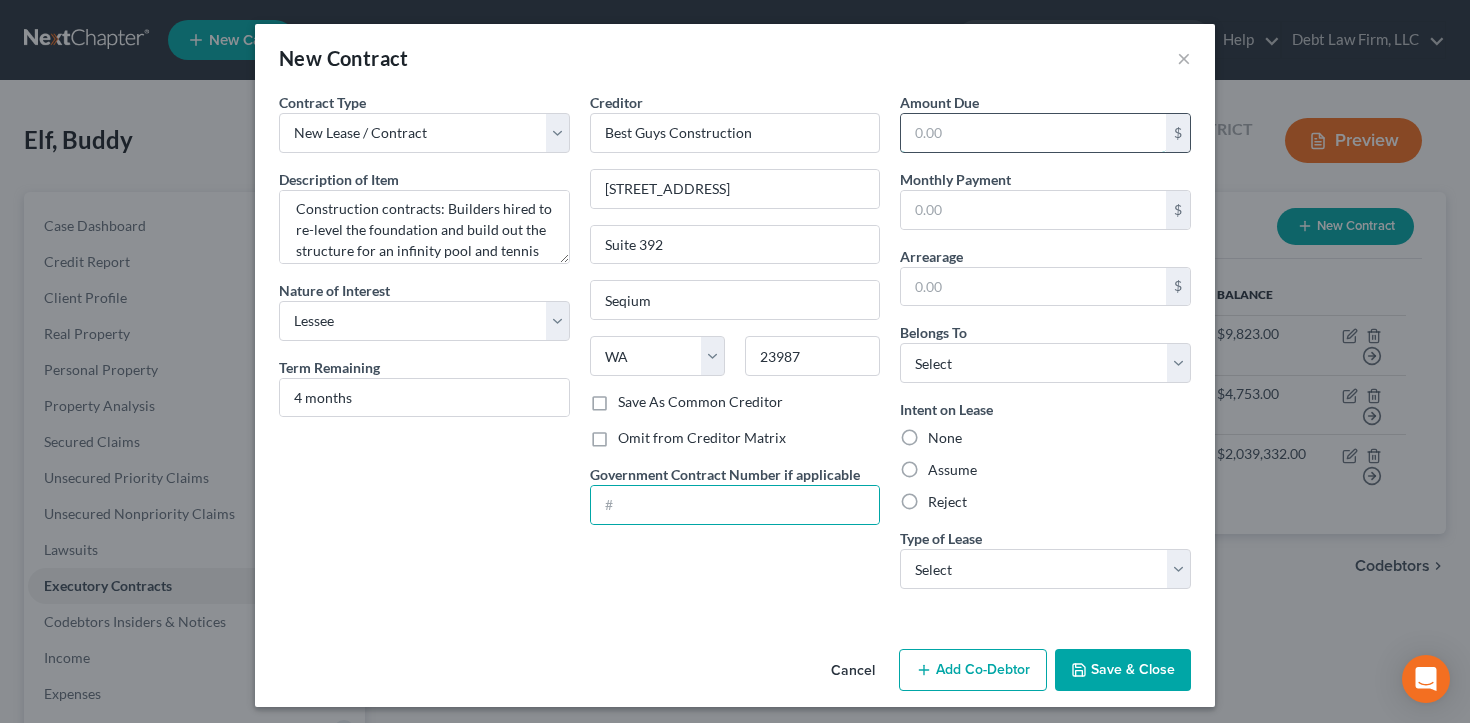click at bounding box center (1033, 133) 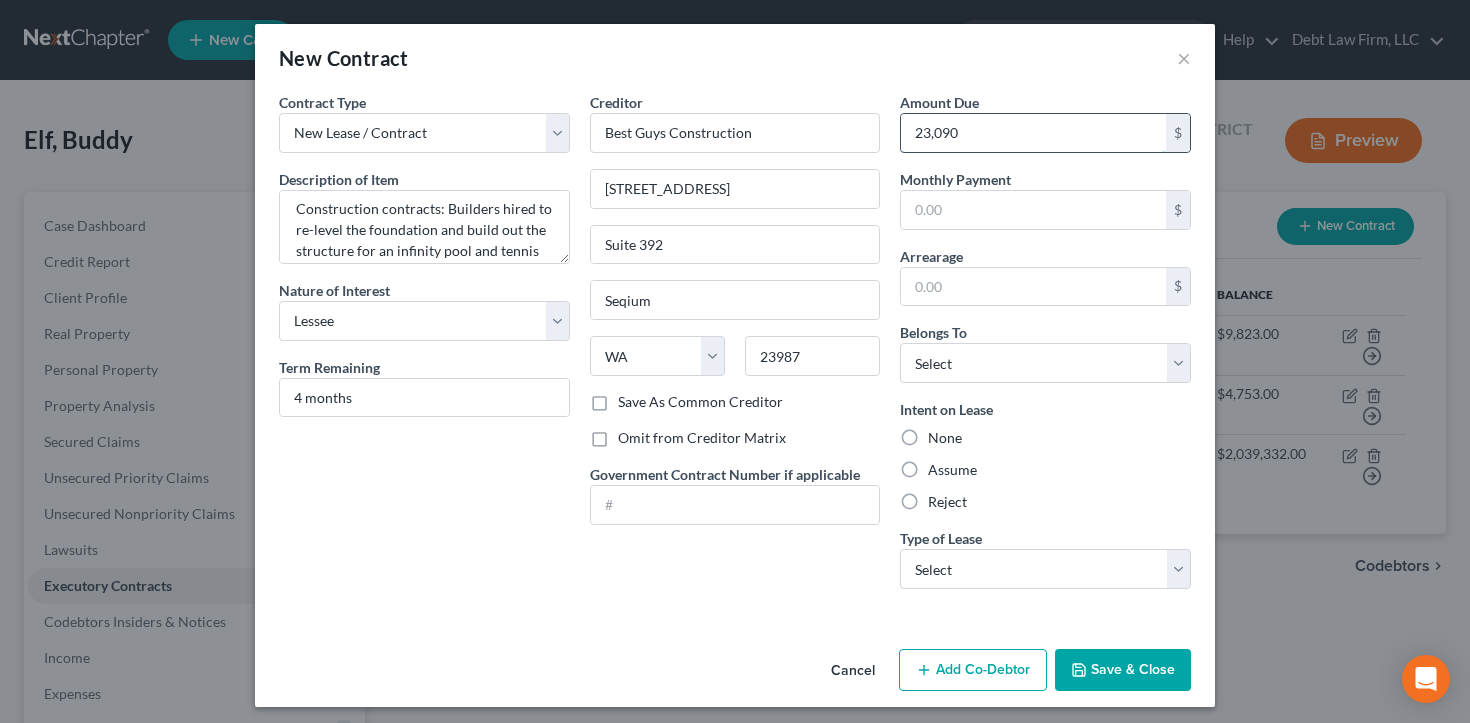 click on "23,090" at bounding box center (1033, 133) 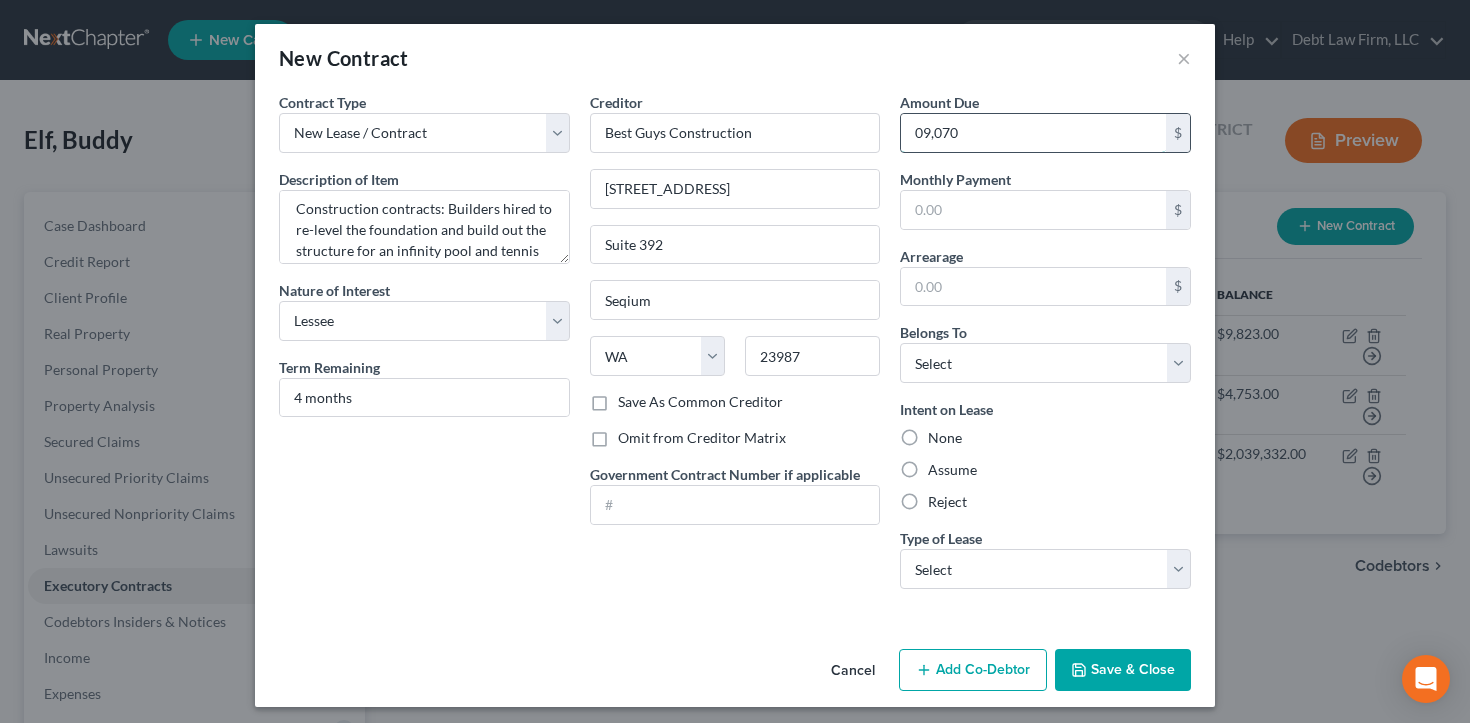 click on "09,070" at bounding box center [1033, 133] 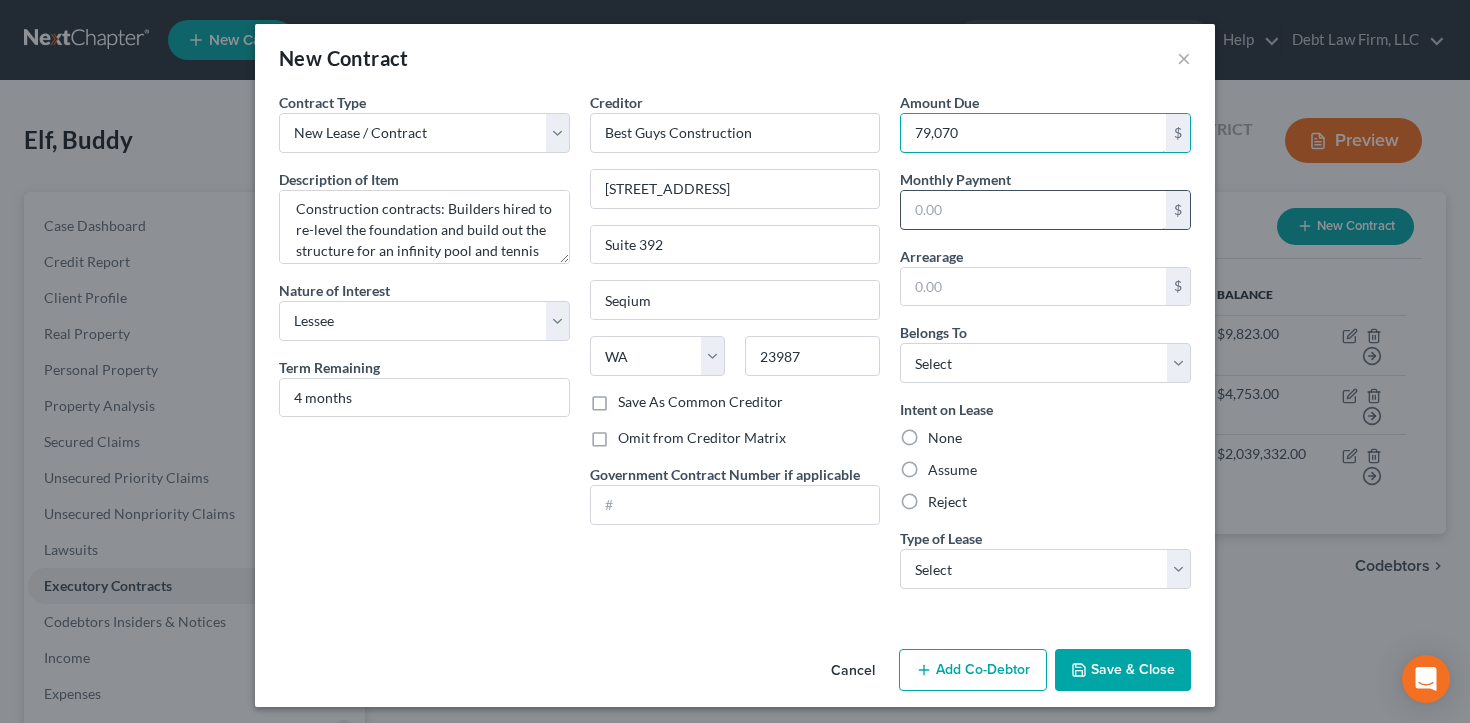 type on "79,070" 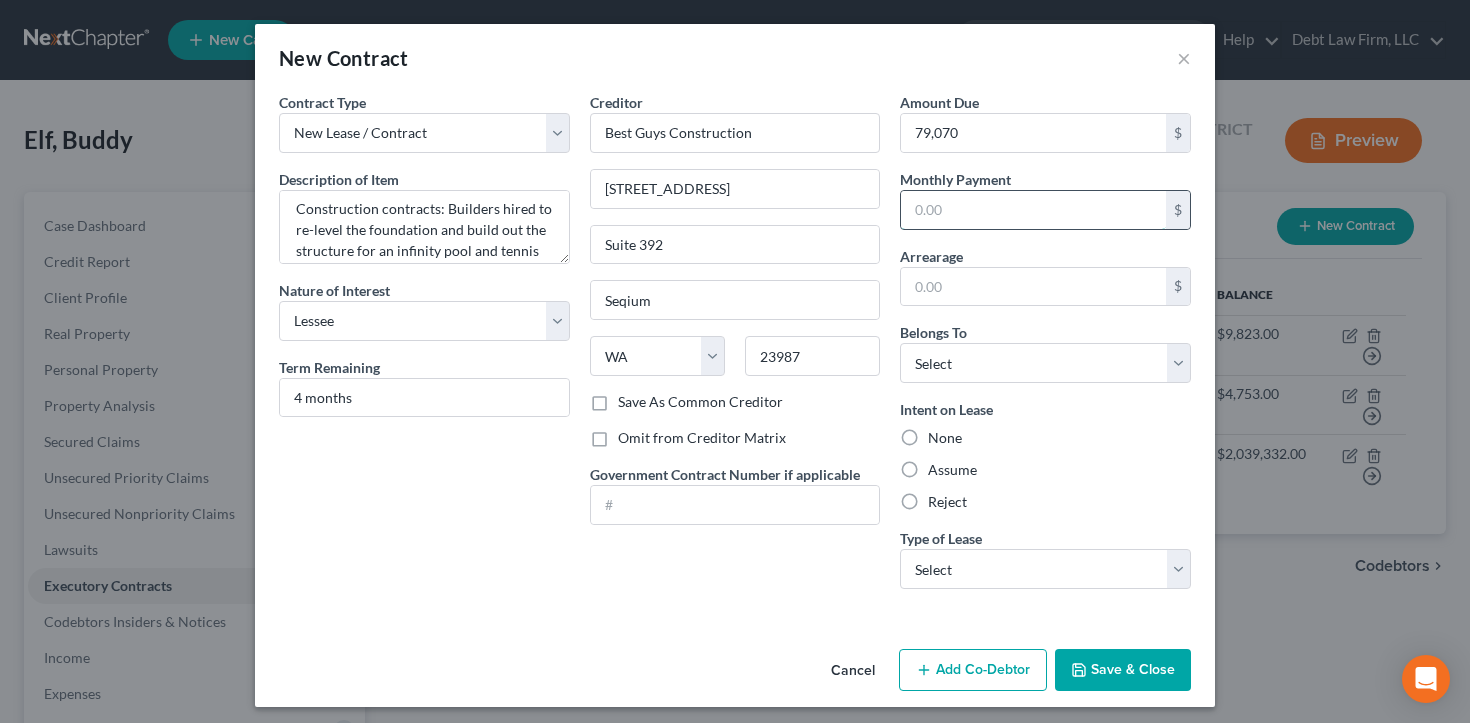 click at bounding box center [1033, 210] 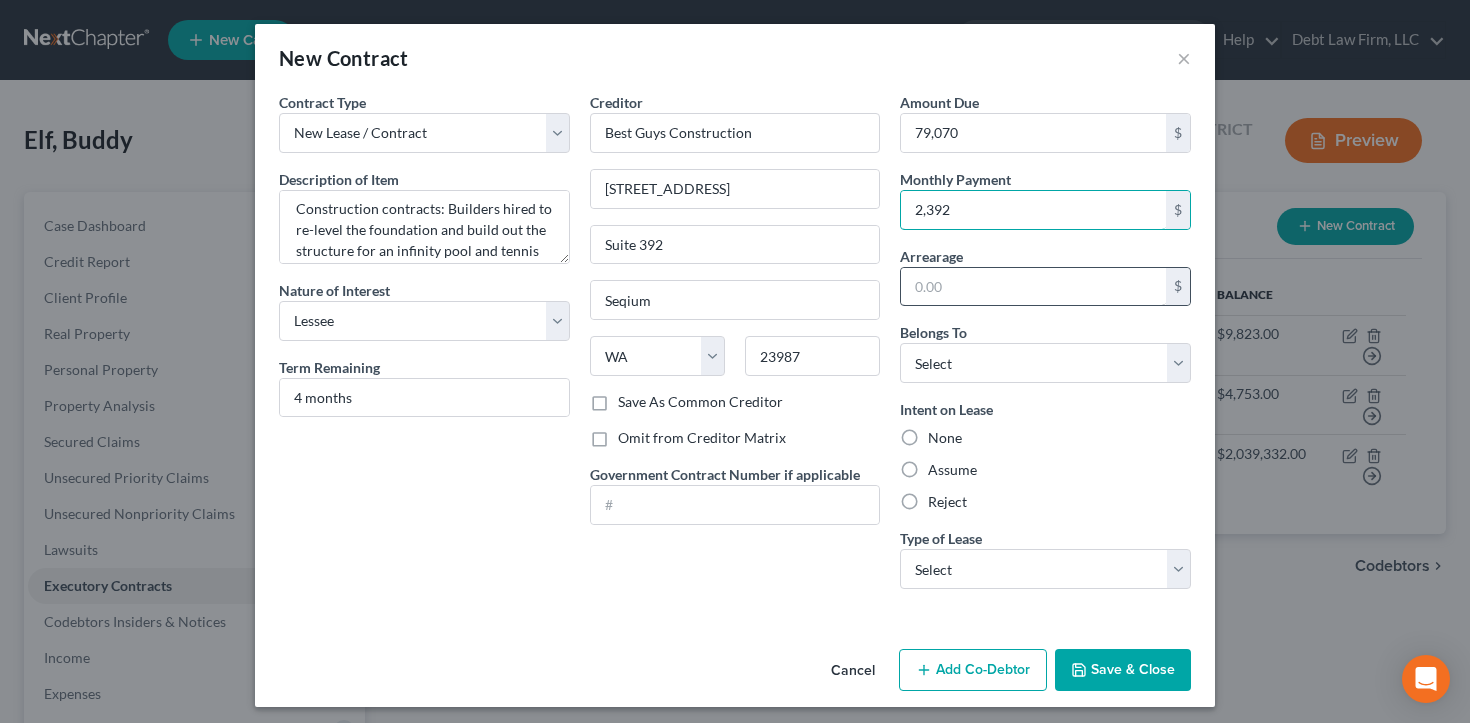 type on "2,392" 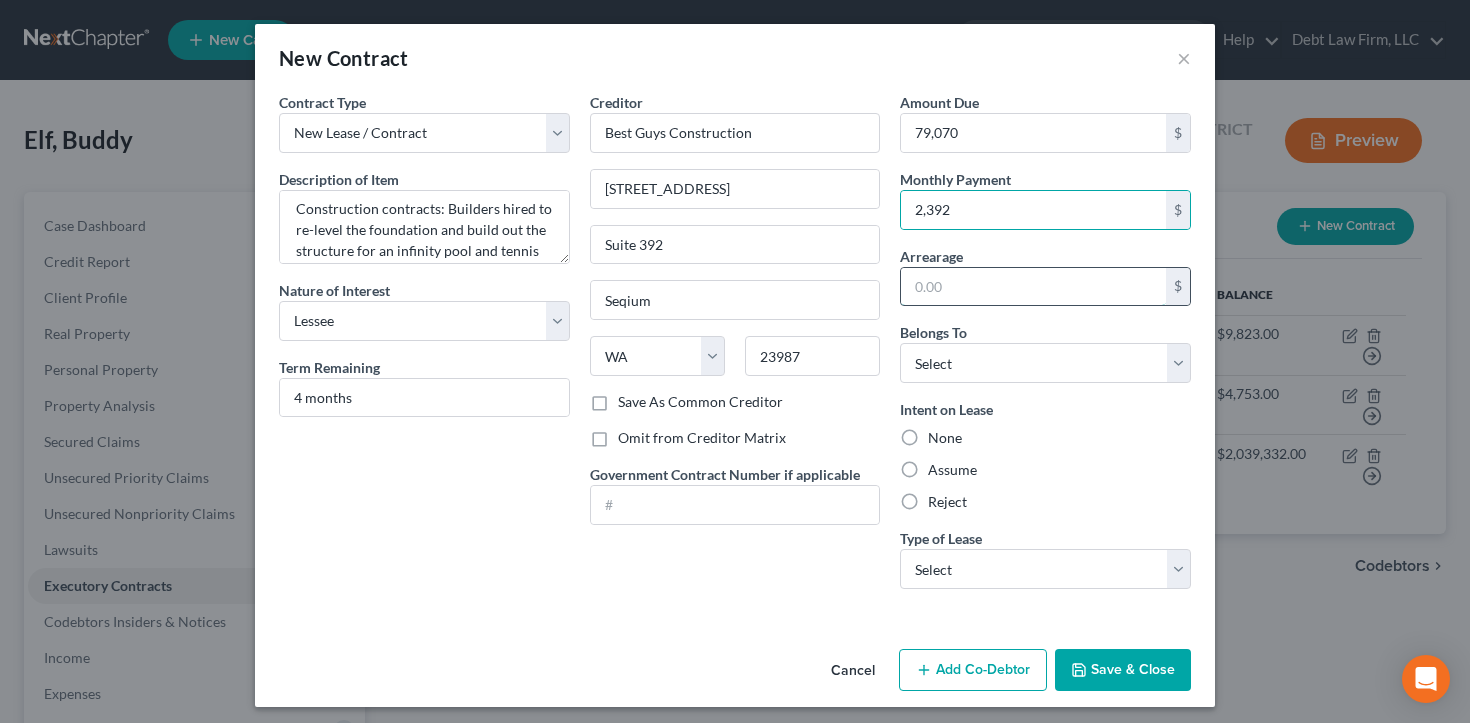 click at bounding box center [1033, 287] 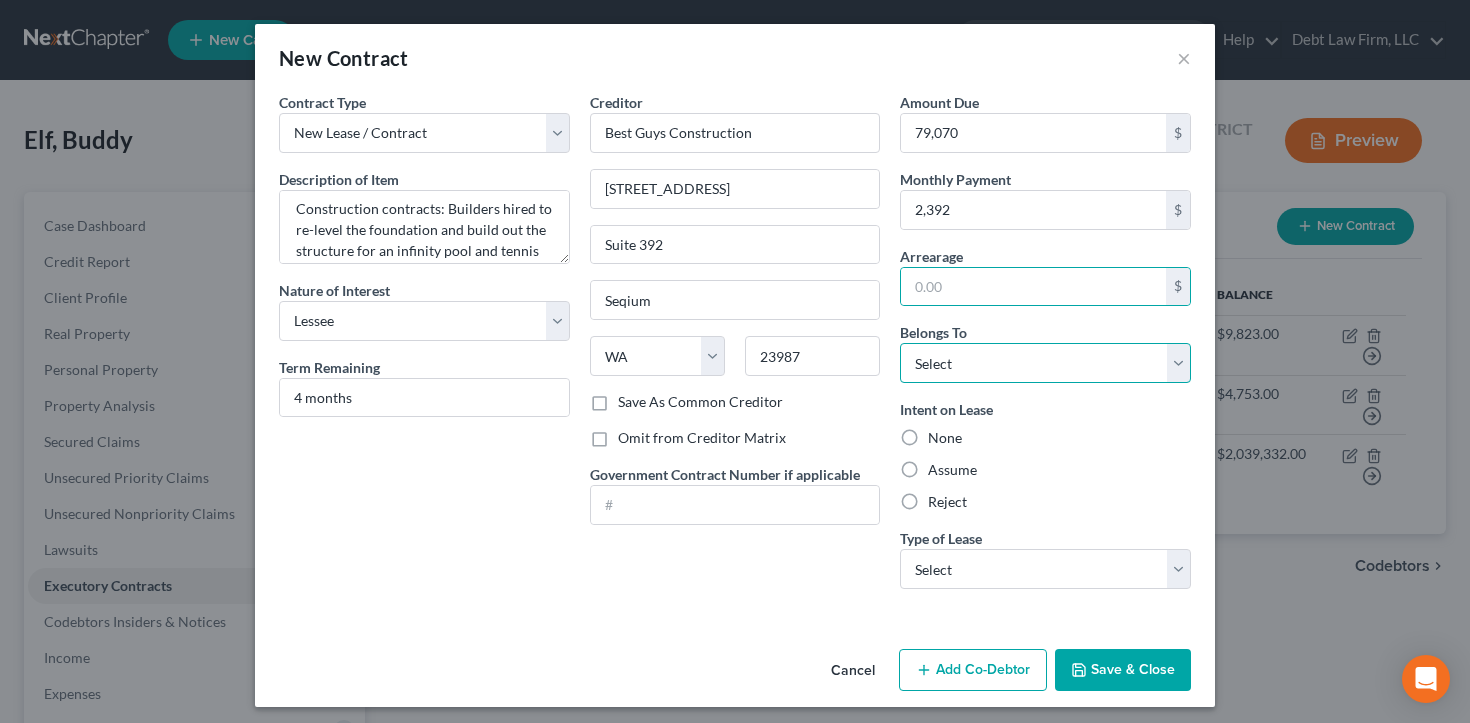click on "Select Debtor 1 Only Debtor 2 Only Debtor 1 And Debtor 2 Only At Least One Of The Debtors And Another Community Property" at bounding box center (1045, 363) 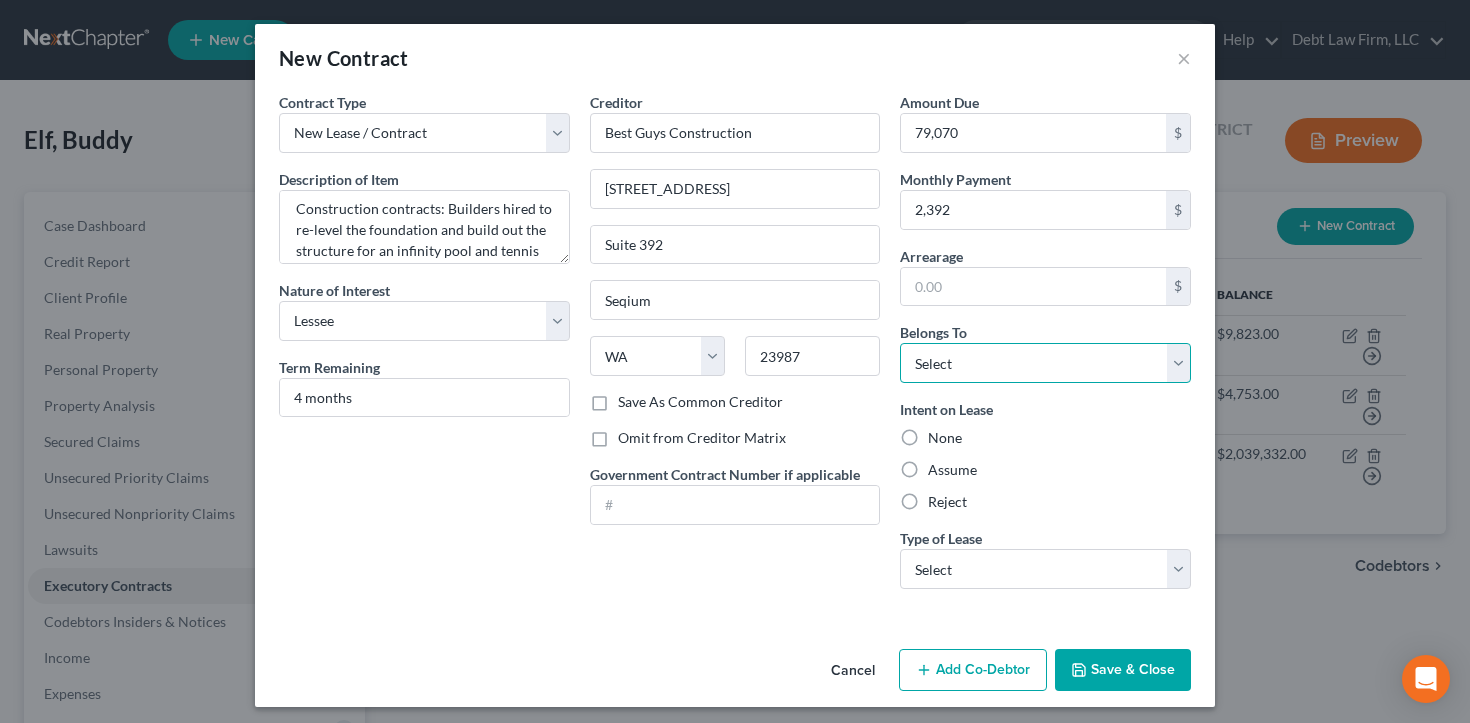 select on "0" 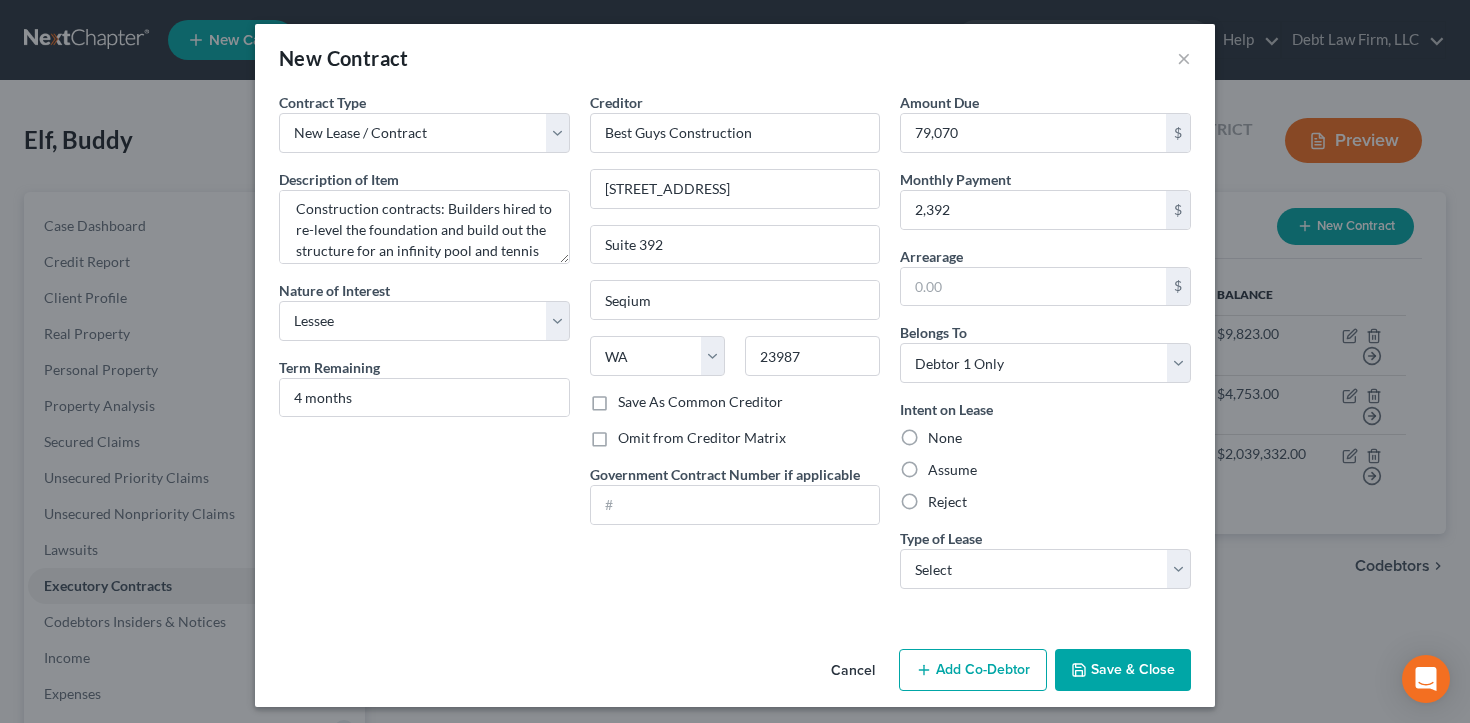 click on "Assume" at bounding box center [952, 470] 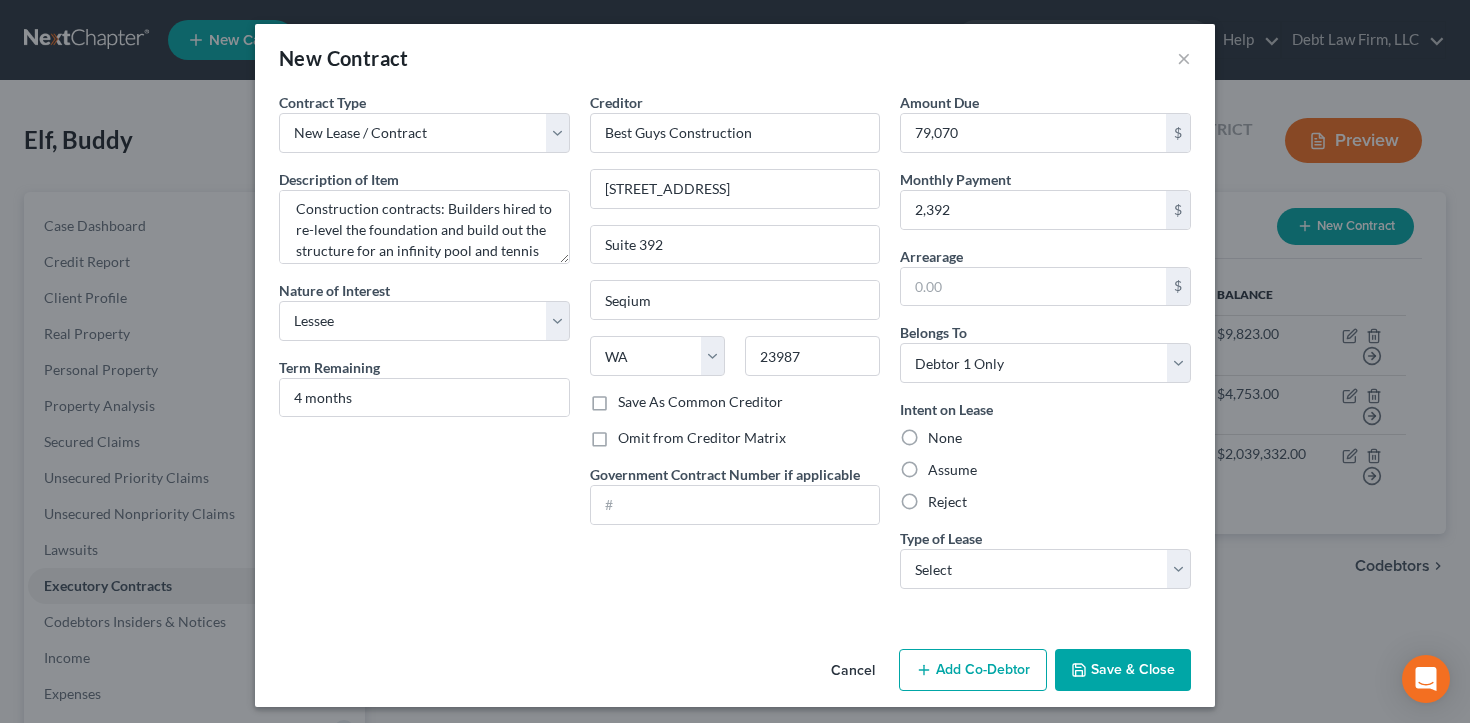 click on "Assume" at bounding box center (942, 466) 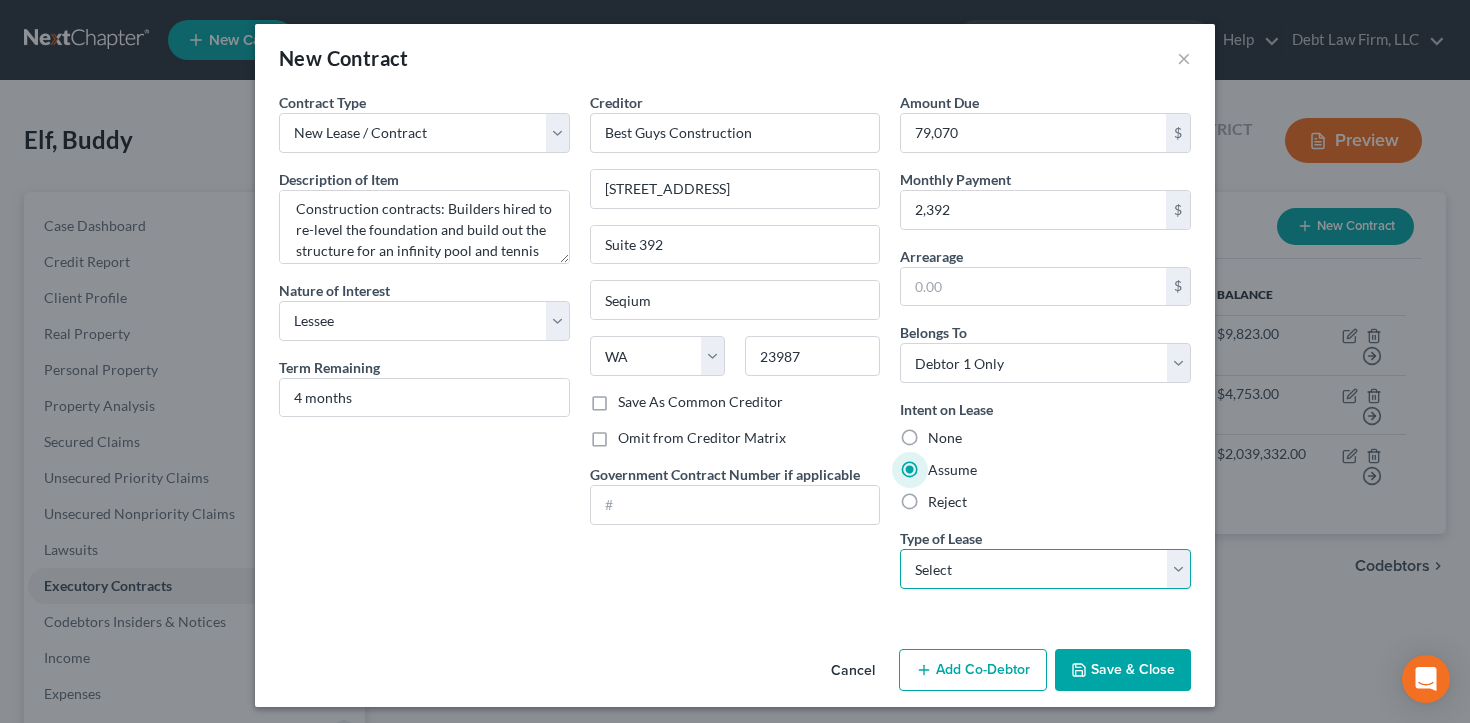 click on "Select Real Estate Car Other" at bounding box center [1045, 569] 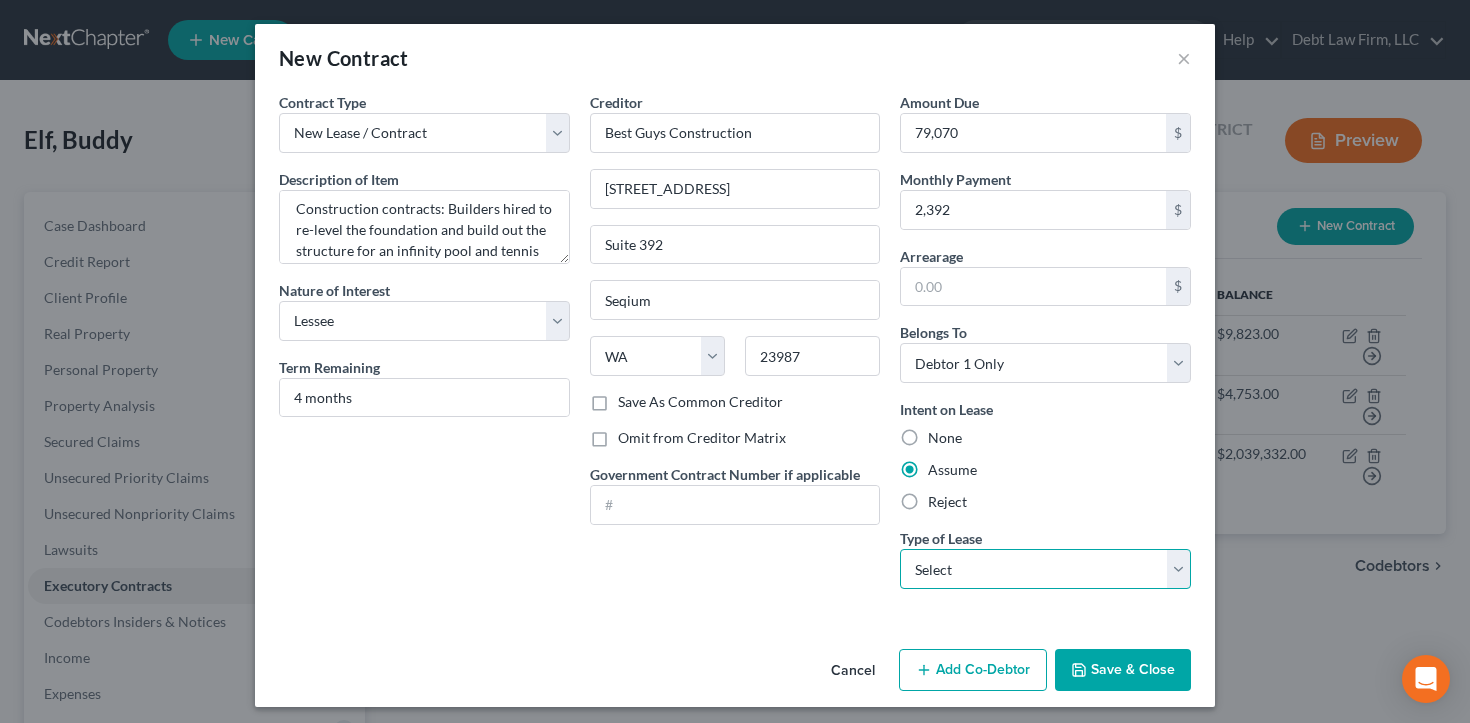 select on "2" 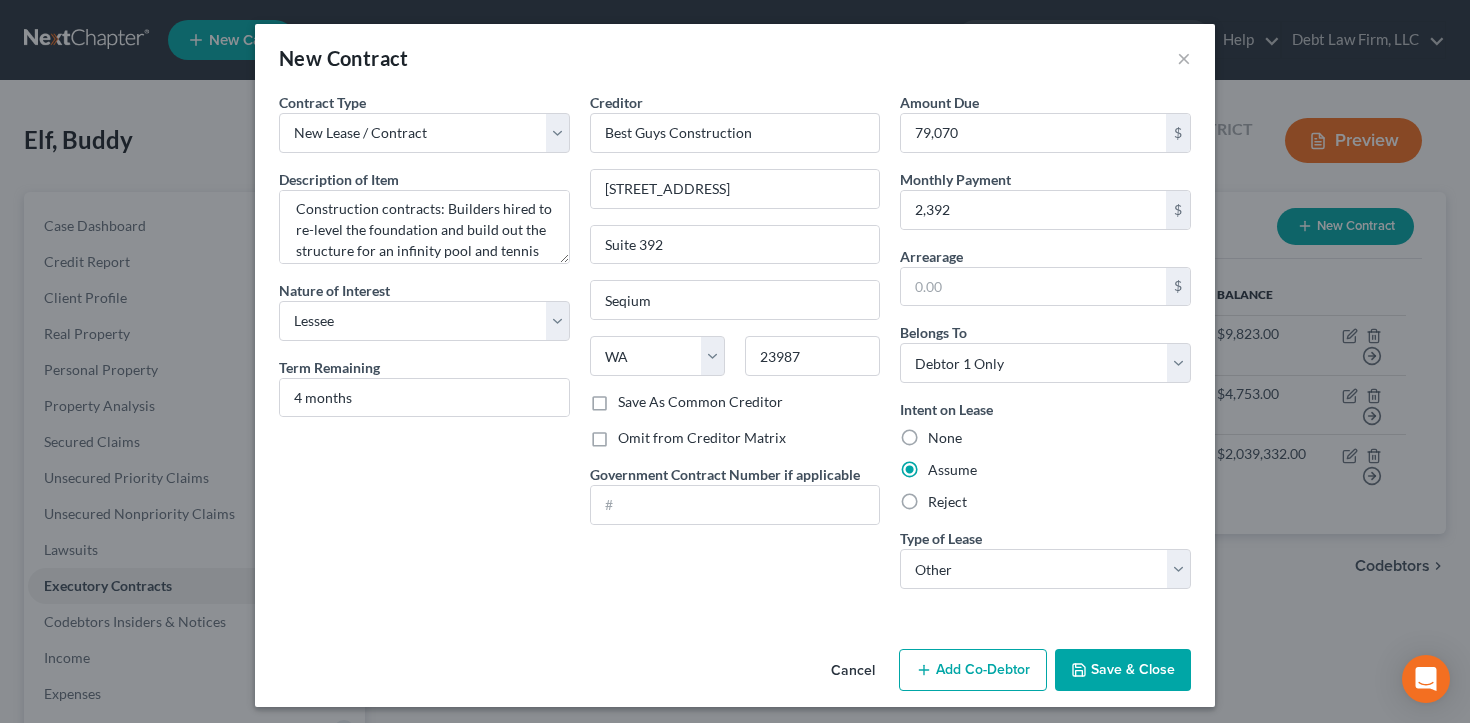 click on "Save & Close" at bounding box center (1123, 670) 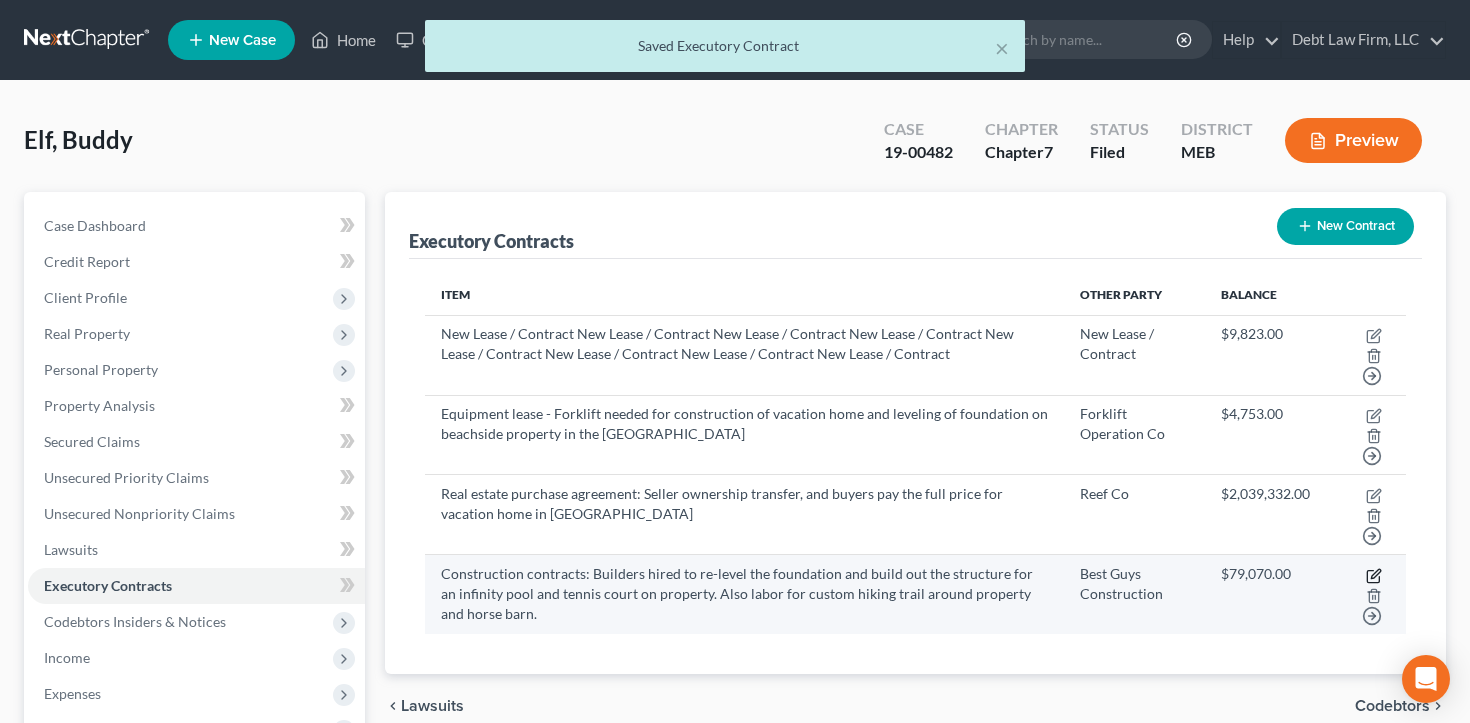click 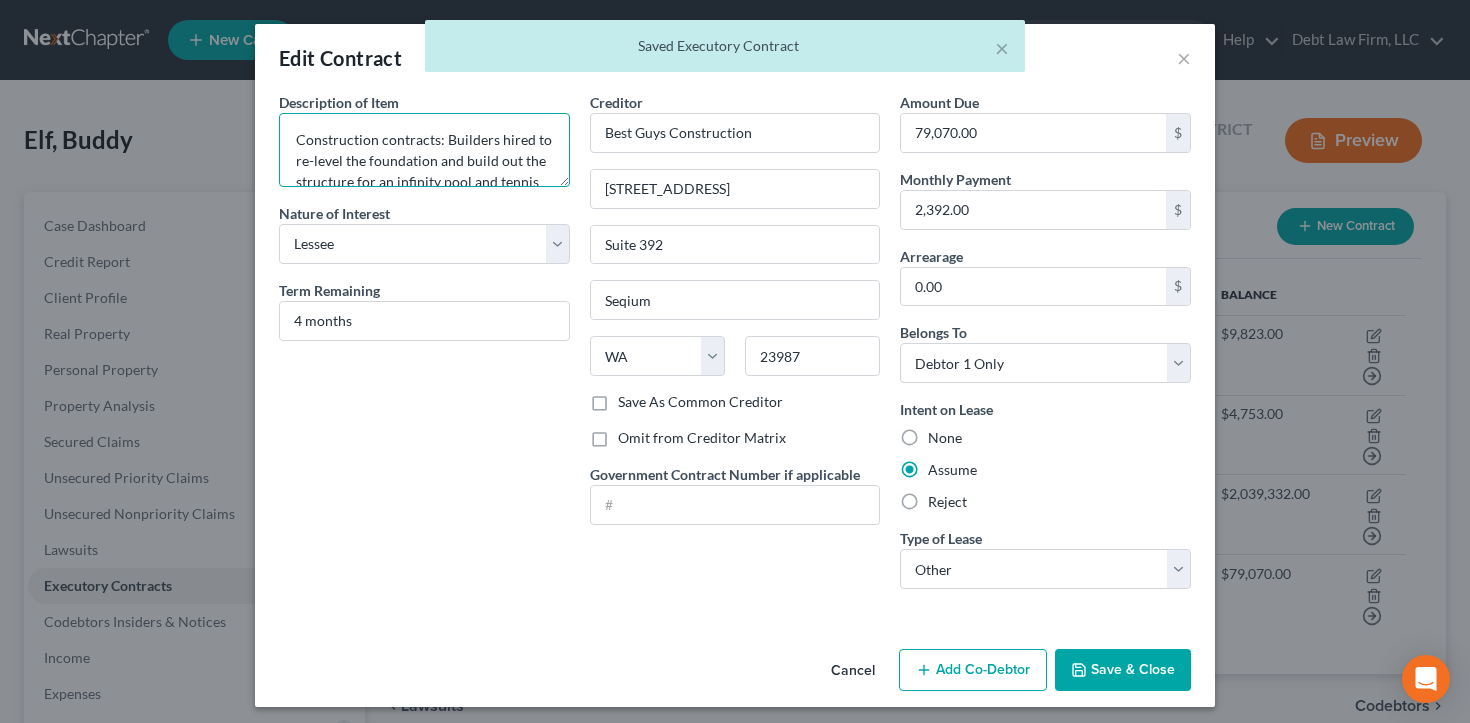 click on "Construction contracts: Builders hired to re-level the foundation and build out the structure for an infinity pool and tennis court on property. Also labor for custom hiking trail around property and horse barn." at bounding box center [424, 150] 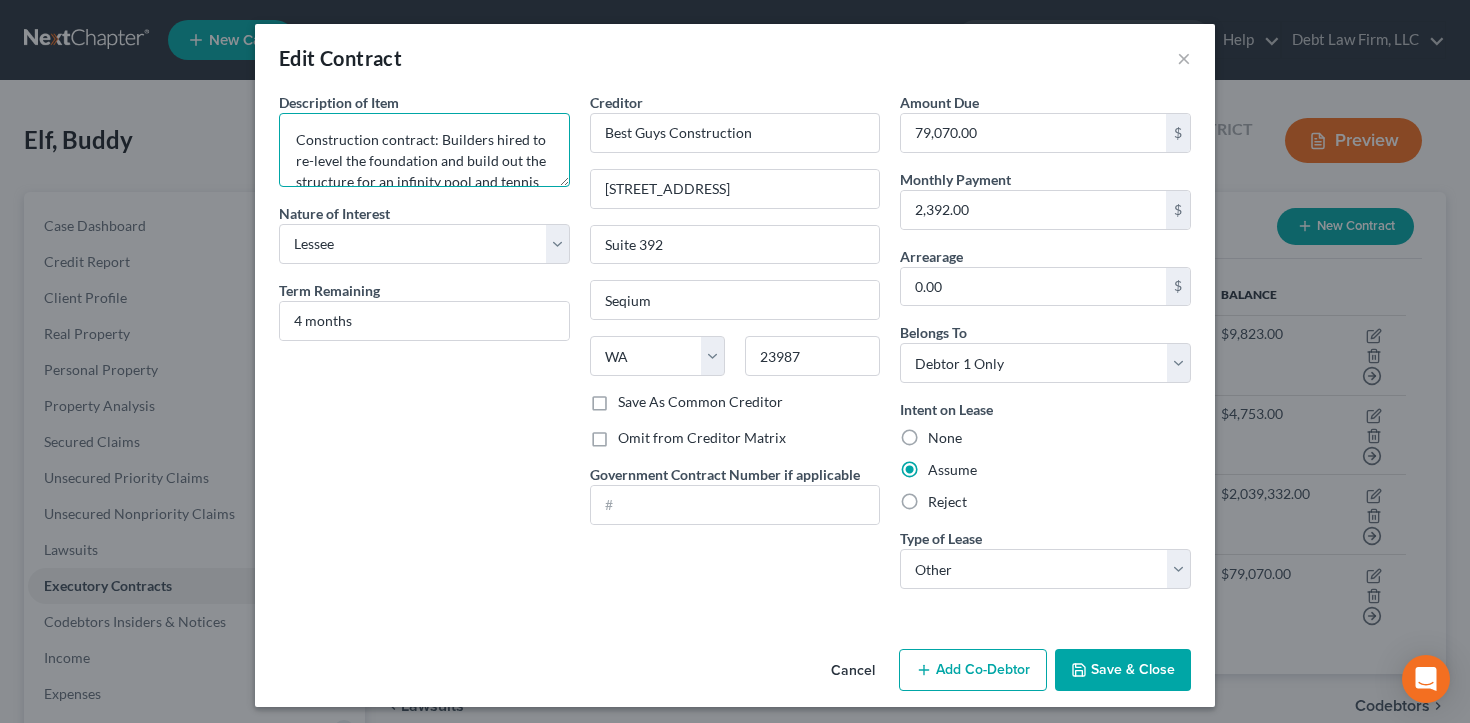 type on "Construction contract: Builders hired to re-level the foundation and build out the structure for an infinity pool and tennis court on property. Also labor for custom hiking trail around property and horse barn." 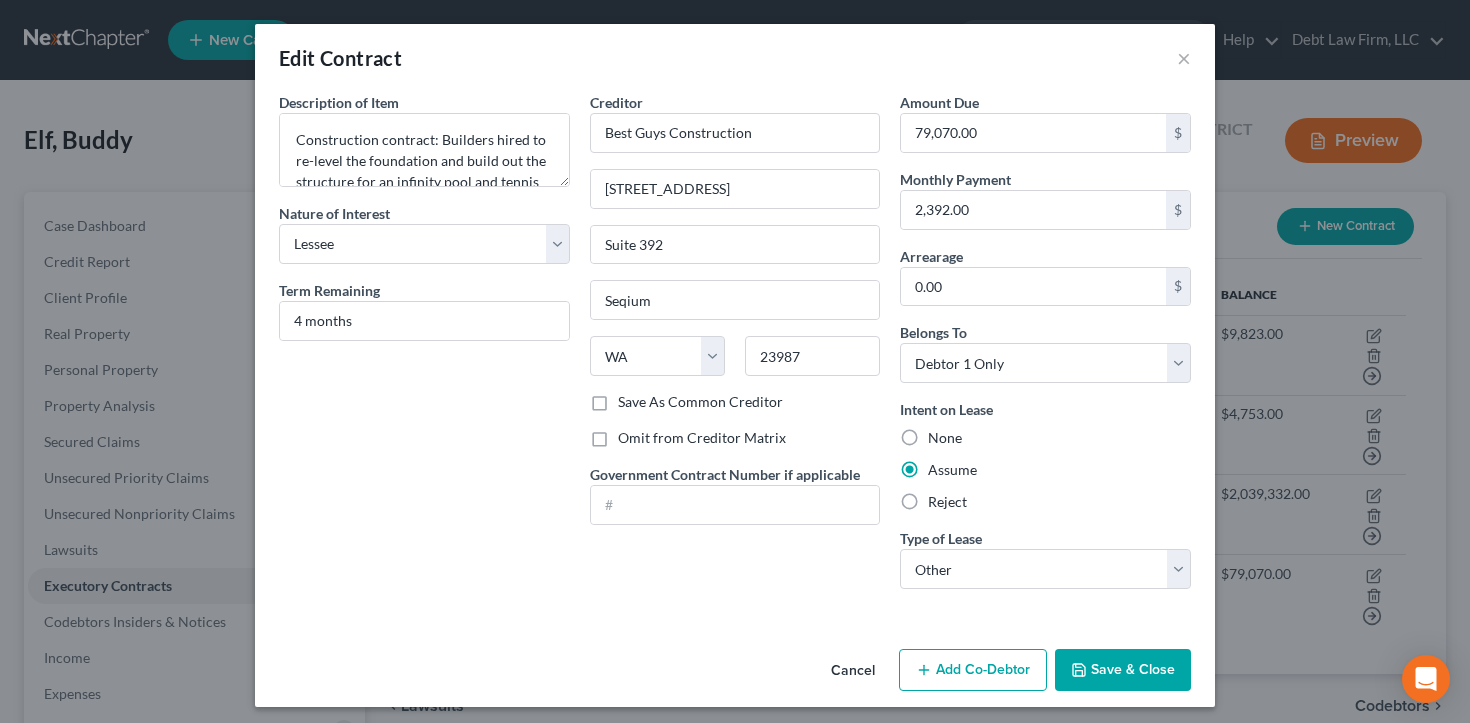 click on "Save & Close" at bounding box center [1123, 670] 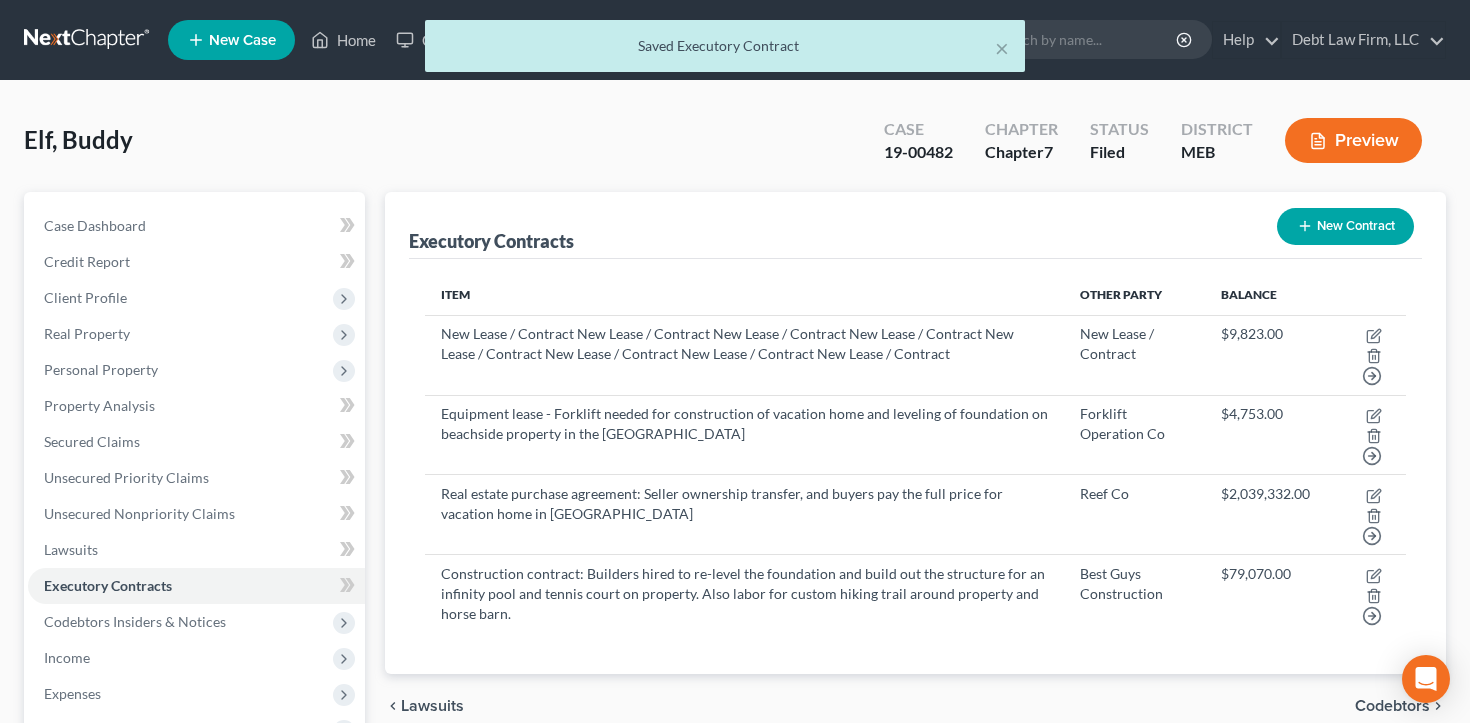 click on "New Contract" at bounding box center [1345, 226] 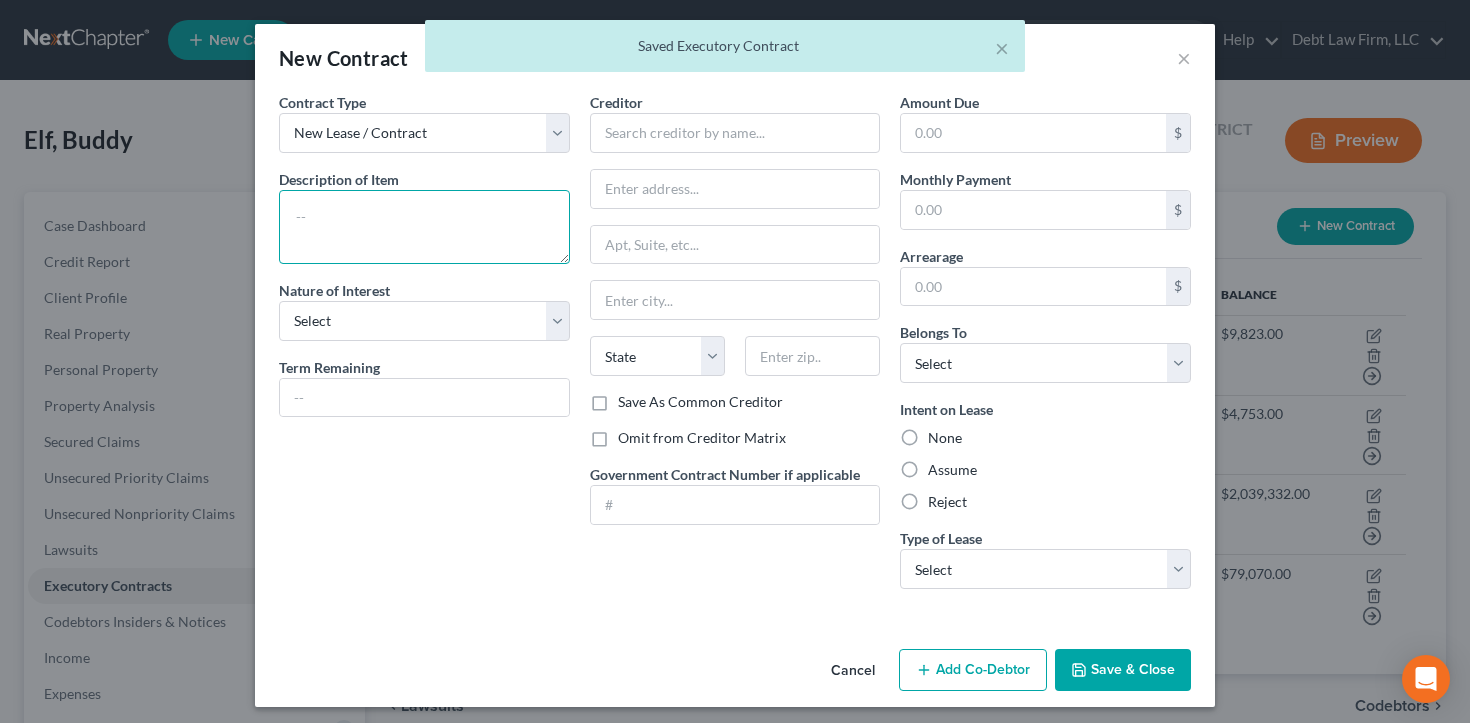 click at bounding box center (424, 227) 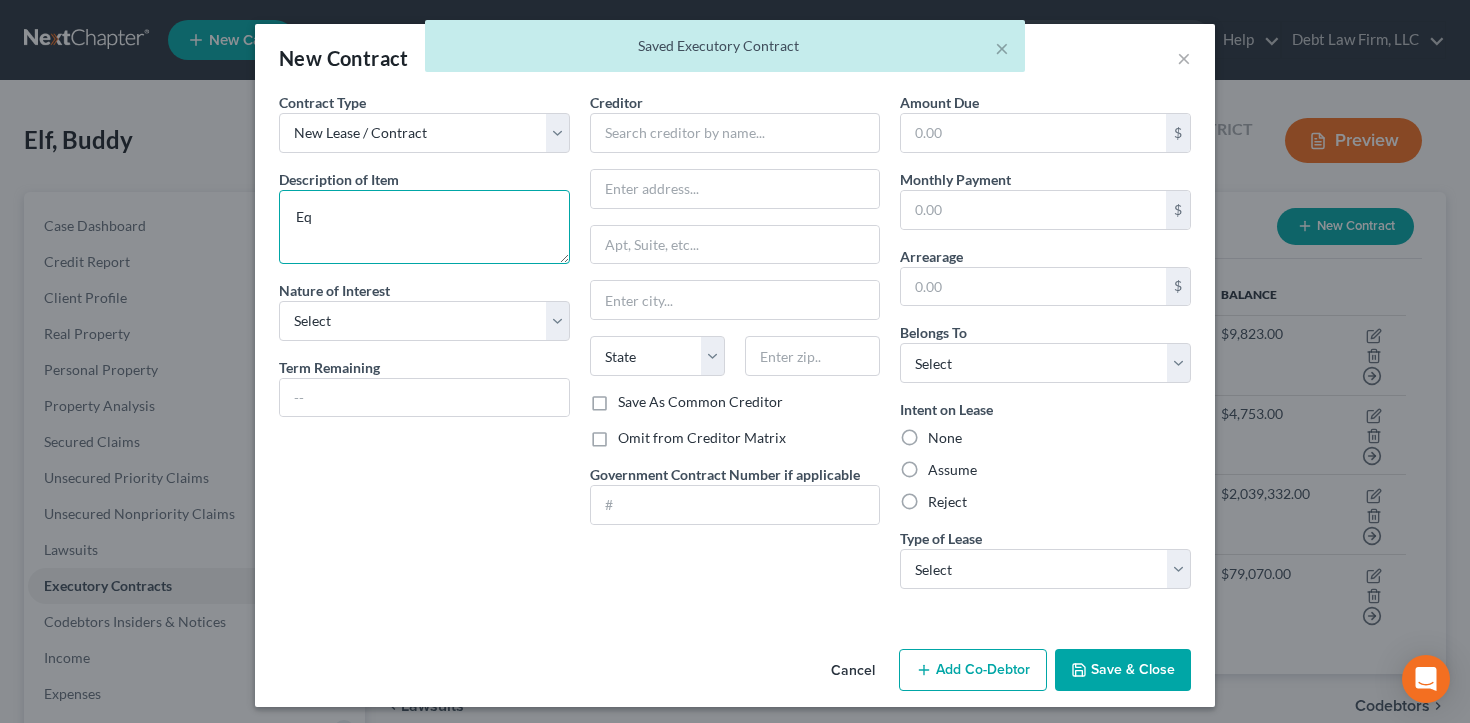 type on "E" 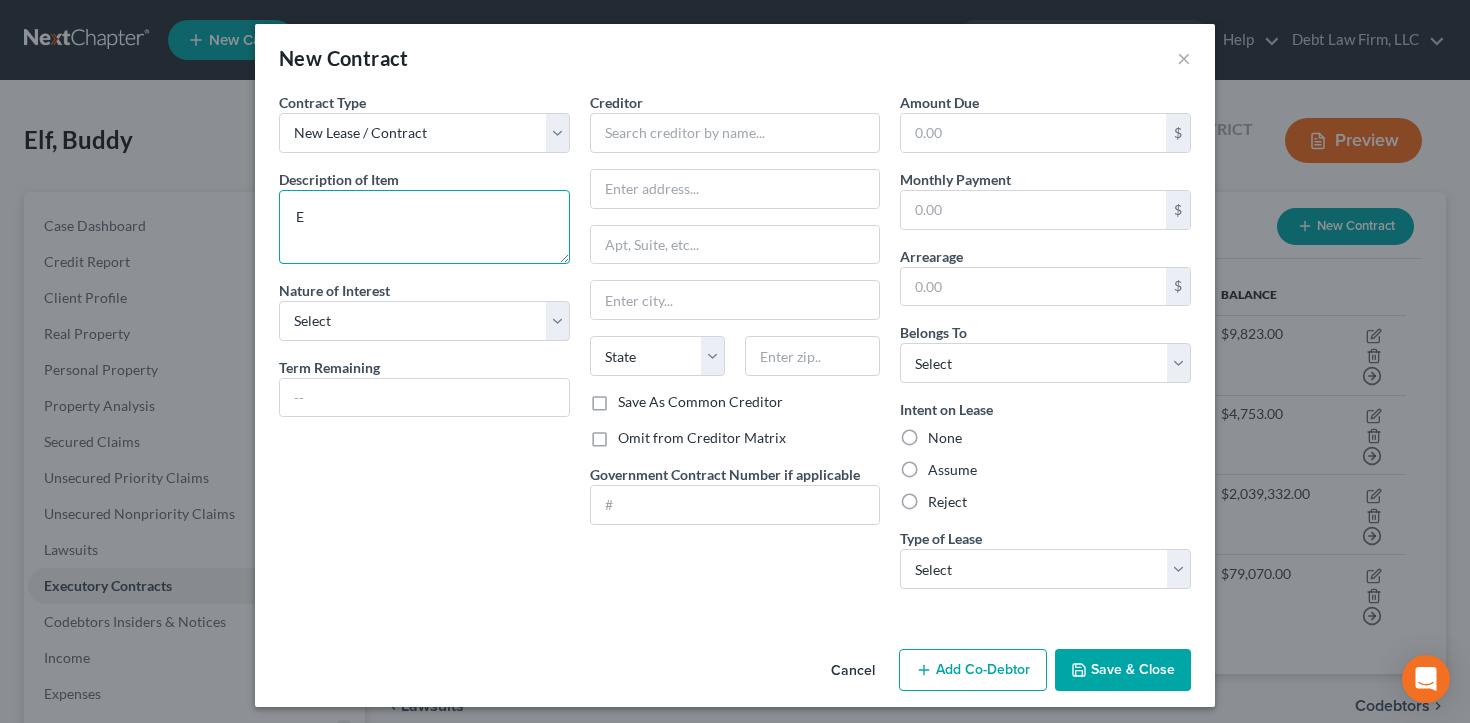 type 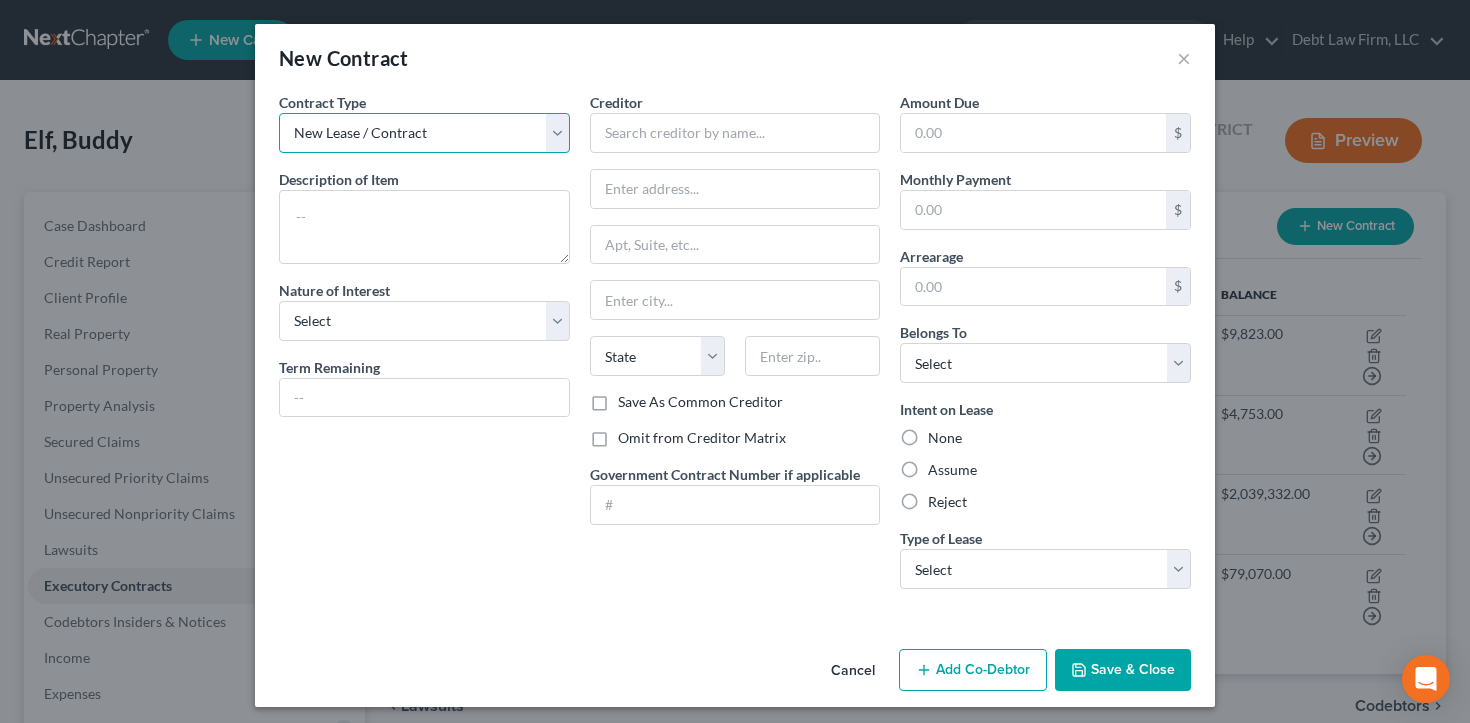 click on "New Lease / Contract New Timeshare" at bounding box center [424, 133] 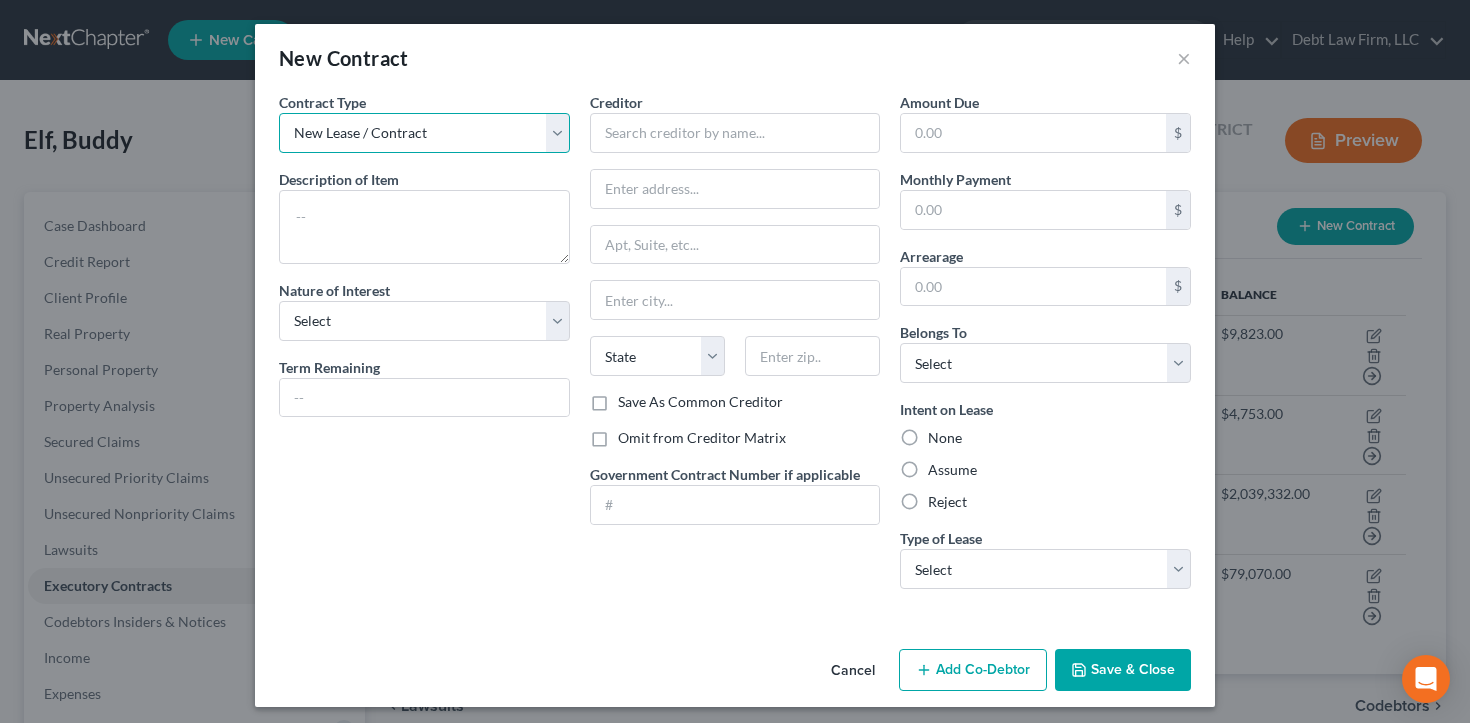 select on "1" 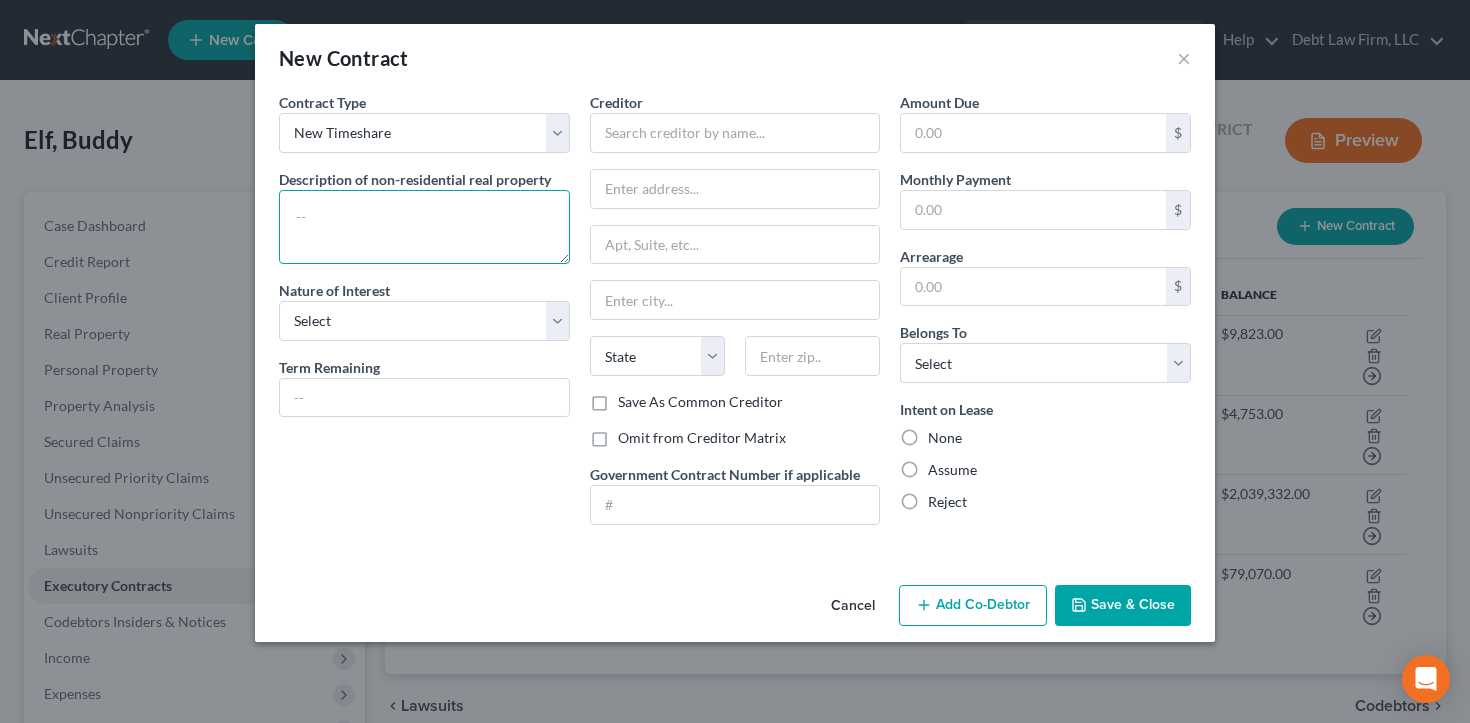 click at bounding box center (424, 227) 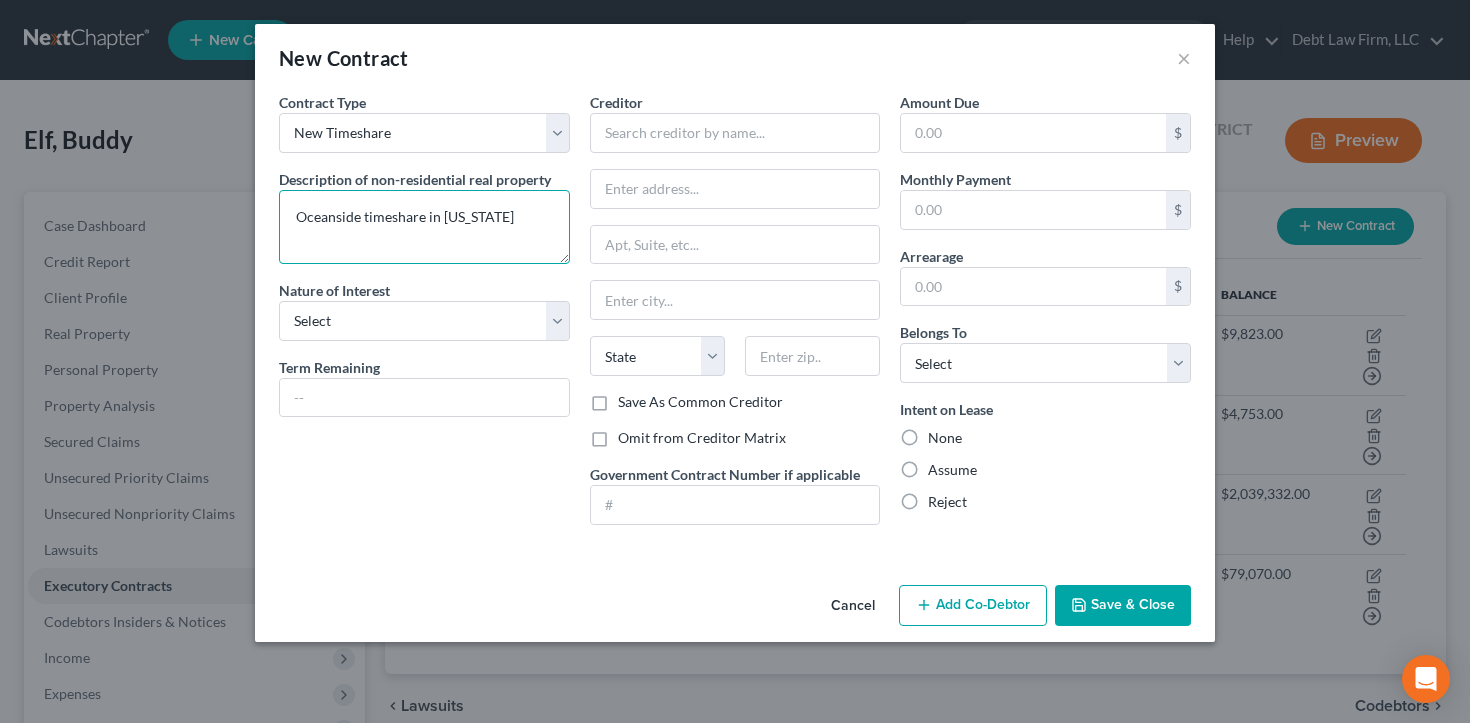 click on "Oceanside timeshare in [US_STATE]" at bounding box center [424, 227] 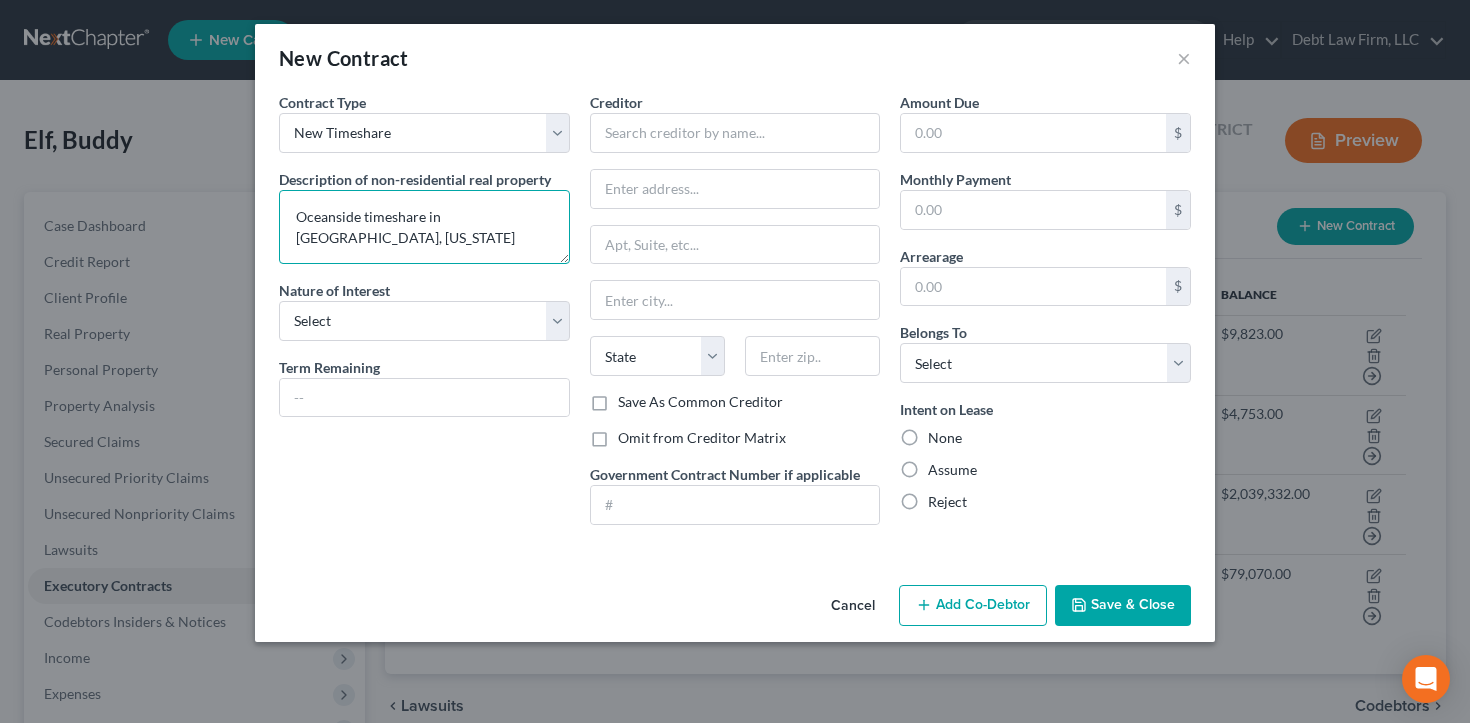 click on "Oceanside timeshare in [GEOGRAPHIC_DATA], [US_STATE]" at bounding box center [424, 227] 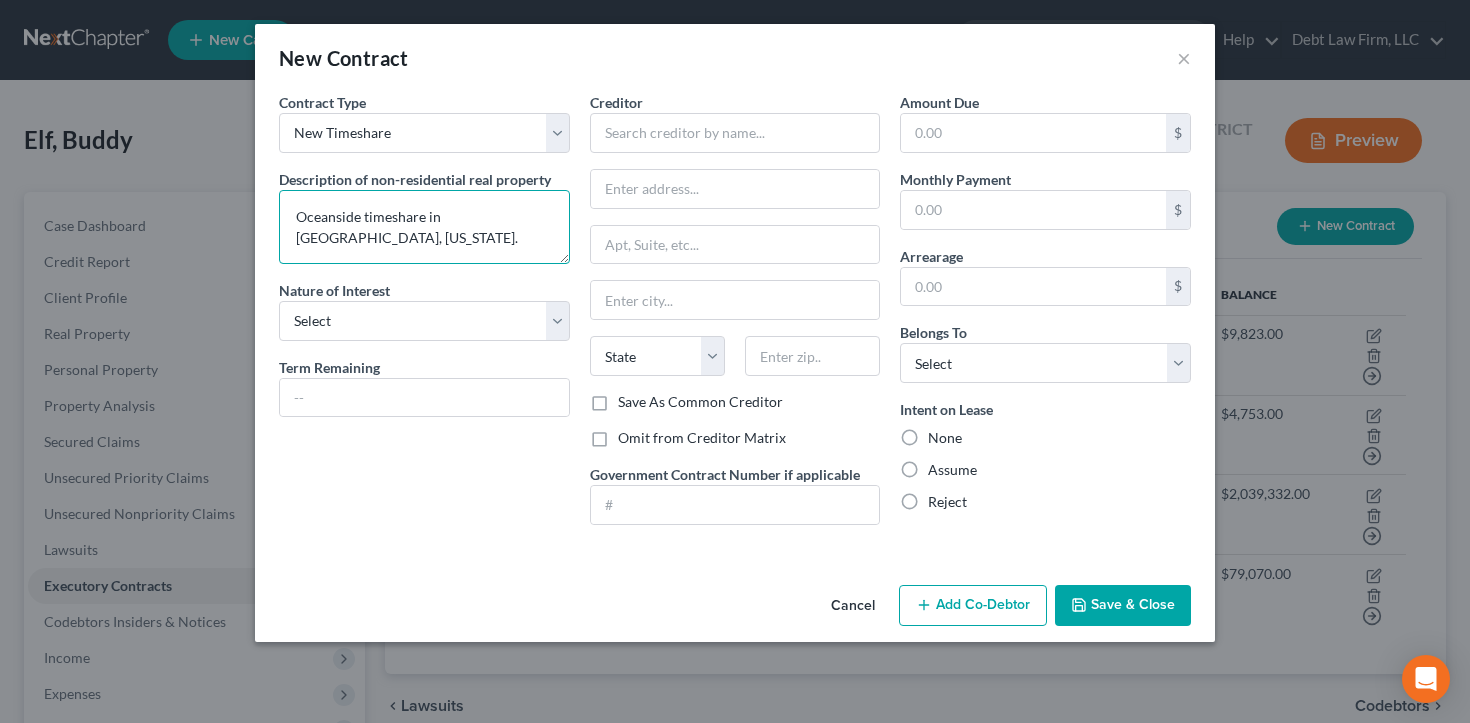 paste on "Oceanside timeshare in [GEOGRAPHIC_DATA], [US_STATE]." 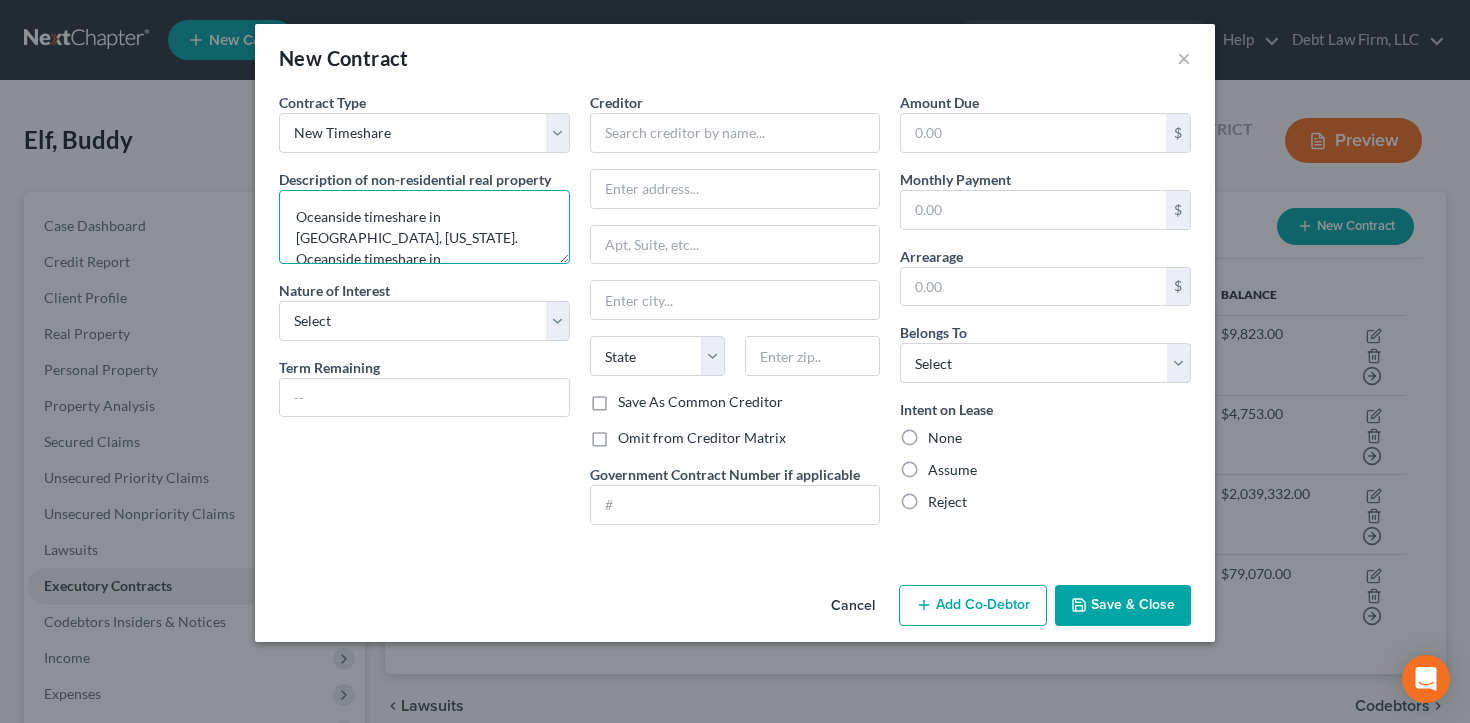 paste on "Oceanside timeshare in [GEOGRAPHIC_DATA], [US_STATE]." 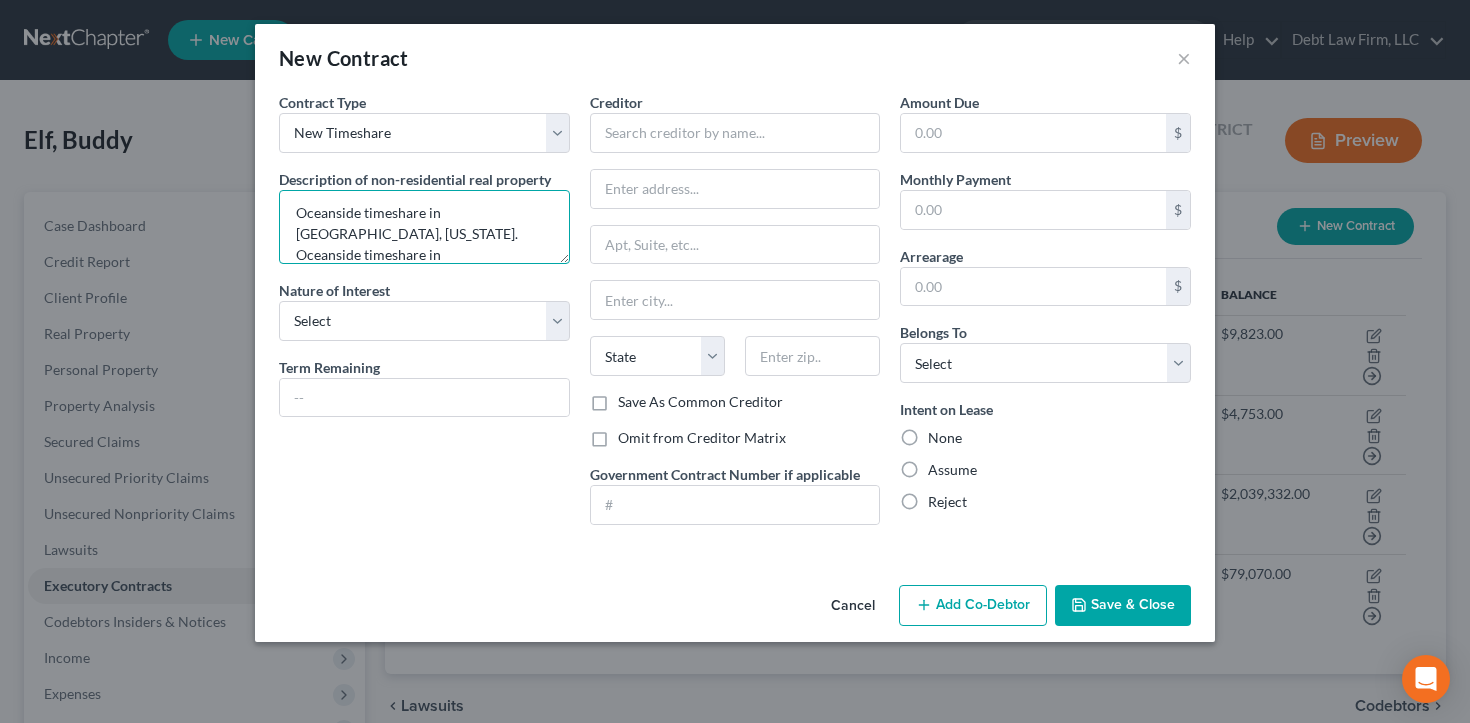 paste on "Oceanside timeshare in [GEOGRAPHIC_DATA], [US_STATE]." 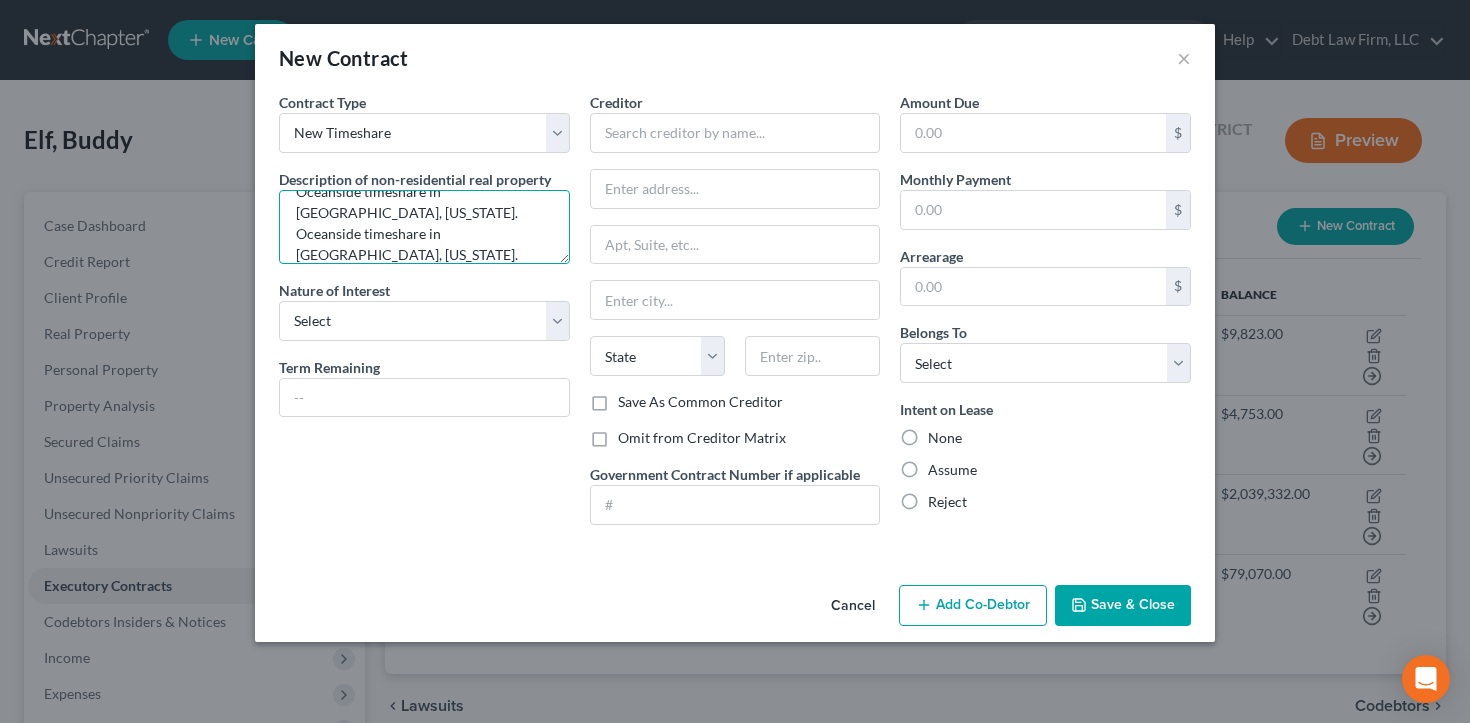 paste on "Oceanside timeshare in [GEOGRAPHIC_DATA], [US_STATE]." 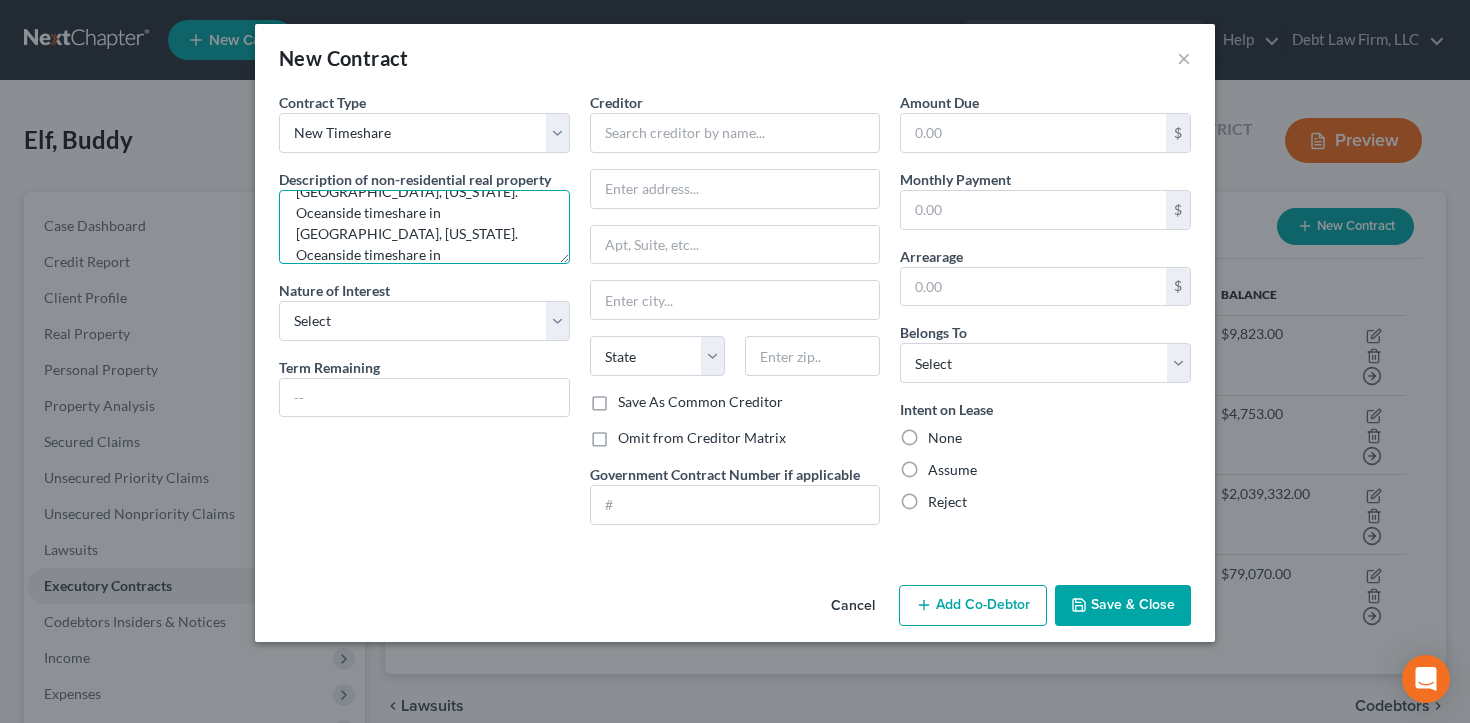 paste on "Oceanside timeshare in [GEOGRAPHIC_DATA], [US_STATE]." 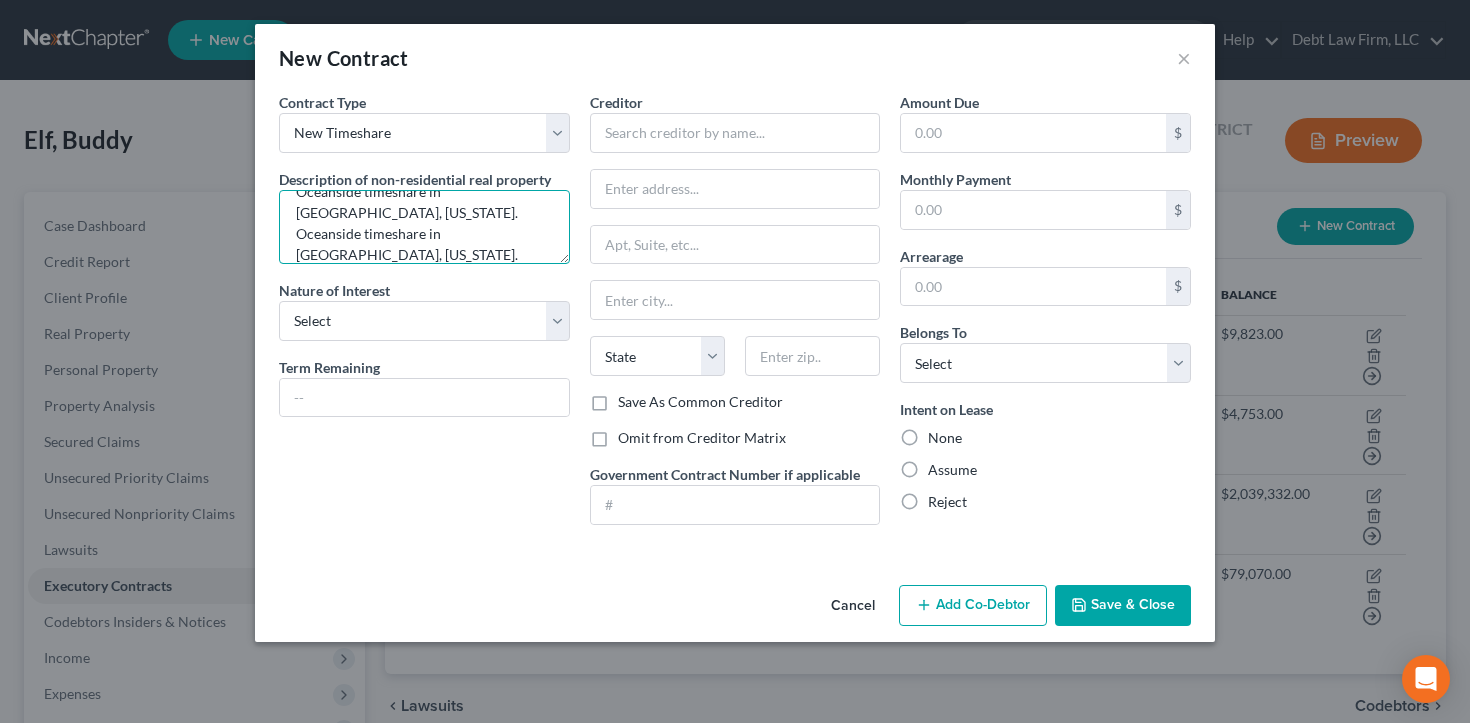paste on "Oceanside timeshare in [GEOGRAPHIC_DATA], [US_STATE]." 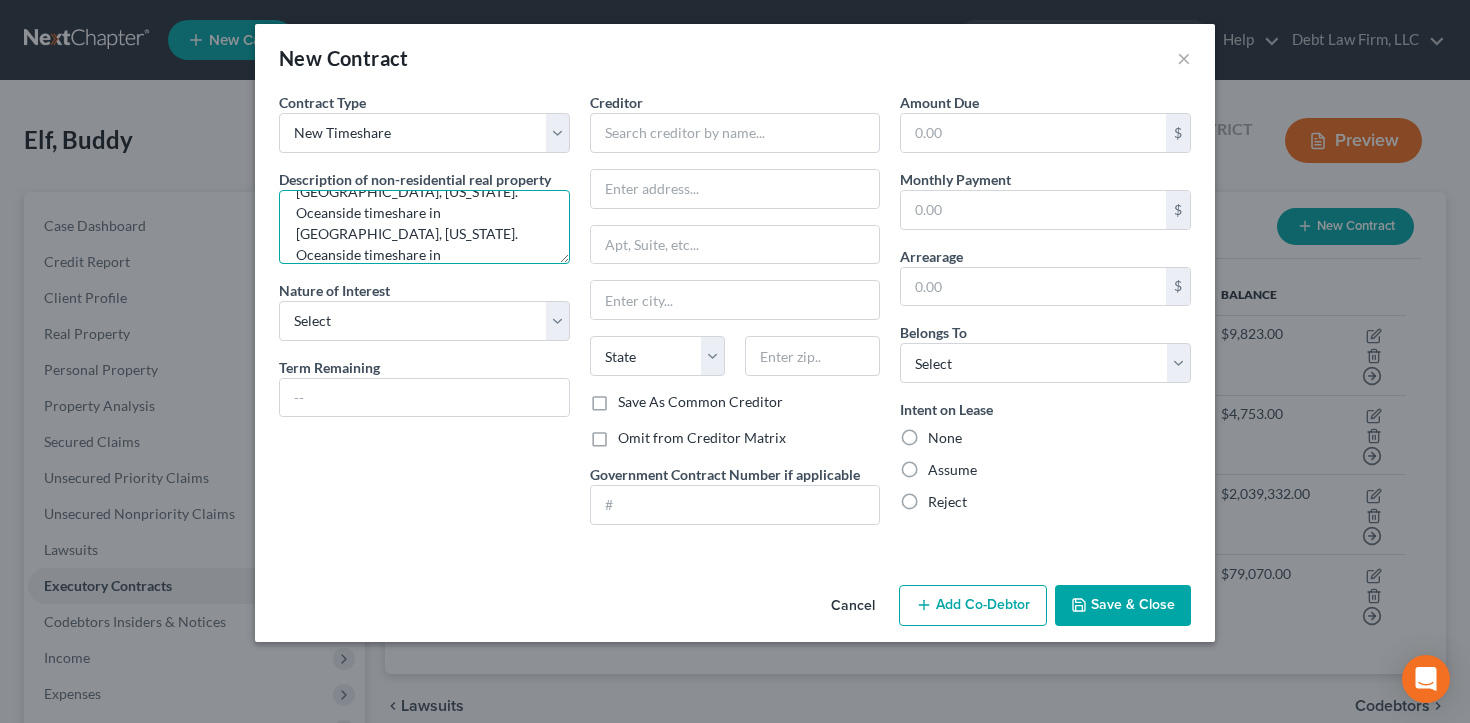 paste on "Oceanside timeshare in [GEOGRAPHIC_DATA], [US_STATE]." 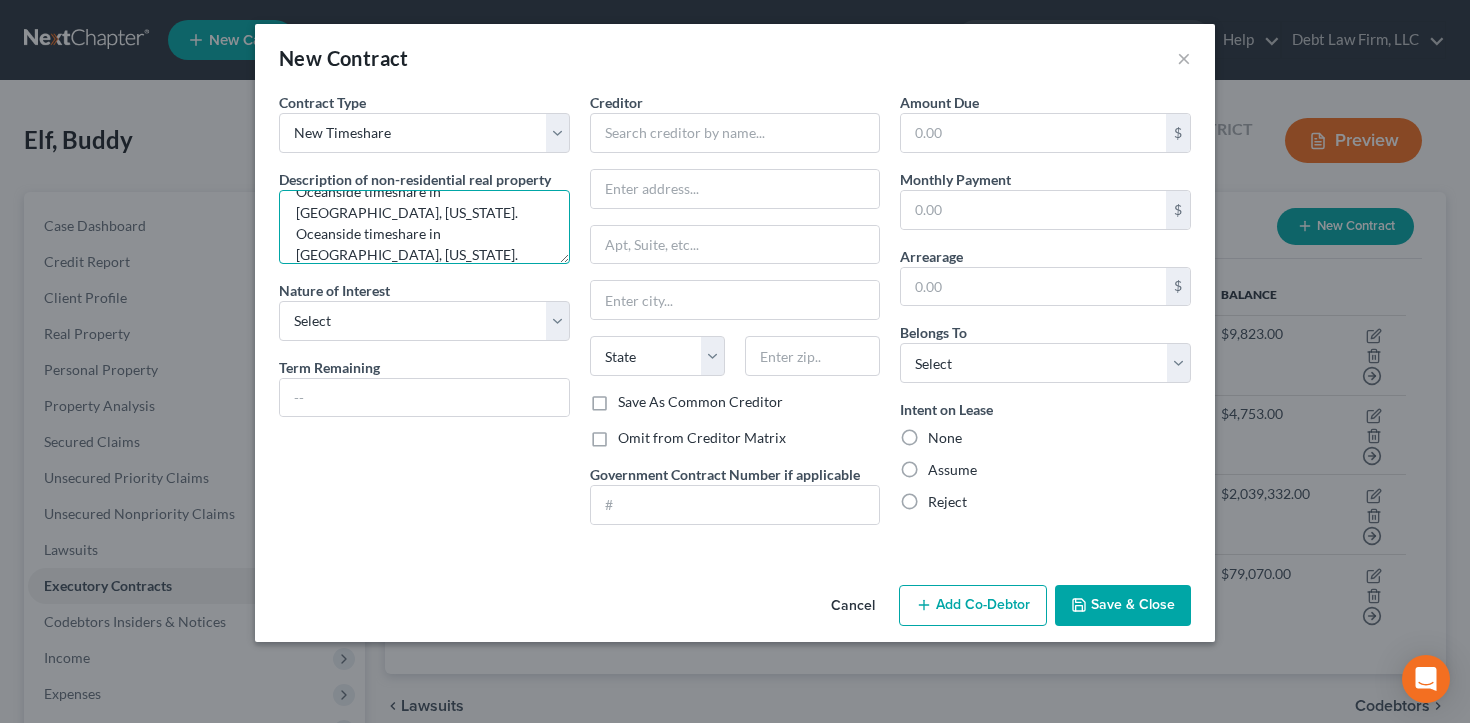 paste on "Oceanside timeshare in [GEOGRAPHIC_DATA], [US_STATE]." 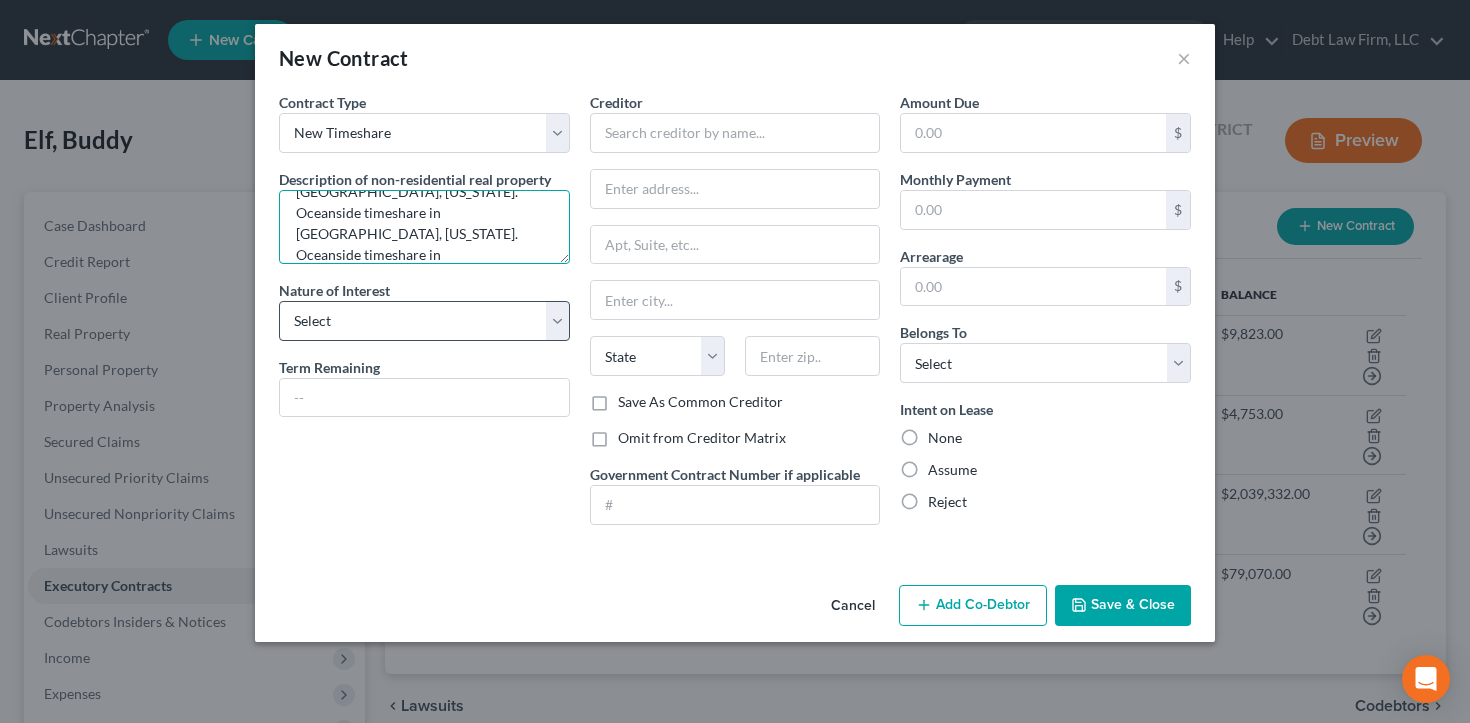 type on "Oceanside timeshare in [GEOGRAPHIC_DATA], [US_STATE]. Oceanside timeshare in [GEOGRAPHIC_DATA], [US_STATE]. Oceanside timeshare in [GEOGRAPHIC_DATA], [US_STATE]. Oceanside timeshare in [GEOGRAPHIC_DATA], [US_STATE]. Oceanside timeshare in [GEOGRAPHIC_DATA], [US_STATE]. Oceanside timeshare in [GEOGRAPHIC_DATA], [US_STATE]. Oceanside timeshare in [GEOGRAPHIC_DATA], [US_STATE]. Oceanside timeshare in [GEOGRAPHIC_DATA], [US_STATE]. Oceanside timeshare in [GEOGRAPHIC_DATA], [US_STATE]." 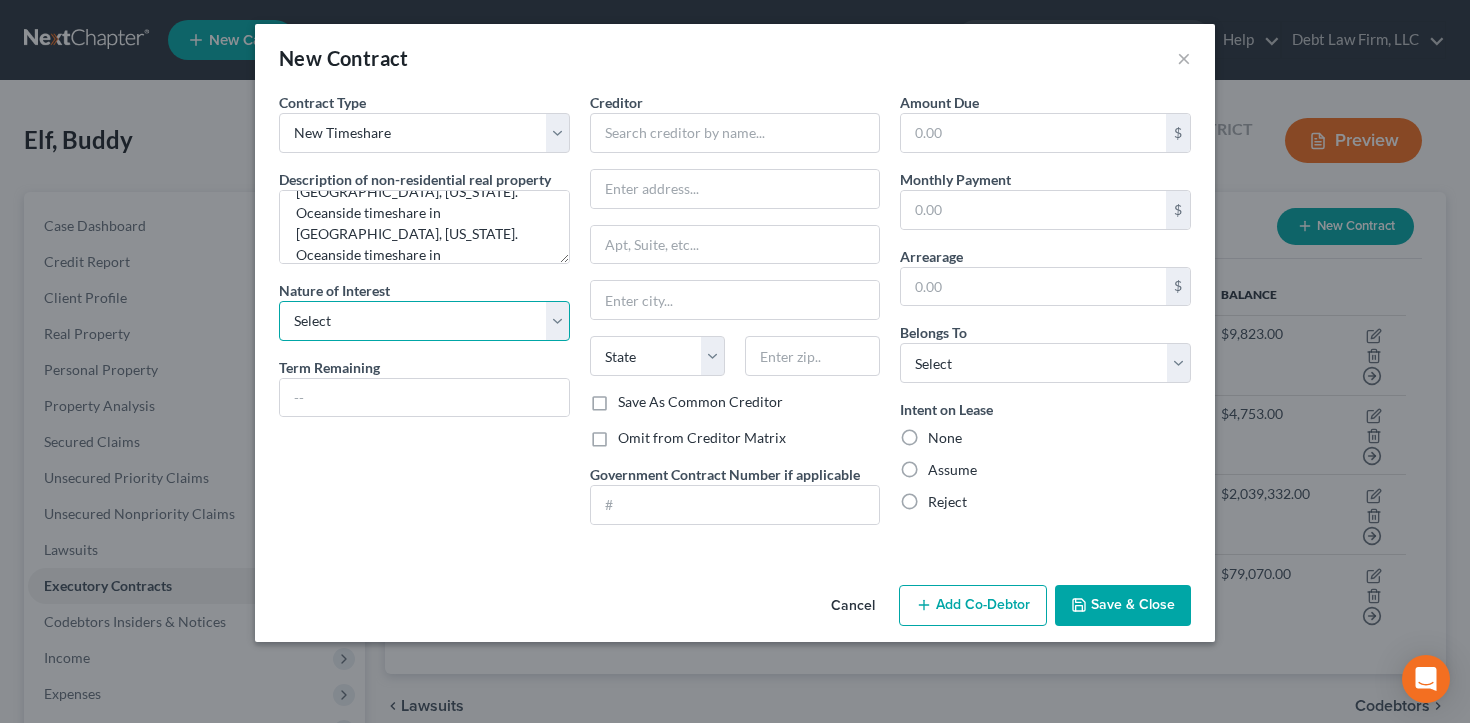 click on "Select Purchaser Agent Lessor Lessee" at bounding box center [424, 321] 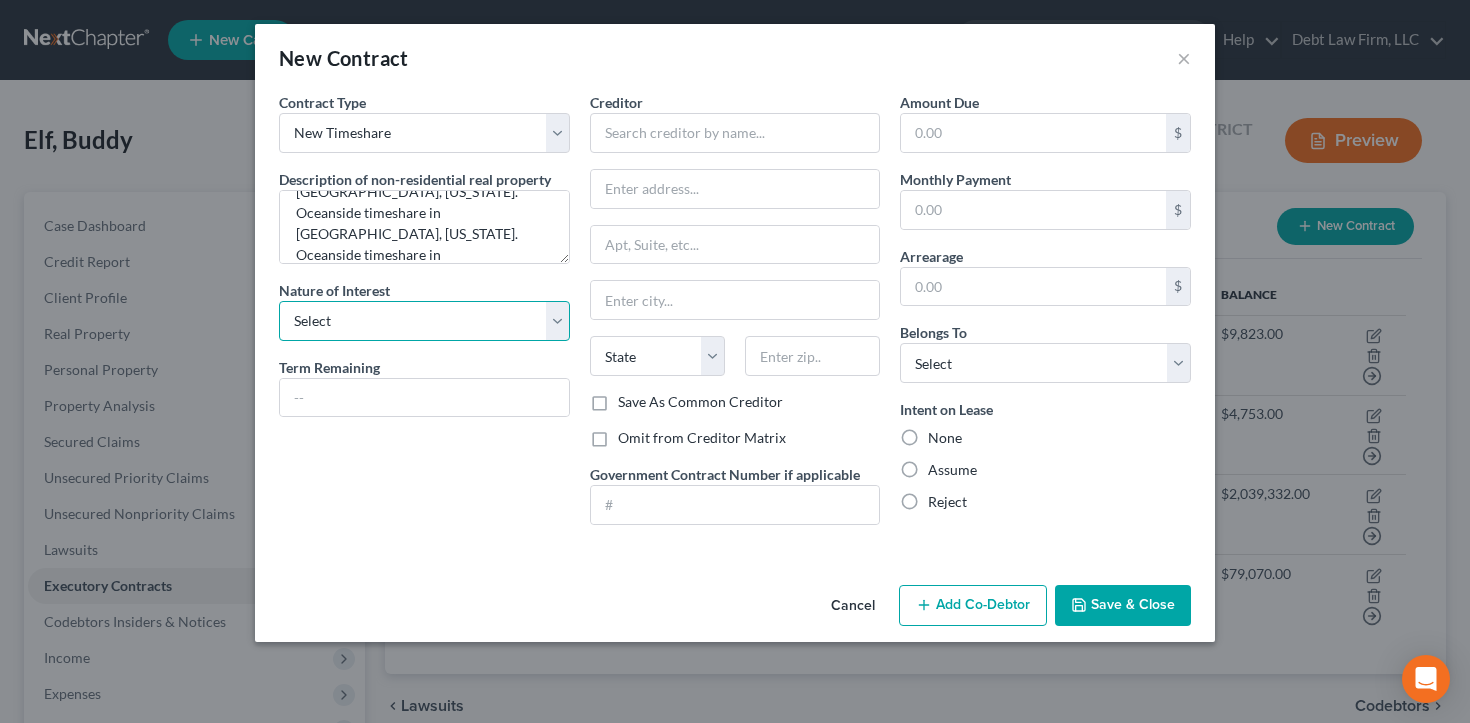 select on "0" 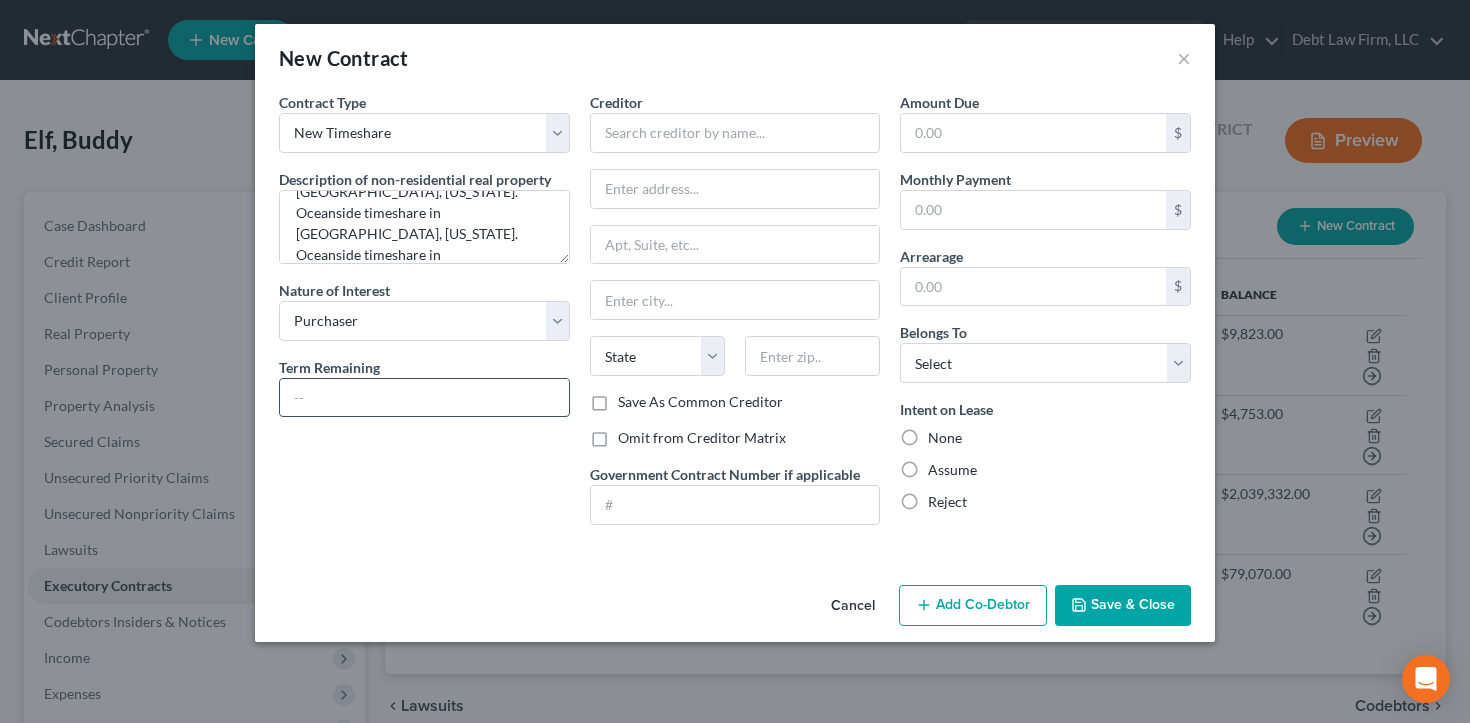 click at bounding box center [424, 398] 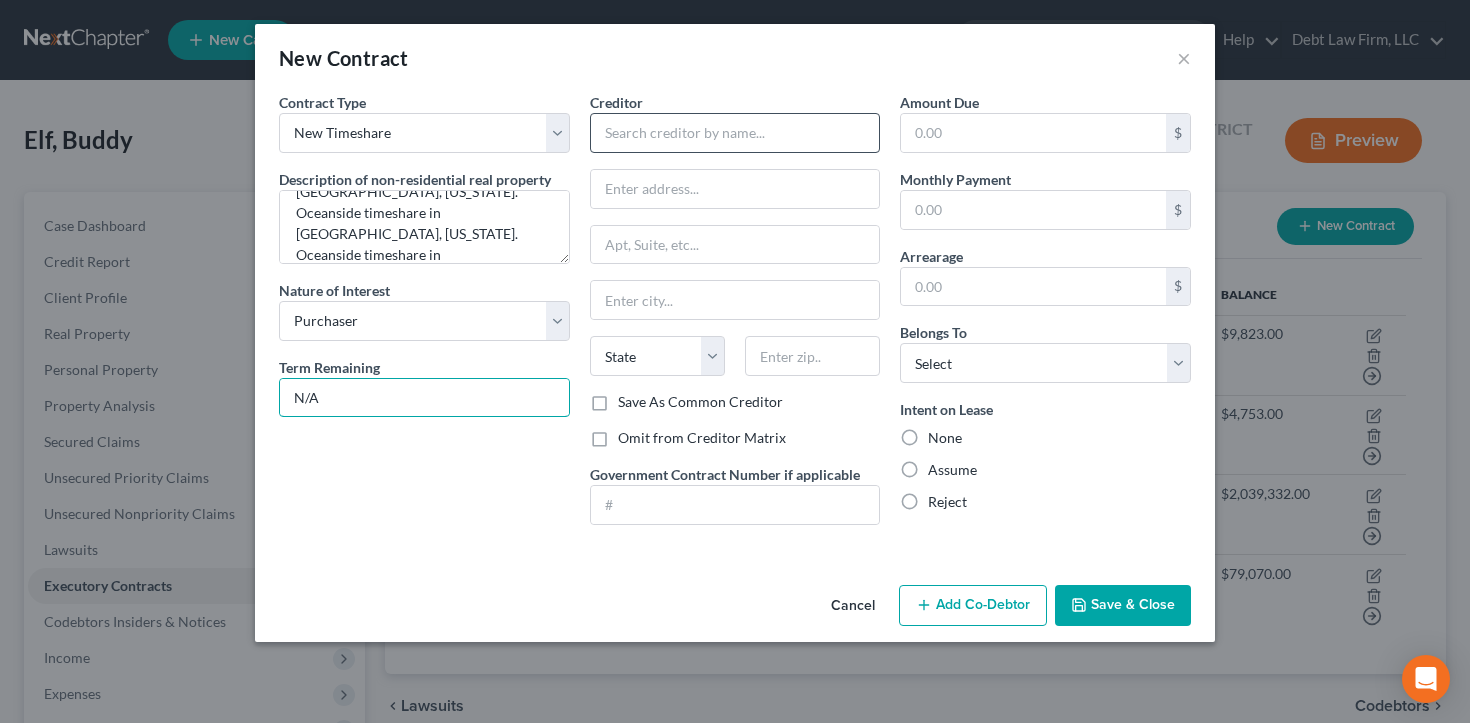 type on "N/A" 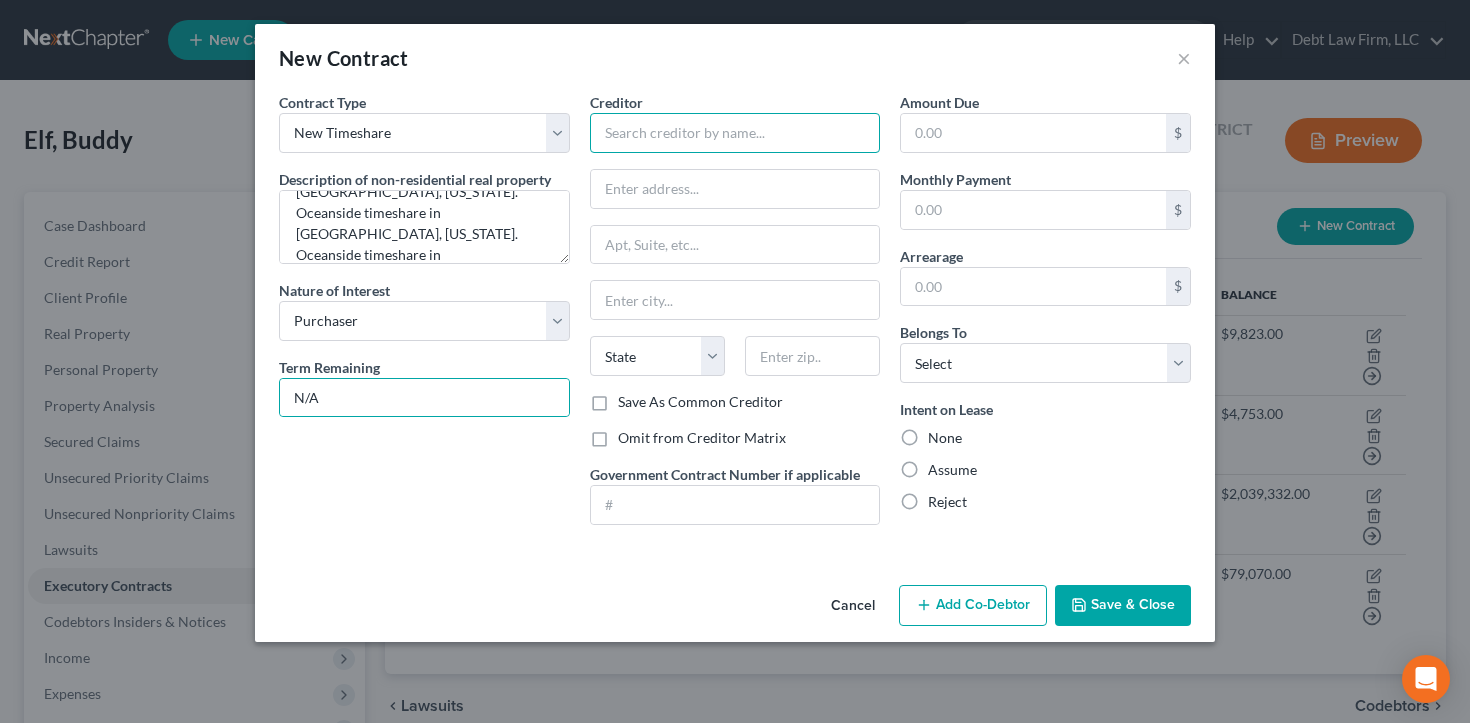 click at bounding box center (735, 133) 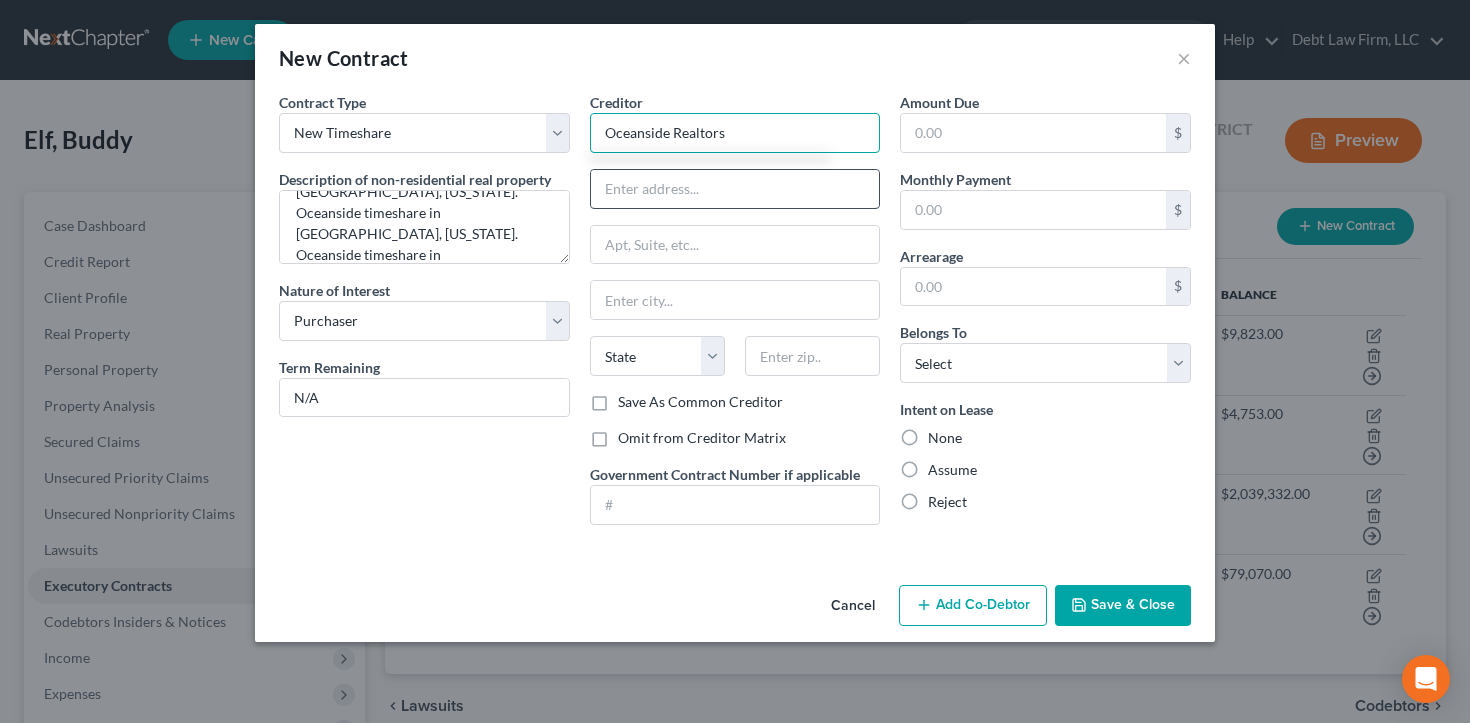 type on "Oceanside Realtors" 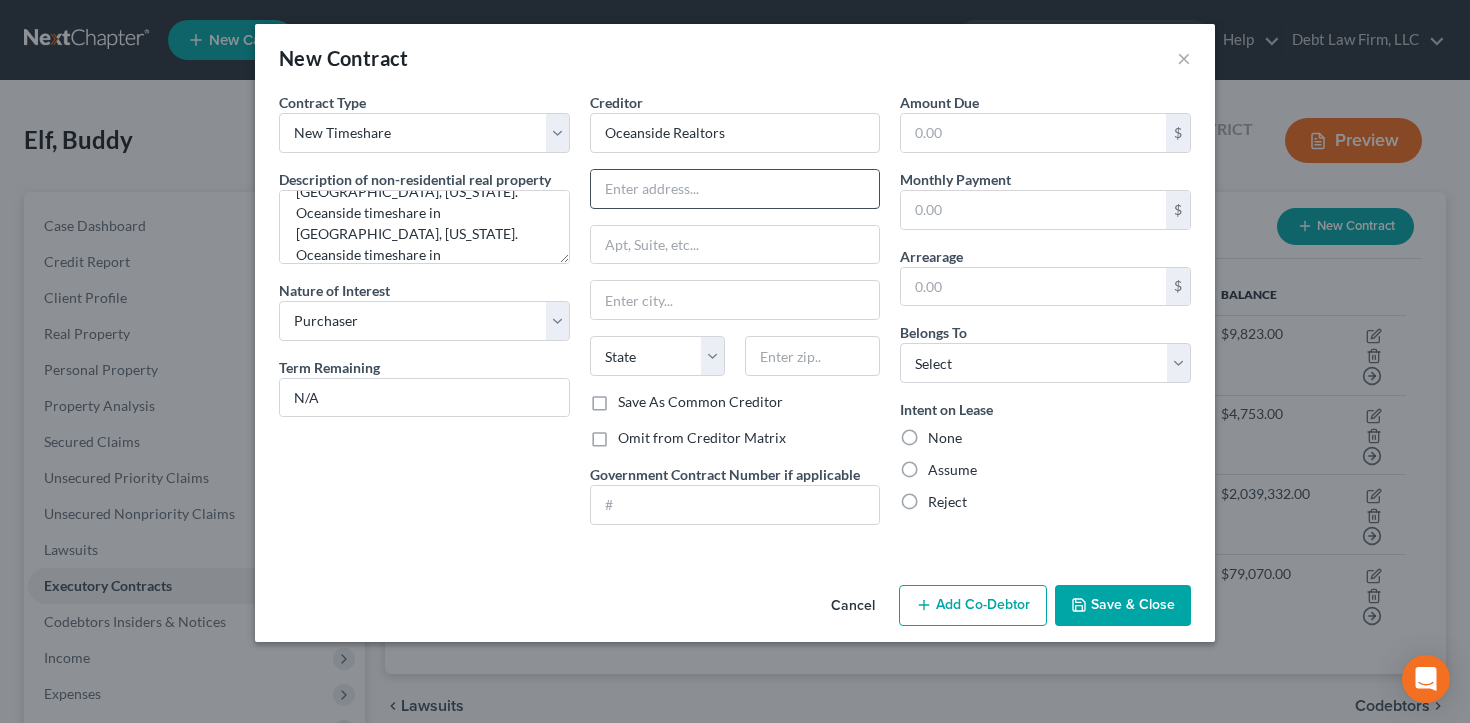 click at bounding box center (735, 189) 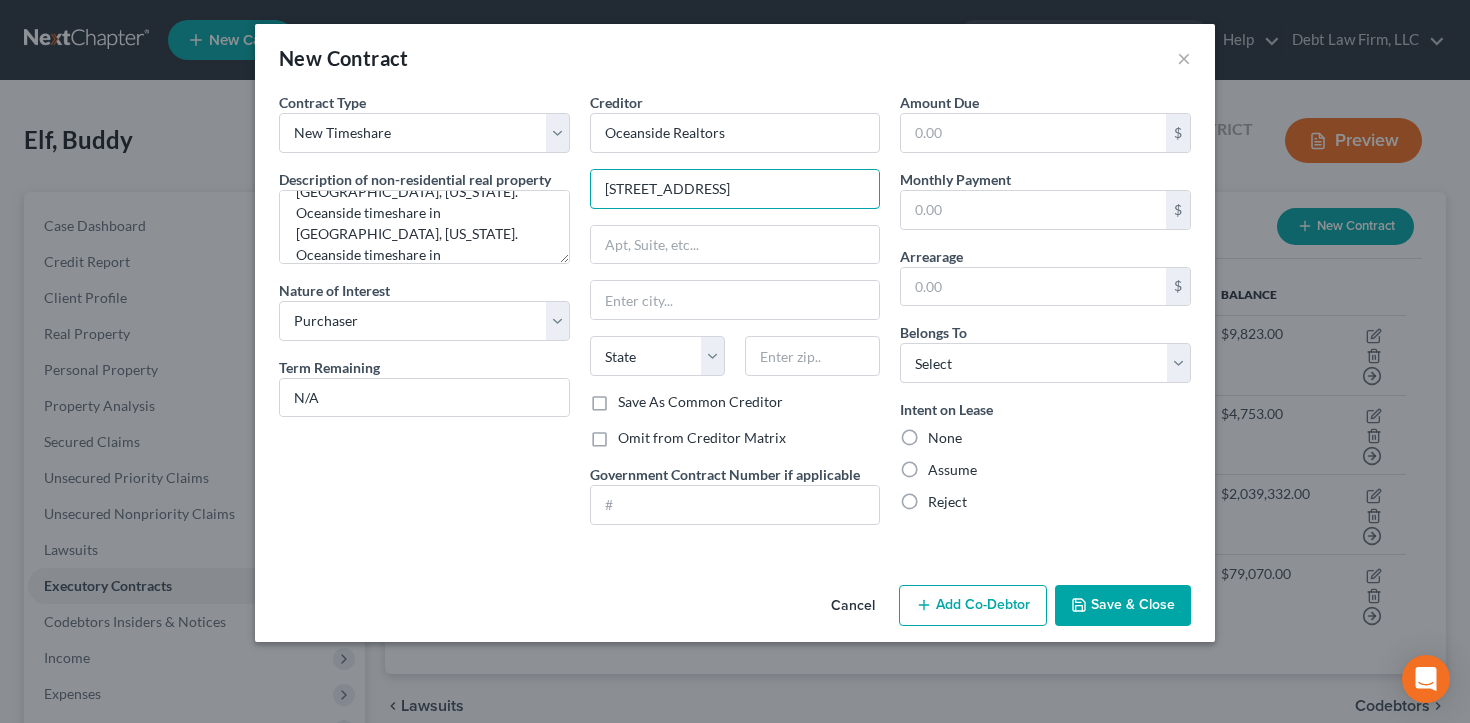 type on "[STREET_ADDRESS]" 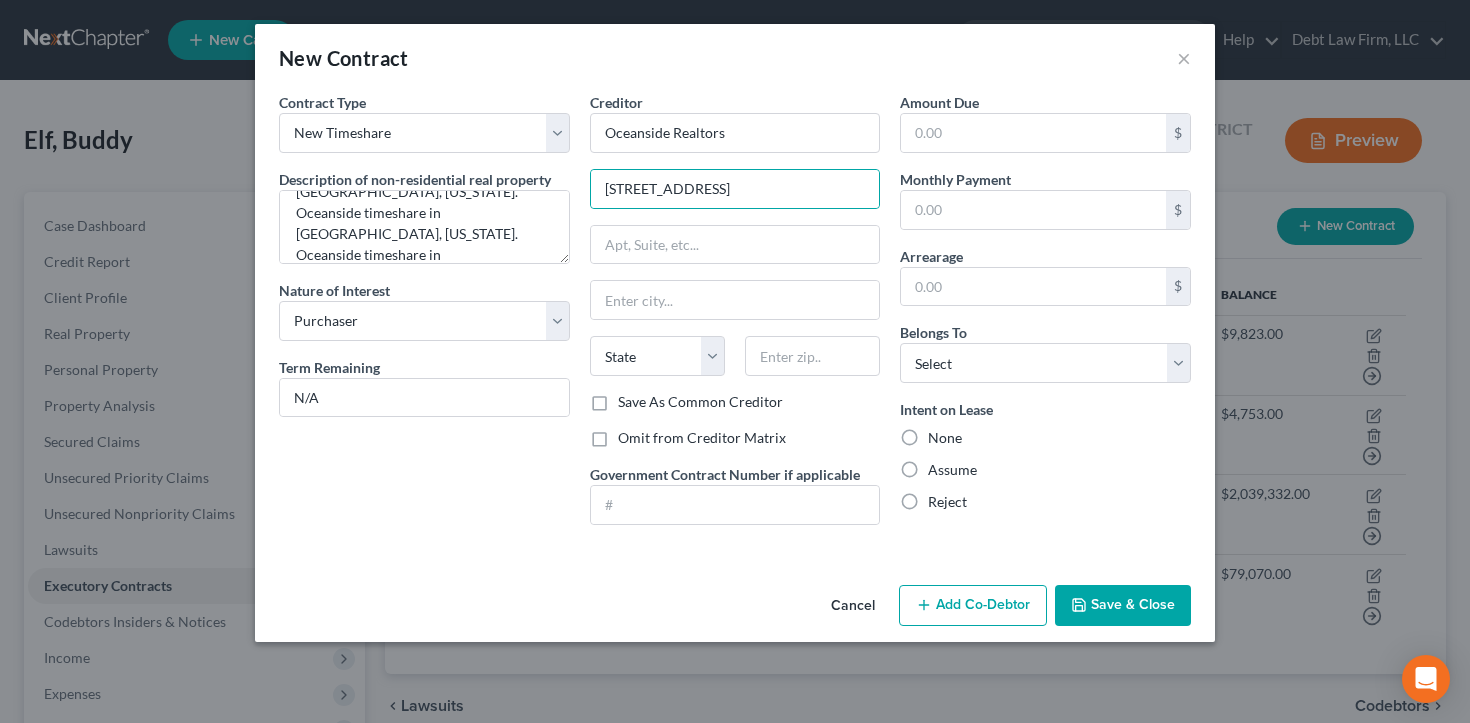 click on "Creditor *    Oceanside Realtors                      [GEOGRAPHIC_DATA][US_STATE] AZ CA CO [GEOGRAPHIC_DATA] DE DC [GEOGRAPHIC_DATA] [GEOGRAPHIC_DATA] GU HI ID IL IN [GEOGRAPHIC_DATA] [GEOGRAPHIC_DATA] [GEOGRAPHIC_DATA] [GEOGRAPHIC_DATA] MD [GEOGRAPHIC_DATA] [GEOGRAPHIC_DATA] [GEOGRAPHIC_DATA] [GEOGRAPHIC_DATA] [GEOGRAPHIC_DATA] MT [GEOGRAPHIC_DATA] [GEOGRAPHIC_DATA] [GEOGRAPHIC_DATA] [GEOGRAPHIC_DATA] [GEOGRAPHIC_DATA] [GEOGRAPHIC_DATA] [GEOGRAPHIC_DATA] [GEOGRAPHIC_DATA] [GEOGRAPHIC_DATA] [GEOGRAPHIC_DATA] OR [GEOGRAPHIC_DATA] PR RI SC SD [GEOGRAPHIC_DATA] [GEOGRAPHIC_DATA] [GEOGRAPHIC_DATA] VI VA VT [GEOGRAPHIC_DATA] WV WI WY" at bounding box center (735, 242) 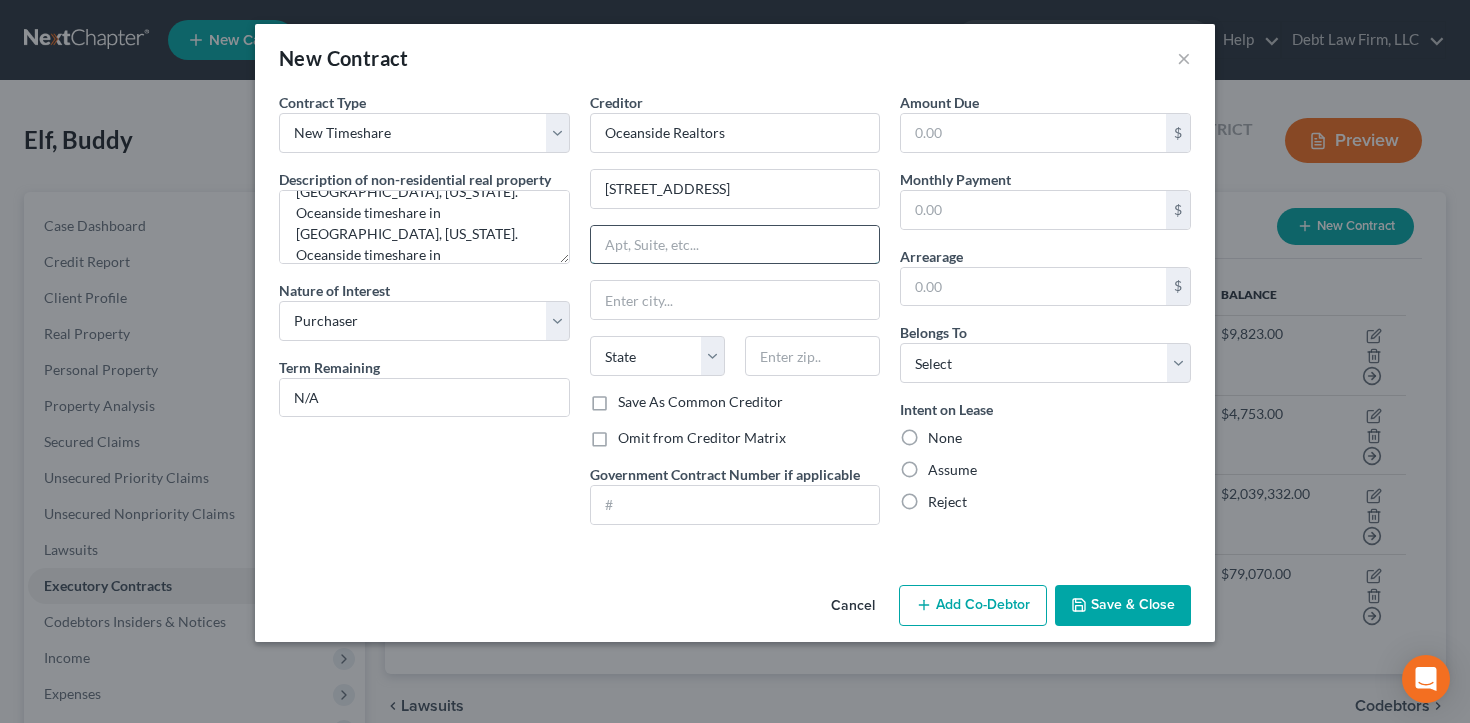 click at bounding box center [735, 245] 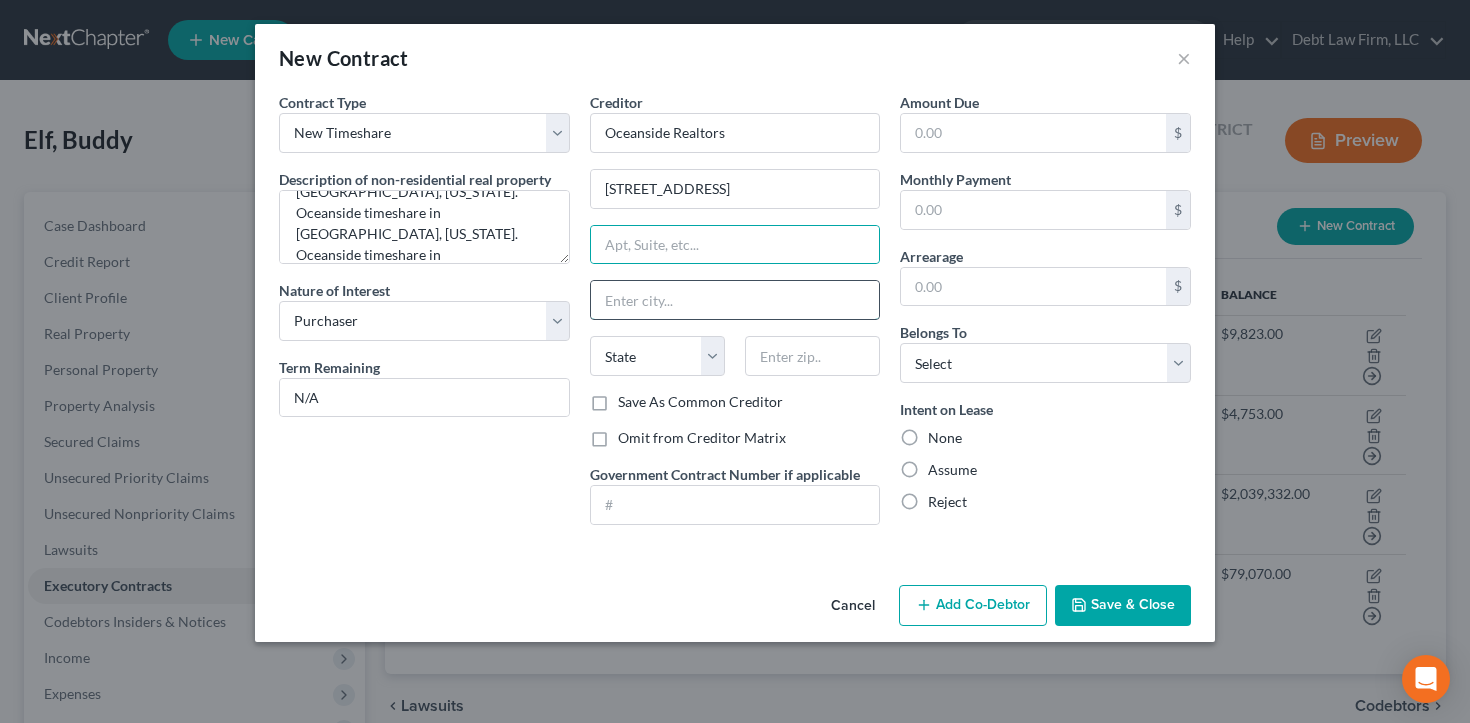 click at bounding box center (735, 300) 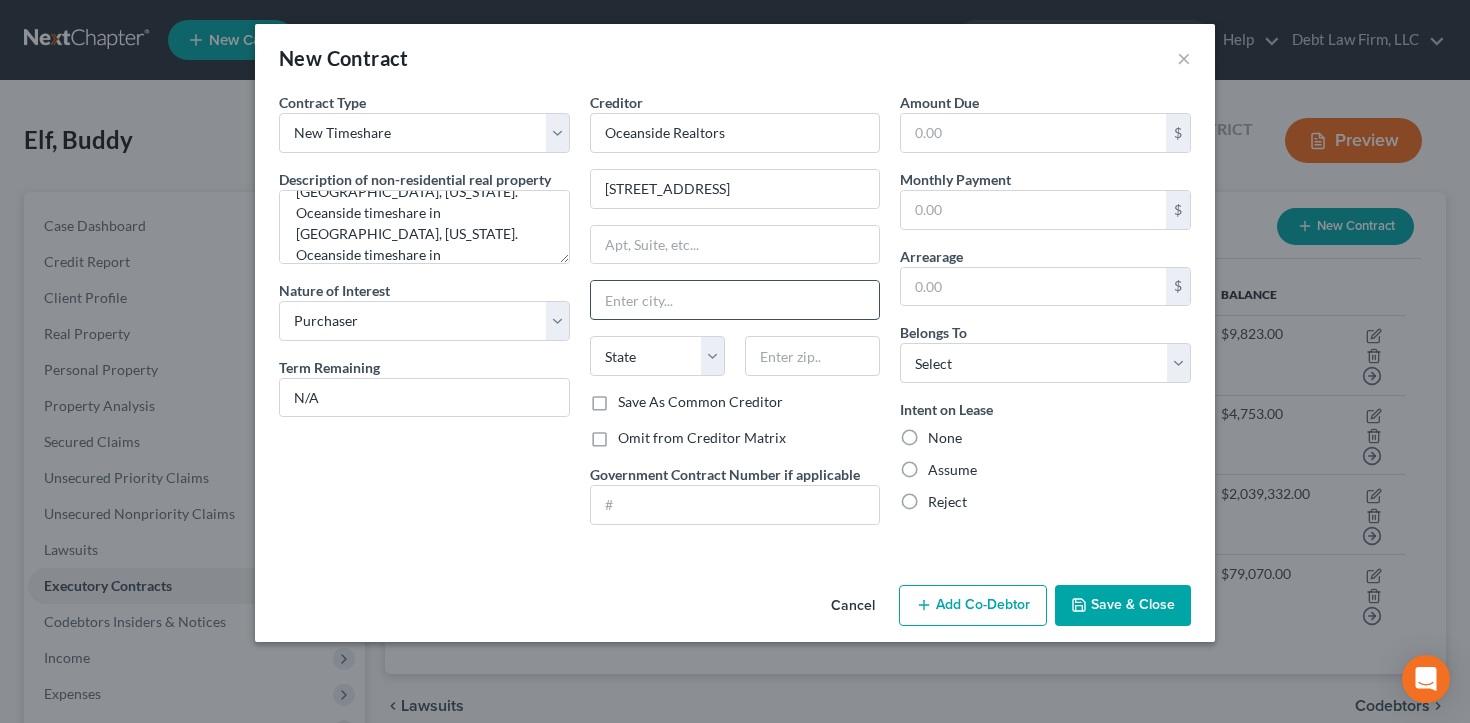 type on "B" 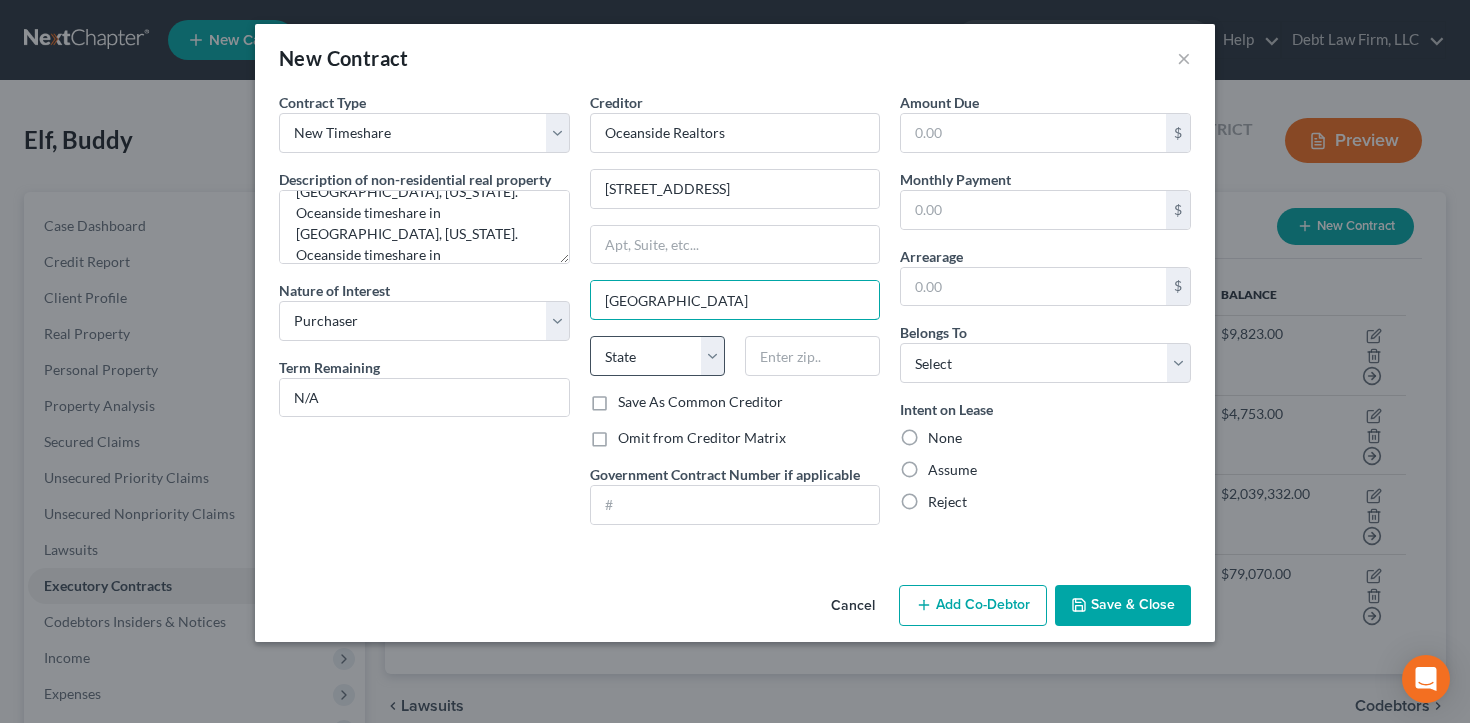 type on "[GEOGRAPHIC_DATA]" 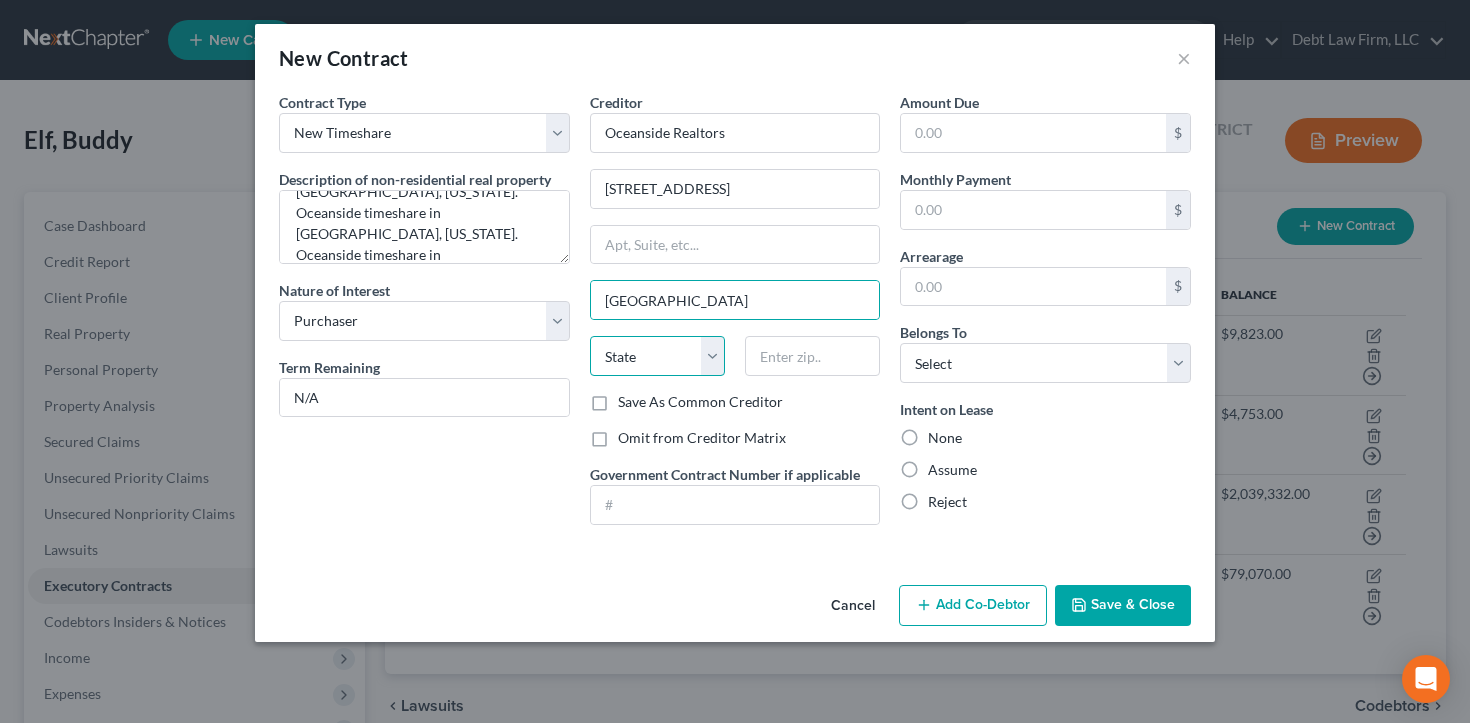 click on "State [US_STATE] AK AR AZ CA CO CT DE DC [GEOGRAPHIC_DATA] [GEOGRAPHIC_DATA] GU HI ID IL IN [GEOGRAPHIC_DATA] [GEOGRAPHIC_DATA] [GEOGRAPHIC_DATA] LA ME MD [GEOGRAPHIC_DATA] [GEOGRAPHIC_DATA] [GEOGRAPHIC_DATA] [GEOGRAPHIC_DATA] [GEOGRAPHIC_DATA] MT NC [GEOGRAPHIC_DATA] [GEOGRAPHIC_DATA] [GEOGRAPHIC_DATA] NH [GEOGRAPHIC_DATA] [GEOGRAPHIC_DATA] [GEOGRAPHIC_DATA] [GEOGRAPHIC_DATA] [GEOGRAPHIC_DATA] [GEOGRAPHIC_DATA] [GEOGRAPHIC_DATA] PR RI SC SD [GEOGRAPHIC_DATA] [GEOGRAPHIC_DATA] [GEOGRAPHIC_DATA] VI [GEOGRAPHIC_DATA] [GEOGRAPHIC_DATA] [GEOGRAPHIC_DATA] WV WI WY" at bounding box center (657, 356) 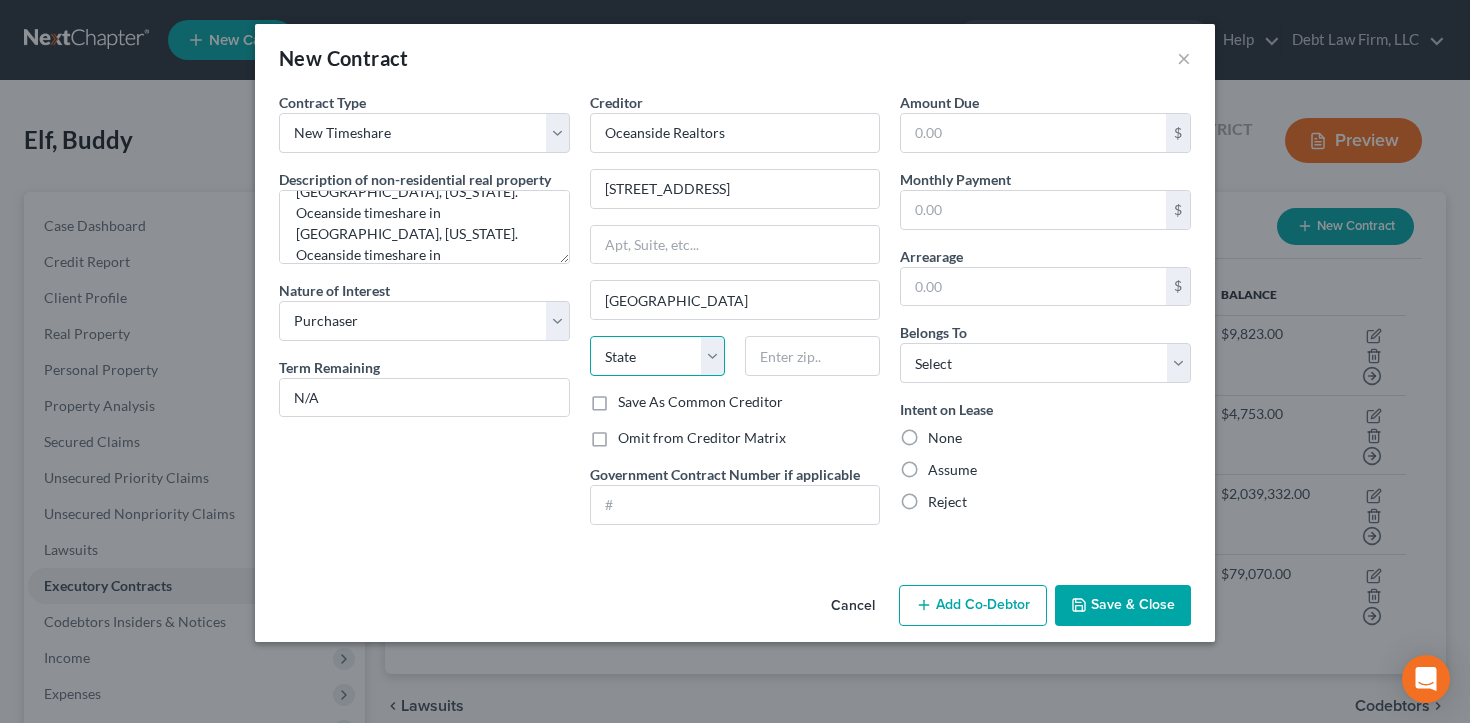 select on "20" 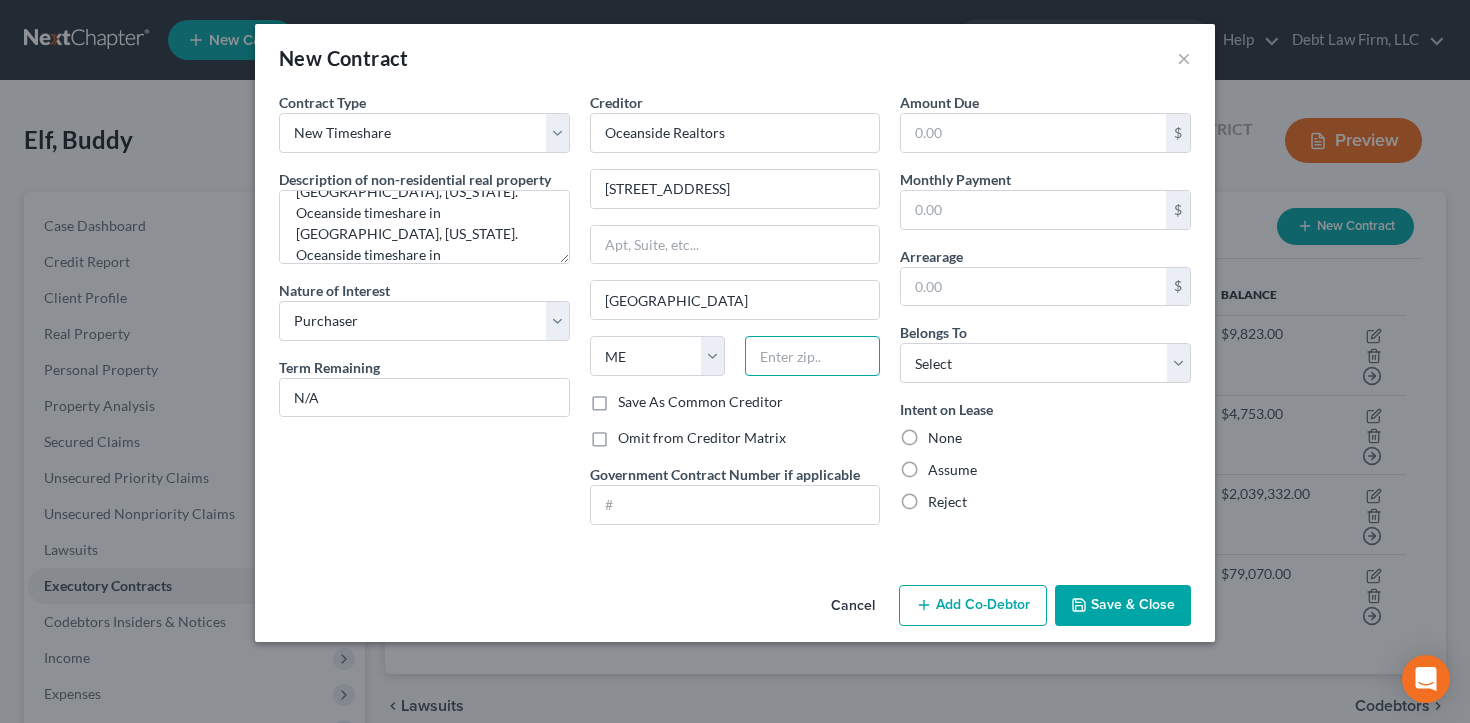 click at bounding box center (812, 356) 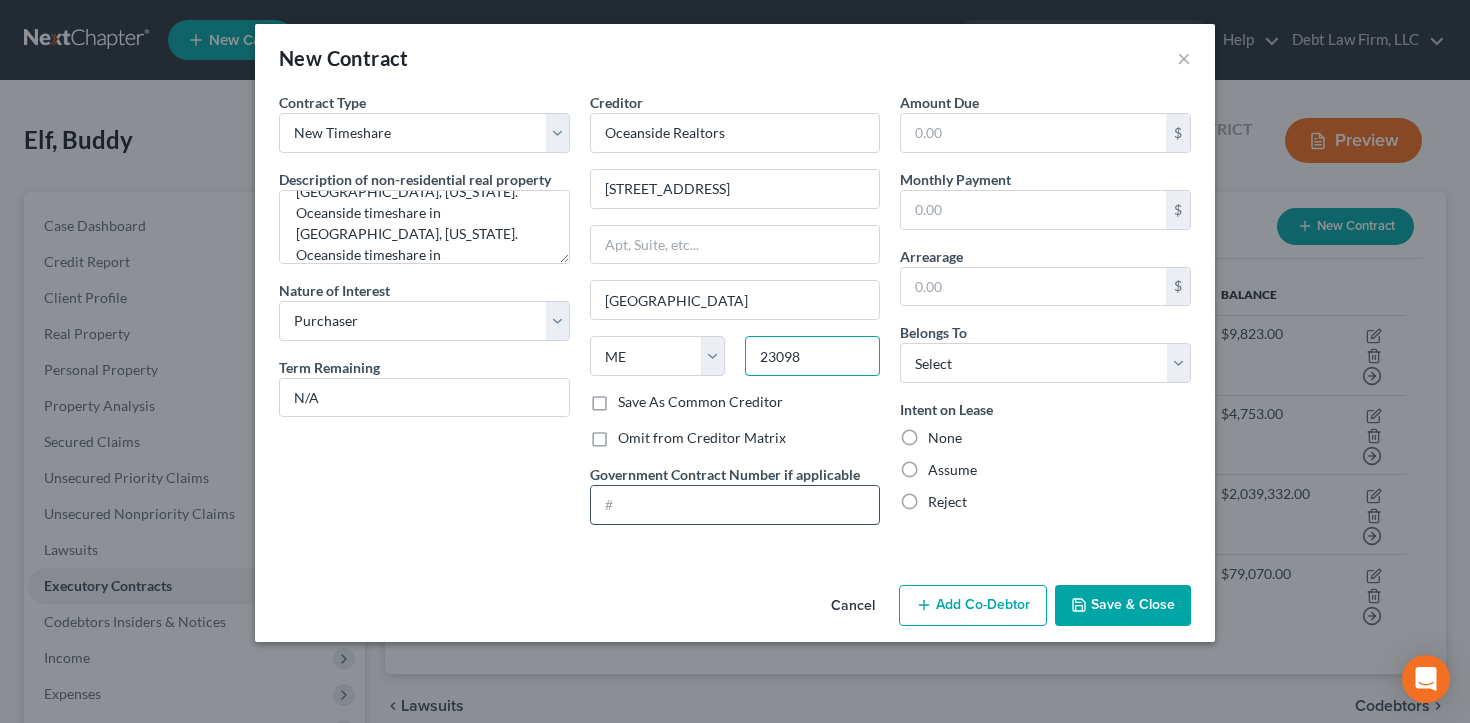 type on "23098" 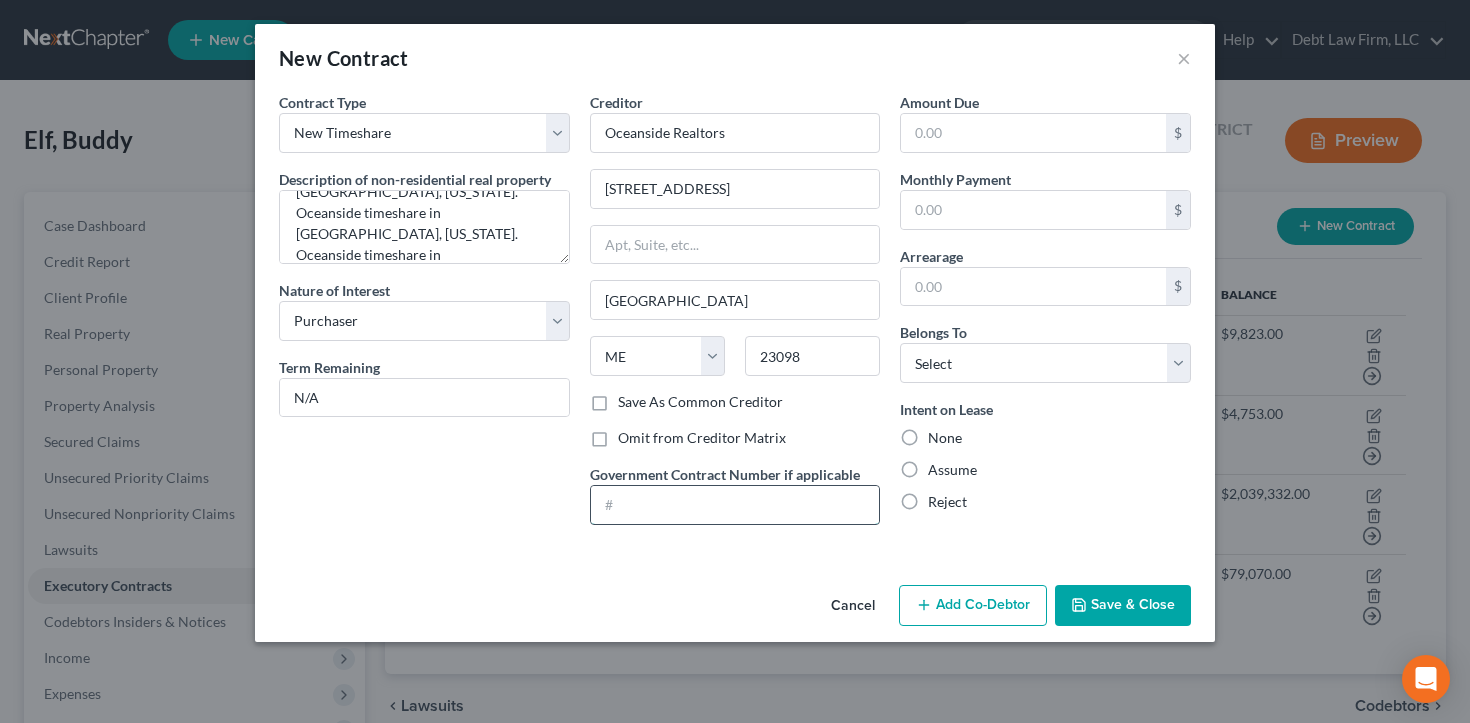 click at bounding box center [735, 505] 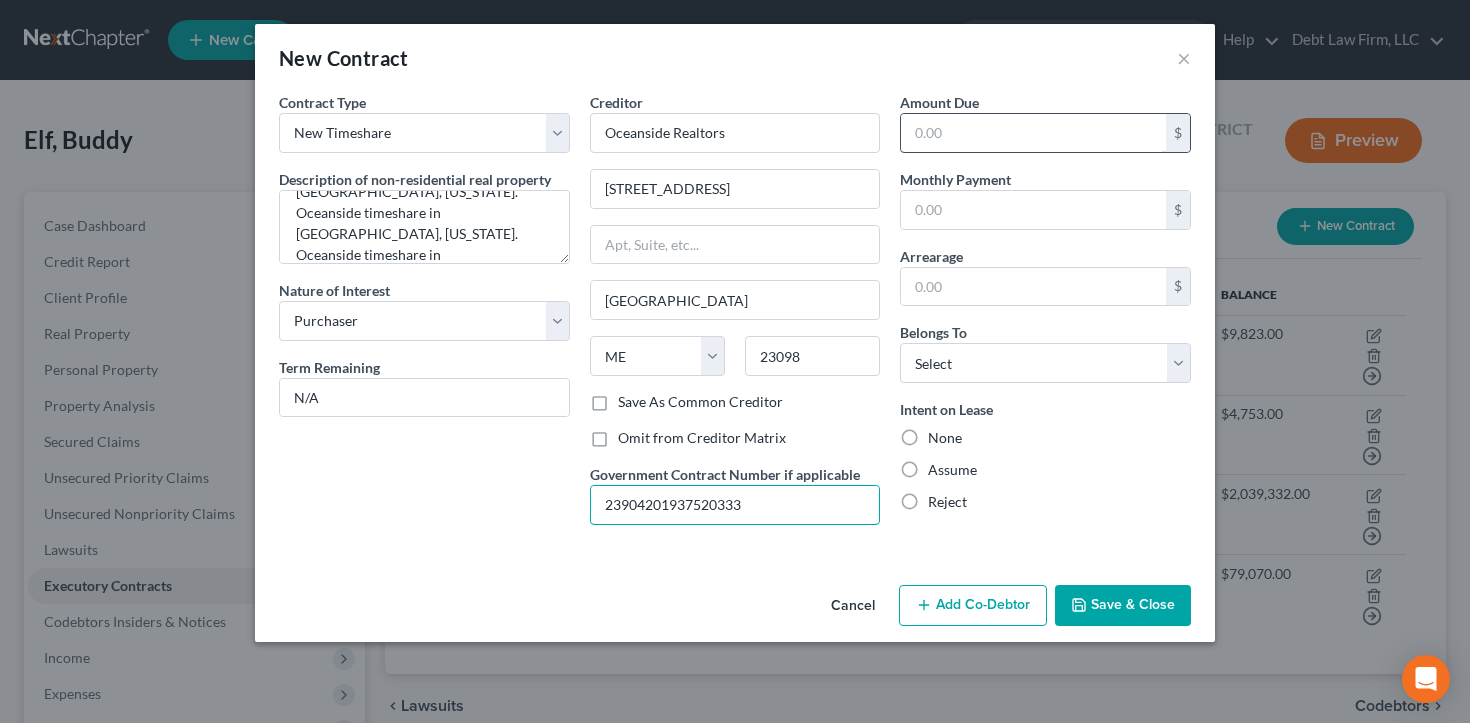 type on "23904201937520333" 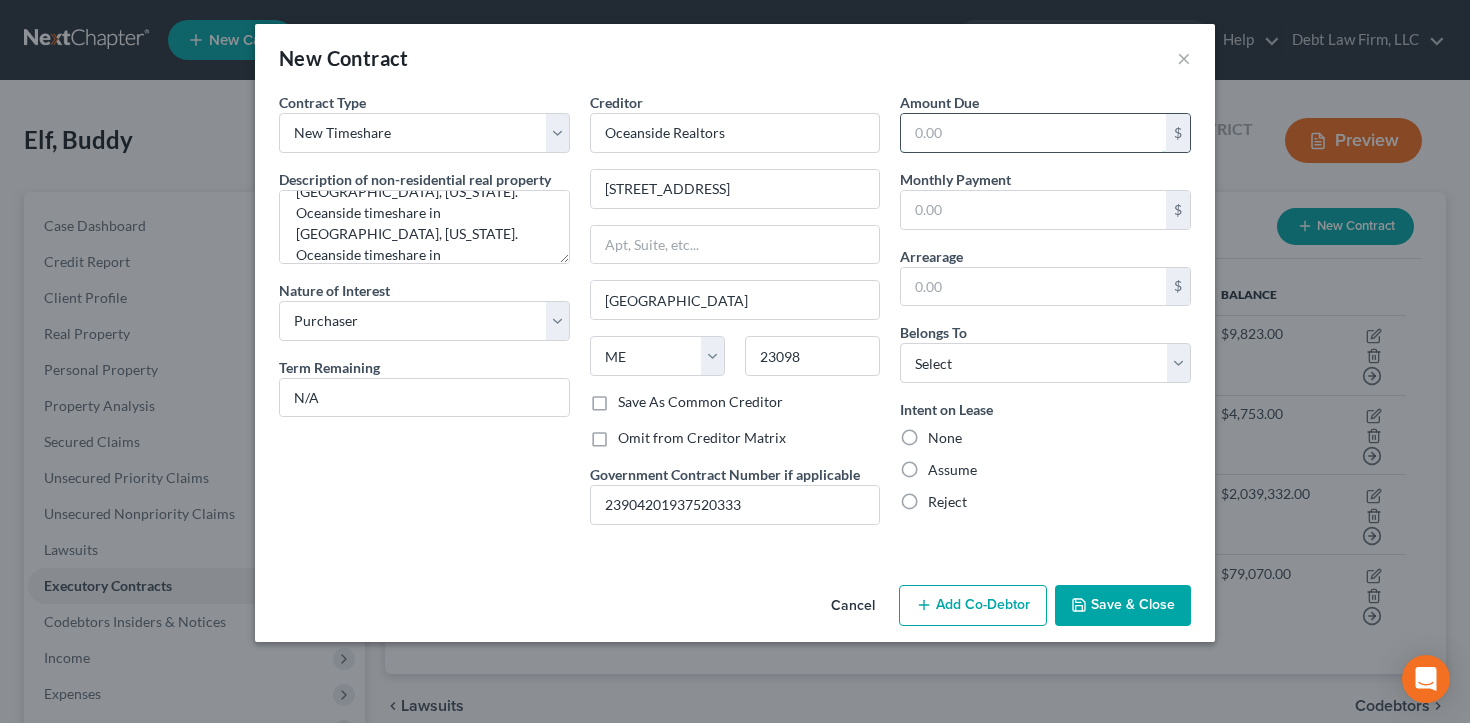 click at bounding box center (1033, 133) 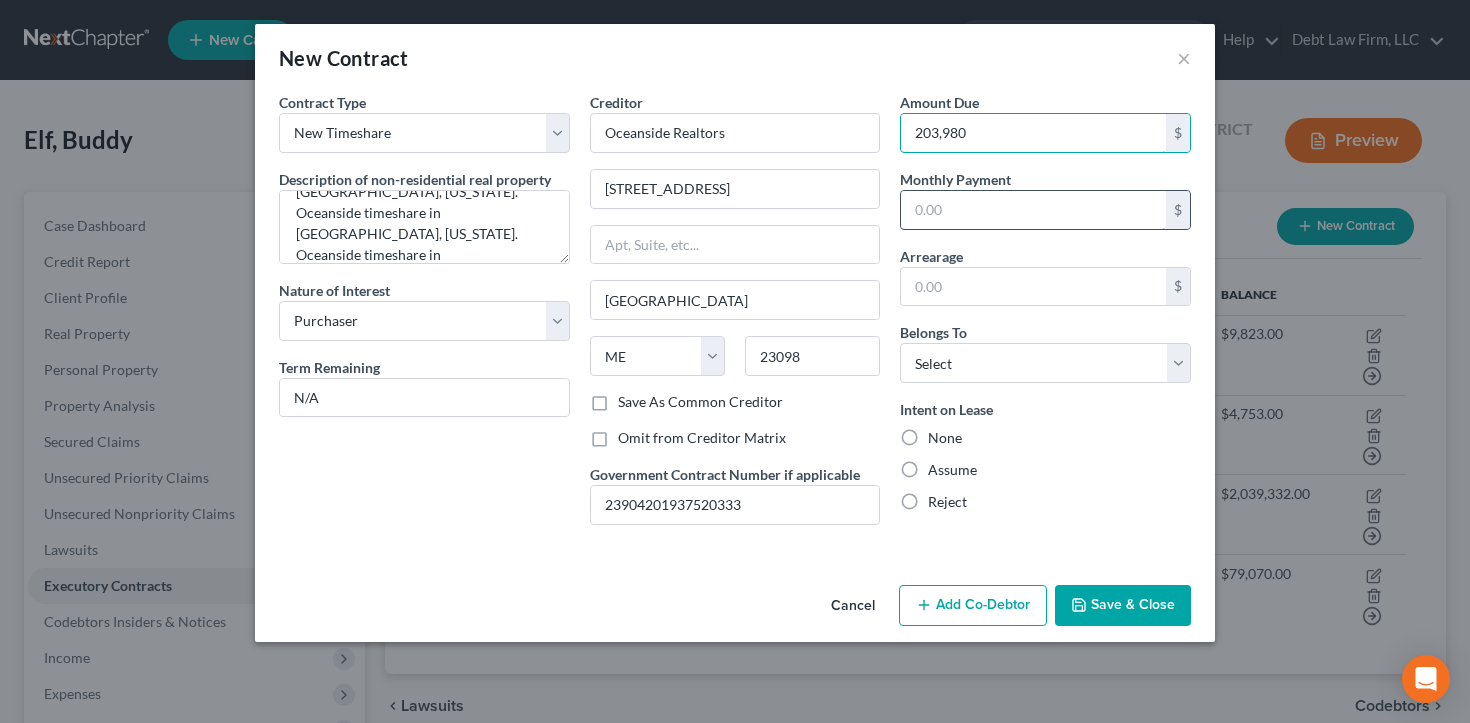type on "203,980" 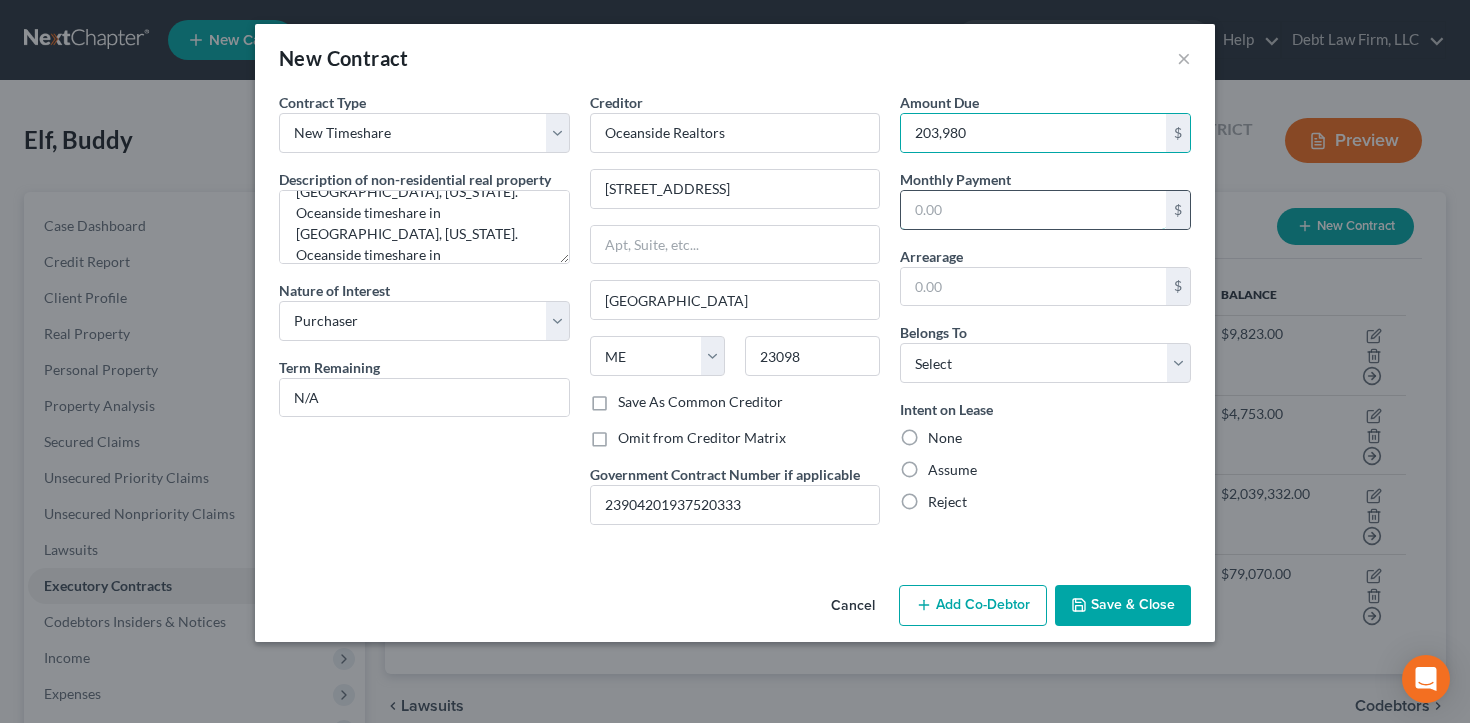click at bounding box center [1033, 210] 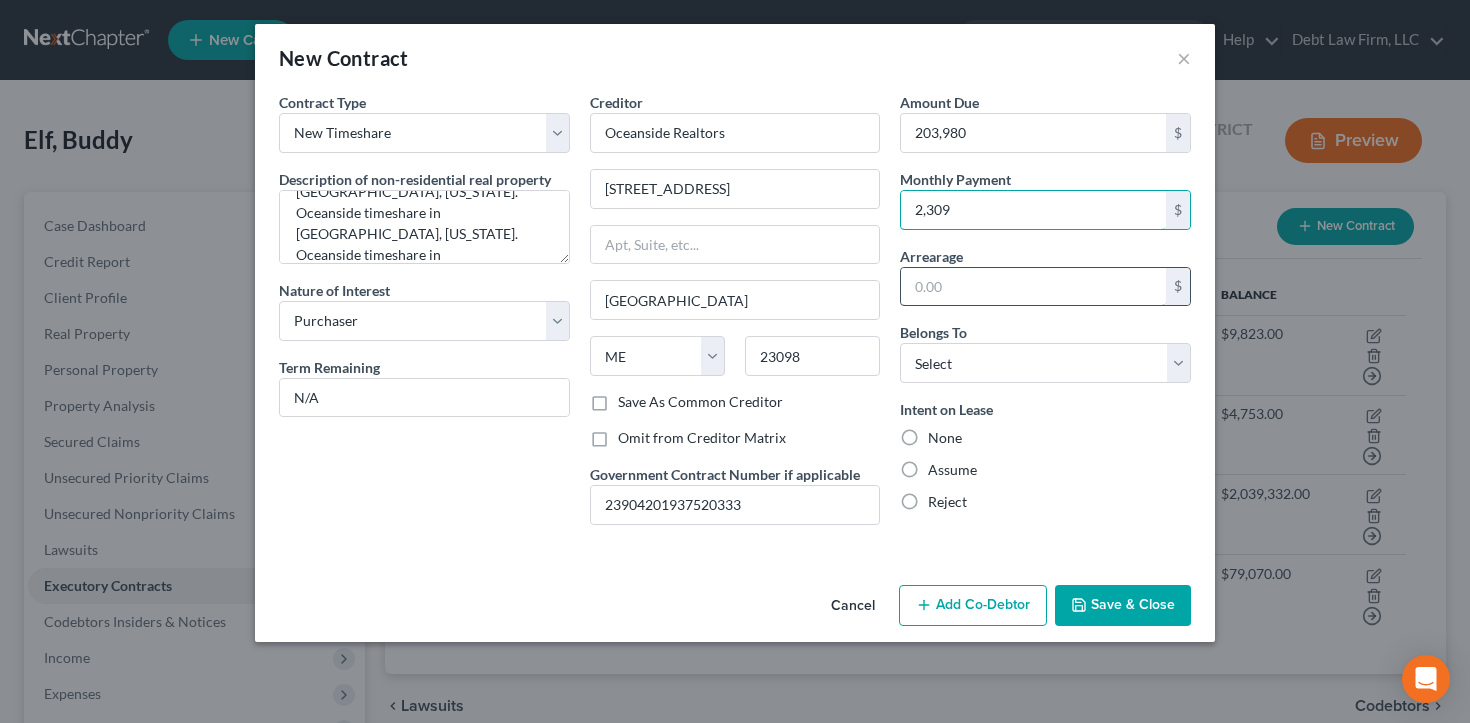 type on "2,309" 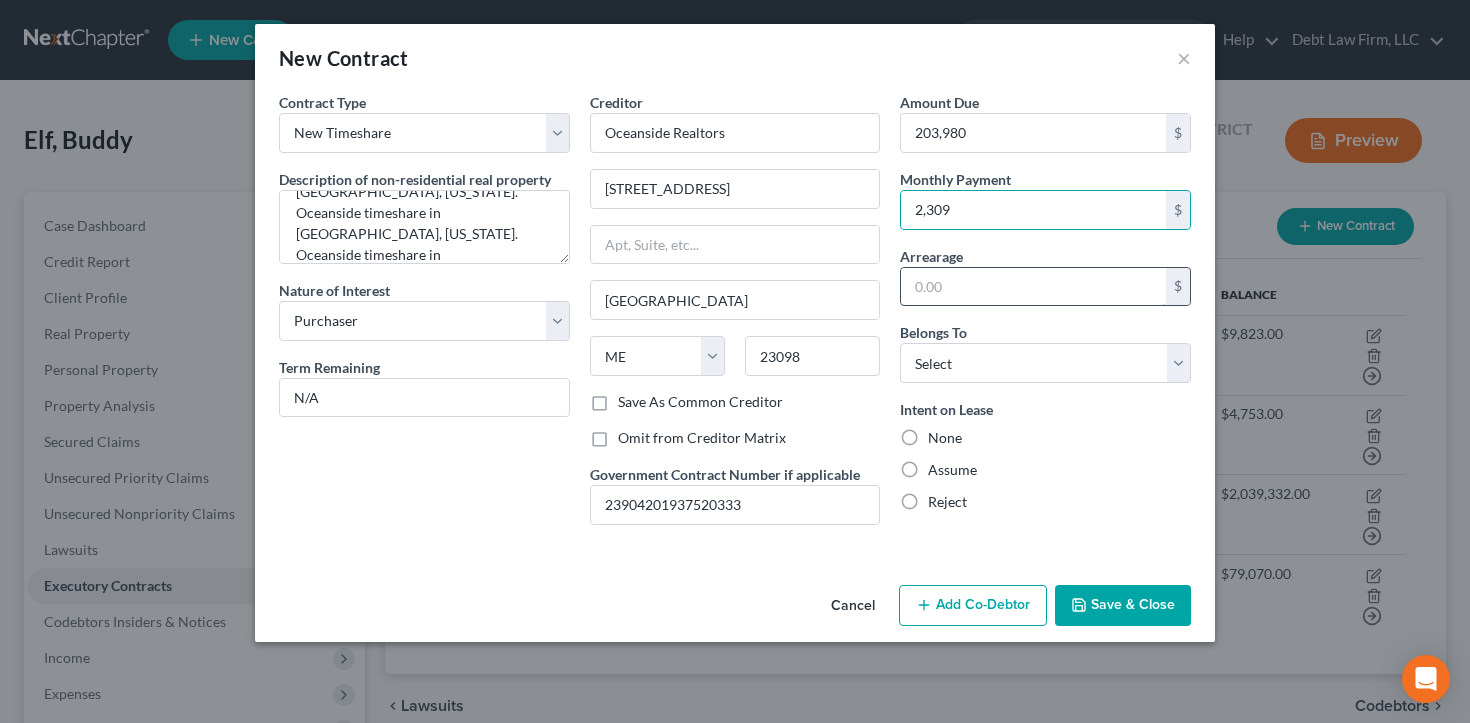 click at bounding box center (1033, 287) 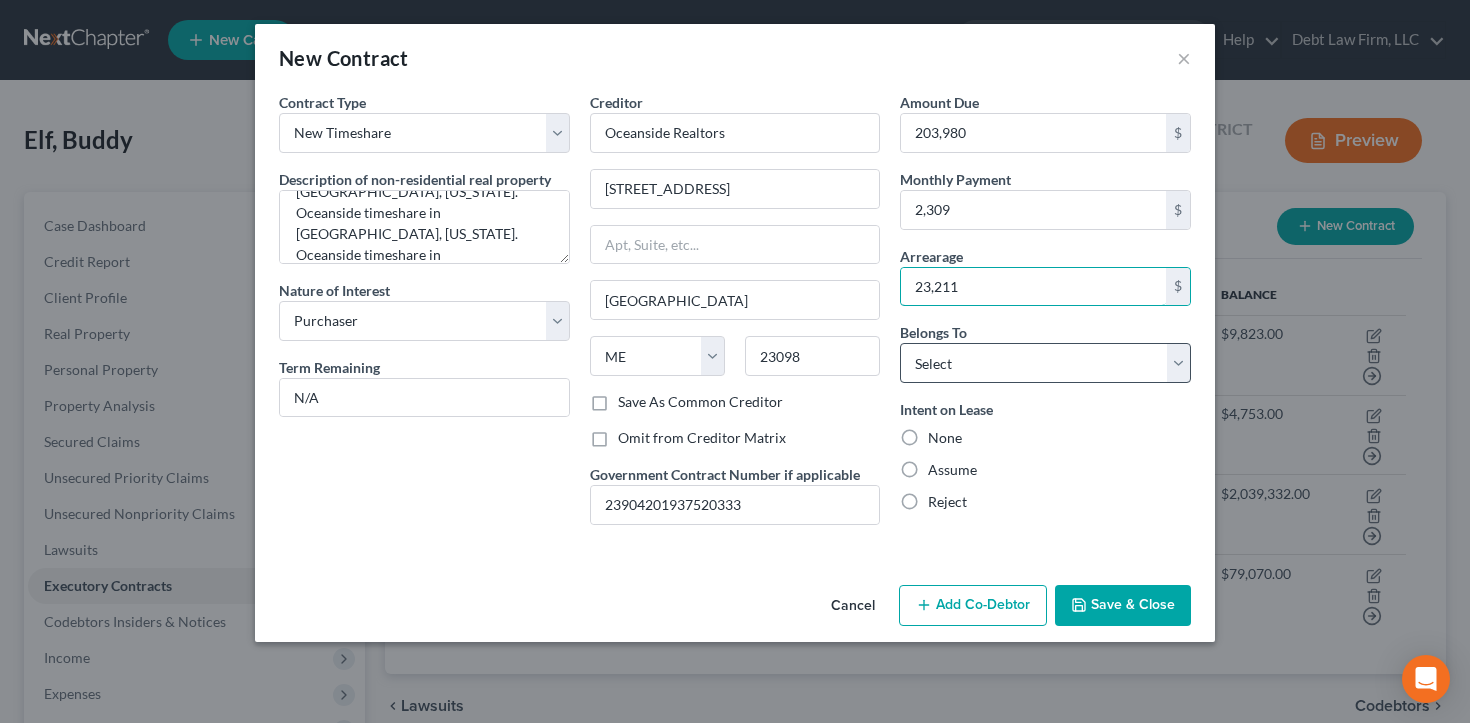 type on "23,211" 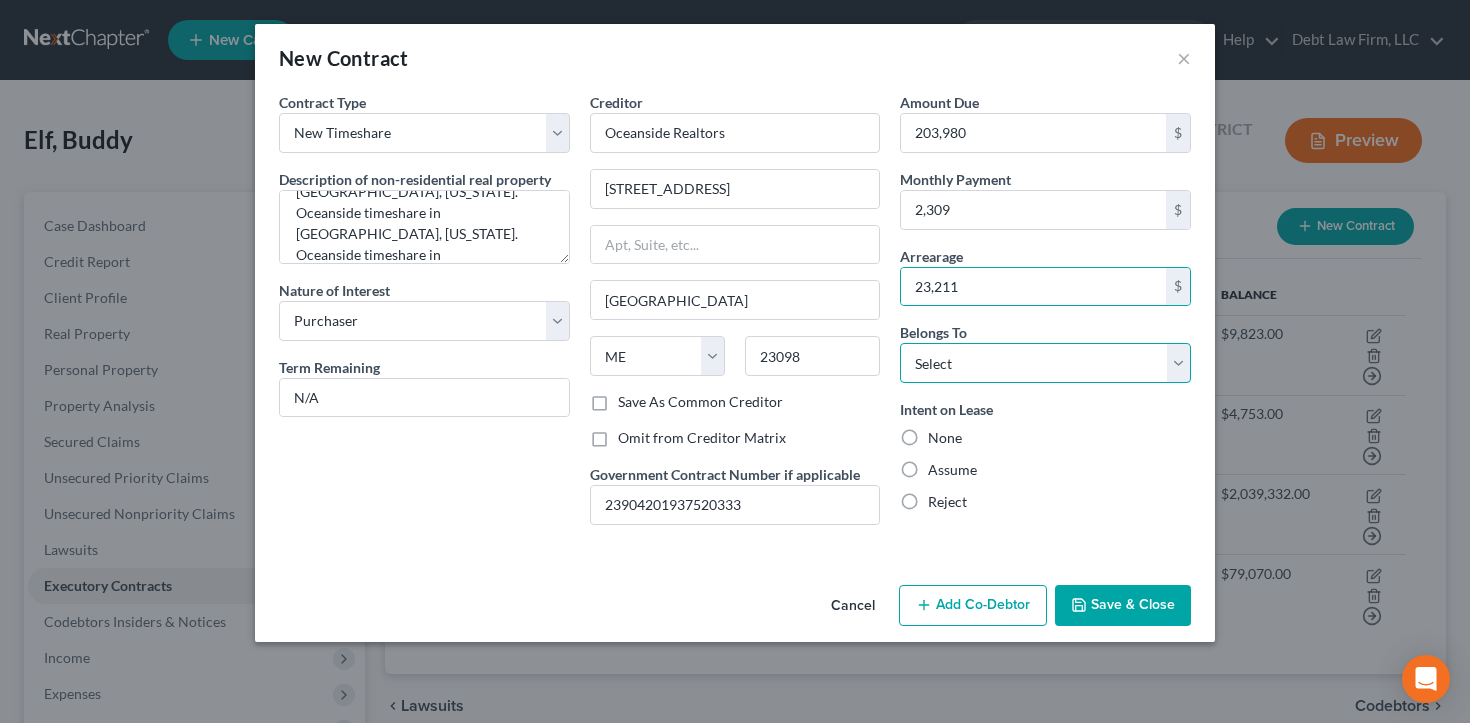 click on "Select Debtor 1 Only Debtor 2 Only Debtor 1 And Debtor 2 Only At Least One Of The Debtors And Another Community Property" at bounding box center (1045, 363) 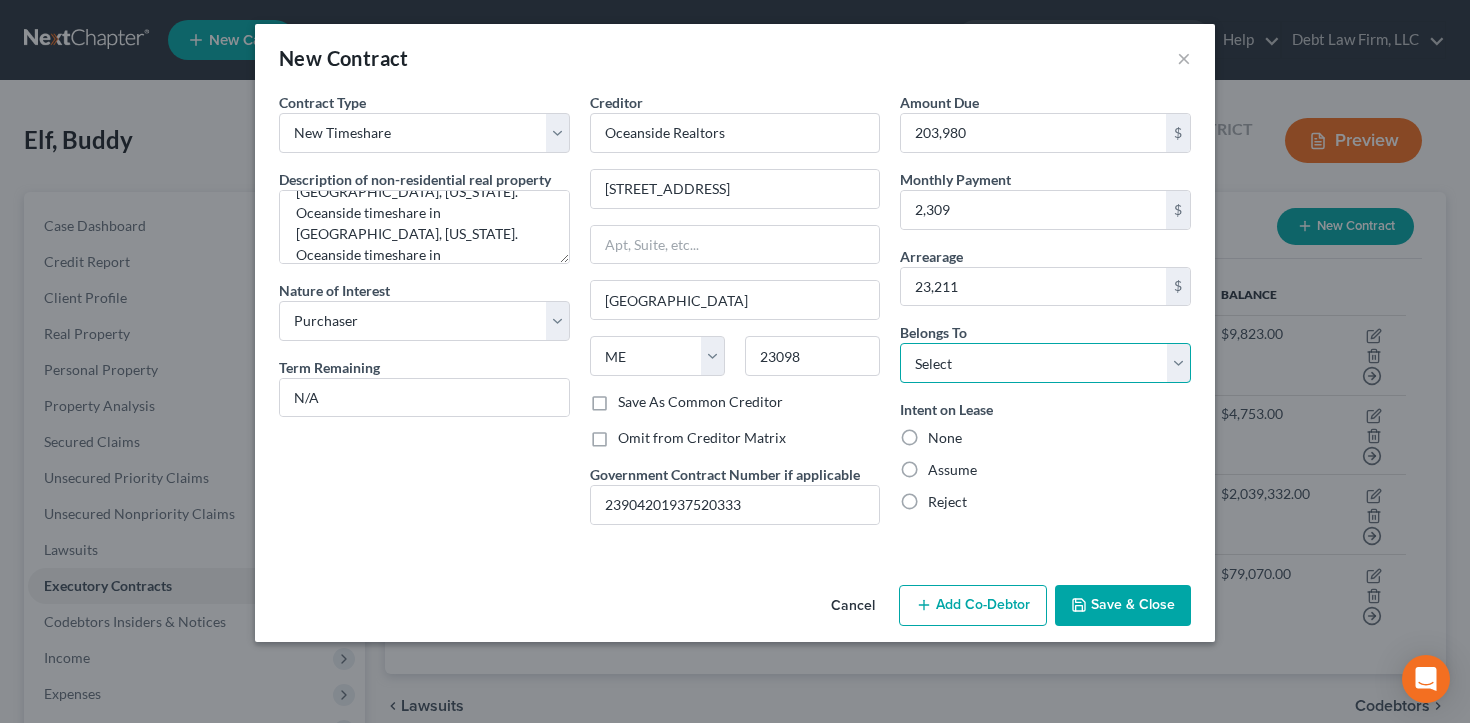 select on "0" 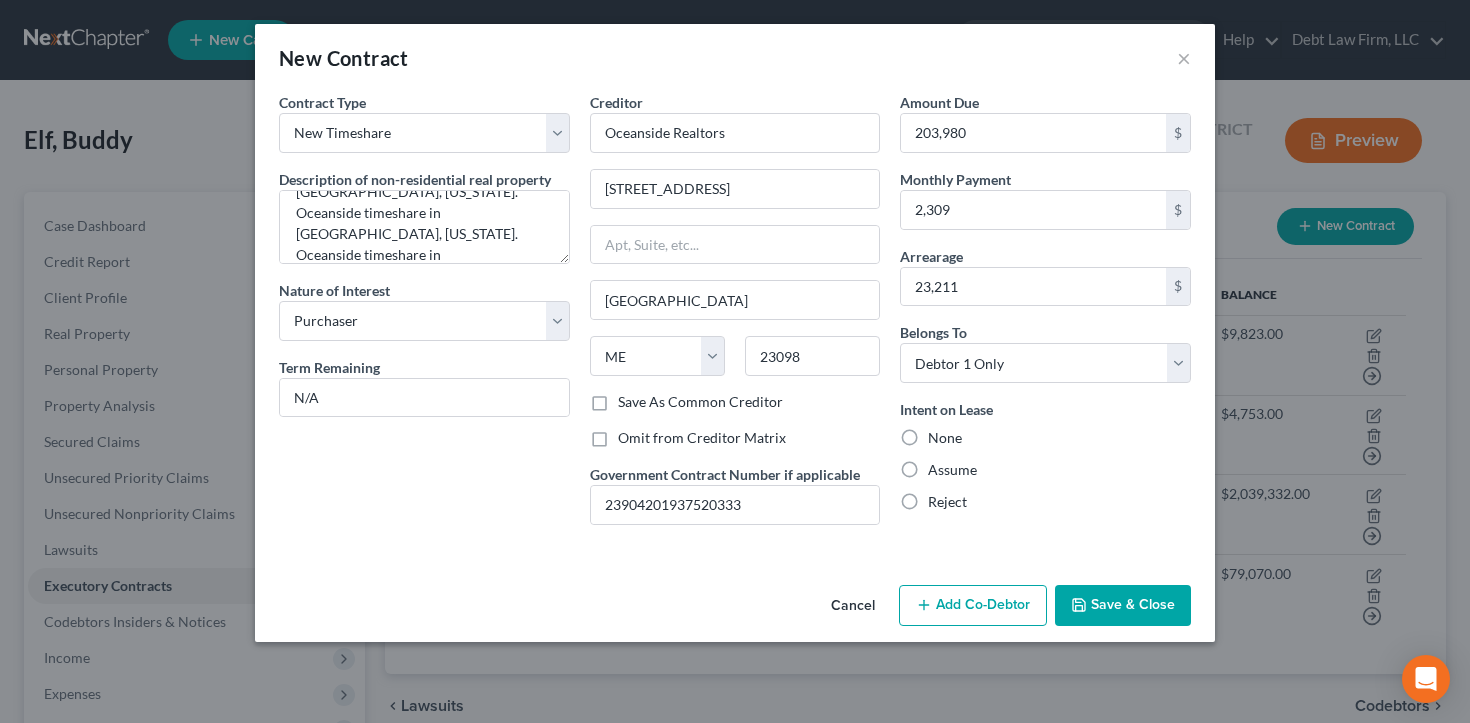 click on "Assume" at bounding box center (952, 470) 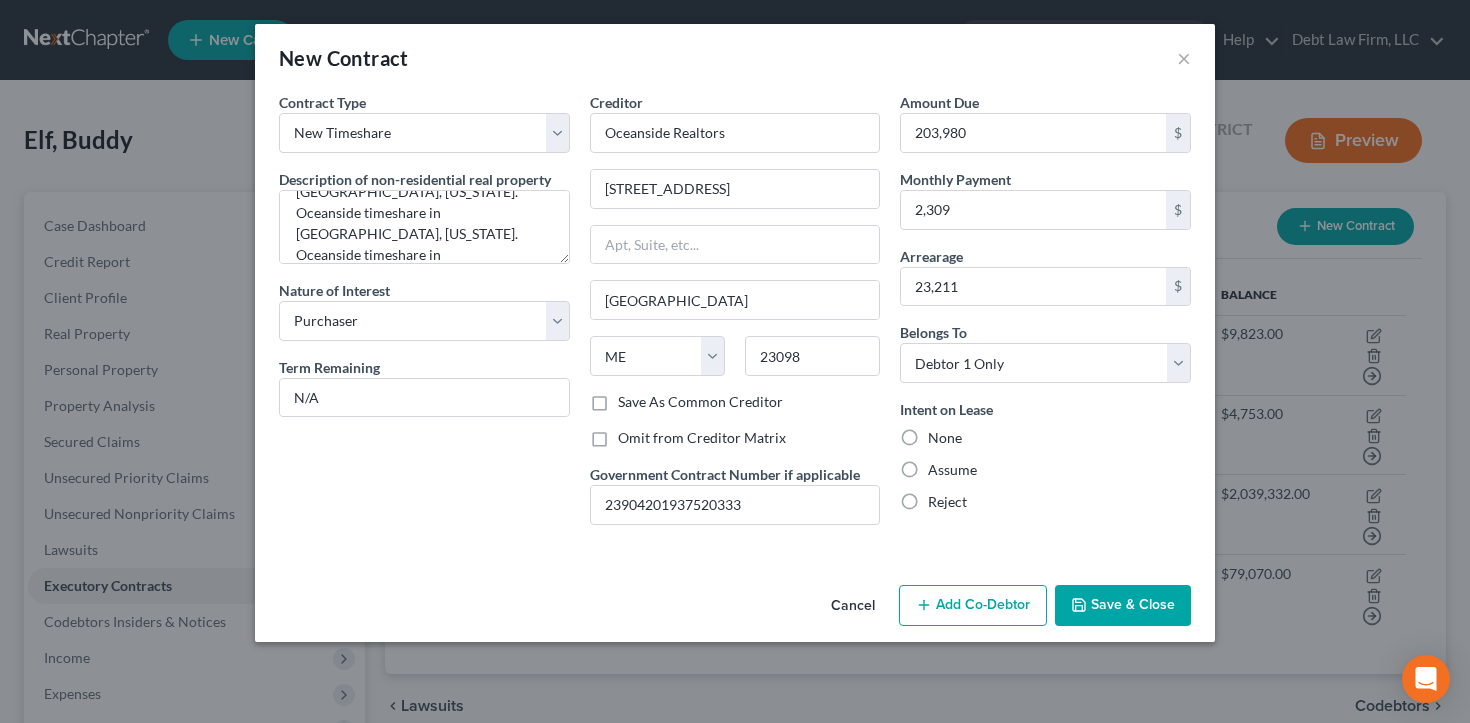 click on "Assume" at bounding box center [942, 466] 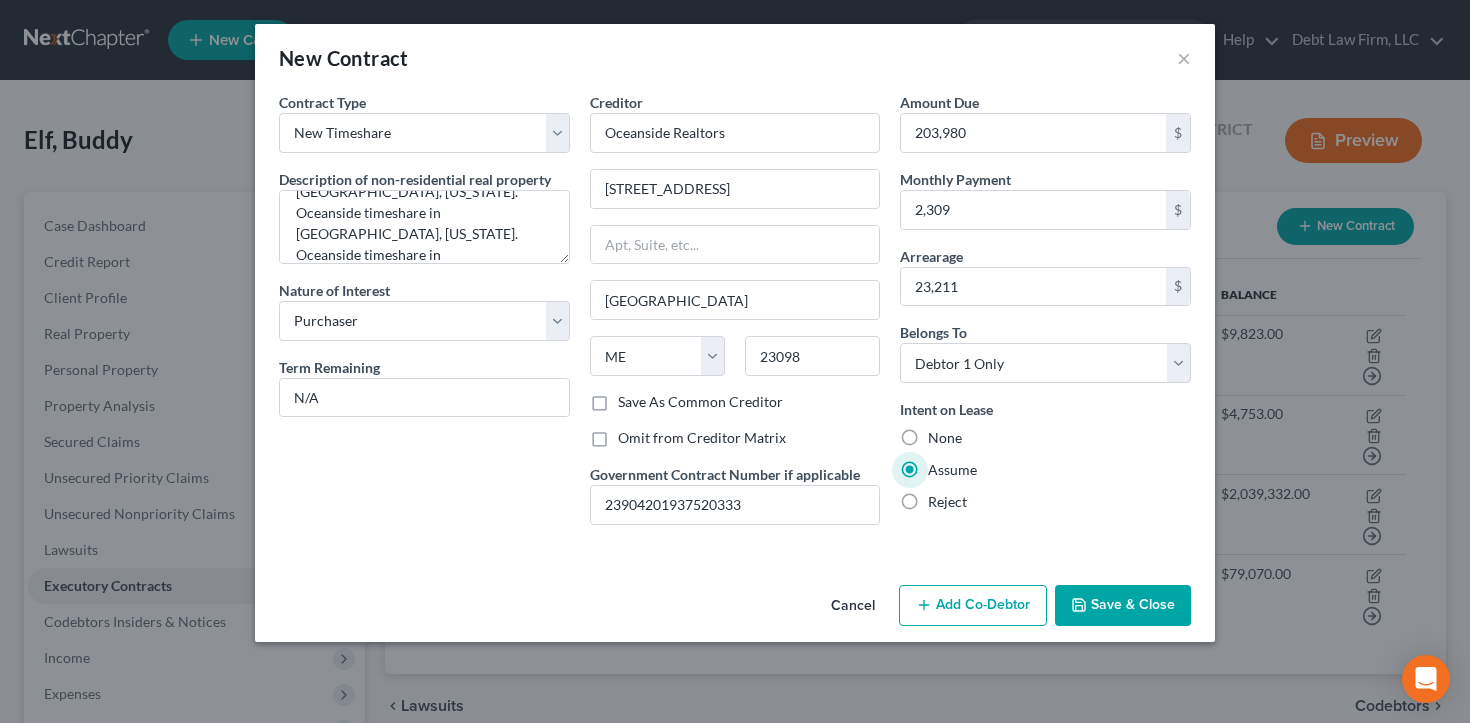 click on "Reject" at bounding box center (947, 502) 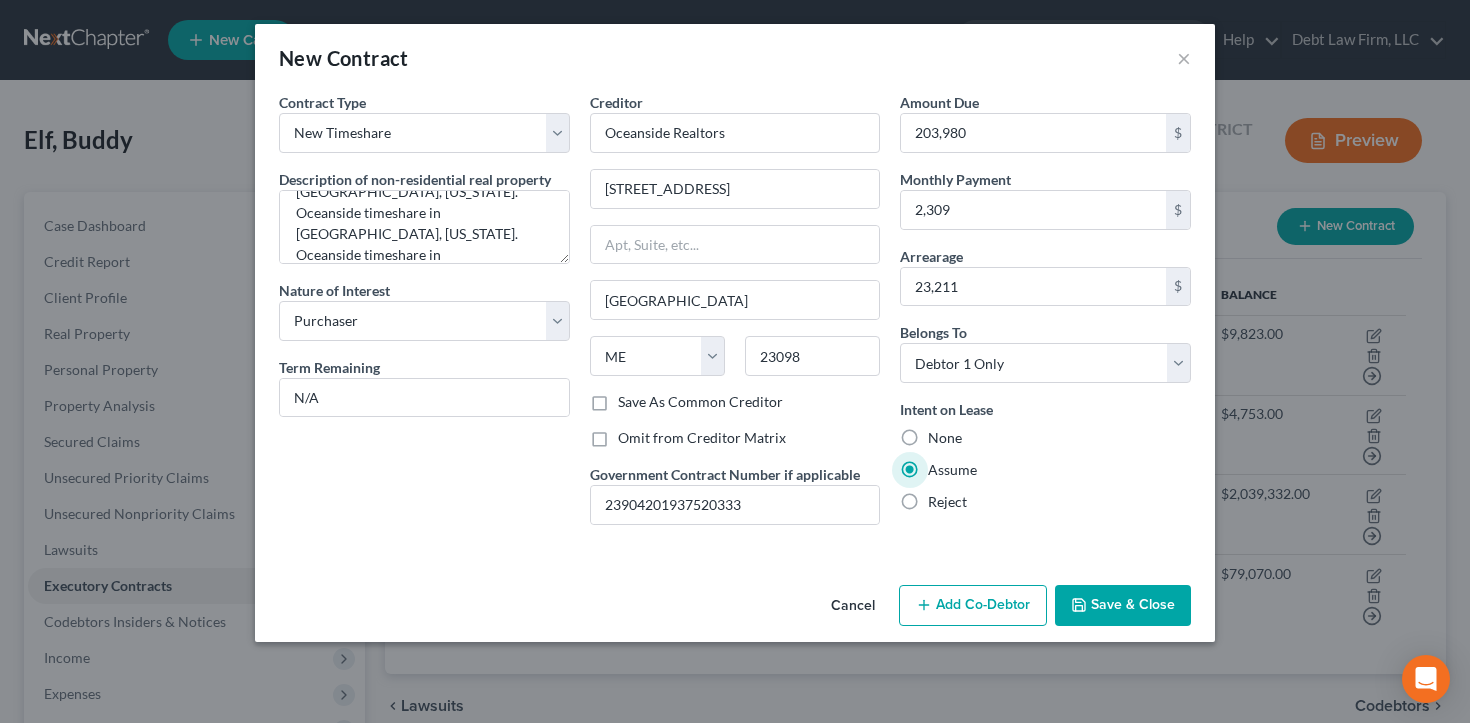click on "Reject" at bounding box center [942, 498] 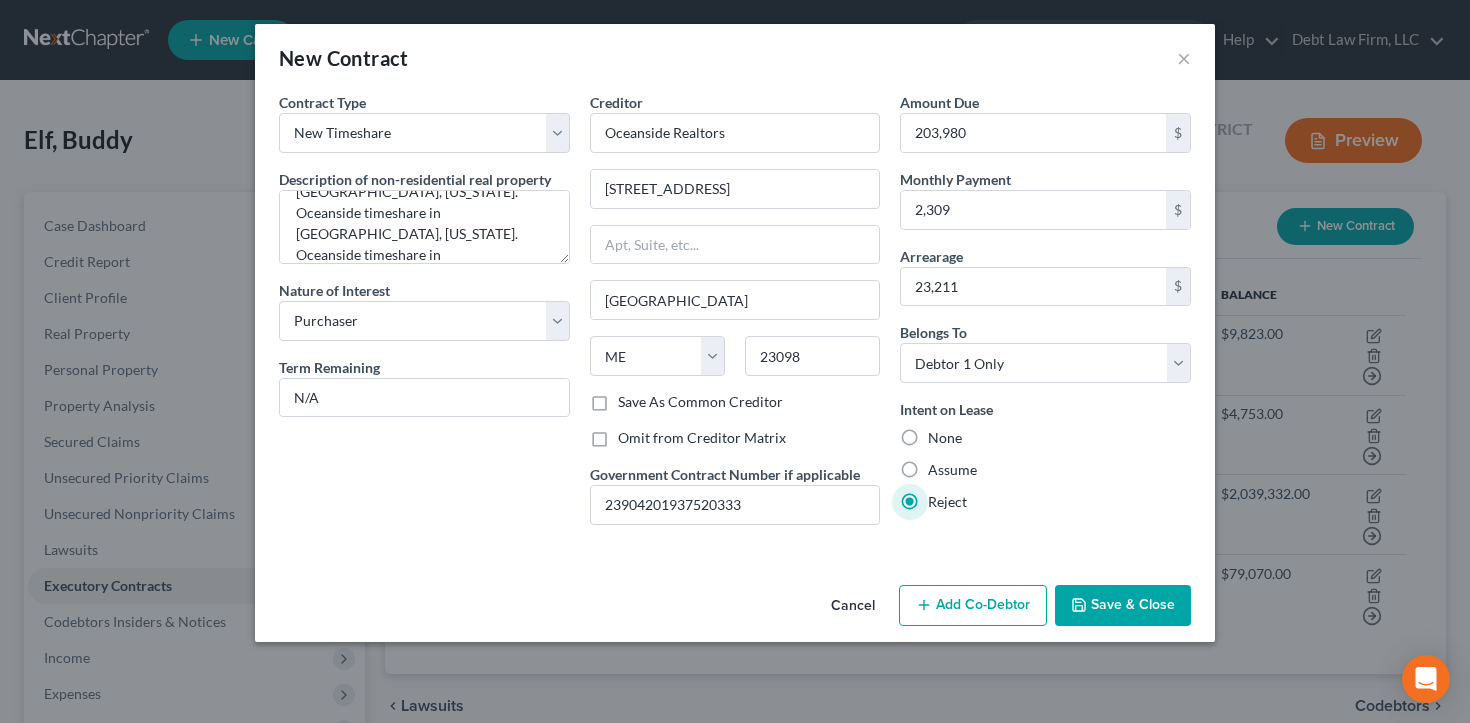 click on "Save & Close" at bounding box center (1123, 606) 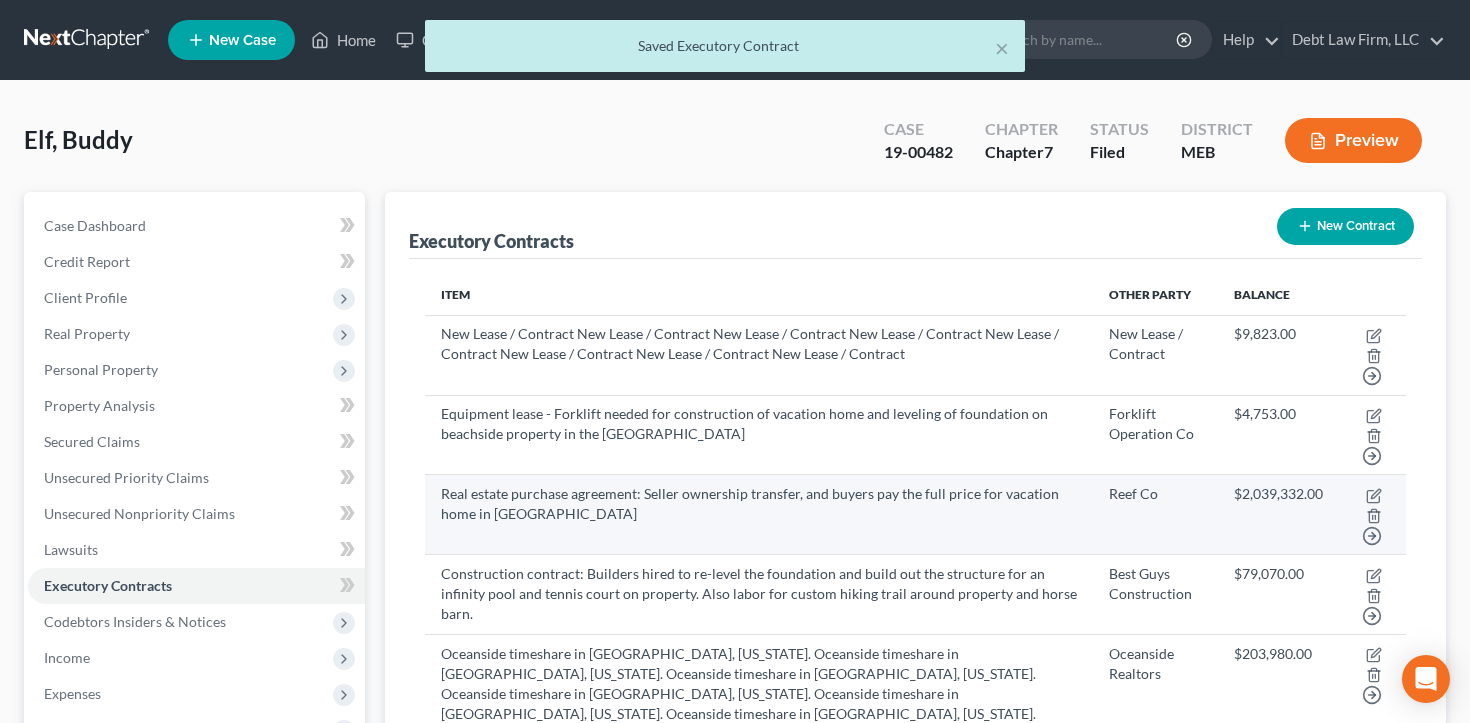 scroll, scrollTop: 1, scrollLeft: 0, axis: vertical 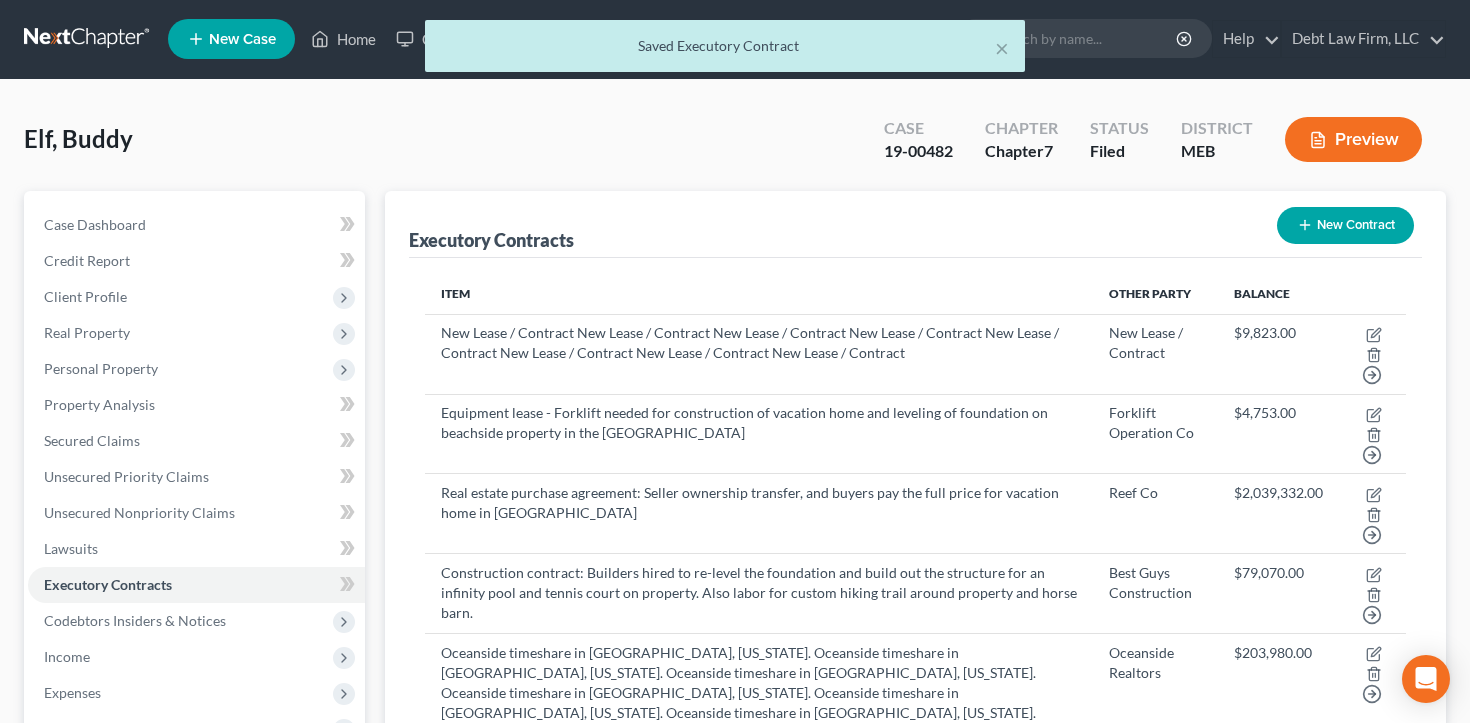 click on "Preview" at bounding box center (1353, 139) 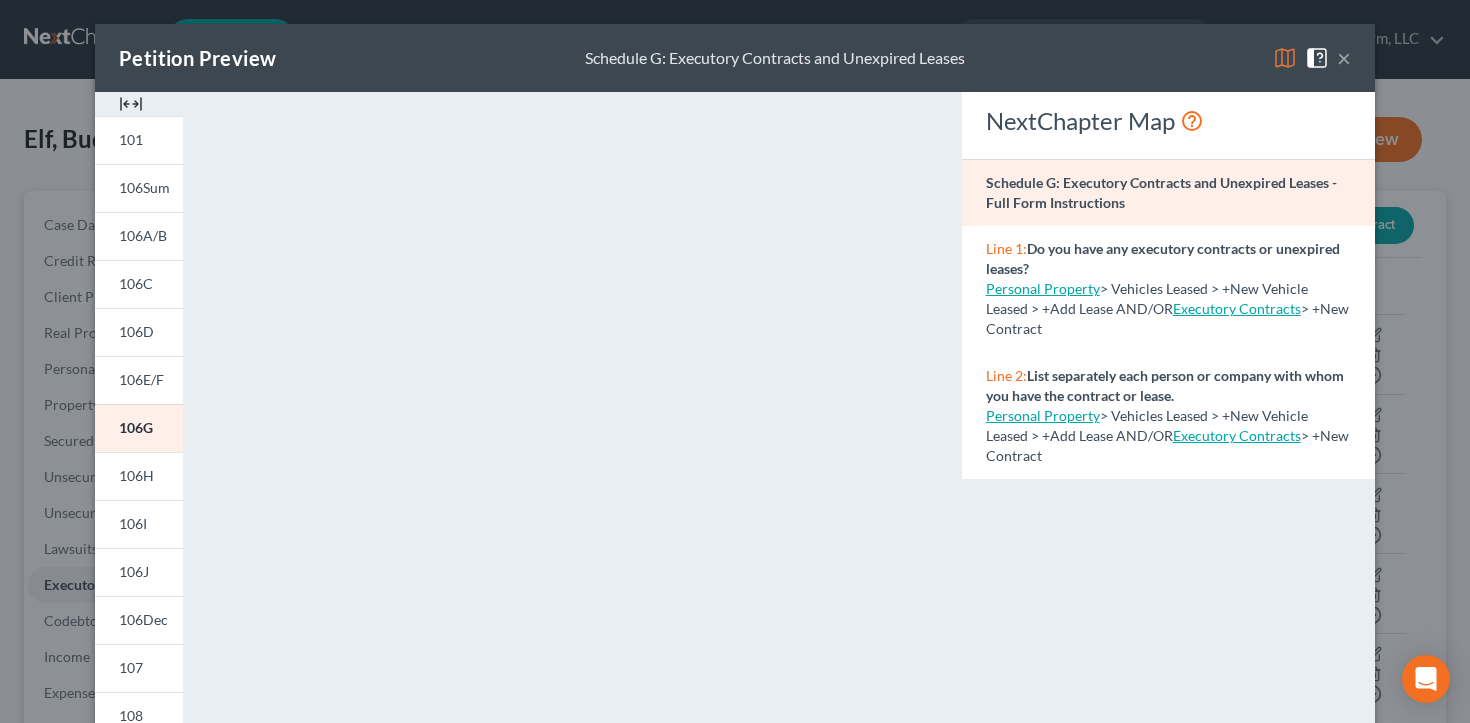 scroll, scrollTop: 404, scrollLeft: 0, axis: vertical 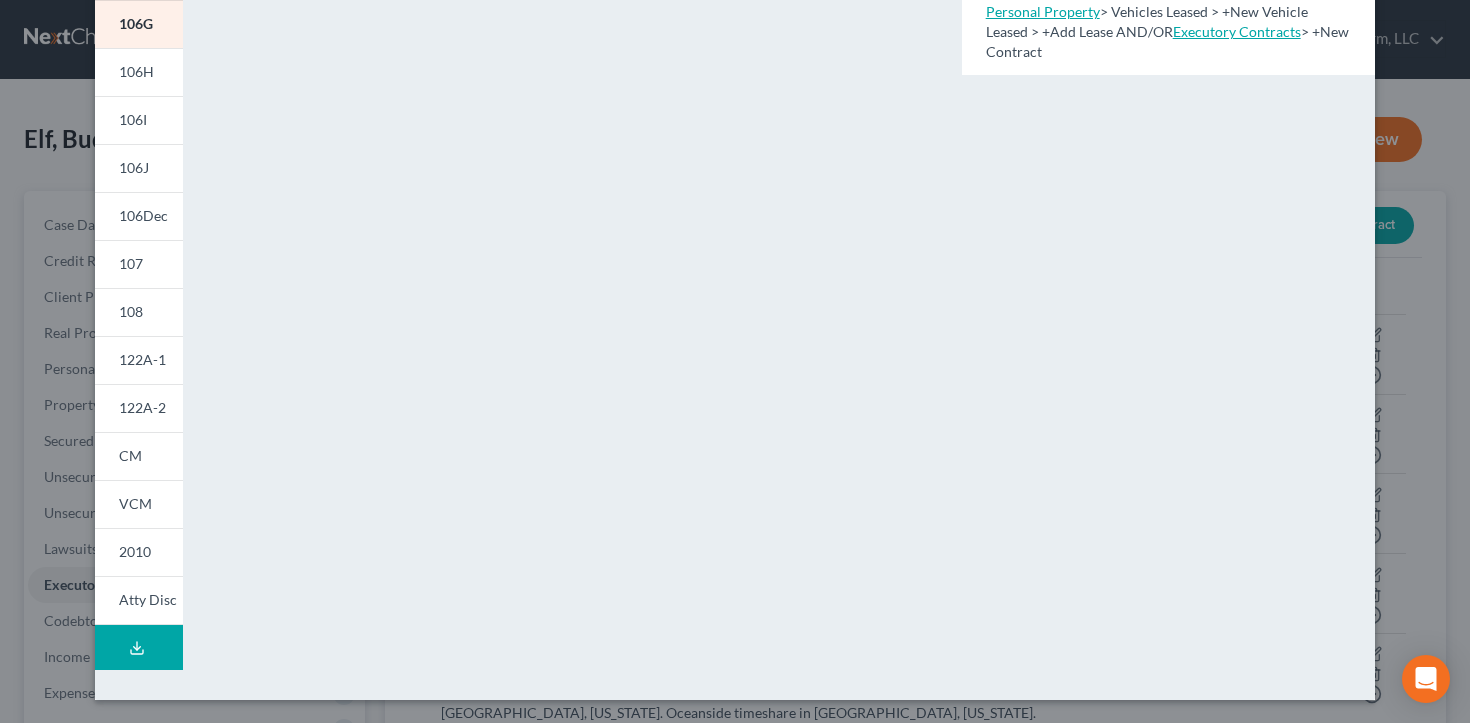 click on "Petition Preview Schedule G: Executory Contracts and Unexpired Leases × 101 106Sum 106A/B 106C 106D 106E/F 106G 106H 106I 106J 106Dec 107 108 122A-1 122A-2 CM VCM 2010 Atty Disc Download Draft
<object ng-attr-data='[URL][DOMAIN_NAME]' type='application/pdf' width='100%' height='975px'></object>
<p><a href='[URL][DOMAIN_NAME]' target='_blank'>Click here</a> to open in a new window.</p>
NextChapter Map   Schedule G: Executory Contracts and Unexpired Leases - Full Form Instructions  Line 1:  Do you have any executory contracts or unexpired leases?
Personal Property  > Vehicles Leased > +New Vehicle Leased > +Add Lease AND/OR  Executory Contracts  > +New Contract
Line 2:  List separately each person or company with whom you have the contract or lease.
Personal Property  > Vehicles Leased > +New Vehicle Leased > +Add Lease AND/OR" at bounding box center (735, 361) 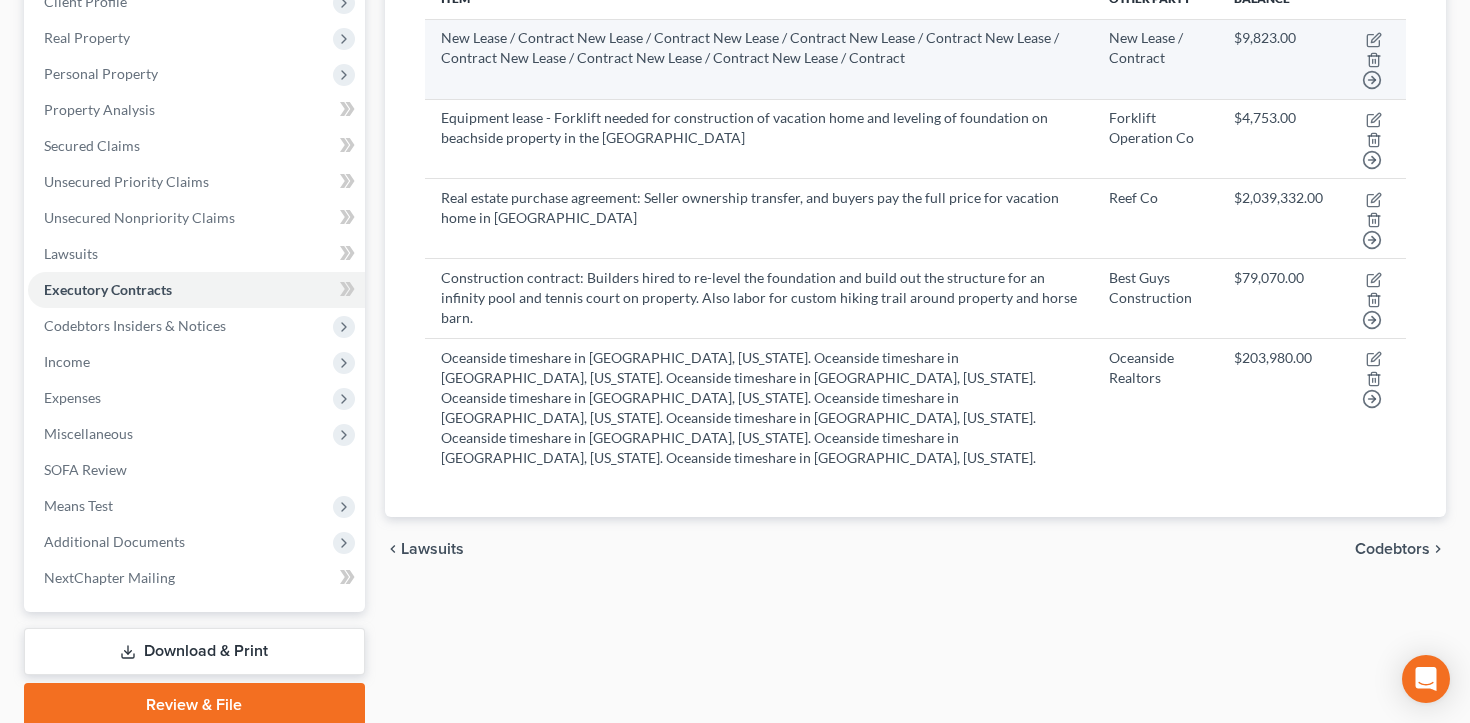 scroll, scrollTop: 358, scrollLeft: 0, axis: vertical 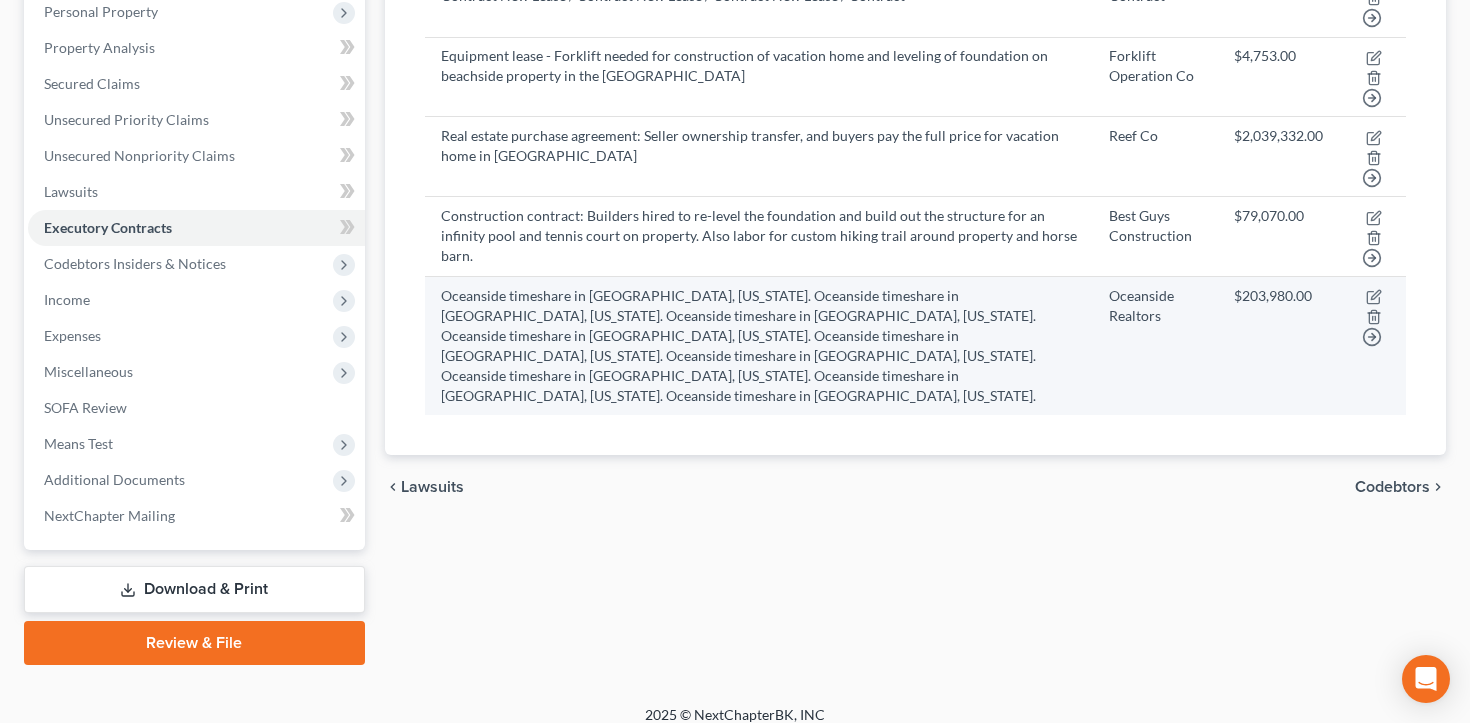 click on "Oceanside Realtors" at bounding box center (1155, 346) 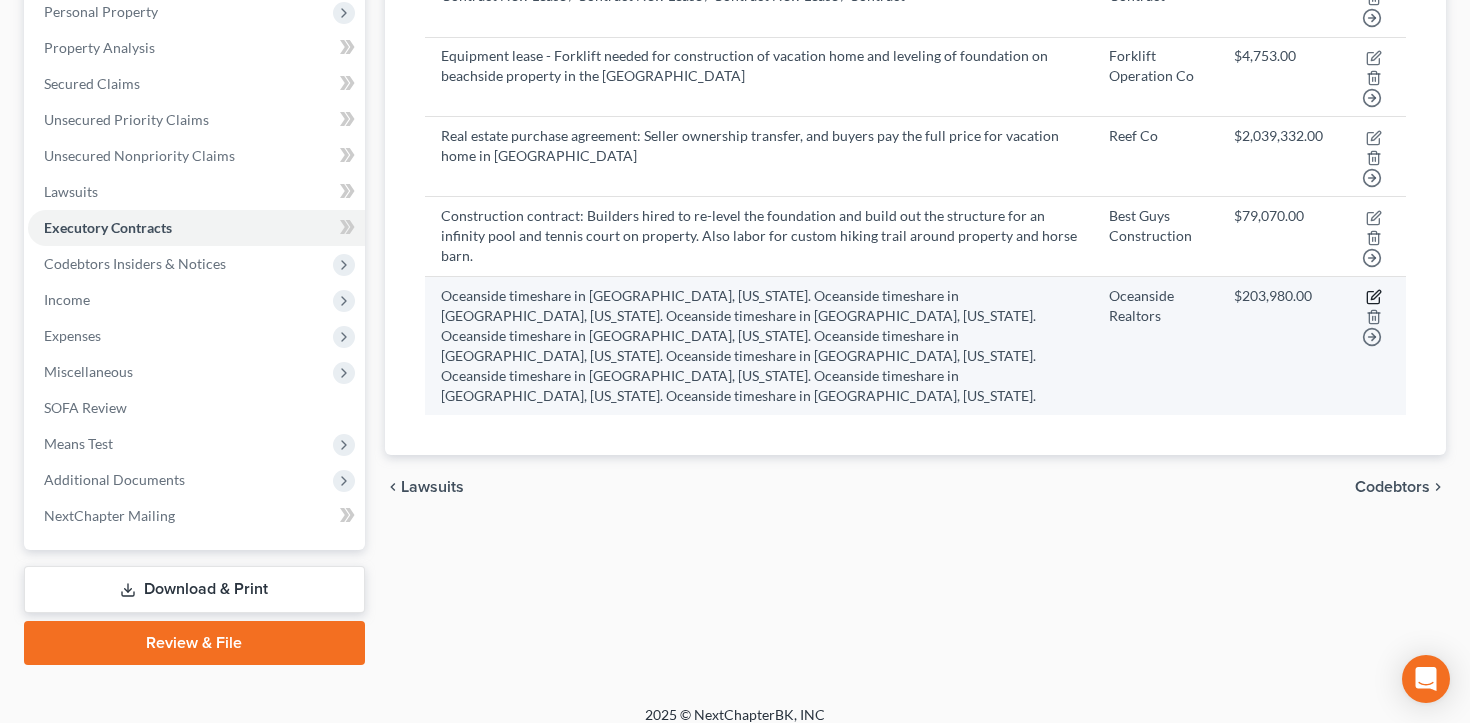 click 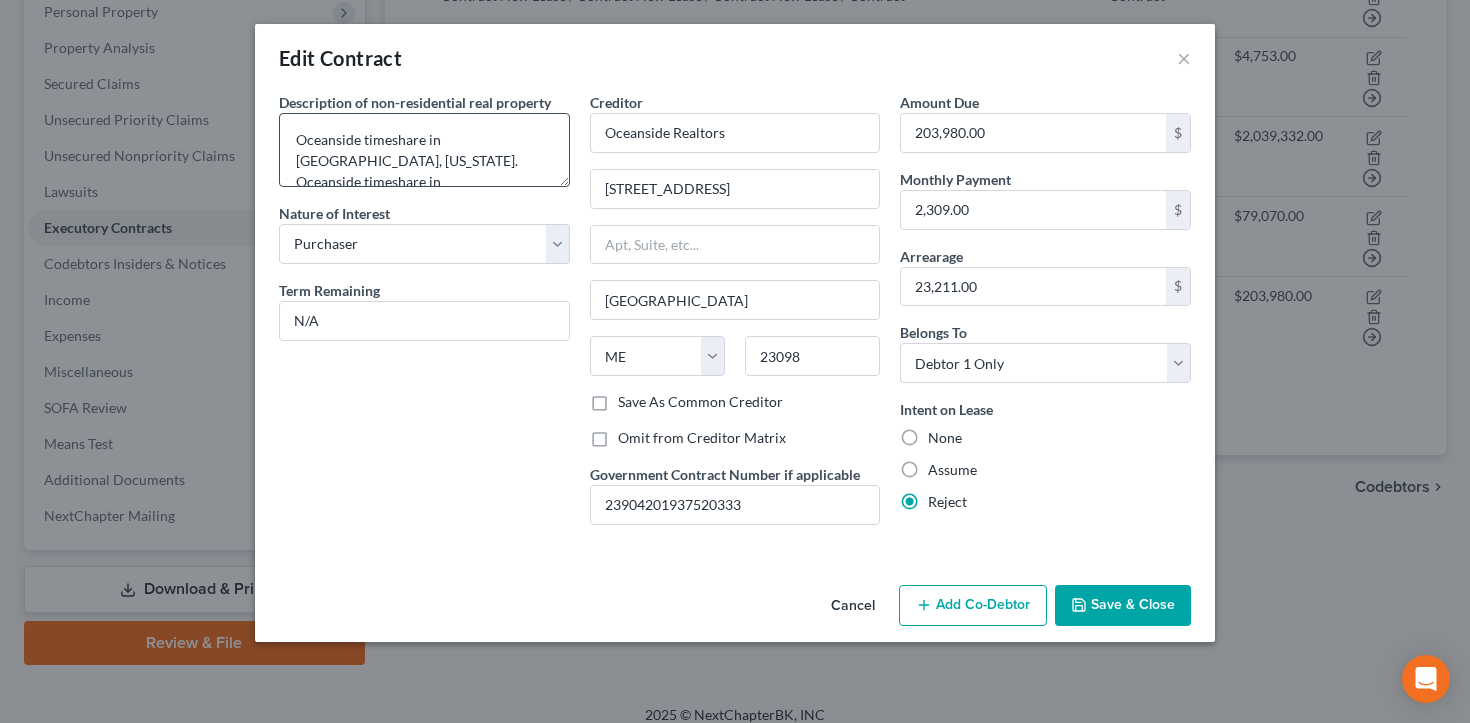 scroll, scrollTop: 147, scrollLeft: 0, axis: vertical 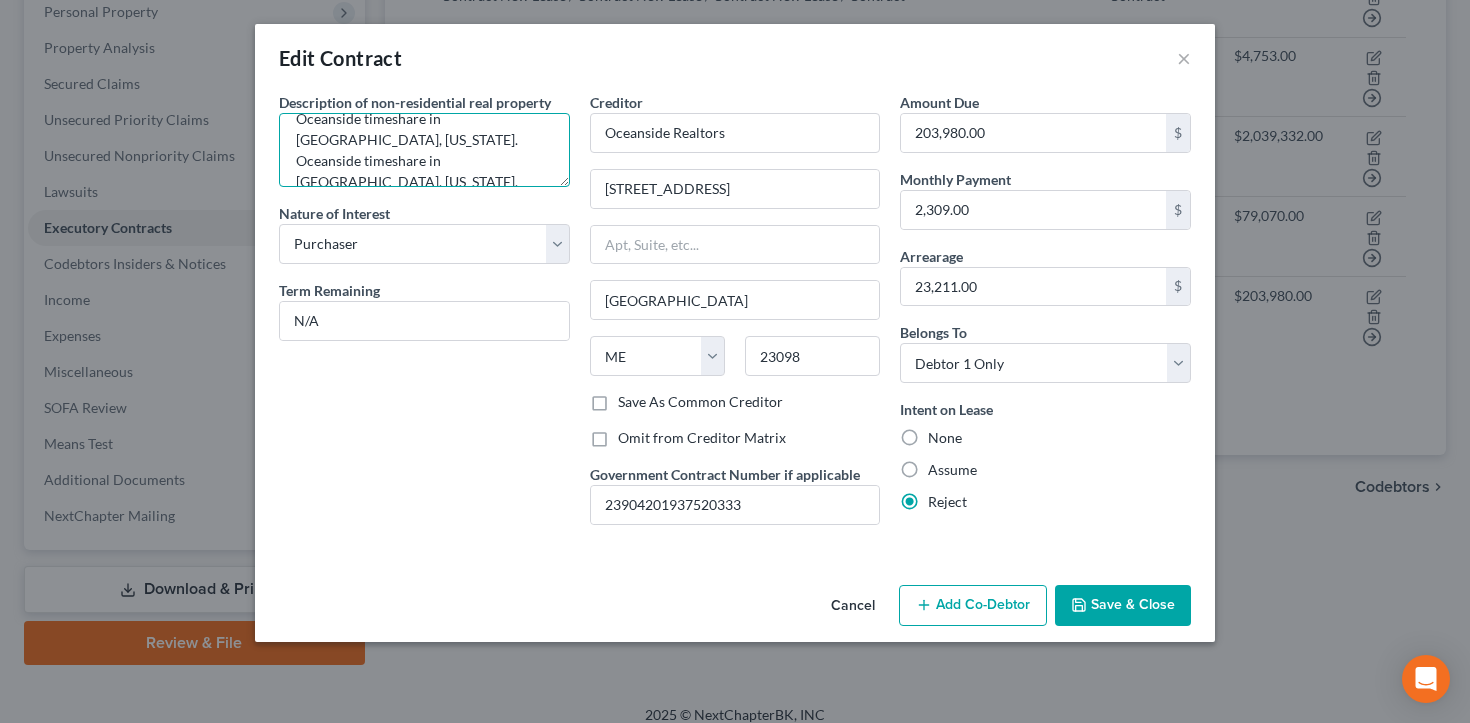 click on "Oceanside timeshare in [GEOGRAPHIC_DATA], [US_STATE]. Oceanside timeshare in [GEOGRAPHIC_DATA], [US_STATE]. Oceanside timeshare in [GEOGRAPHIC_DATA], [US_STATE]. Oceanside timeshare in [GEOGRAPHIC_DATA], [US_STATE]. Oceanside timeshare in [GEOGRAPHIC_DATA], [US_STATE]. Oceanside timeshare in [GEOGRAPHIC_DATA], [US_STATE]. Oceanside timeshare in [GEOGRAPHIC_DATA], [US_STATE]. Oceanside timeshare in [GEOGRAPHIC_DATA], [US_STATE]. Oceanside timeshare in [GEOGRAPHIC_DATA], [US_STATE]." at bounding box center (424, 150) 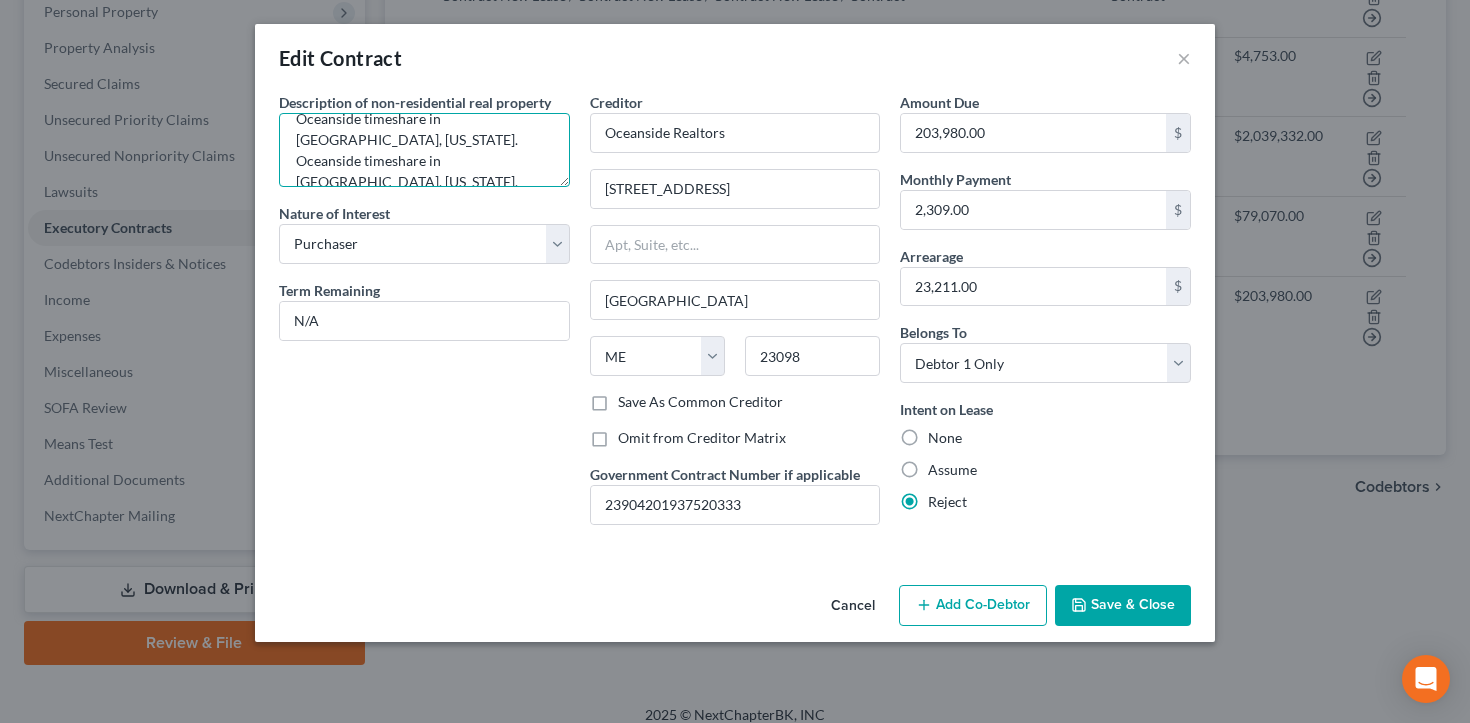 click on "Oceanside timeshare in [GEOGRAPHIC_DATA], [US_STATE]. Oceanside timeshare in [GEOGRAPHIC_DATA], [US_STATE]. Oceanside timeshare in [GEOGRAPHIC_DATA], [US_STATE]. Oceanside timeshare in [GEOGRAPHIC_DATA], [US_STATE]. Oceanside timeshare in [GEOGRAPHIC_DATA], [US_STATE]. Oceanside timeshare in [GEOGRAPHIC_DATA], [US_STATE]. Oceanside timeshare in [GEOGRAPHIC_DATA], [US_STATE]. Oceanside timeshare in [GEOGRAPHIC_DATA], [US_STATE]. Oceanside timeshare in [GEOGRAPHIC_DATA], [US_STATE]." at bounding box center [424, 150] 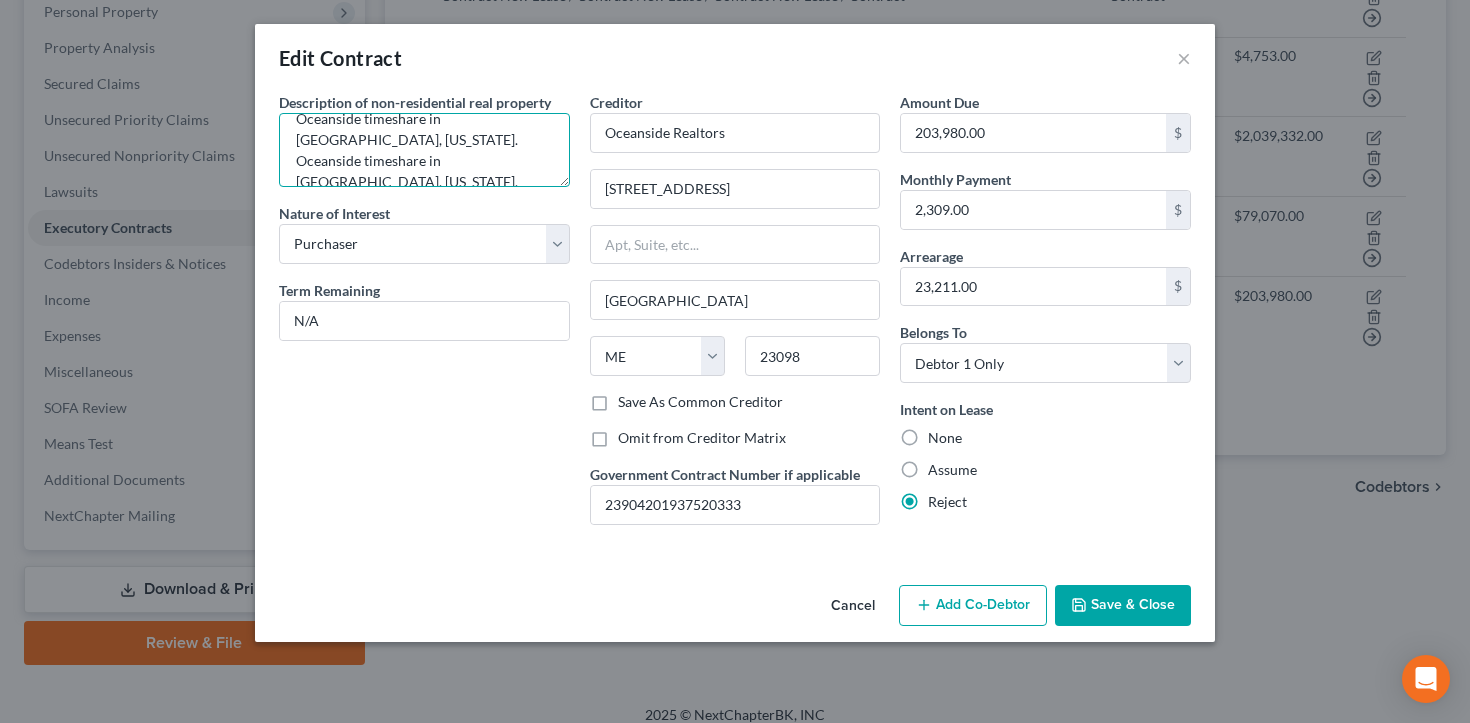 drag, startPoint x: 551, startPoint y: 166, endPoint x: 248, endPoint y: 166, distance: 303 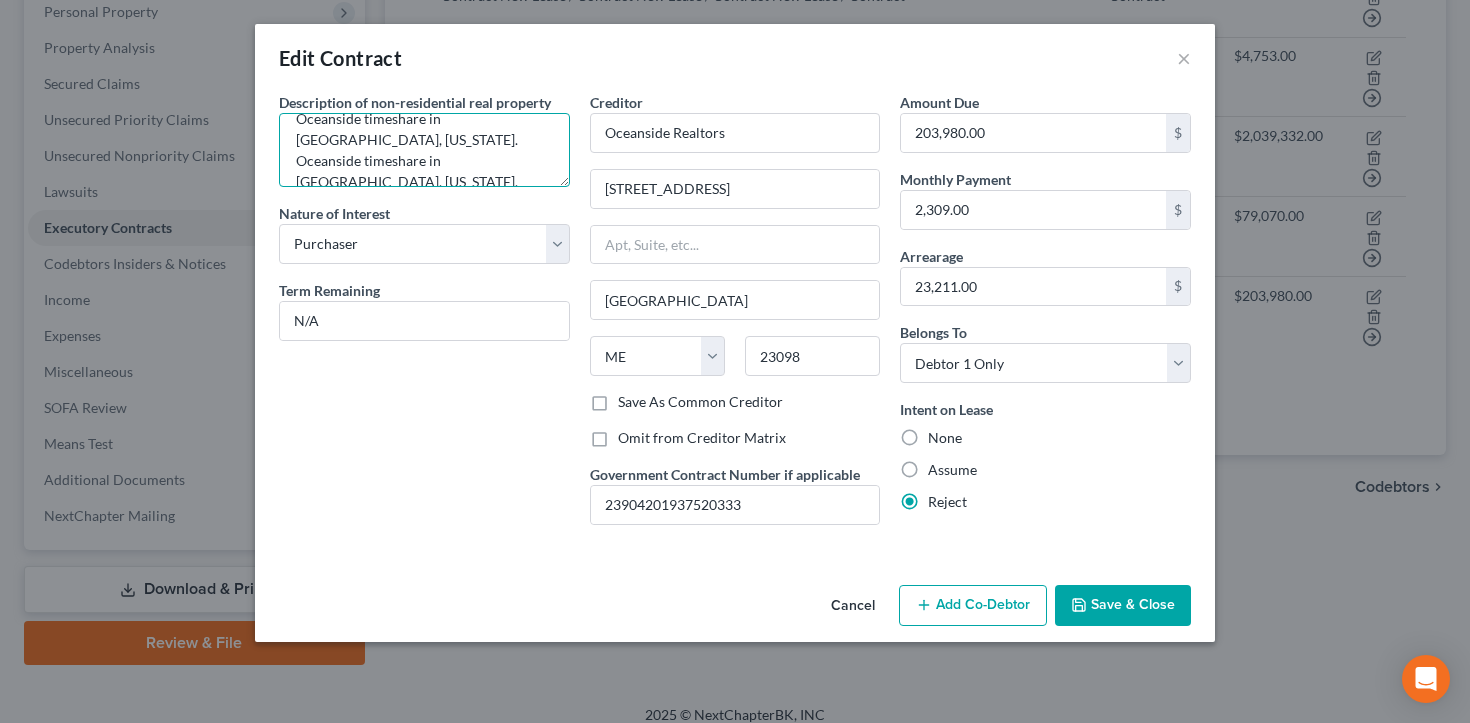 scroll, scrollTop: 126, scrollLeft: 0, axis: vertical 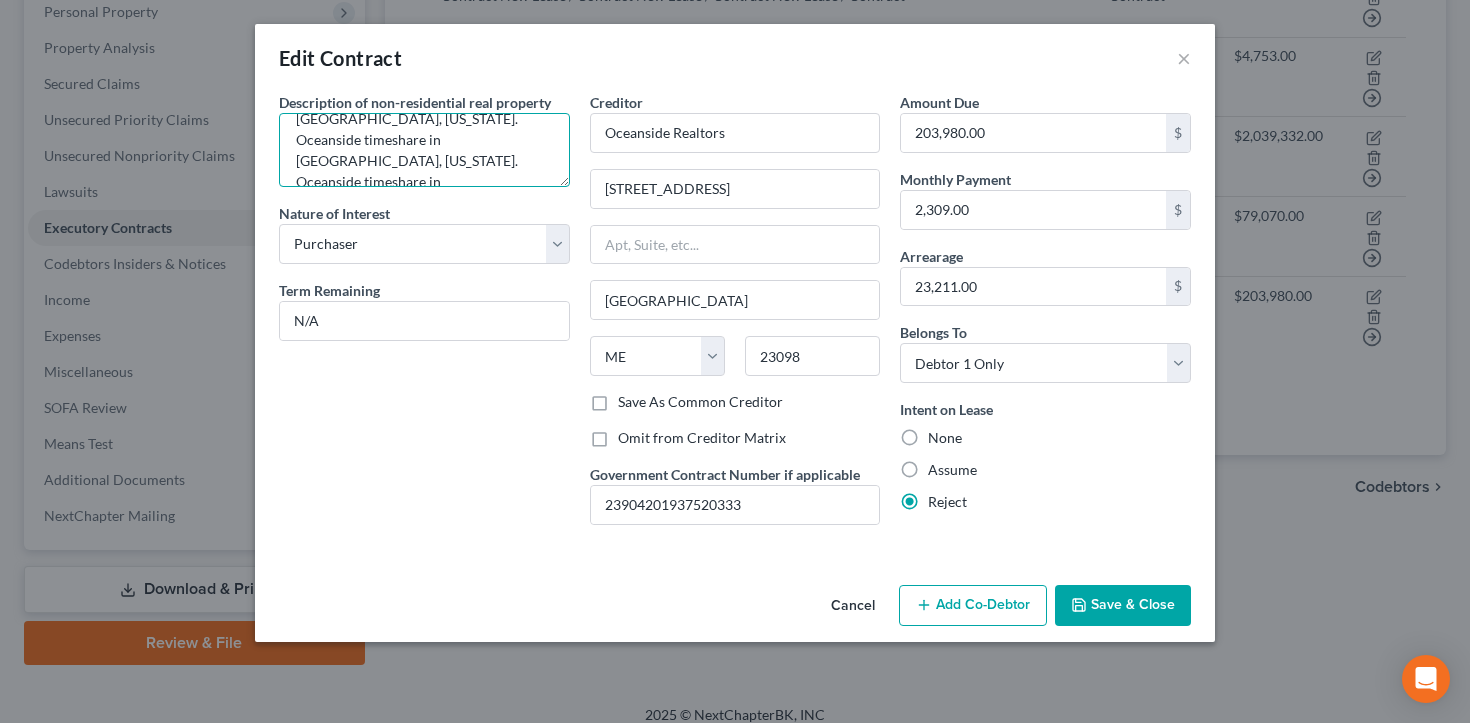 type on "Oceanside timeshare in [GEOGRAPHIC_DATA], [US_STATE]. Oceanside timeshare in [GEOGRAPHIC_DATA], [US_STATE]. Oceanside timeshare in [GEOGRAPHIC_DATA], [US_STATE]. Oceanside timeshare in [GEOGRAPHIC_DATA], [US_STATE]. Oceanside timeshare in [GEOGRAPHIC_DATA], [US_STATE]. Oceanside timeshare in [GEOGRAPHIC_DATA], [US_STATE]. Oceanside timeshare in [GEOGRAPHIC_DATA], [US_STATE]. Oceanside timeshare in [GEOGRAPHIC_DATA], [US_STATE]." 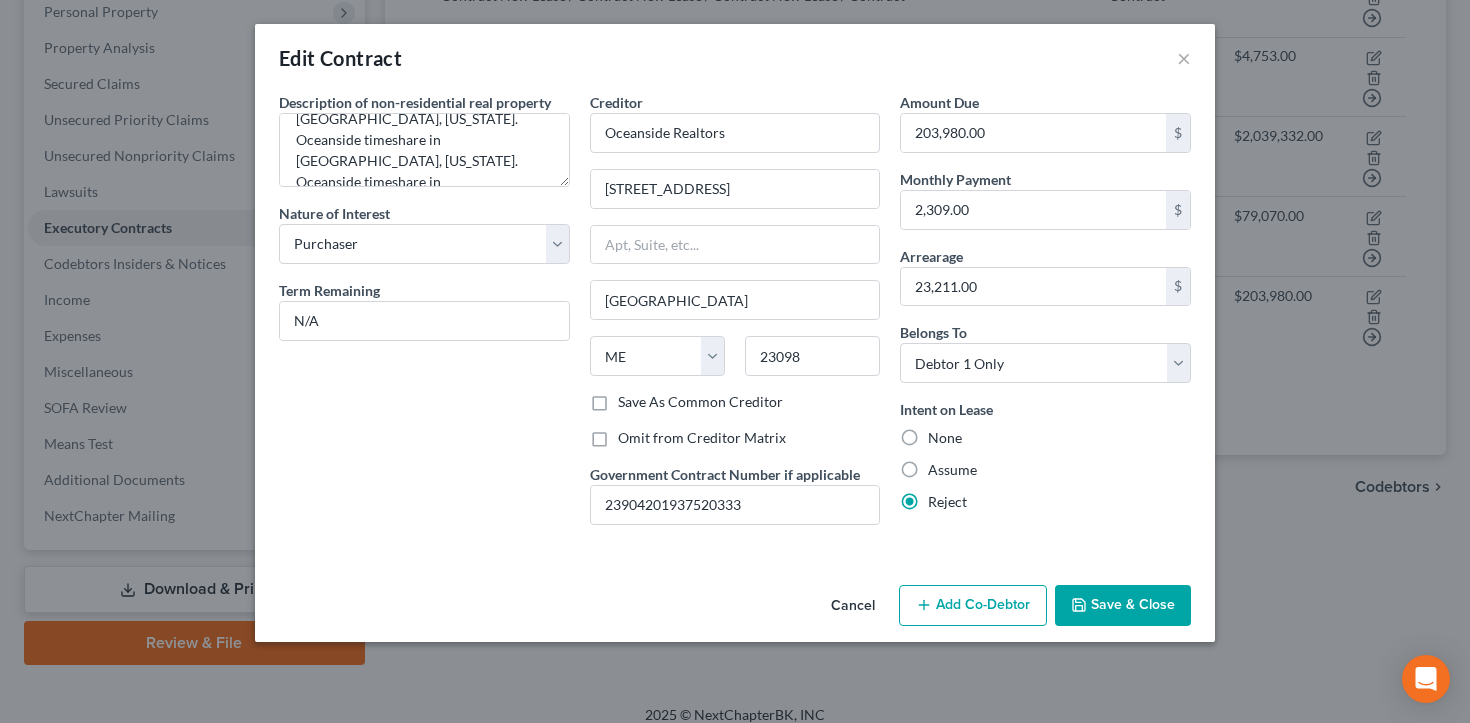 click on "Save & Close" at bounding box center [1123, 606] 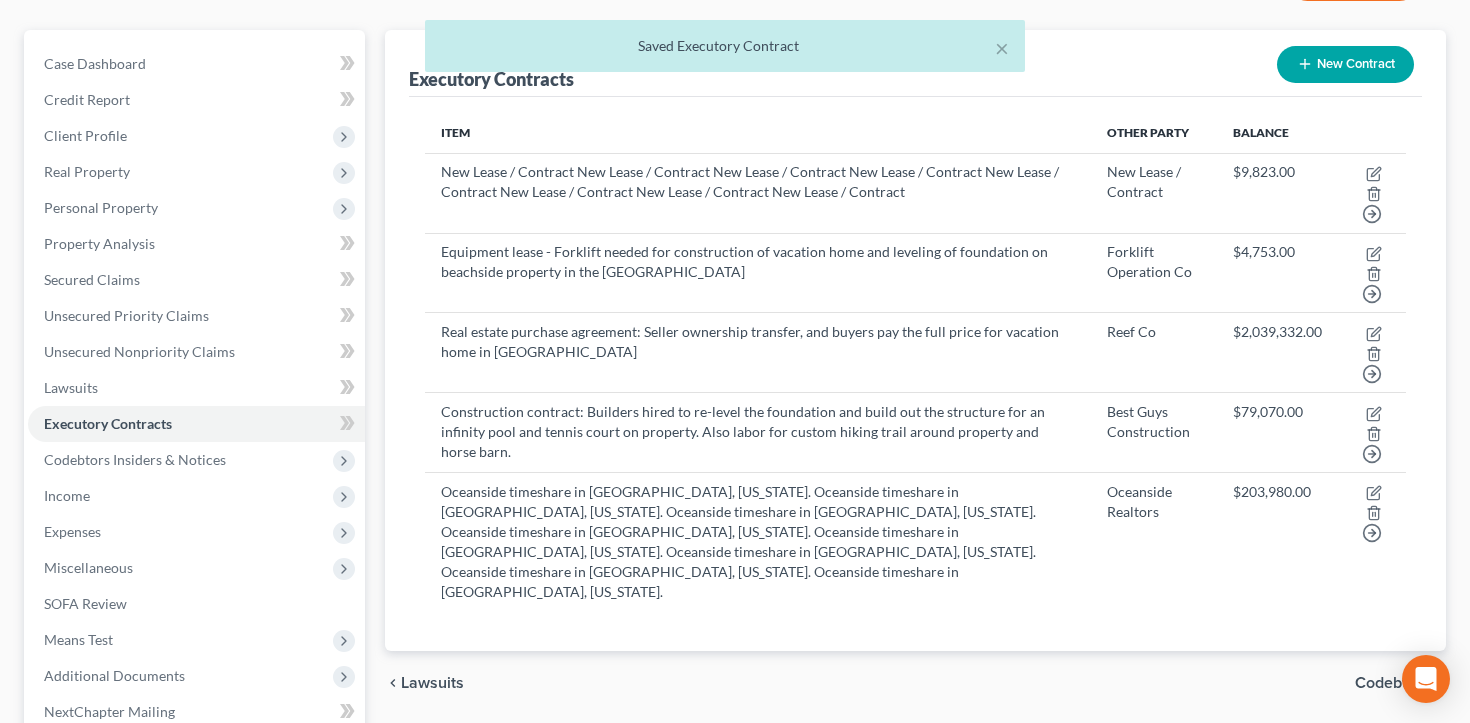 scroll, scrollTop: 0, scrollLeft: 0, axis: both 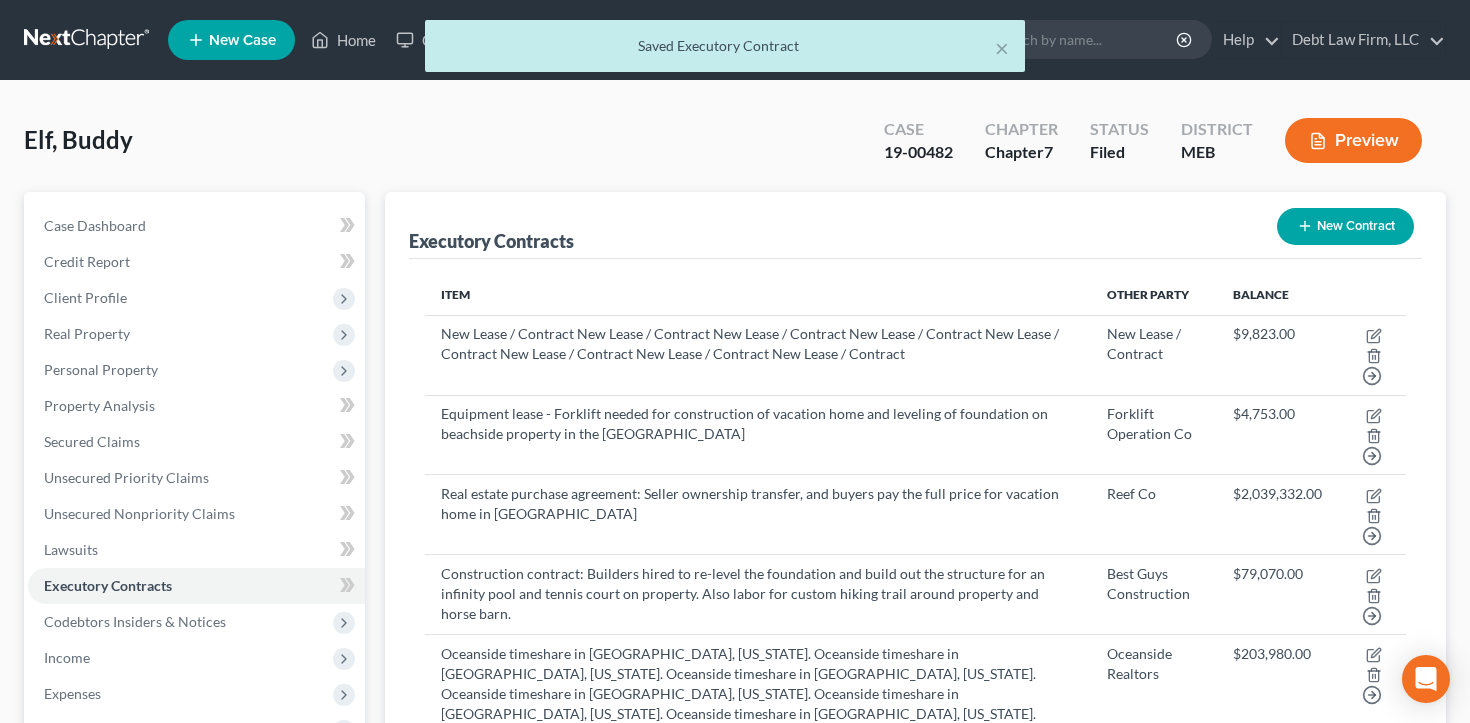 click on "Preview" at bounding box center (1353, 140) 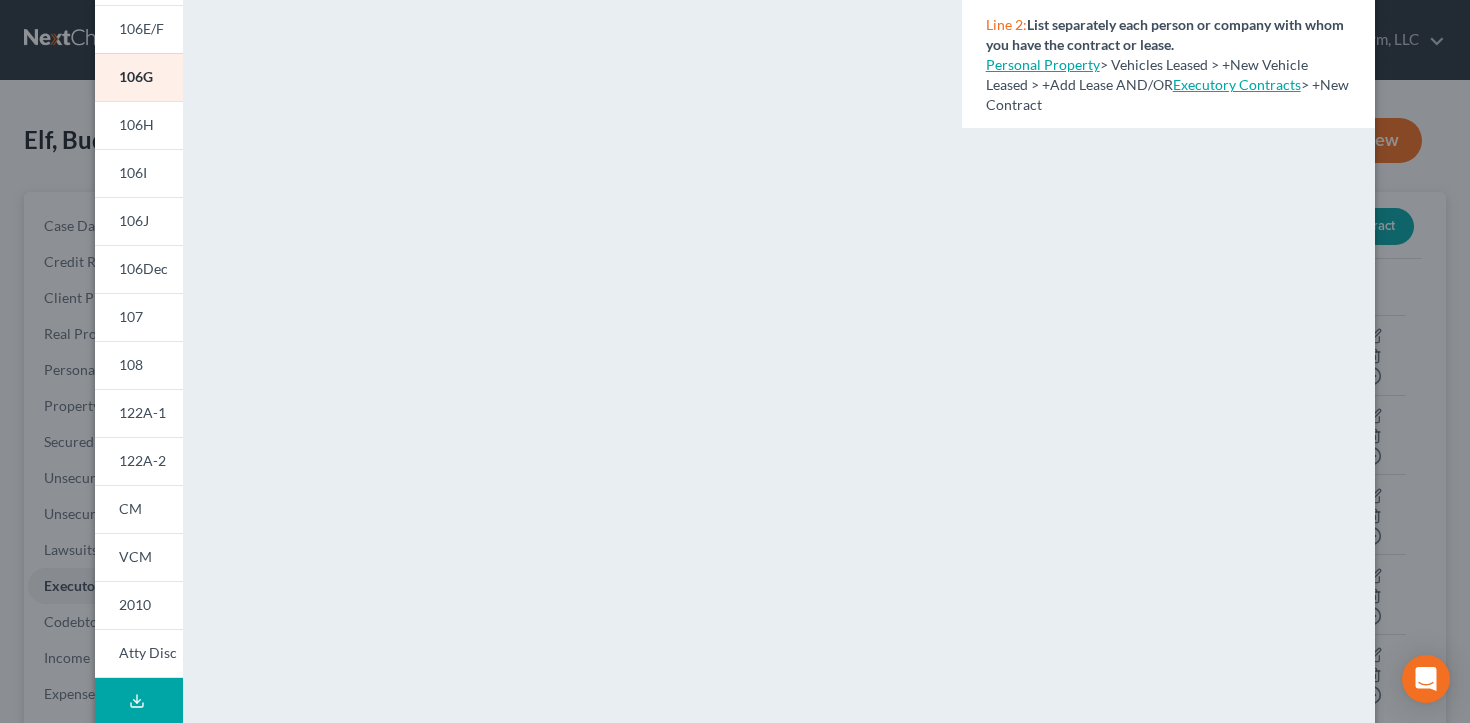 scroll, scrollTop: 404, scrollLeft: 0, axis: vertical 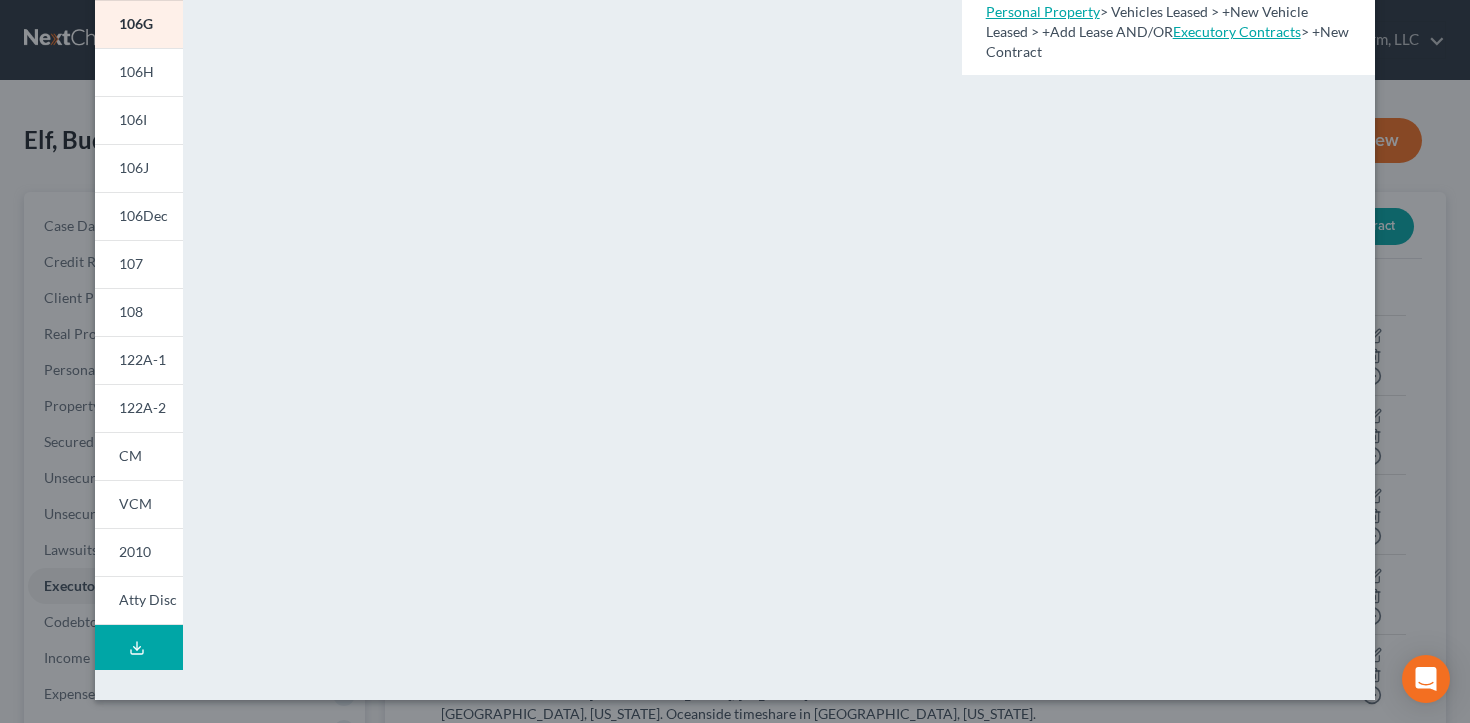 click on "Petition Preview Schedule G: Executory Contracts and Unexpired Leases × 101 106Sum 106A/B 106C 106D 106E/F 106G 106H 106I 106J 106Dec 107 108 122A-1 122A-2 CM VCM 2010 Atty Disc Download Draft
<object ng-attr-data='[URL][DOMAIN_NAME]' type='application/pdf' width='100%' height='975px'></object>
<p><a href='[URL][DOMAIN_NAME]' target='_blank'>Click here</a> to open in a new window.</p>
NextChapter Map   Schedule G: Executory Contracts and Unexpired Leases - Full Form Instructions  Line 1:  Do you have any executory contracts or unexpired leases?
Personal Property  > Vehicles Leased > +New Vehicle Leased > +Add Lease AND/OR  Executory Contracts  > +New Contract
Line 2:  List separately each person or company with whom you have the contract or lease.
Personal Property  > Vehicles Leased > +New Vehicle Leased > +Add Lease AND/OR" at bounding box center [735, 361] 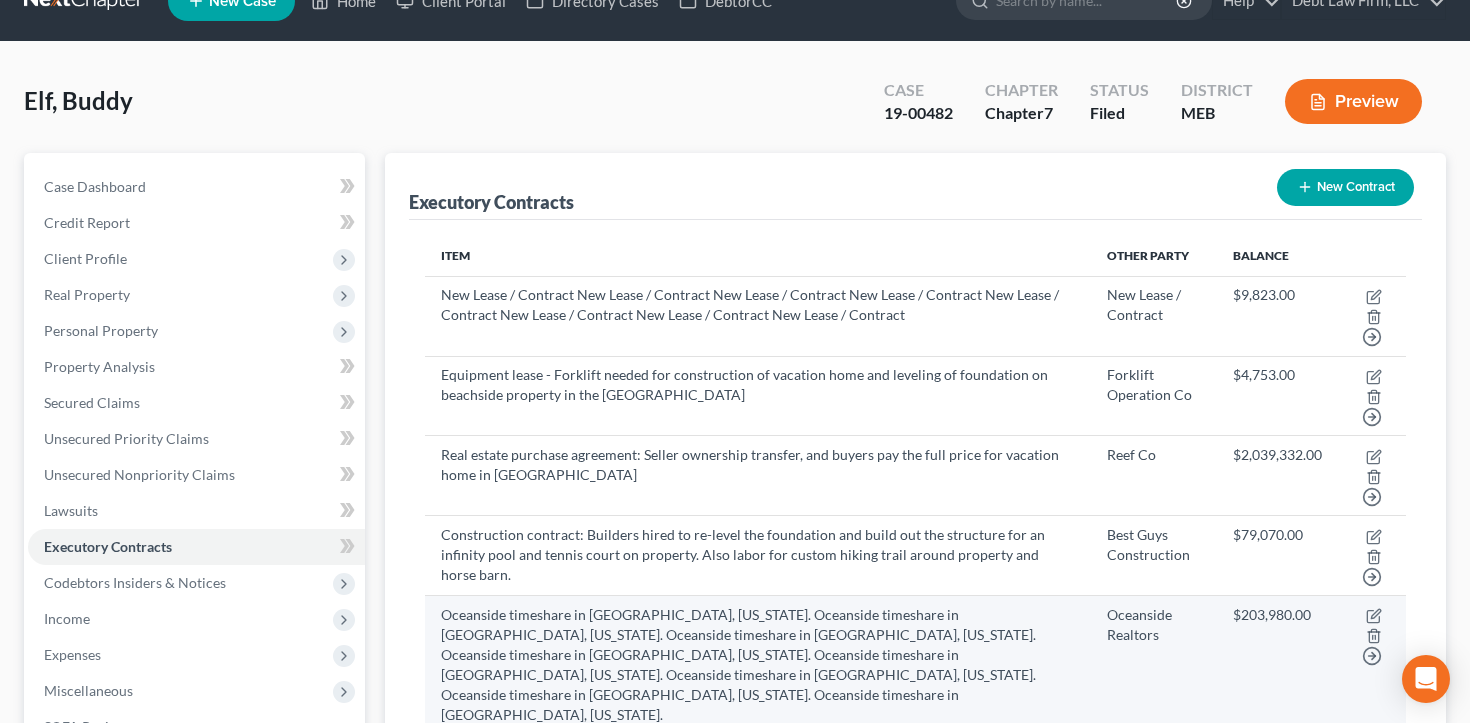 scroll, scrollTop: 40, scrollLeft: 0, axis: vertical 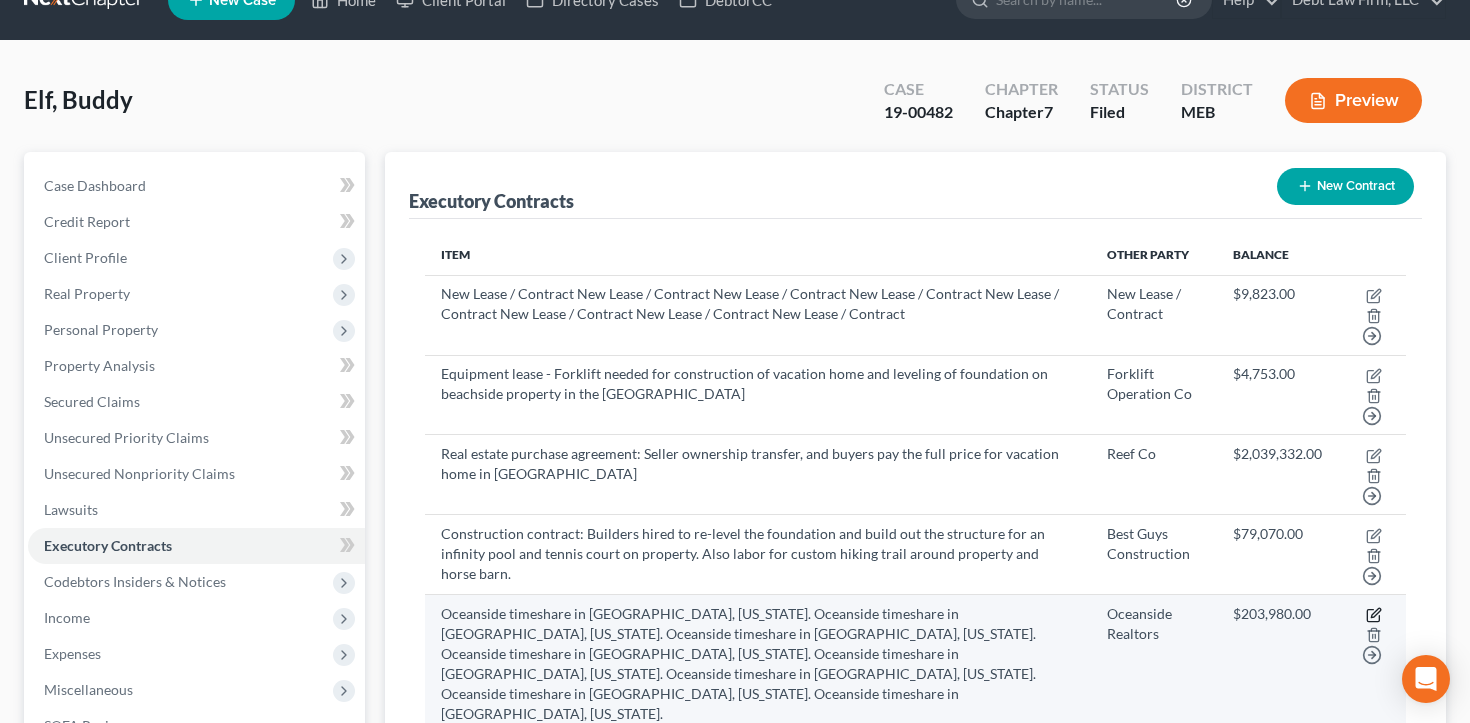 click 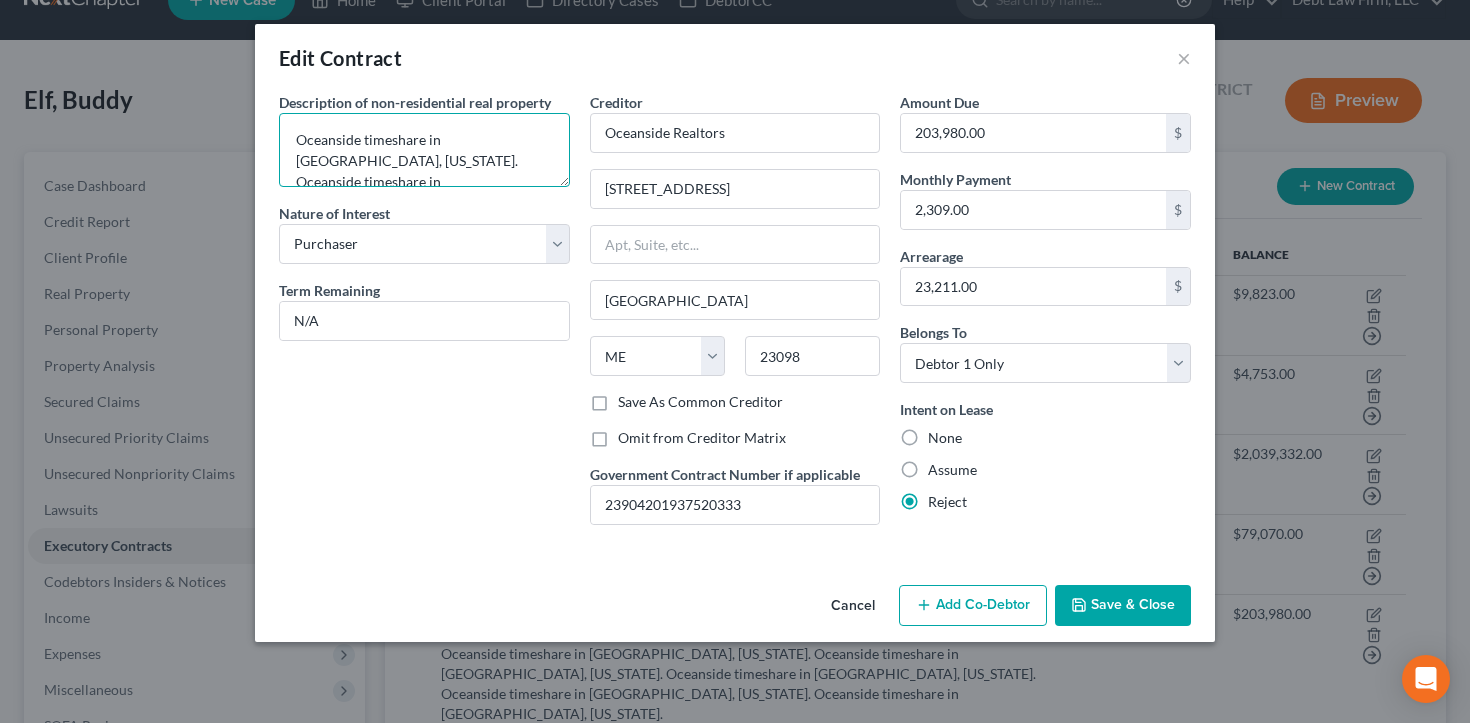 click on "Oceanside timeshare in [GEOGRAPHIC_DATA], [US_STATE]. Oceanside timeshare in [GEOGRAPHIC_DATA], [US_STATE]. Oceanside timeshare in [GEOGRAPHIC_DATA], [US_STATE]. Oceanside timeshare in [GEOGRAPHIC_DATA], [US_STATE]. Oceanside timeshare in [GEOGRAPHIC_DATA], [US_STATE]. Oceanside timeshare in [GEOGRAPHIC_DATA], [US_STATE]. Oceanside timeshare in [GEOGRAPHIC_DATA], [US_STATE]. Oceanside timeshare in [GEOGRAPHIC_DATA], [US_STATE]." at bounding box center [424, 150] 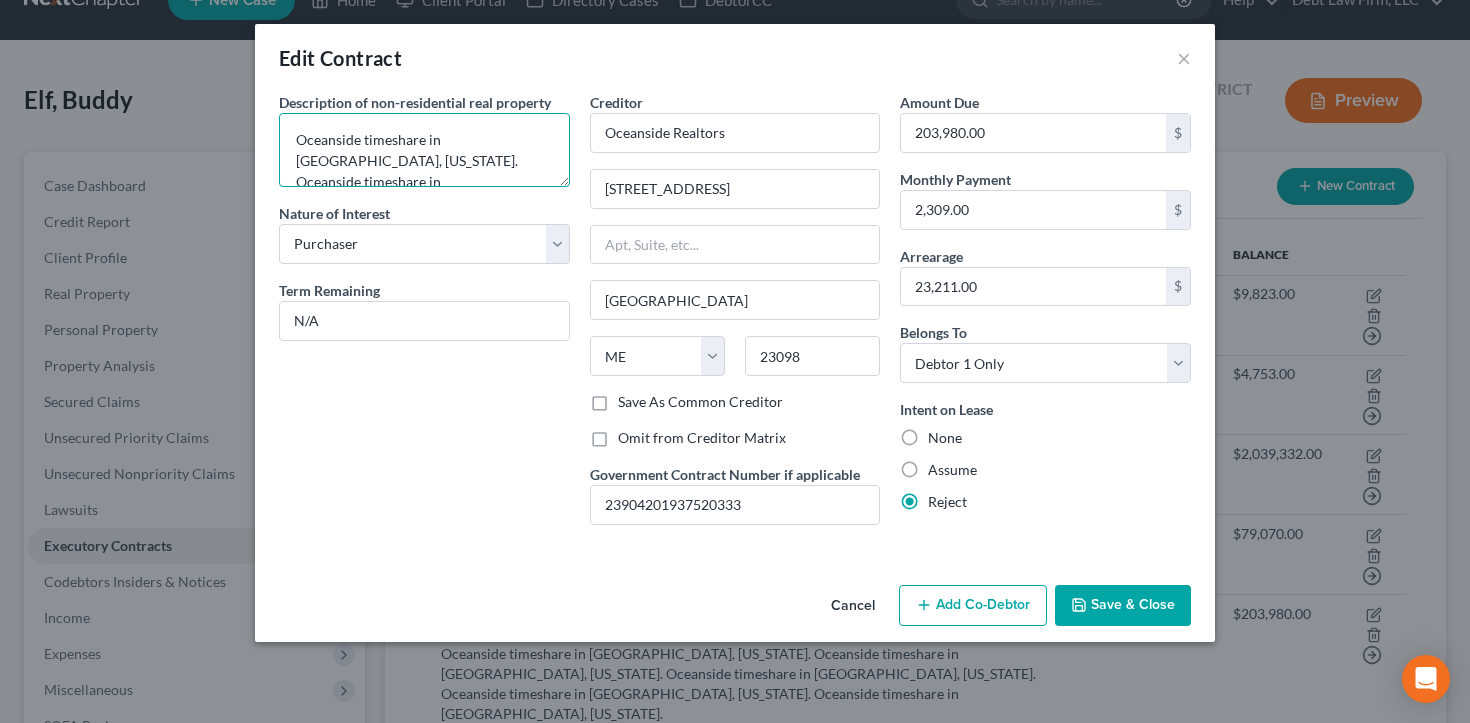 type on "Oceanside timeshare in [GEOGRAPHIC_DATA], [US_STATE]. Oceanside timeshare in [GEOGRAPHIC_DATA], [US_STATE]. Oceanside timeshare in [GEOGRAPHIC_DATA], [US_STATE]. Oceanside timeshare in [GEOGRAPHIC_DATA], [US_STATE]. Oceanside timeshare in [GEOGRAPHIC_DATA], [US_STATE]. Oceanside timeshare in [GEOGRAPHIC_DATA], [US_STATE]. Oceanside timeshare in [GEOGRAPHIC_DATA], [US_STATE]." 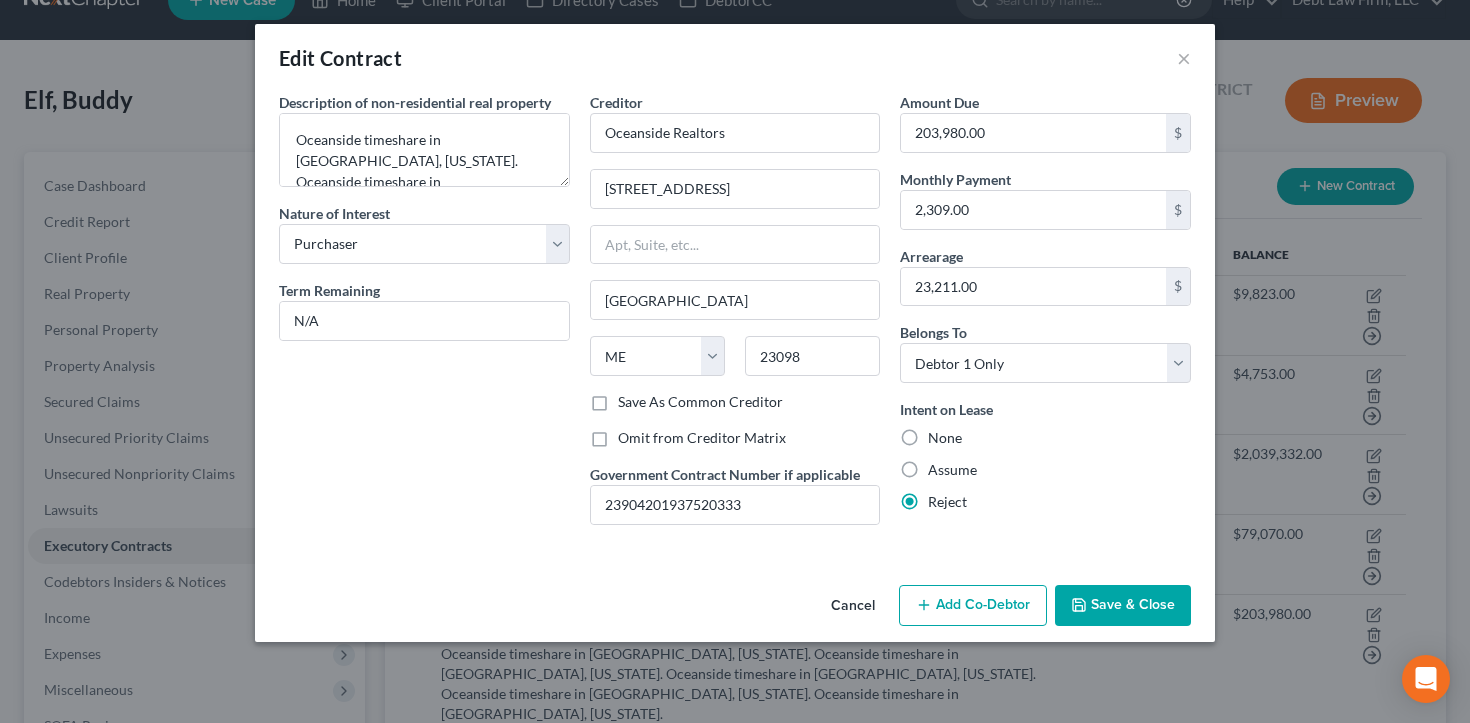 click 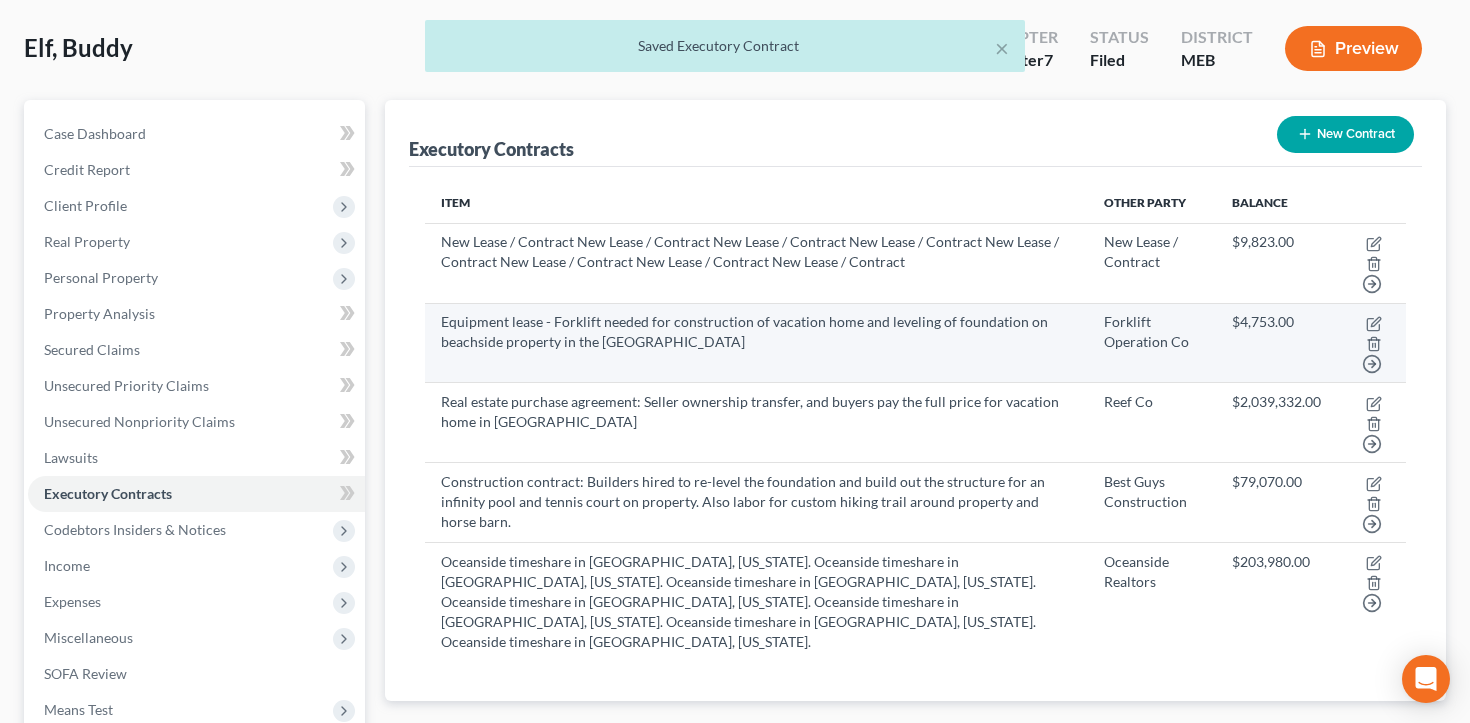scroll, scrollTop: 97, scrollLeft: 0, axis: vertical 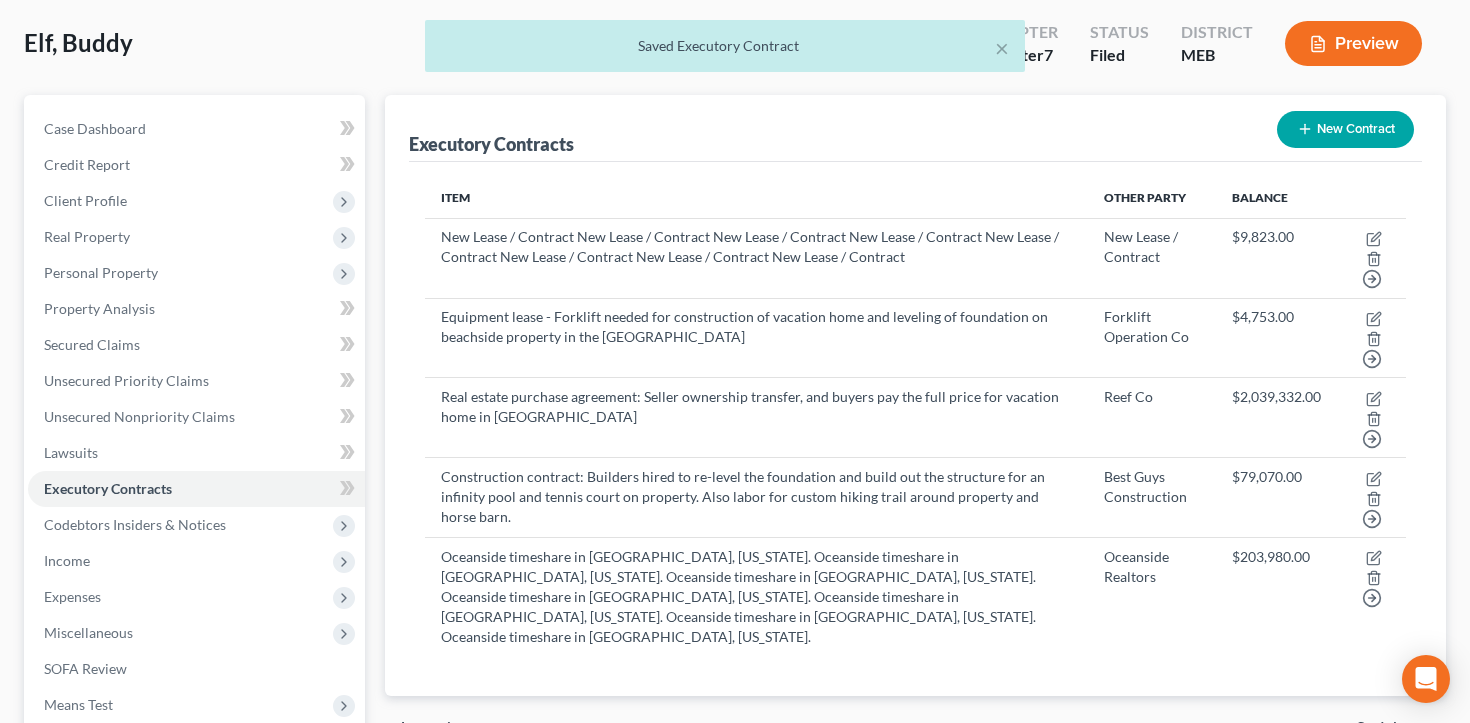 click on "×                     Saved Executory Contract" at bounding box center (725, 51) 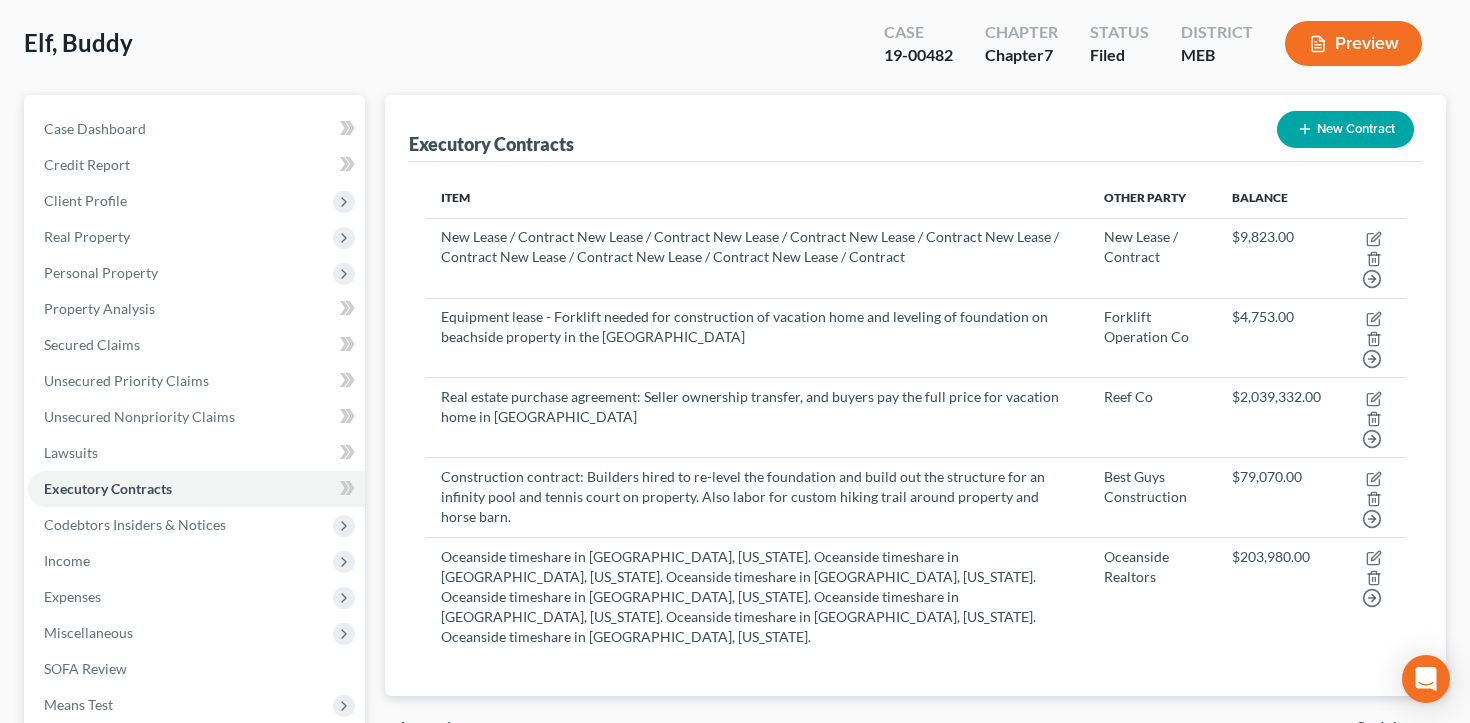 click on "Preview" at bounding box center [1353, 43] 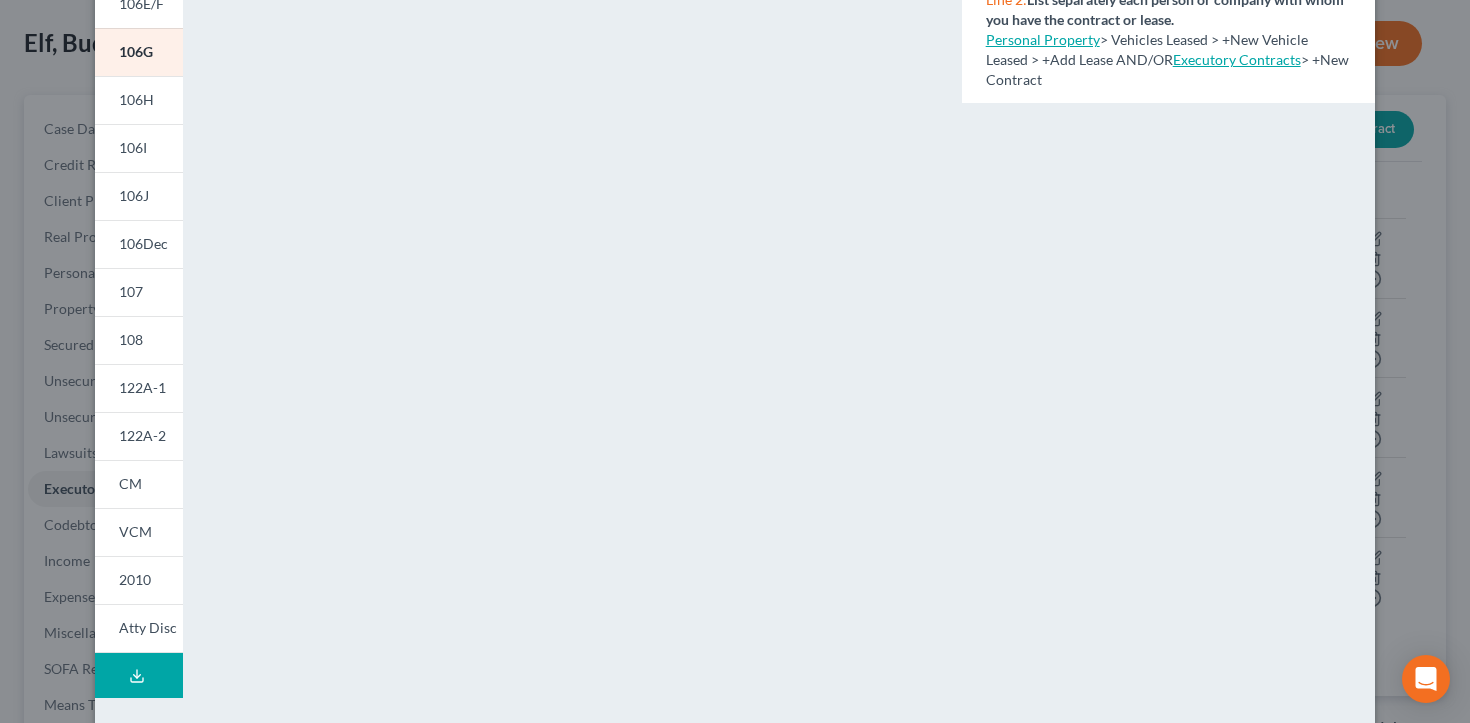 scroll, scrollTop: 389, scrollLeft: 0, axis: vertical 